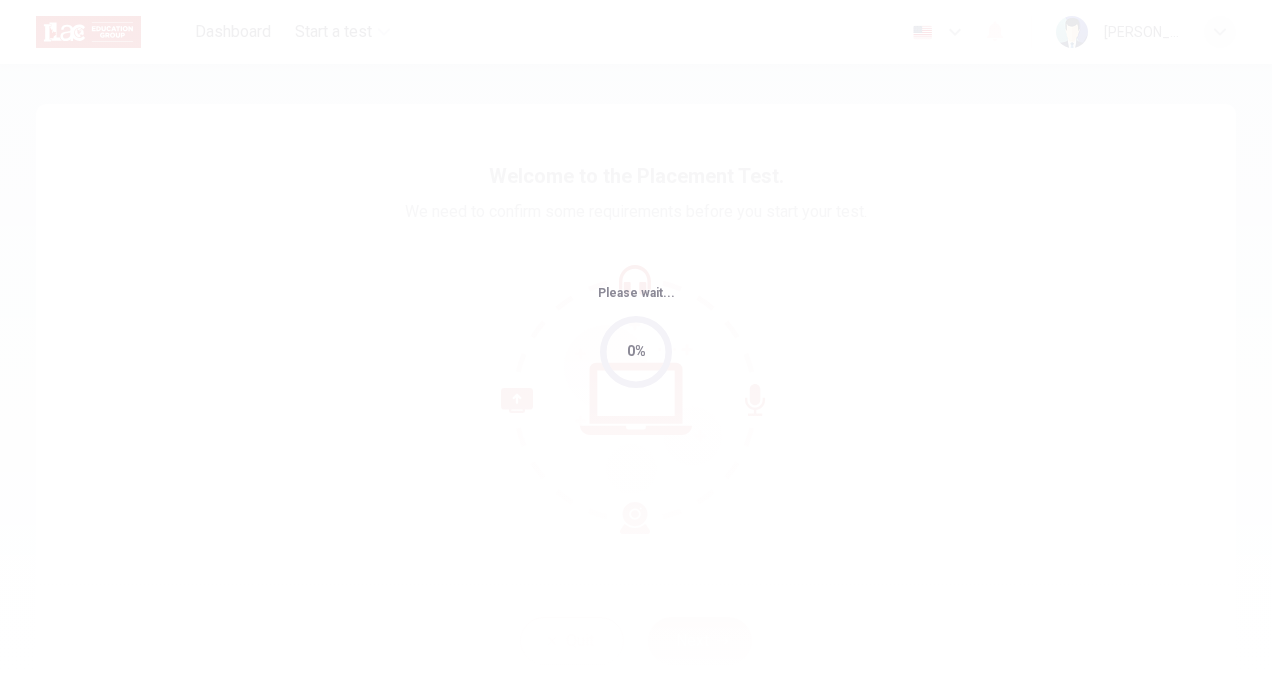 scroll, scrollTop: 0, scrollLeft: 0, axis: both 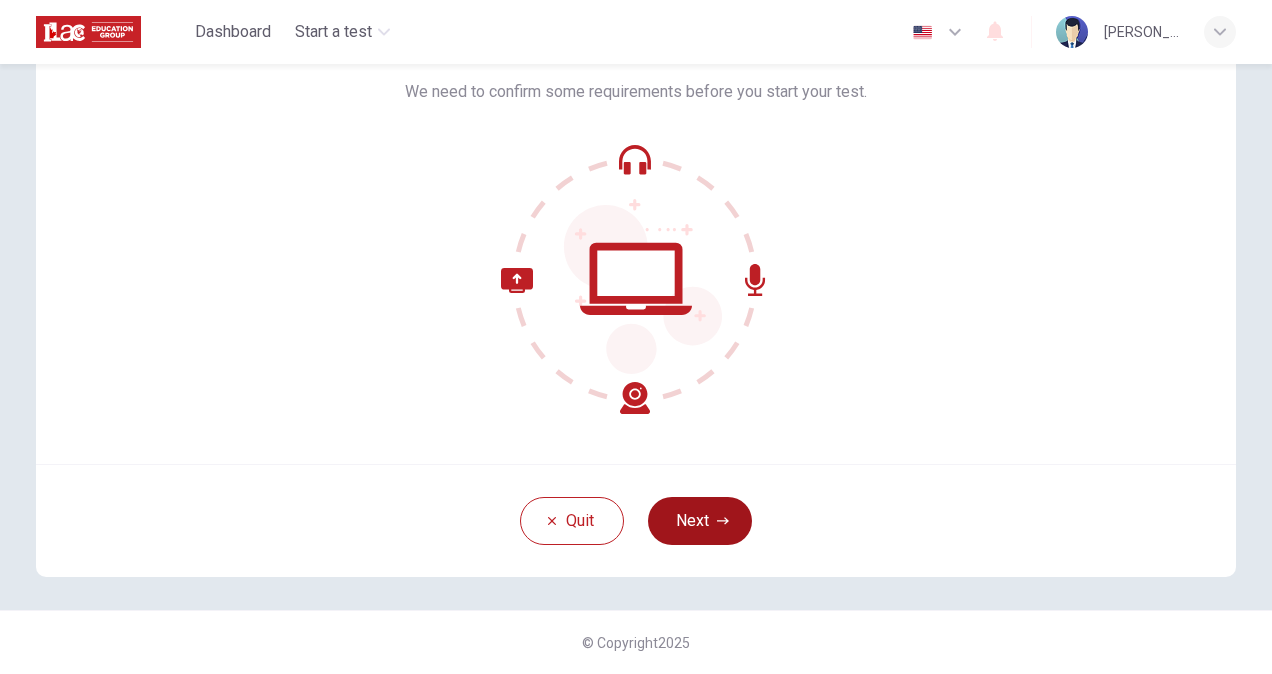 click on "Next" at bounding box center (700, 521) 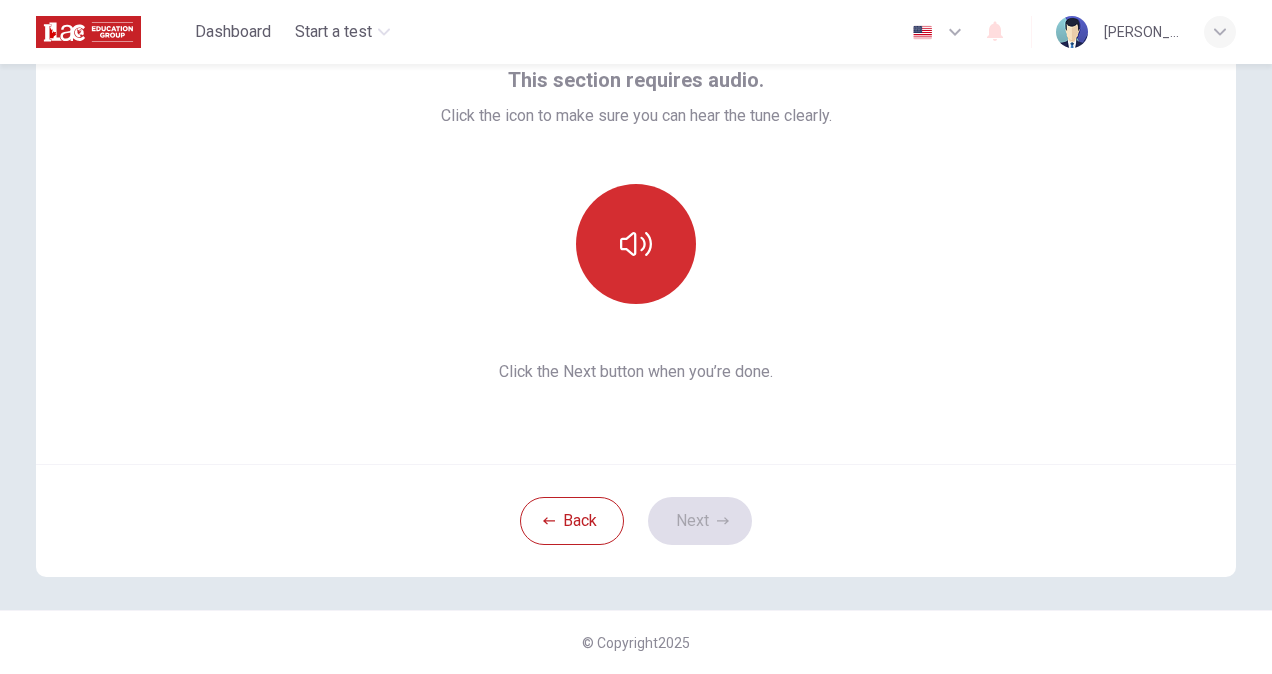 click 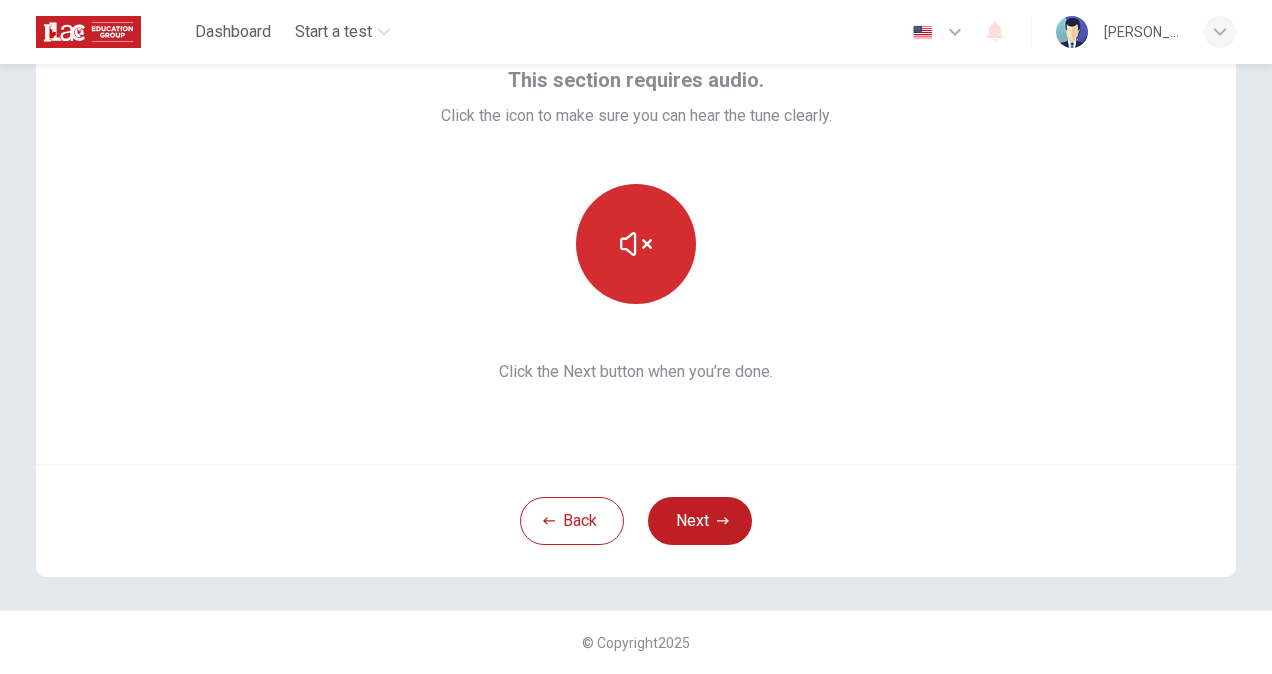 click 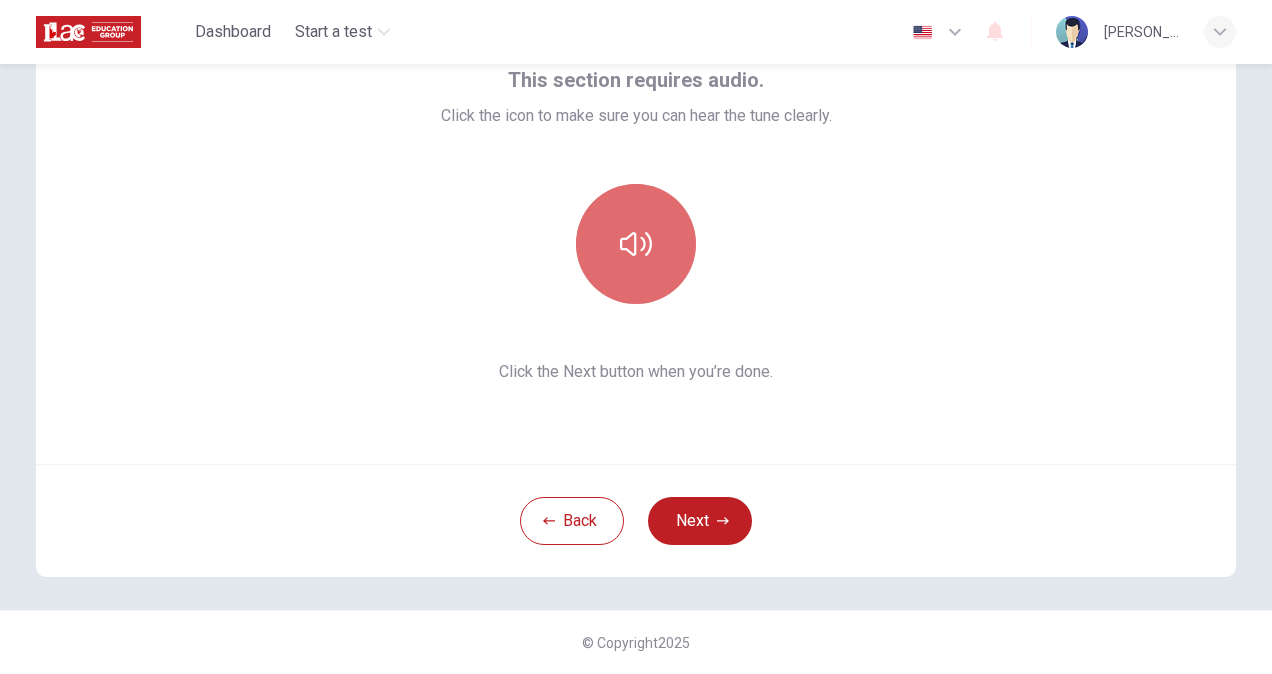 click 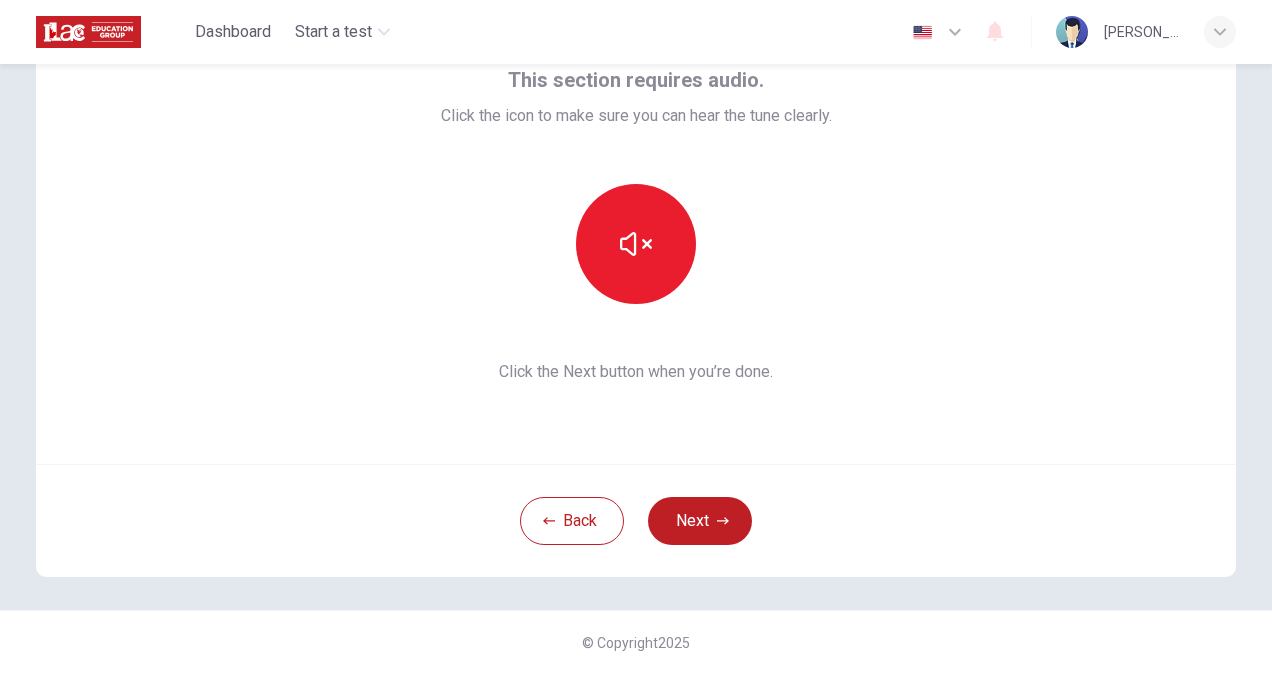 click at bounding box center (636, 244) 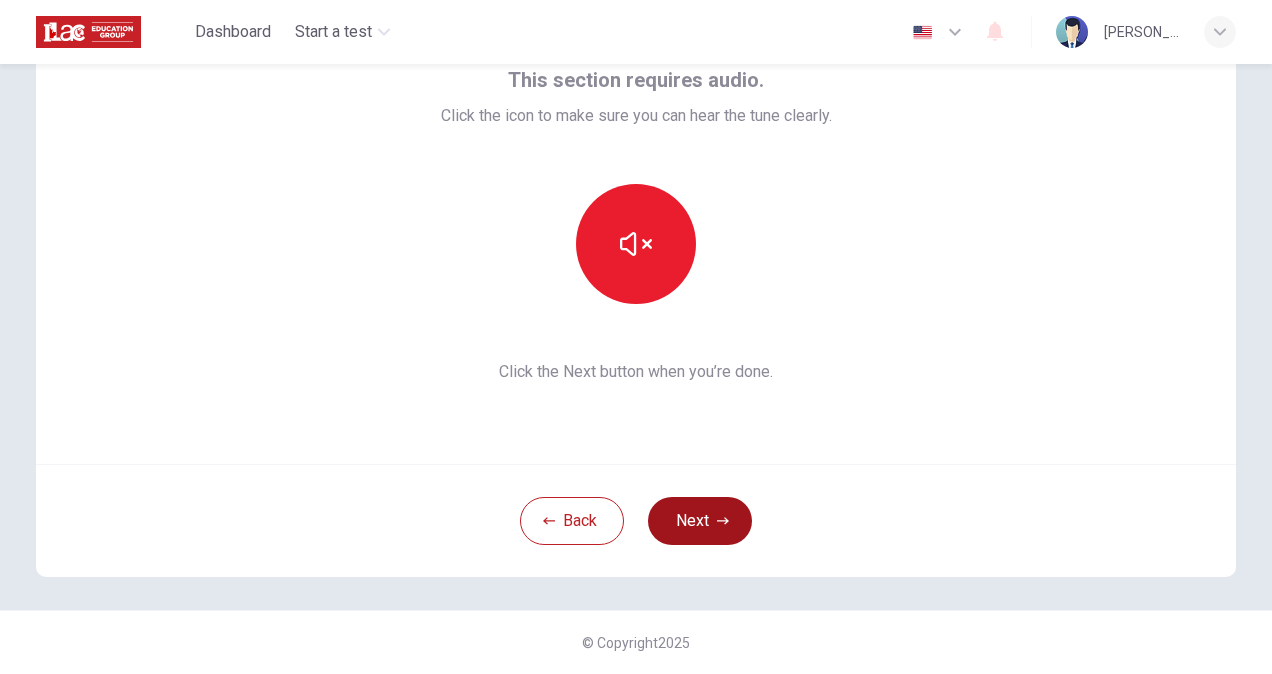 click 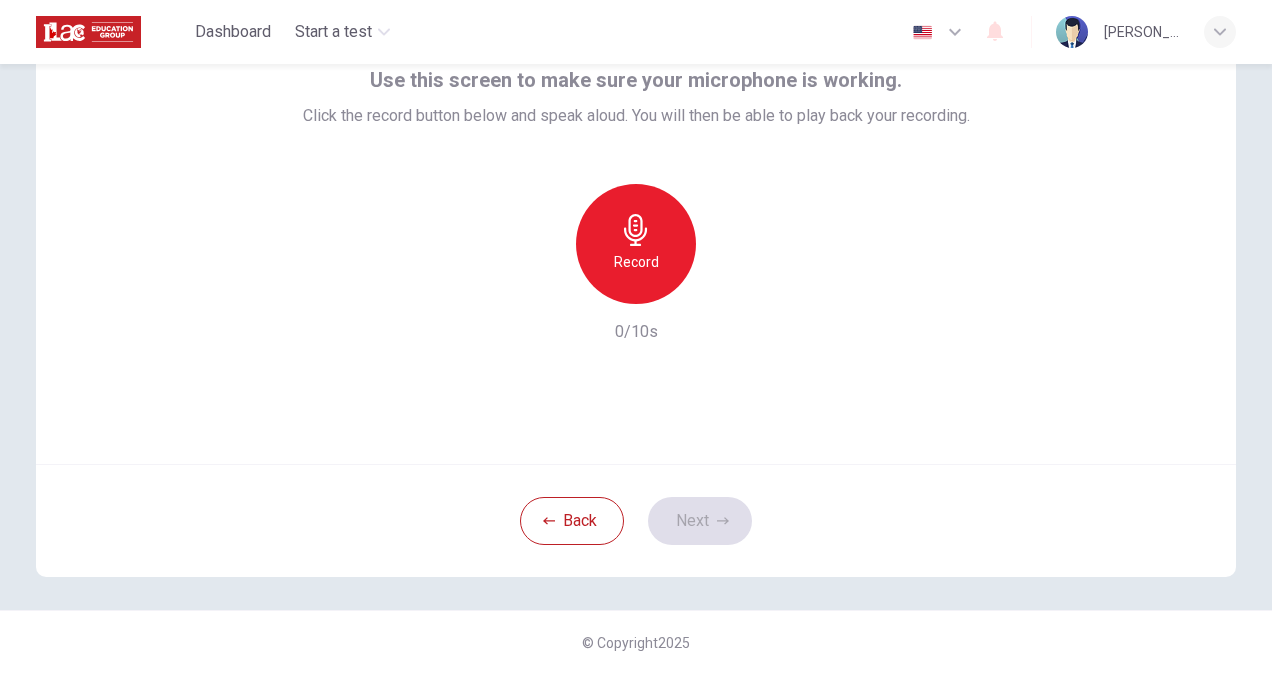 click 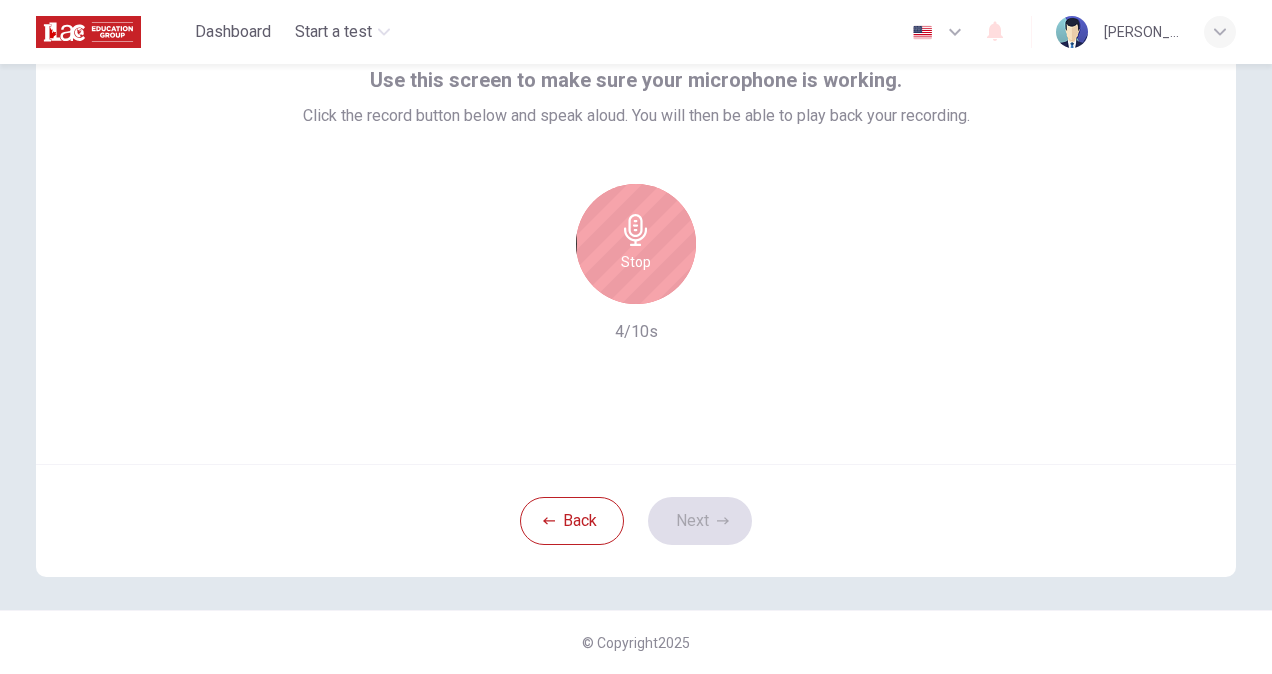 click 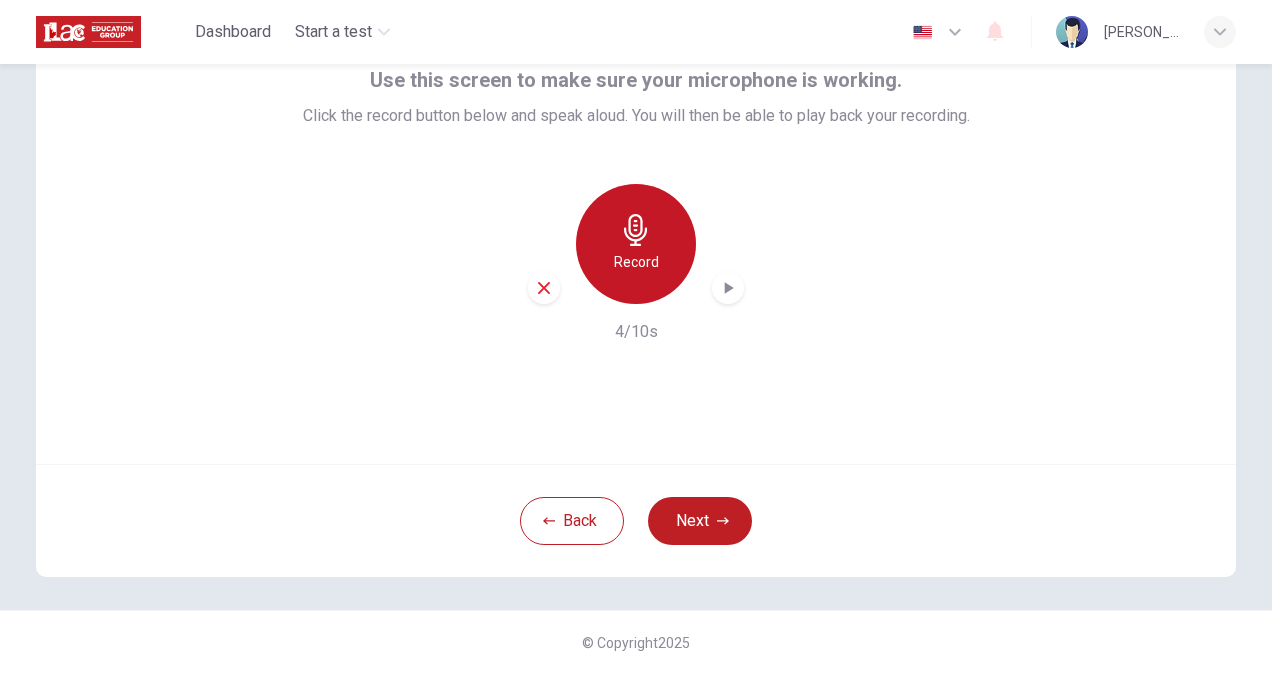 click on "Record" at bounding box center (636, 244) 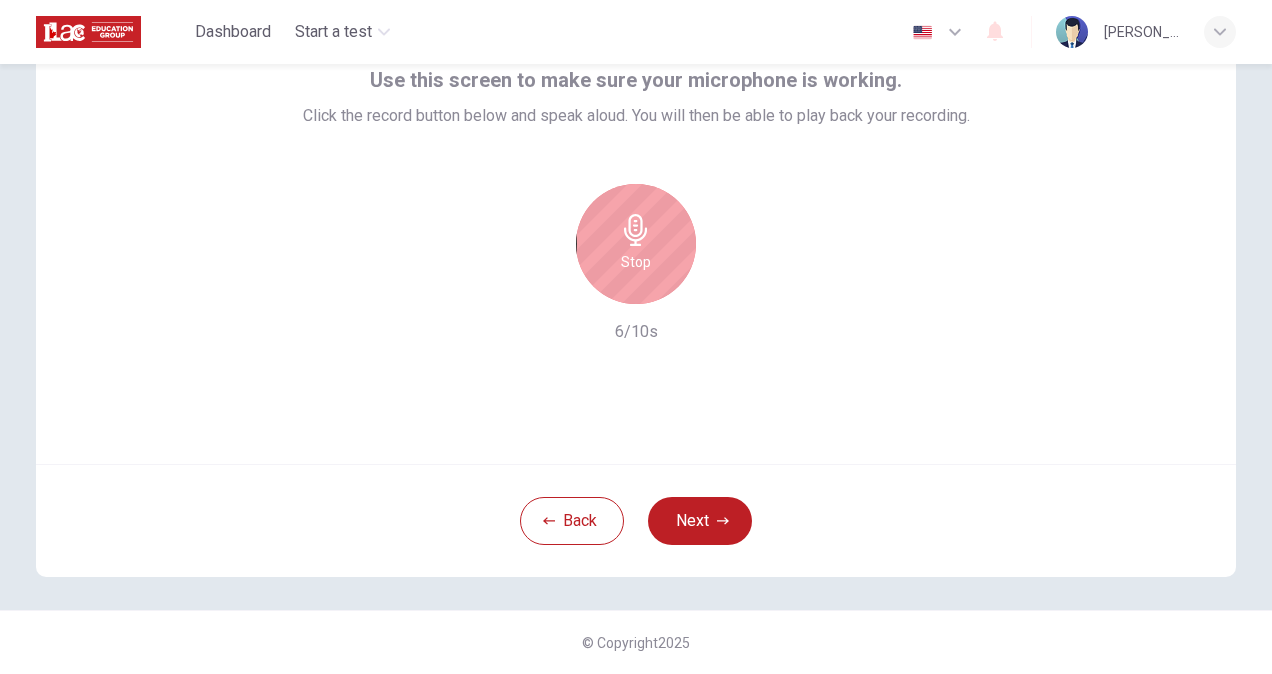 click 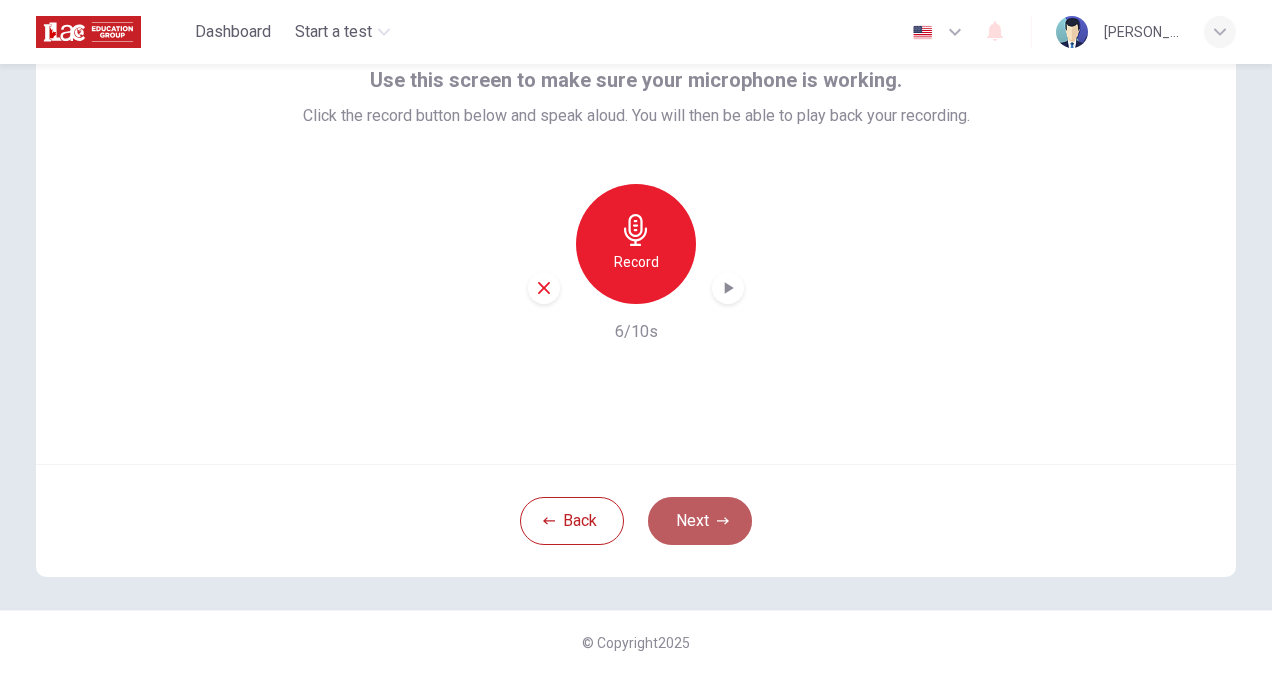 click 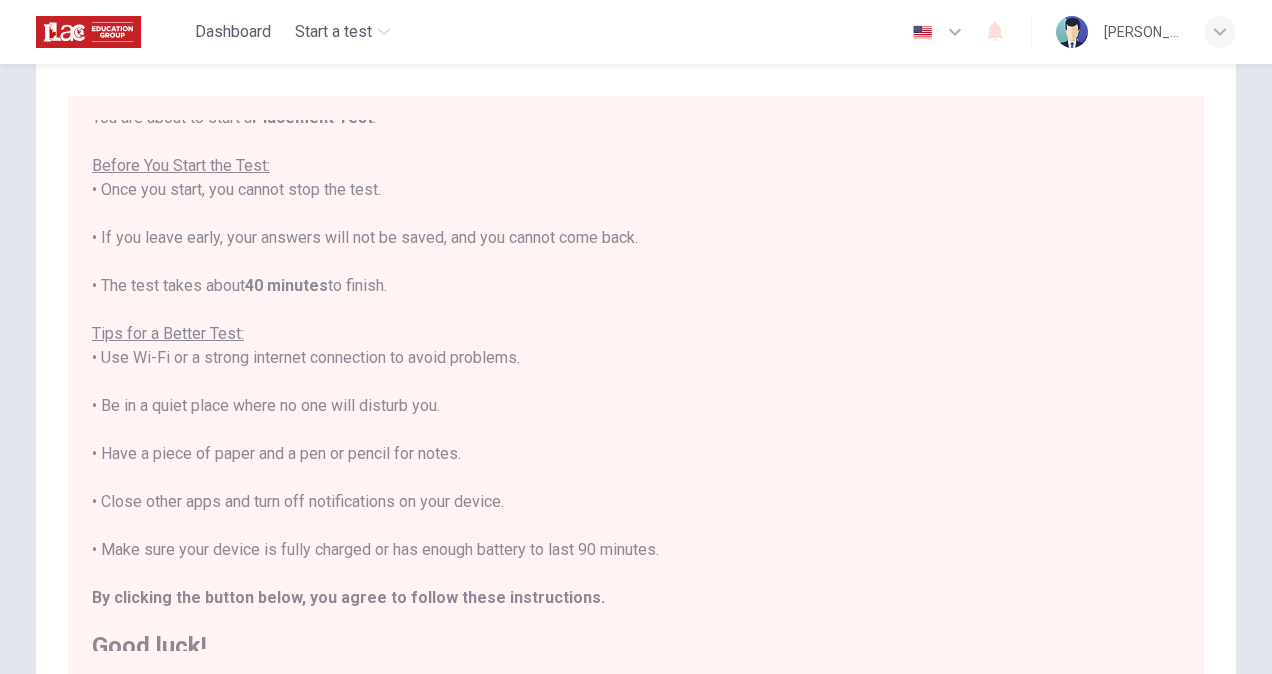 scroll, scrollTop: 22, scrollLeft: 0, axis: vertical 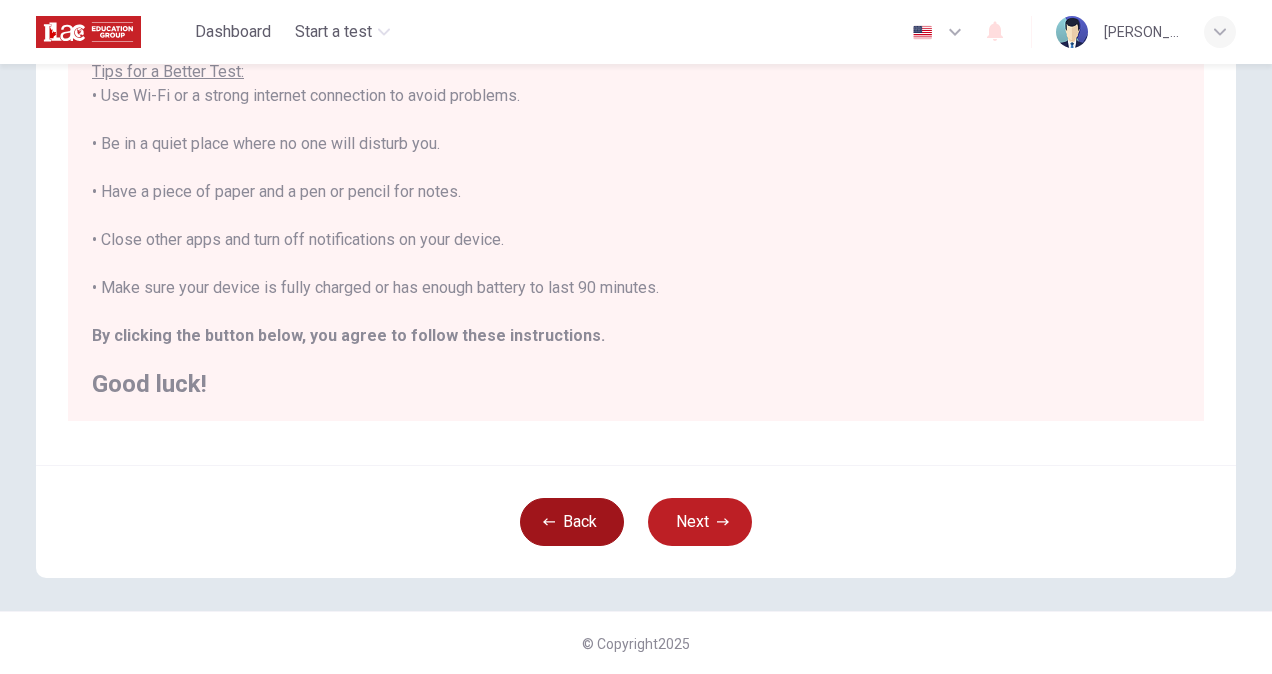click on "Back" at bounding box center [572, 522] 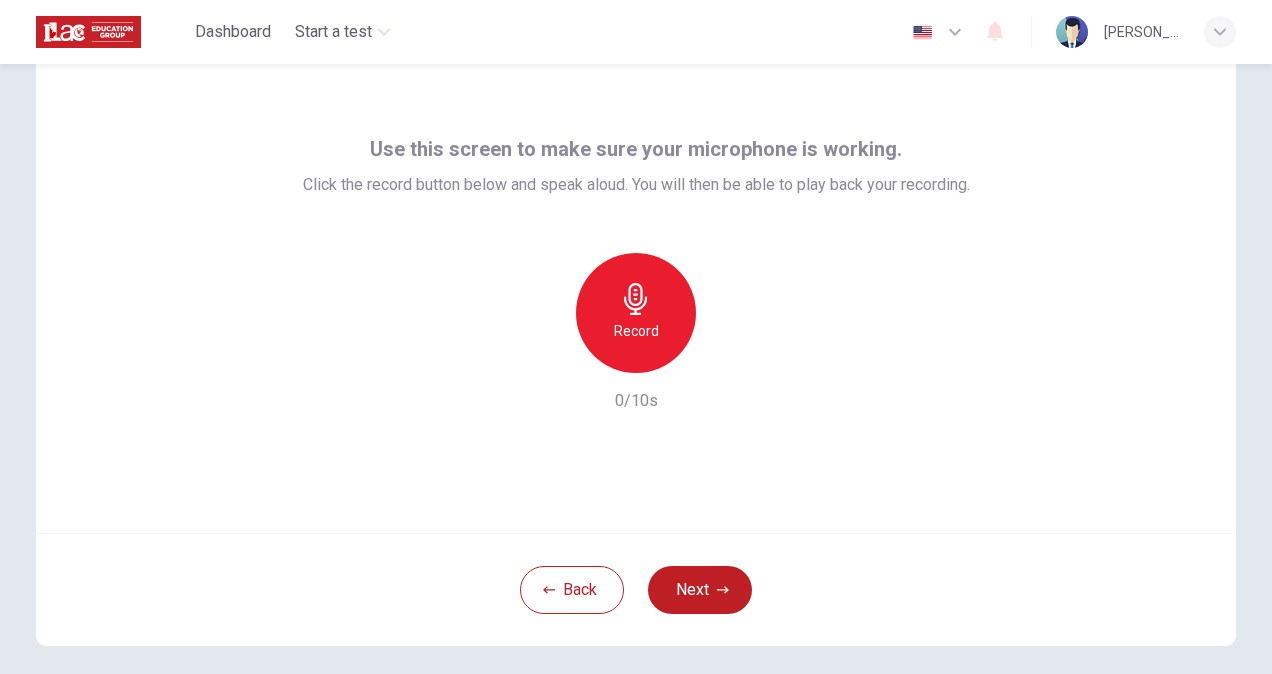 scroll, scrollTop: 20, scrollLeft: 0, axis: vertical 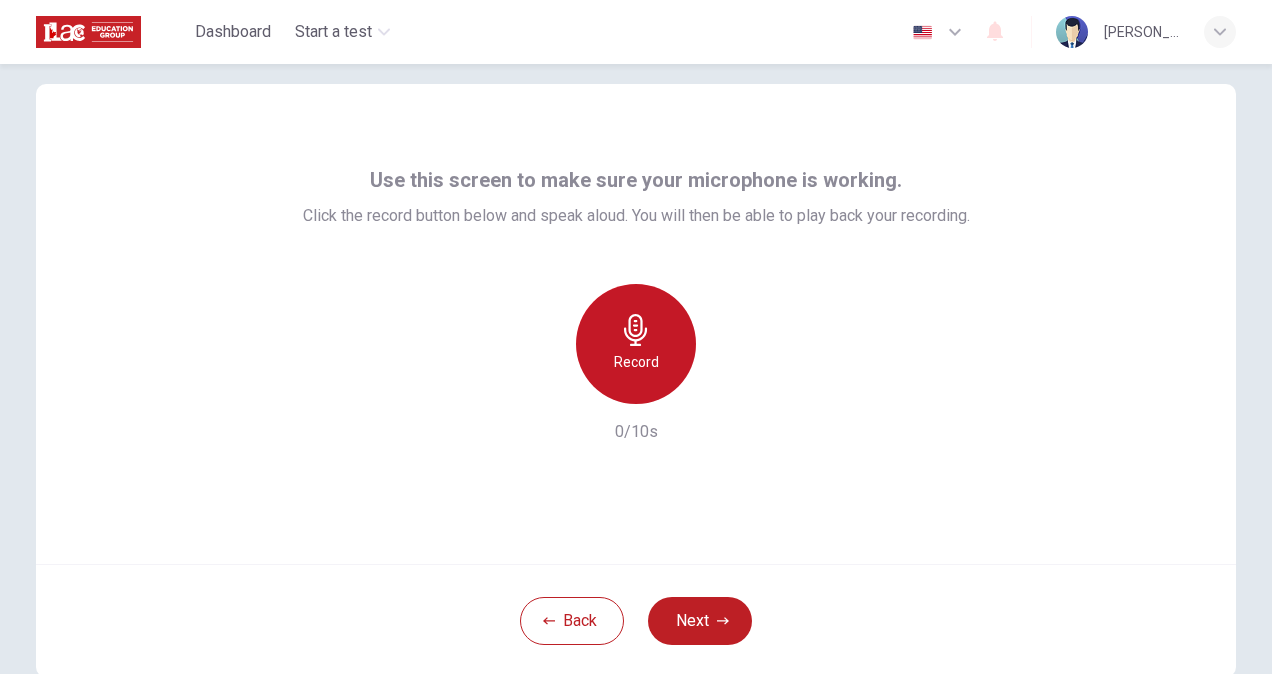 click 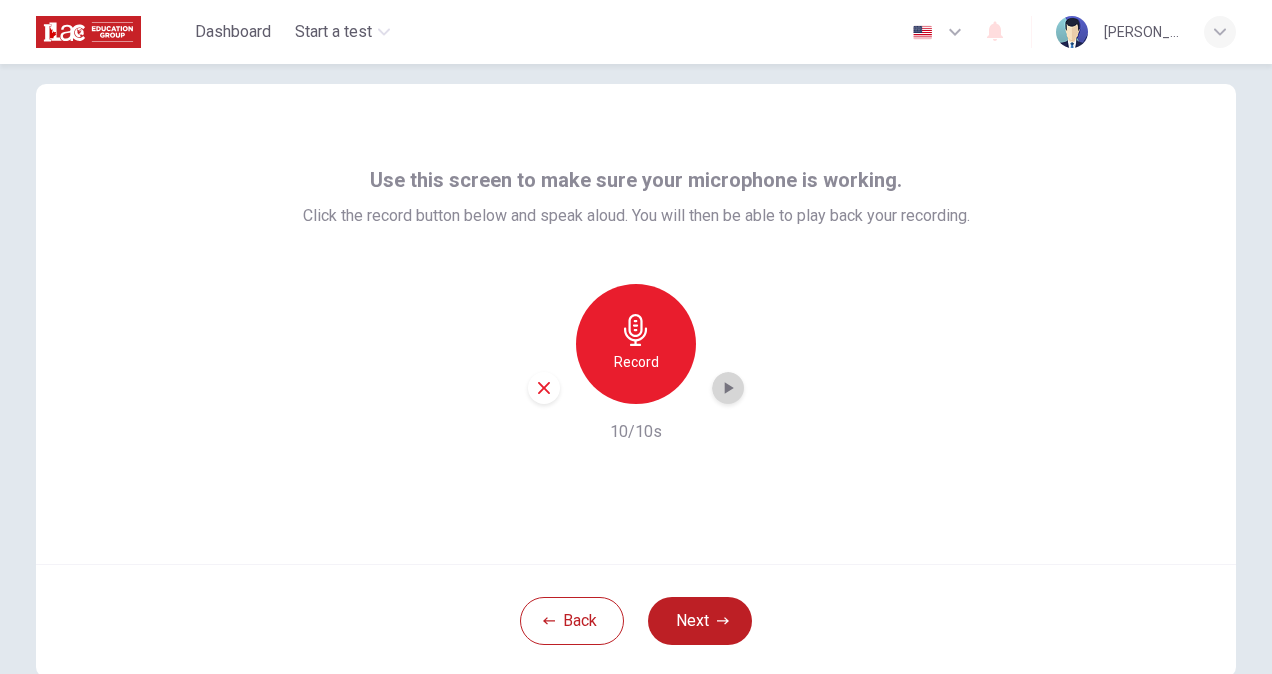 click 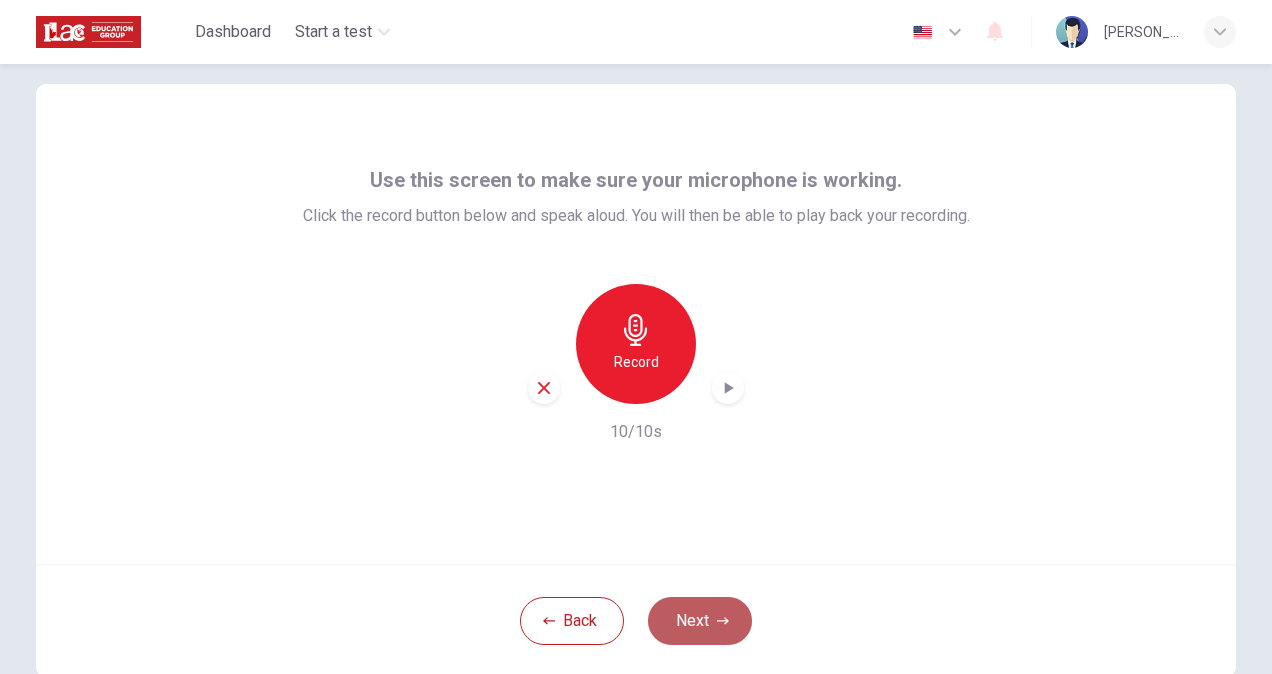 click on "Next" at bounding box center (700, 621) 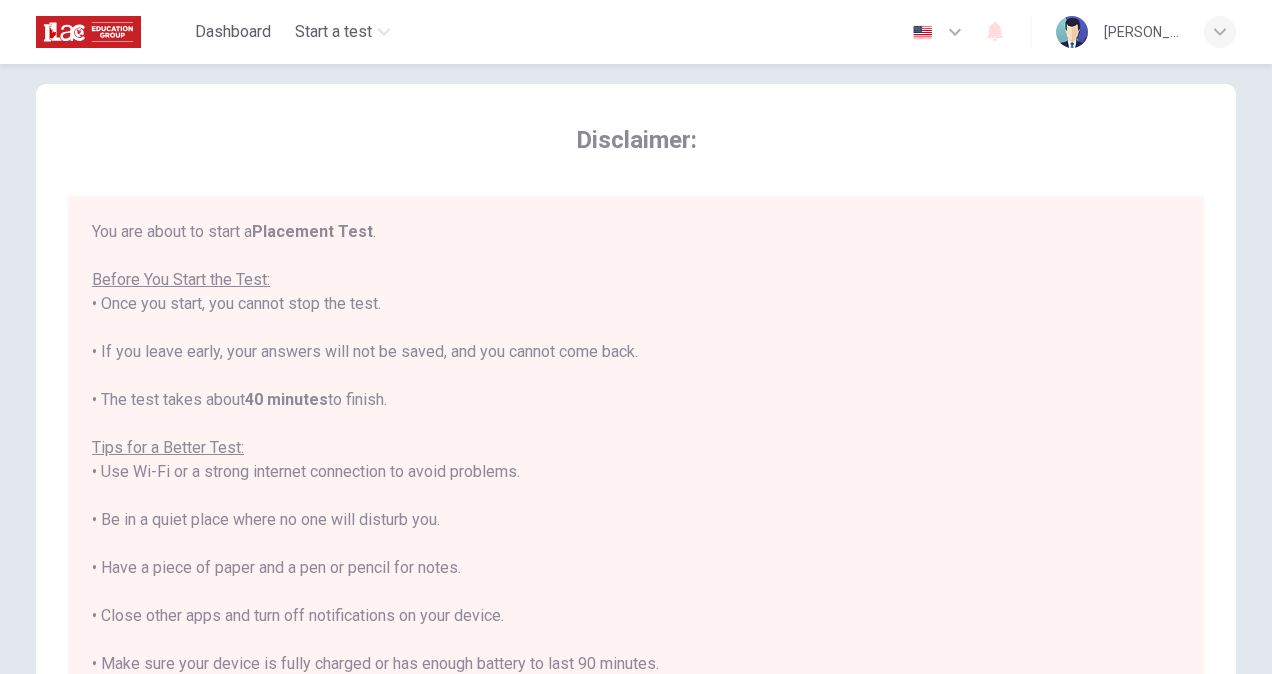 scroll, scrollTop: 22, scrollLeft: 0, axis: vertical 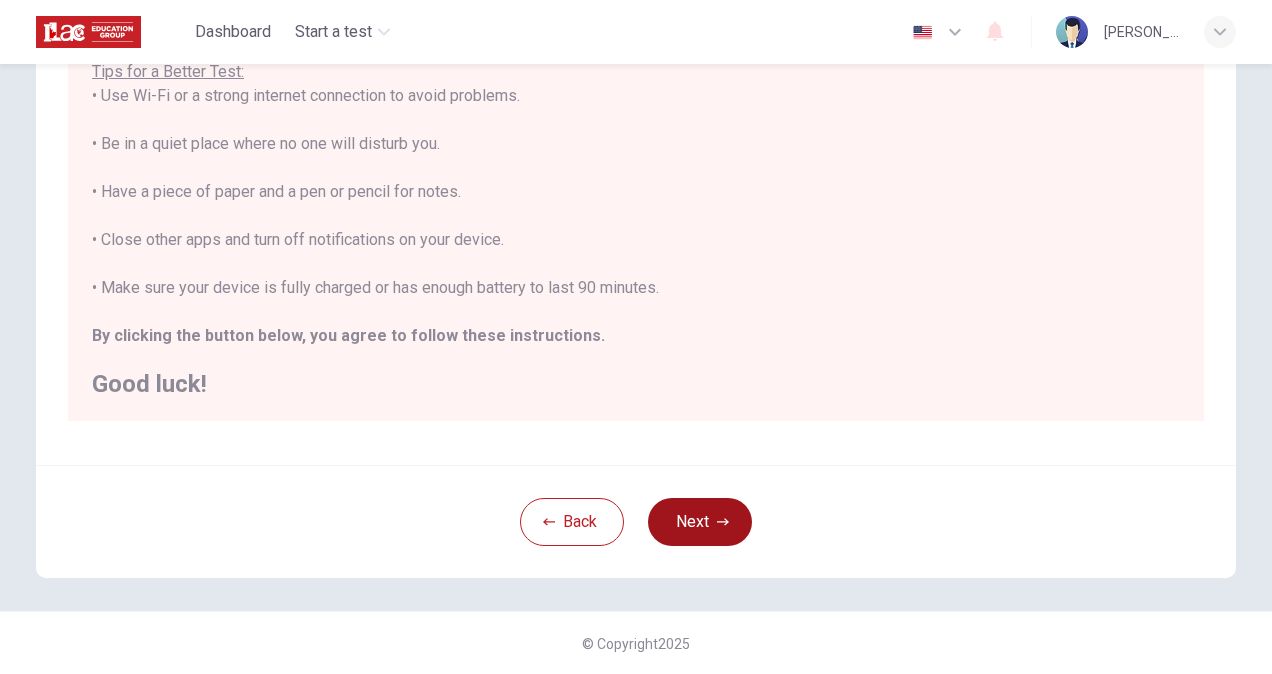 click on "Next" at bounding box center (700, 522) 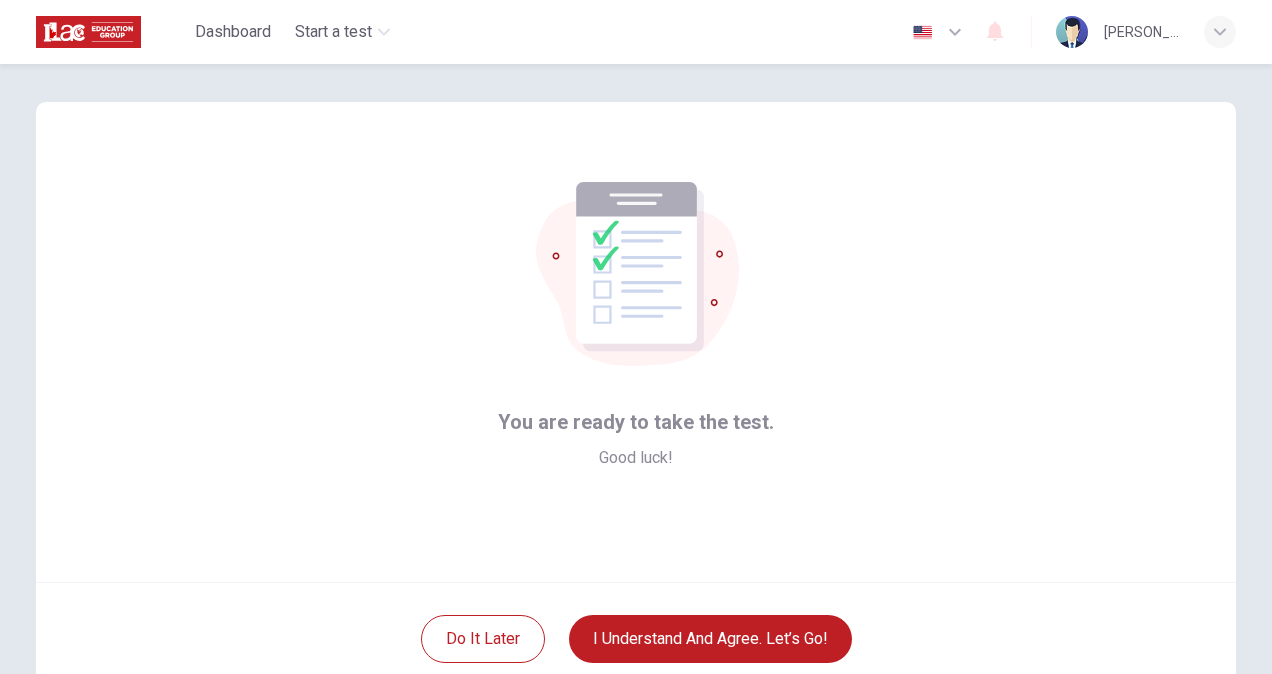 scroll, scrollTop: 0, scrollLeft: 0, axis: both 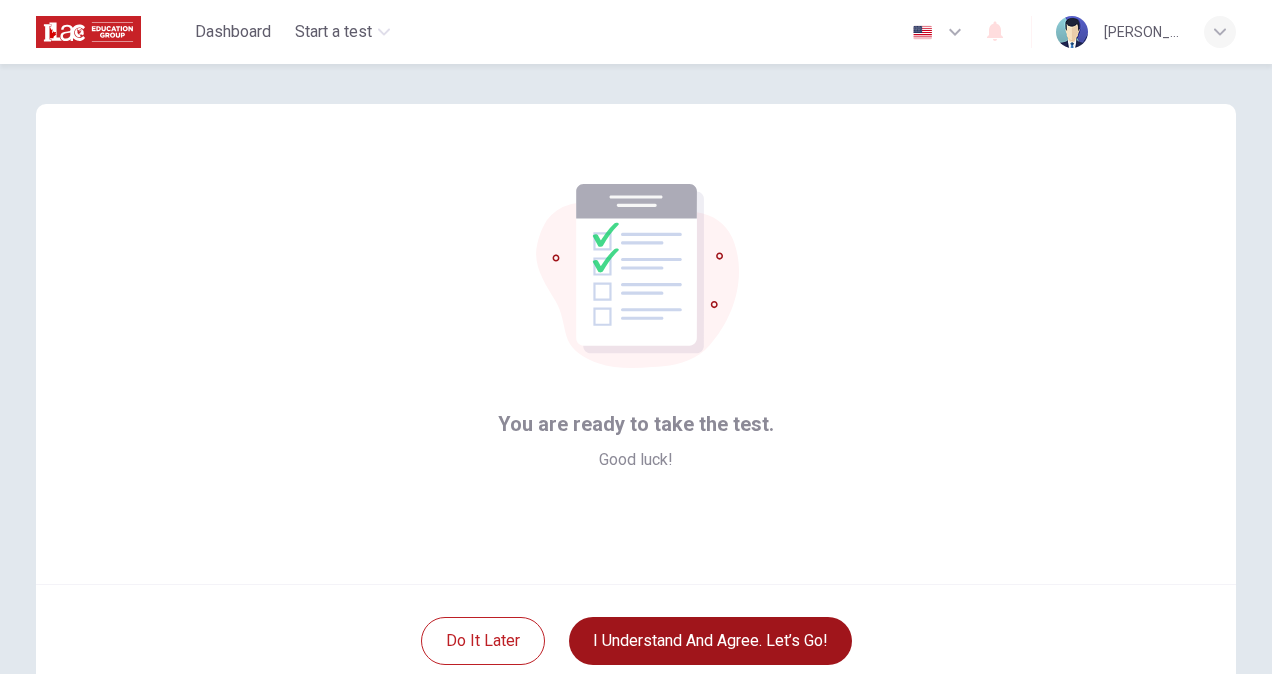 click on "I understand and agree. Let’s go!" at bounding box center (710, 641) 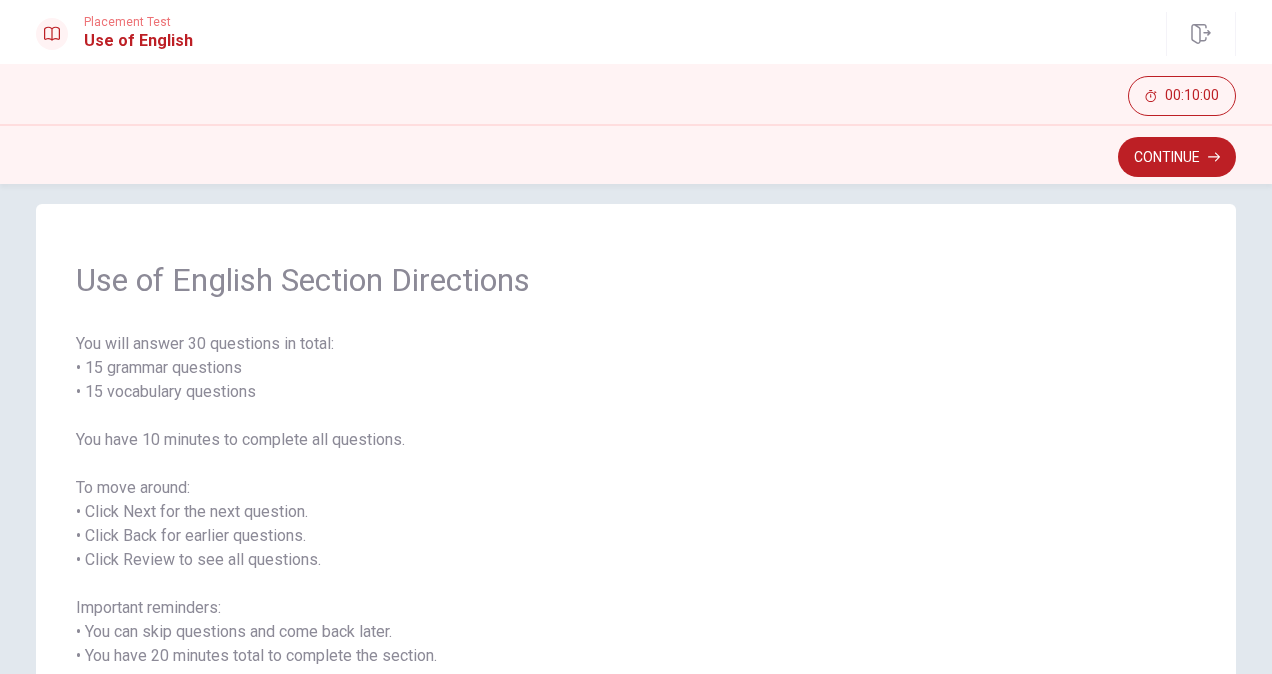 scroll, scrollTop: 0, scrollLeft: 0, axis: both 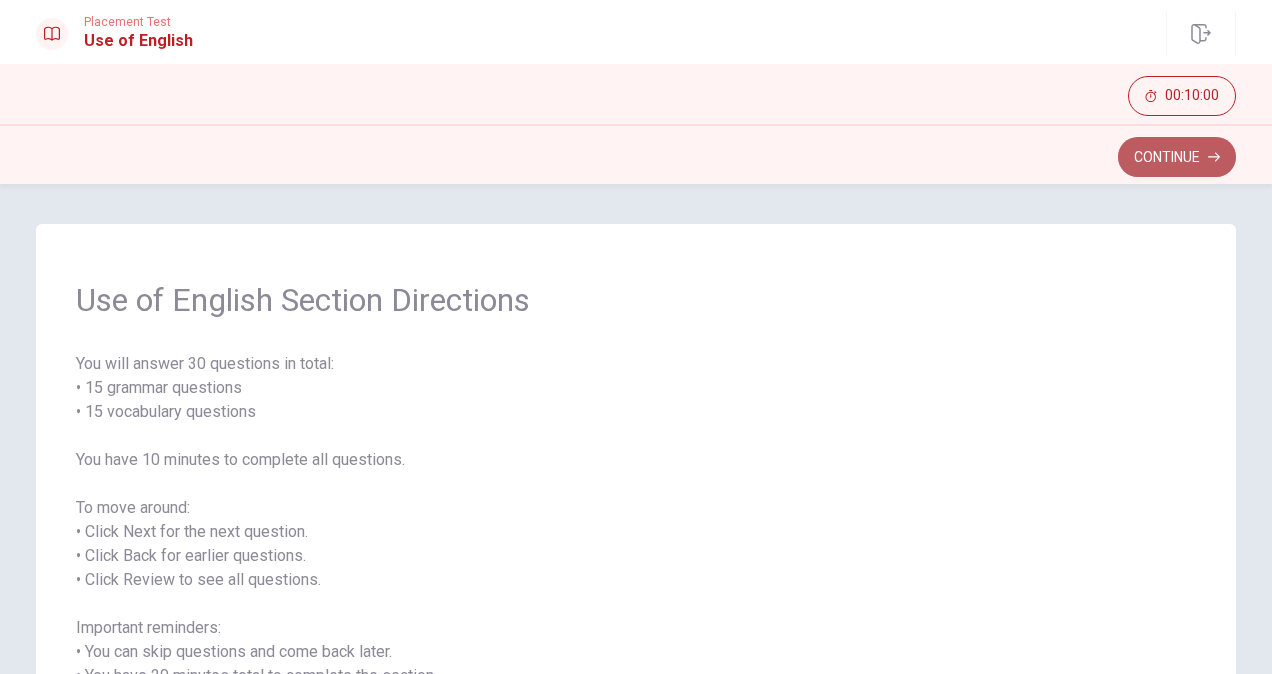 click on "Continue" at bounding box center [1177, 157] 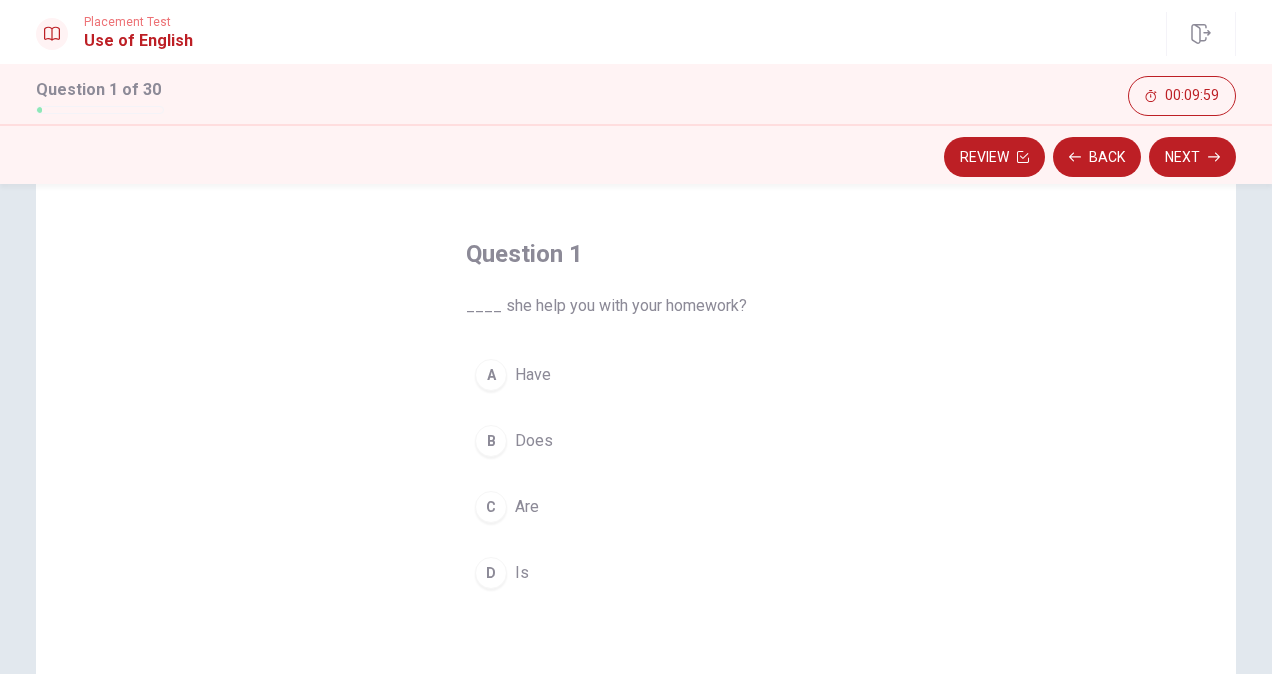 scroll, scrollTop: 100, scrollLeft: 0, axis: vertical 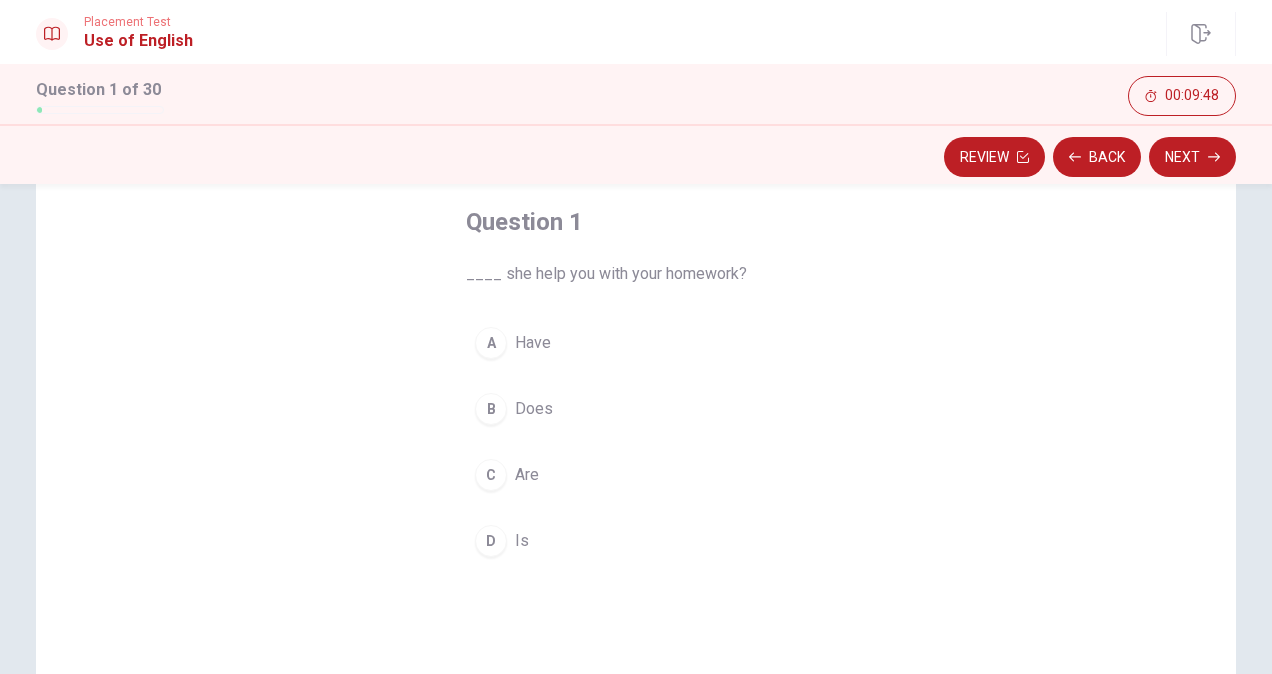 click on "B" at bounding box center [491, 409] 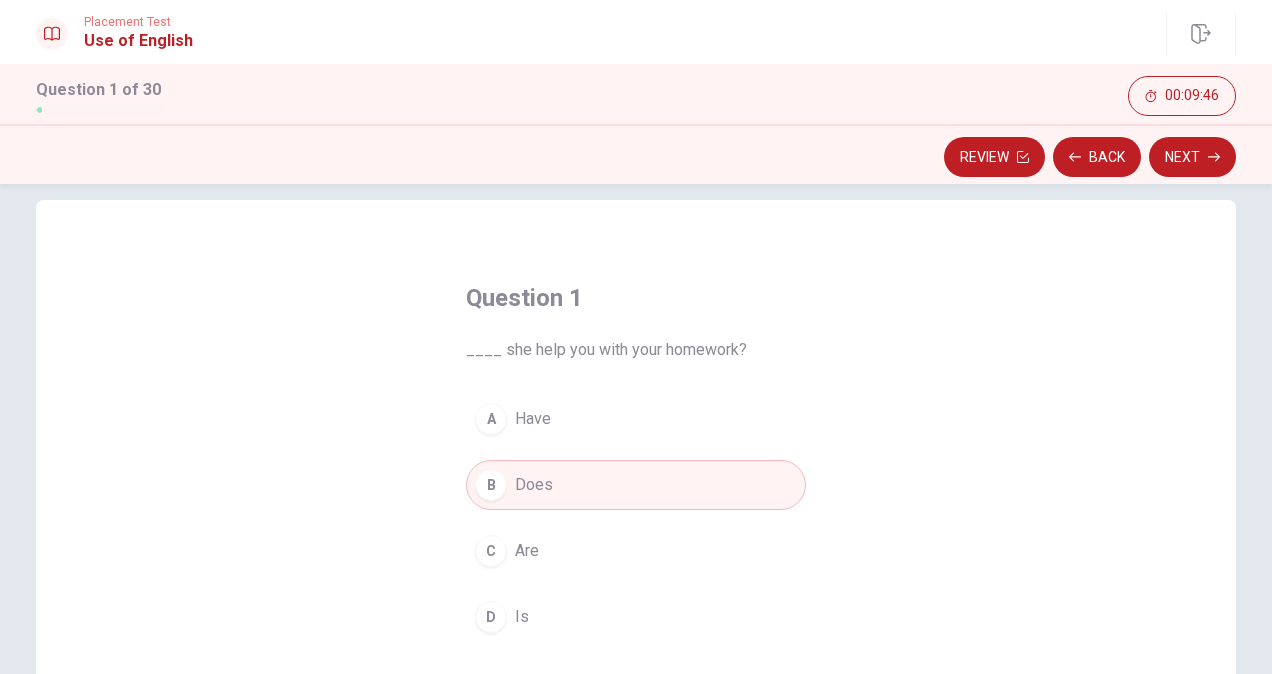 scroll, scrollTop: 0, scrollLeft: 0, axis: both 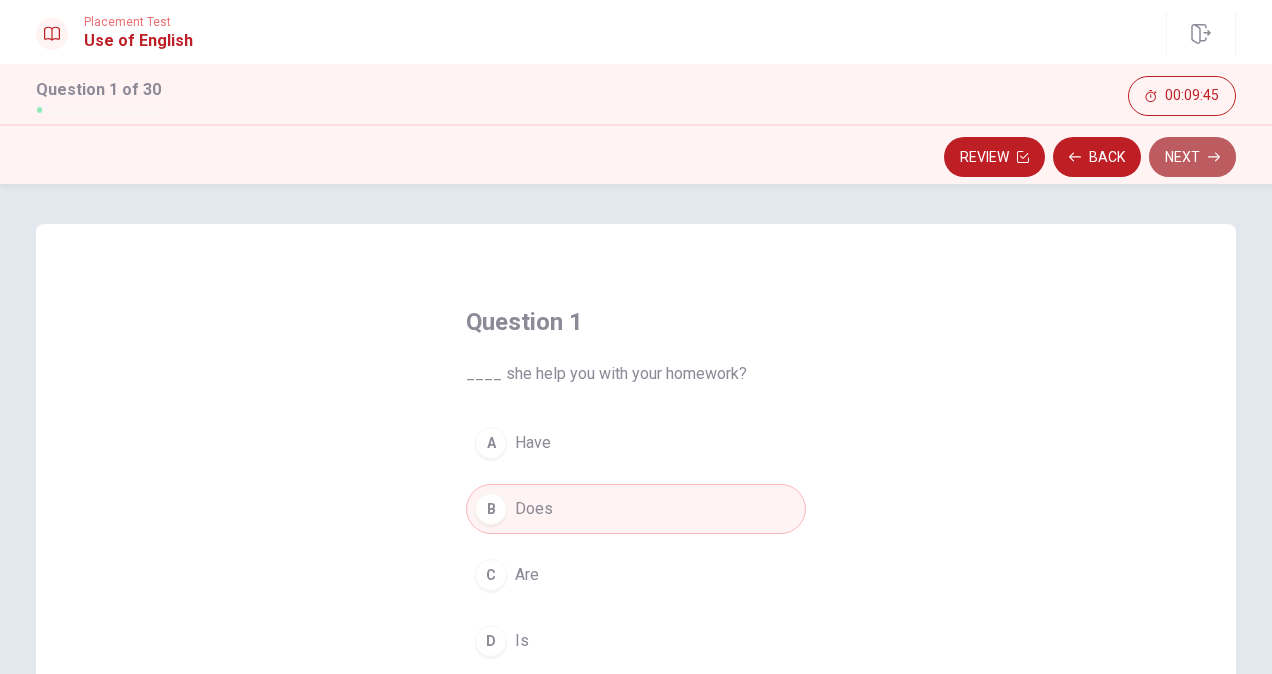 click on "Next" at bounding box center [1192, 157] 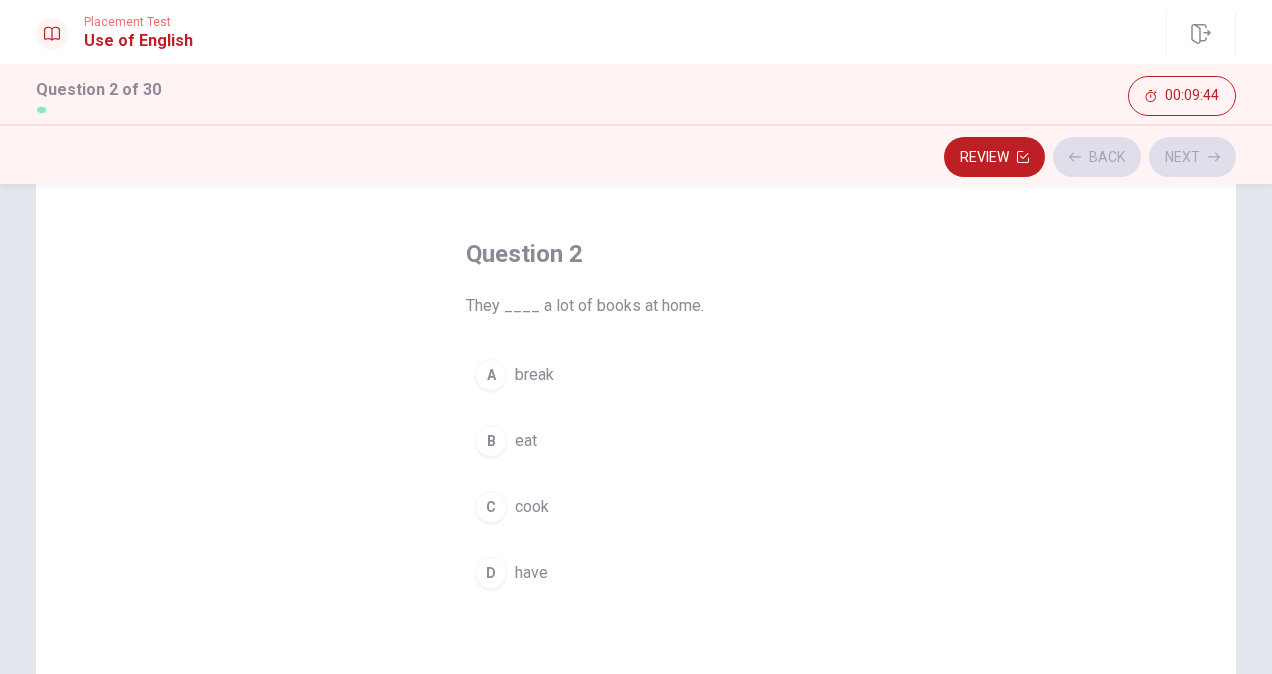 scroll, scrollTop: 100, scrollLeft: 0, axis: vertical 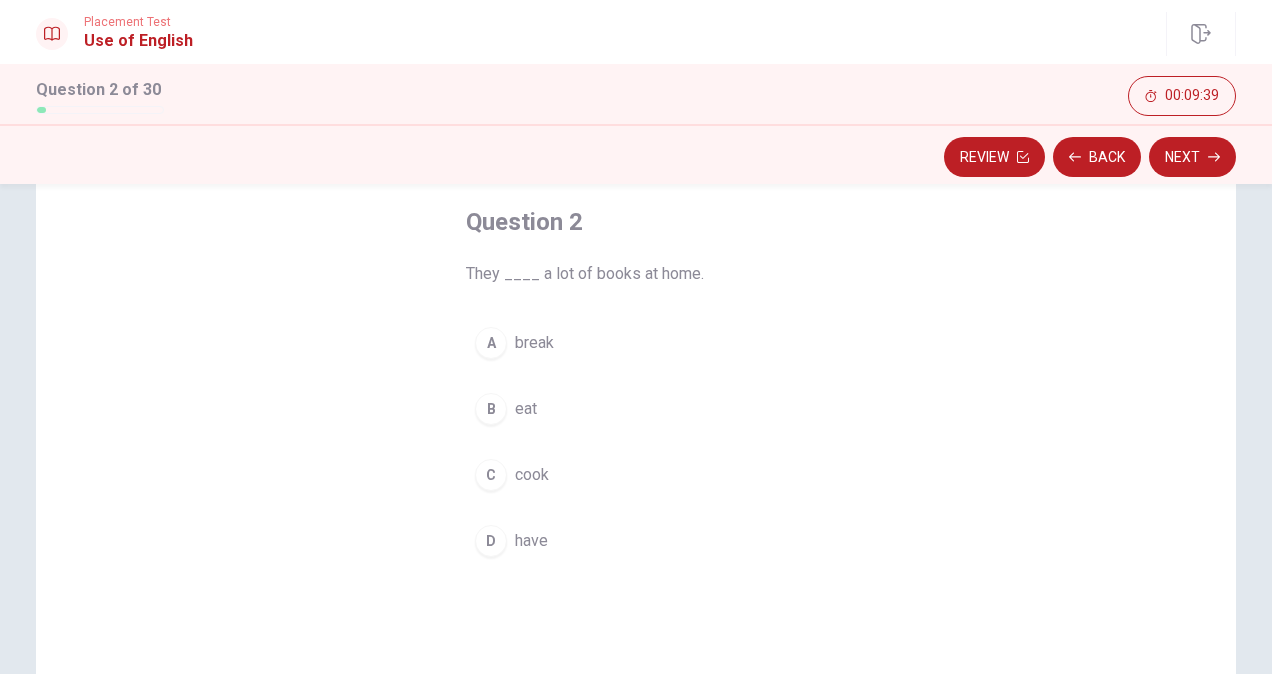 click on "D" at bounding box center (491, 541) 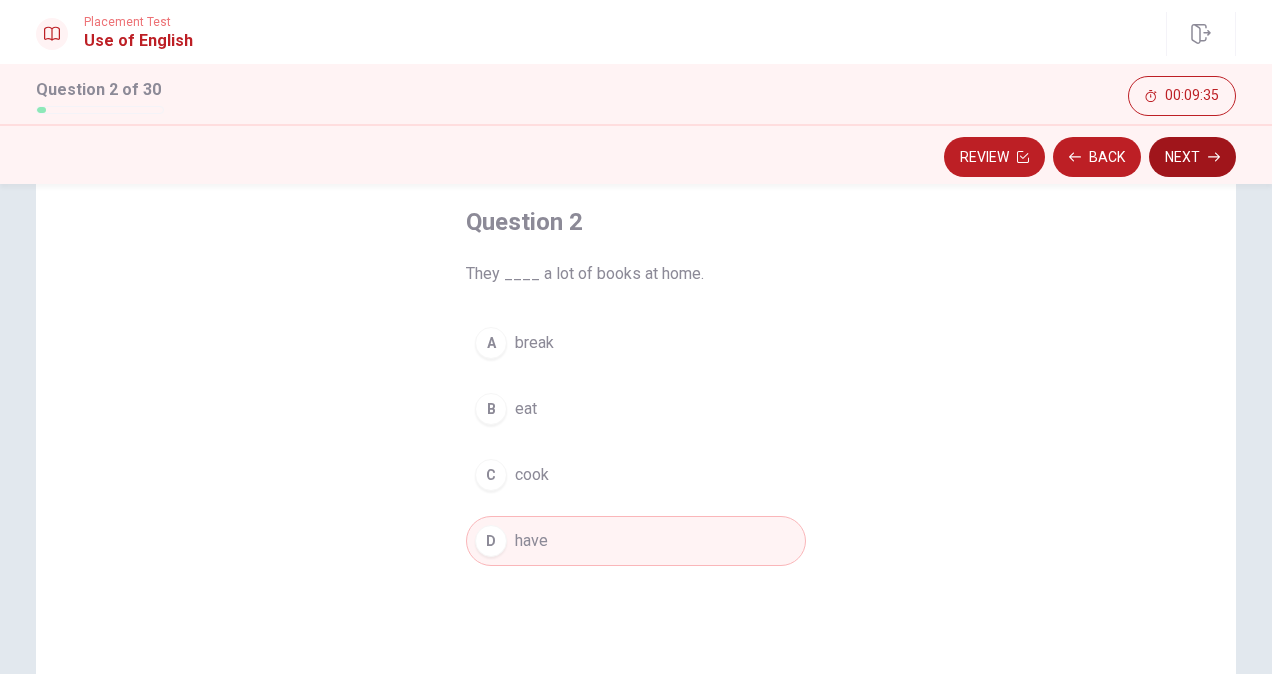 click on "Next" at bounding box center (1192, 157) 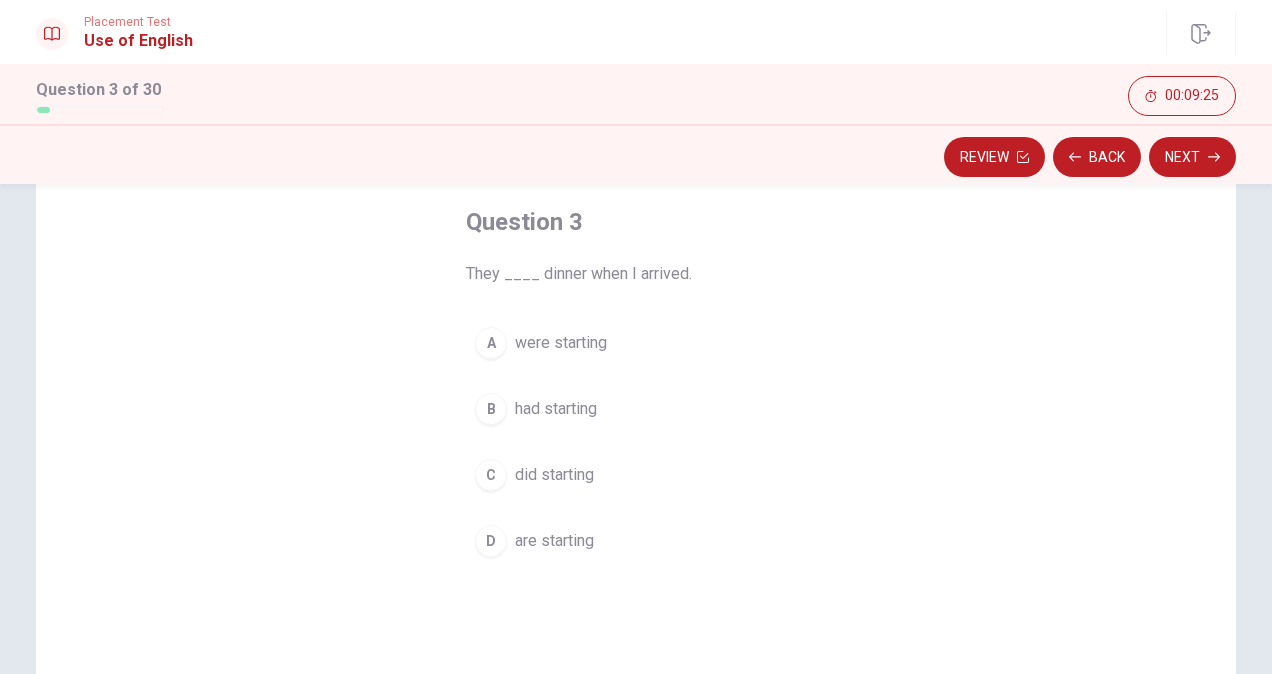 click on "A" at bounding box center (491, 343) 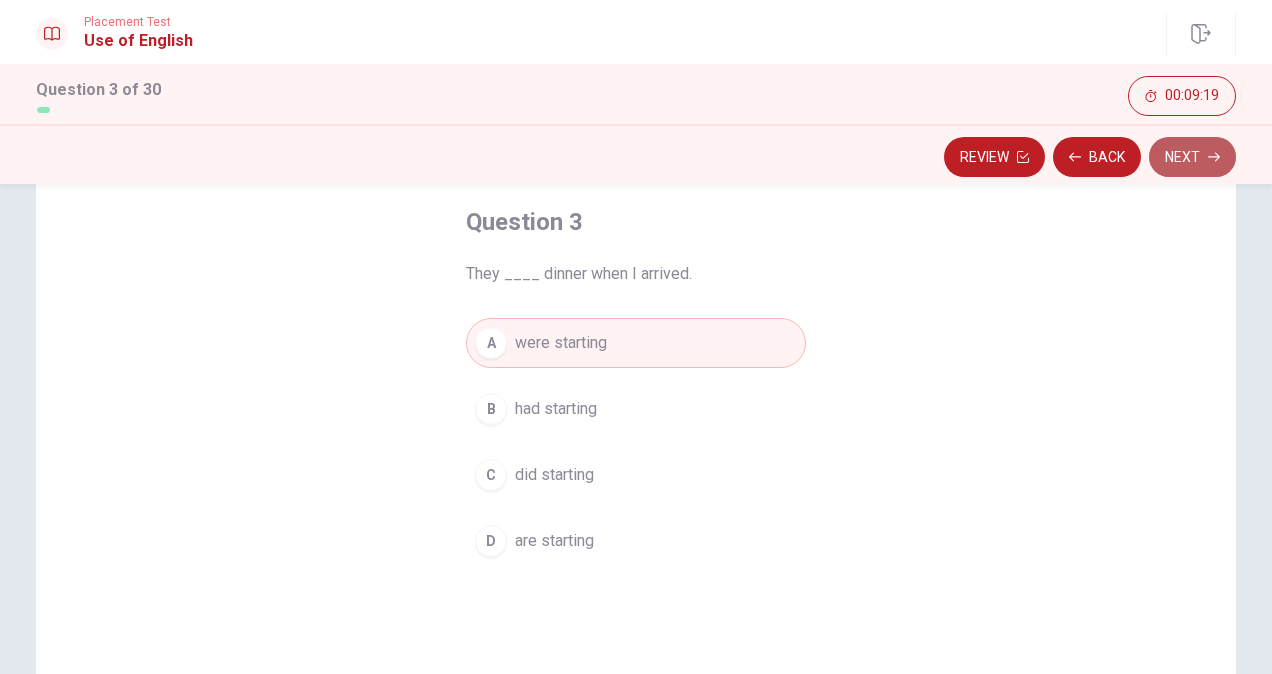 click on "Next" at bounding box center [1192, 157] 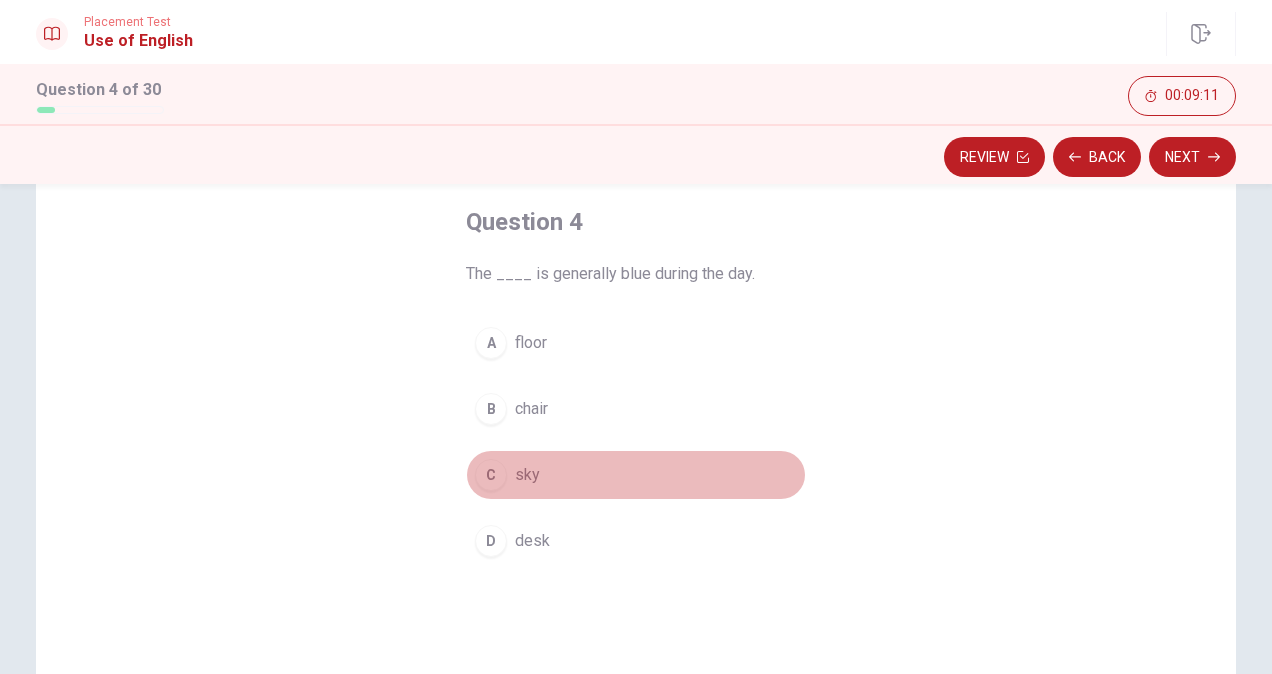 click on "C" at bounding box center (491, 475) 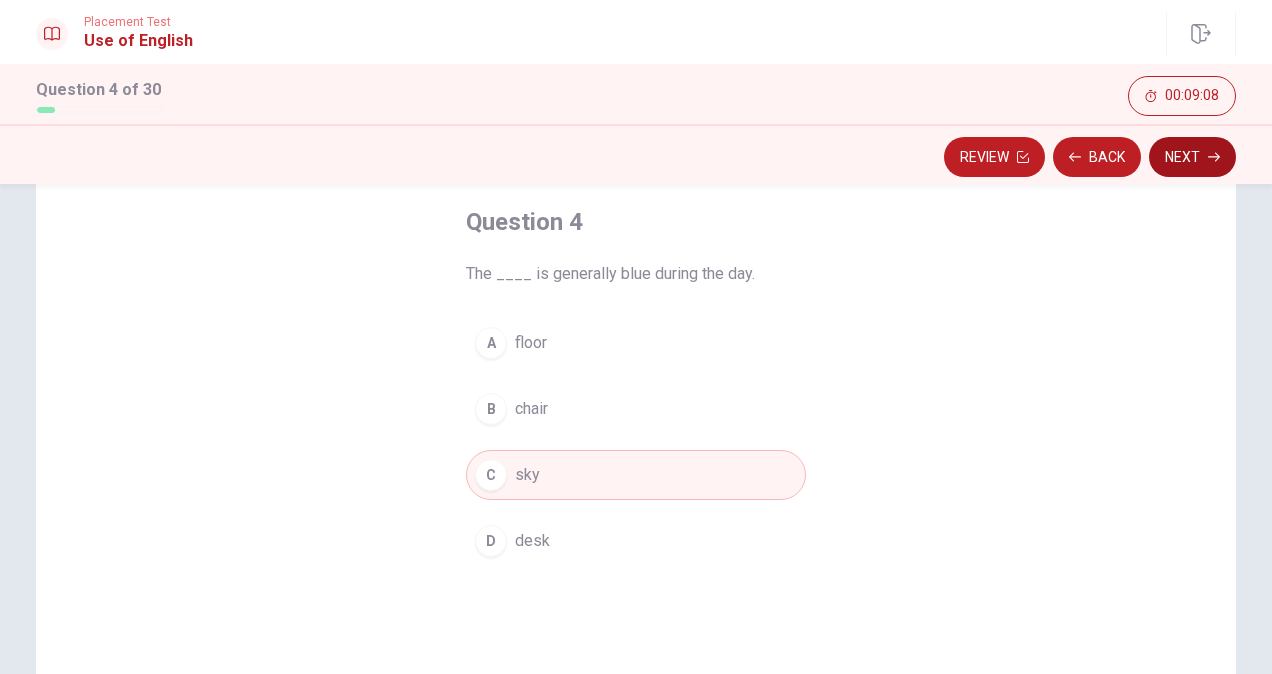 click on "Next" at bounding box center [1192, 157] 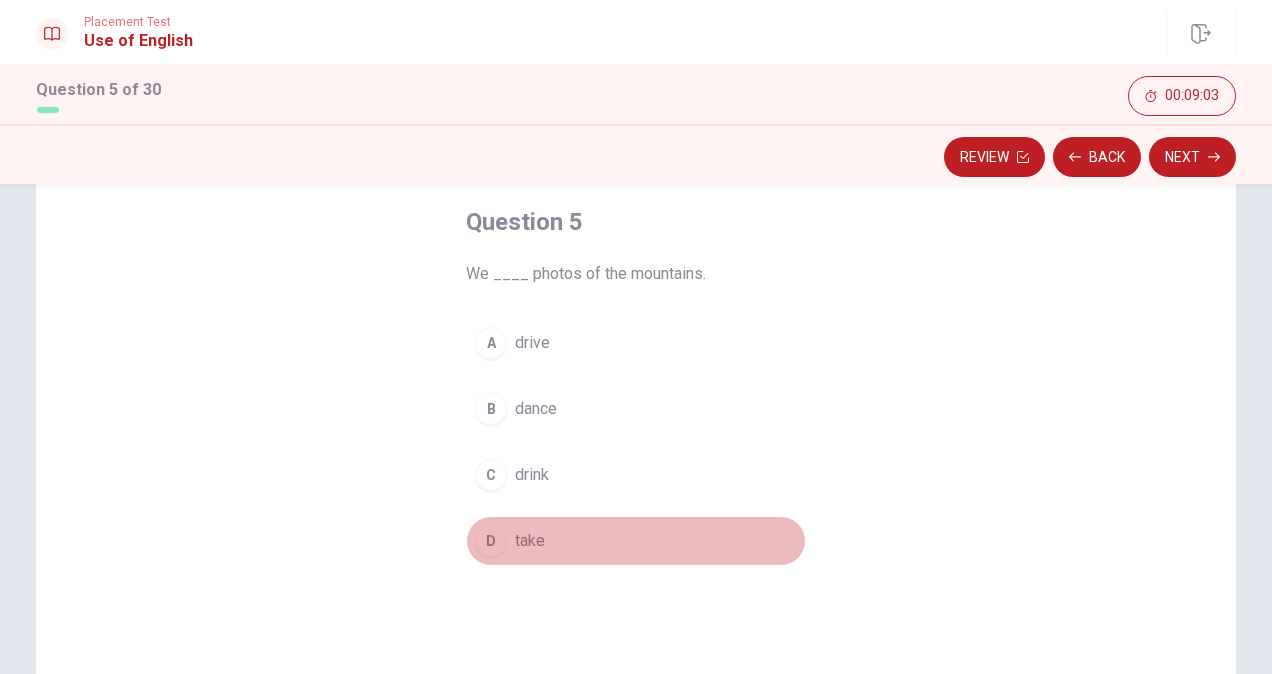 click on "D" at bounding box center [491, 541] 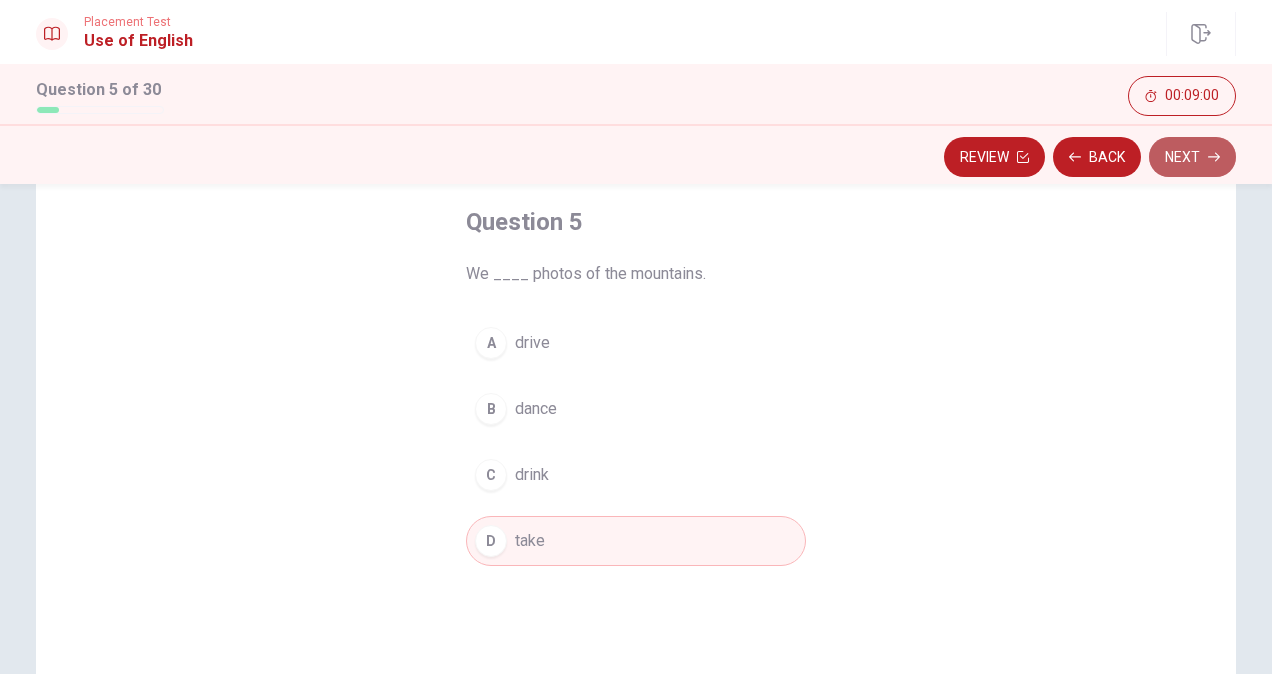 click on "Next" at bounding box center (1192, 157) 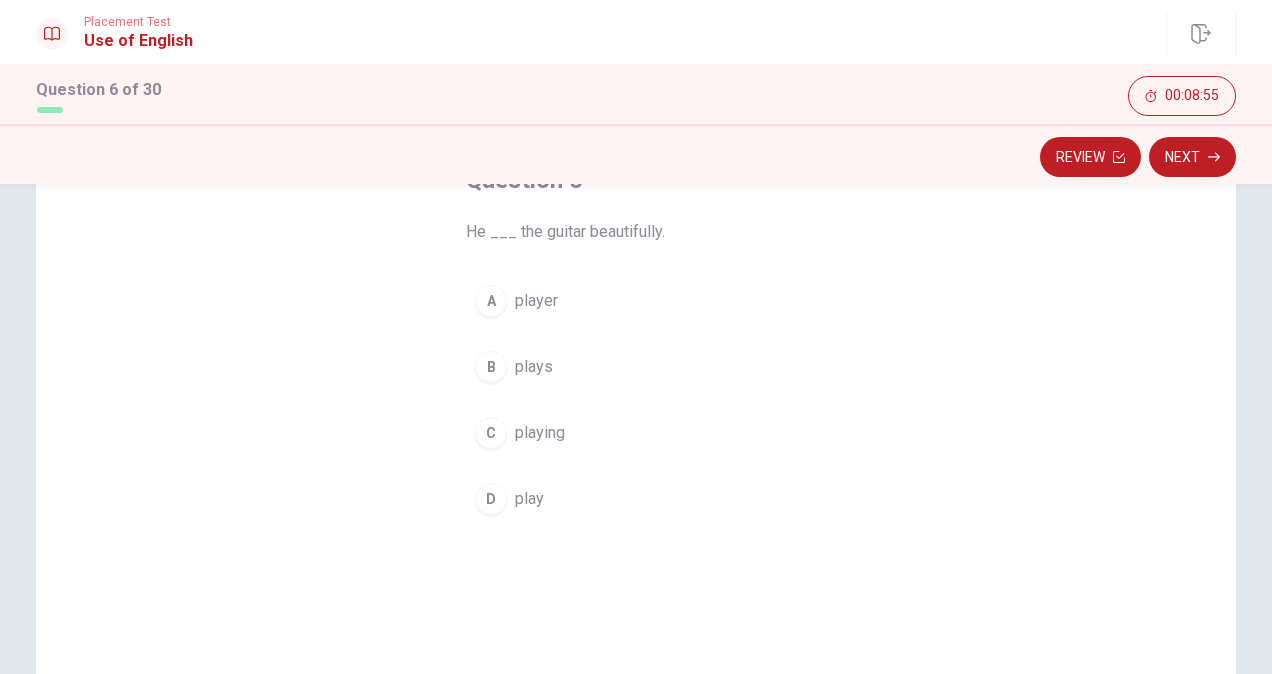 scroll, scrollTop: 100, scrollLeft: 0, axis: vertical 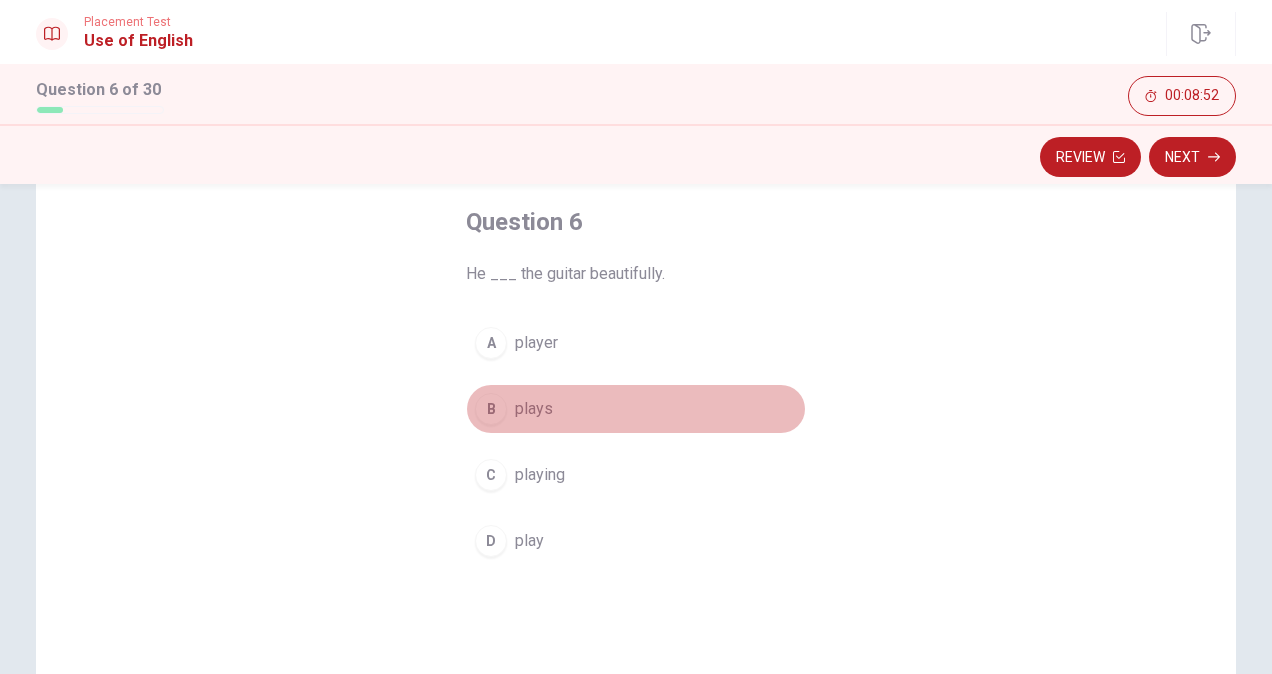 click on "B" at bounding box center (491, 409) 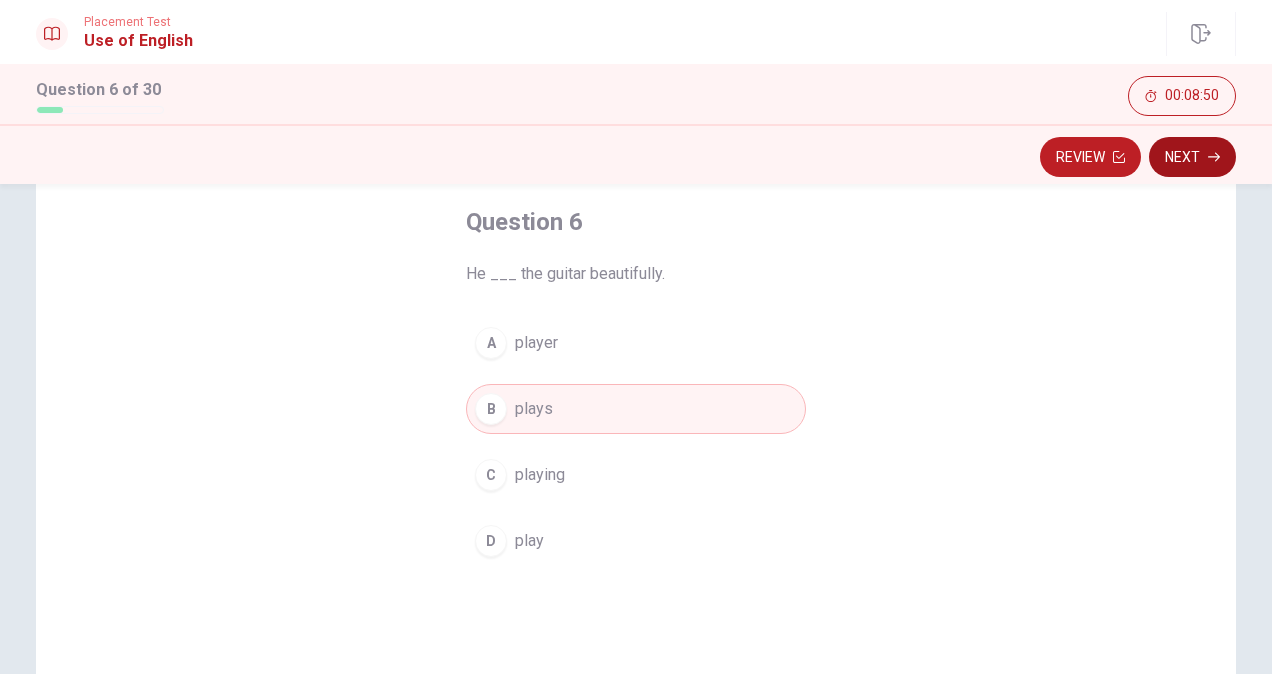click 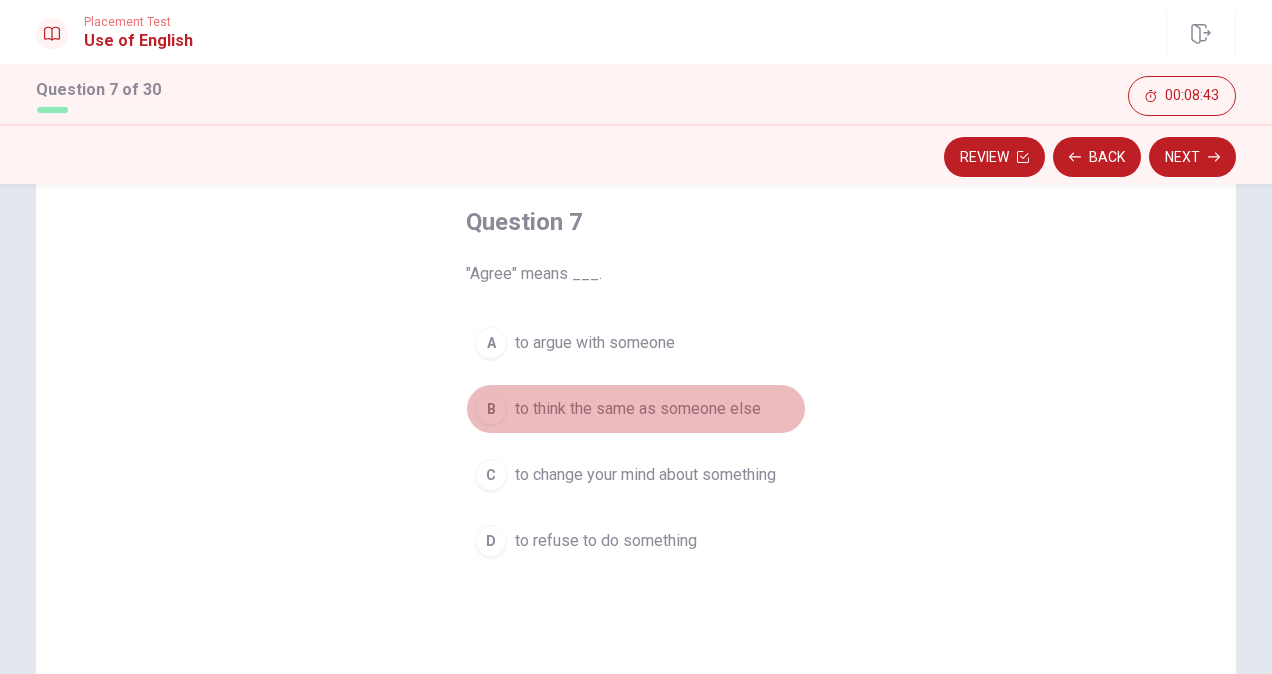 click on "B" at bounding box center (491, 409) 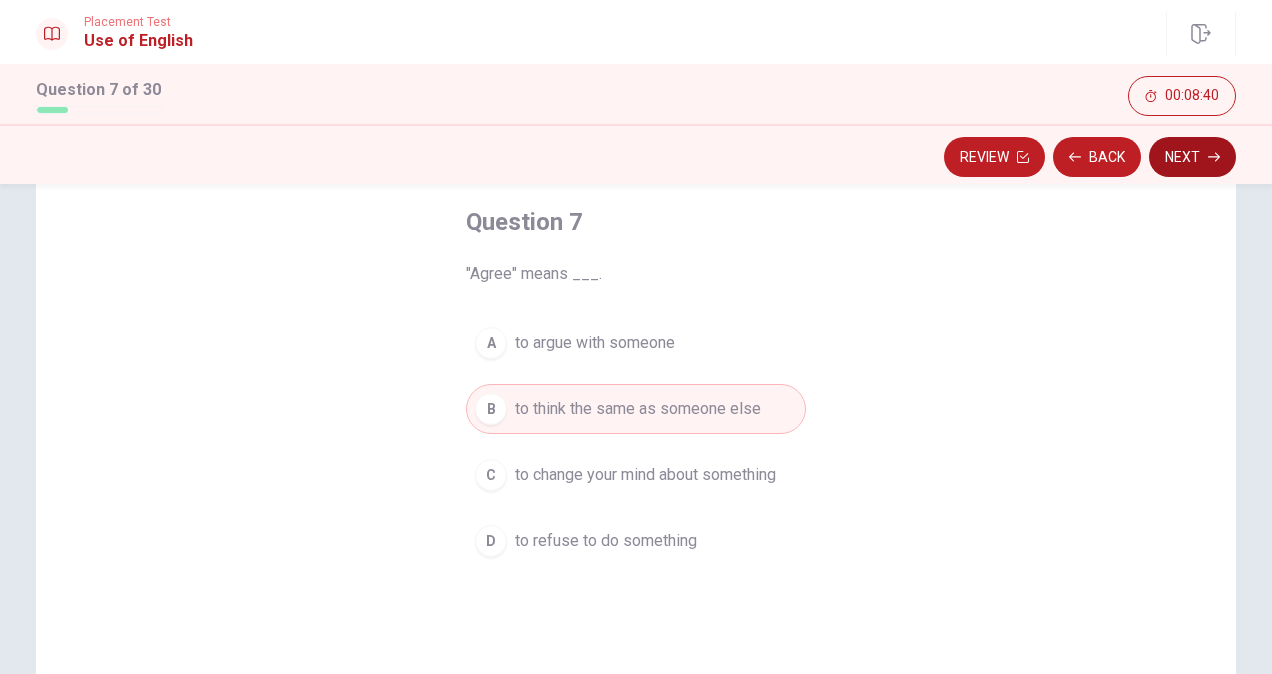 click on "Next" at bounding box center [1192, 157] 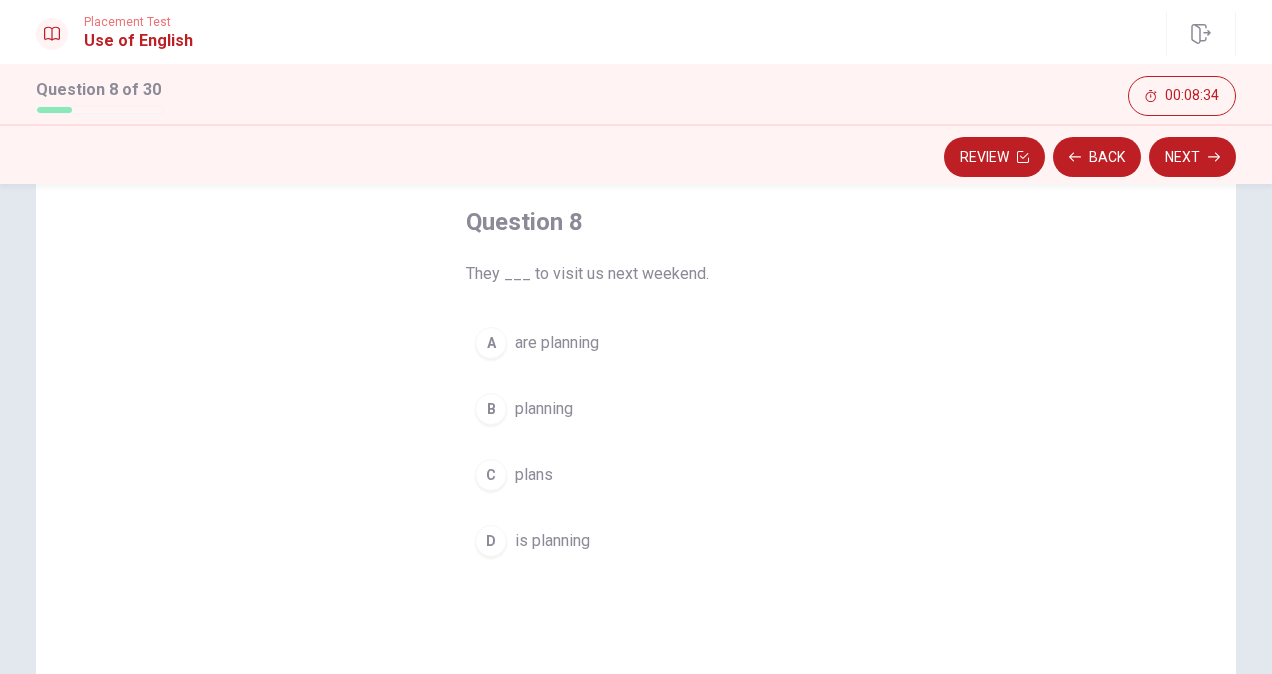 click on "A" at bounding box center (491, 343) 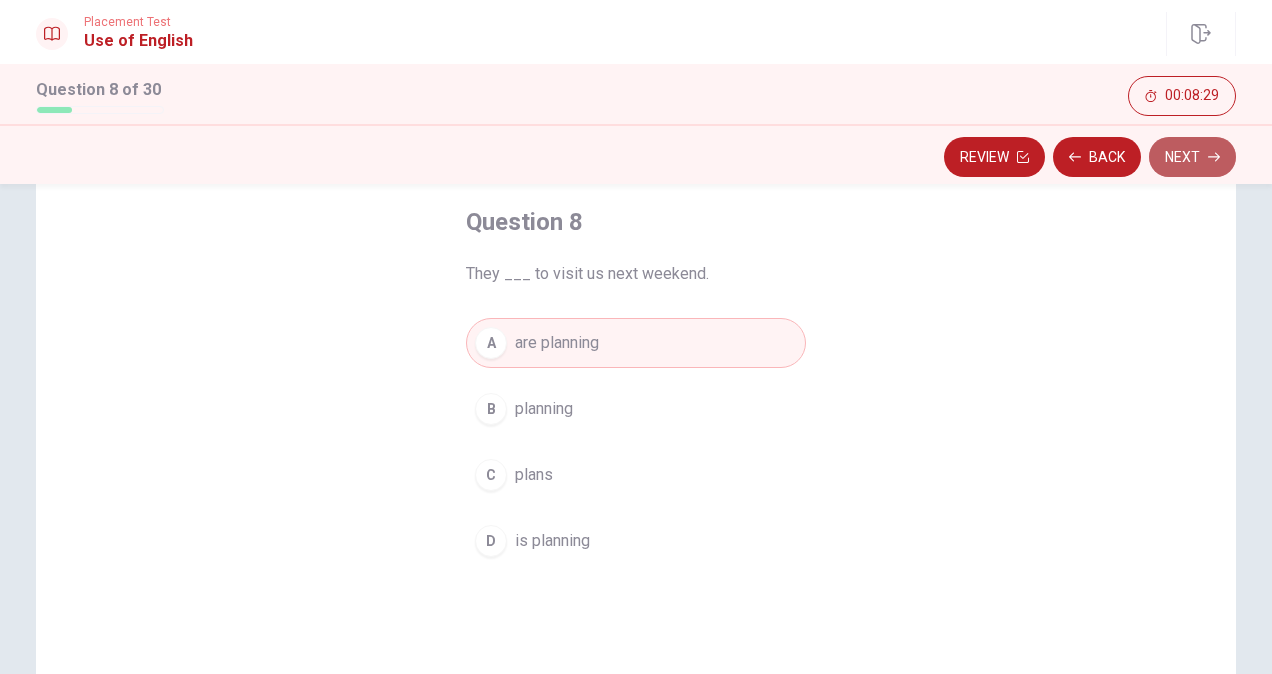 click on "Next" at bounding box center (1192, 157) 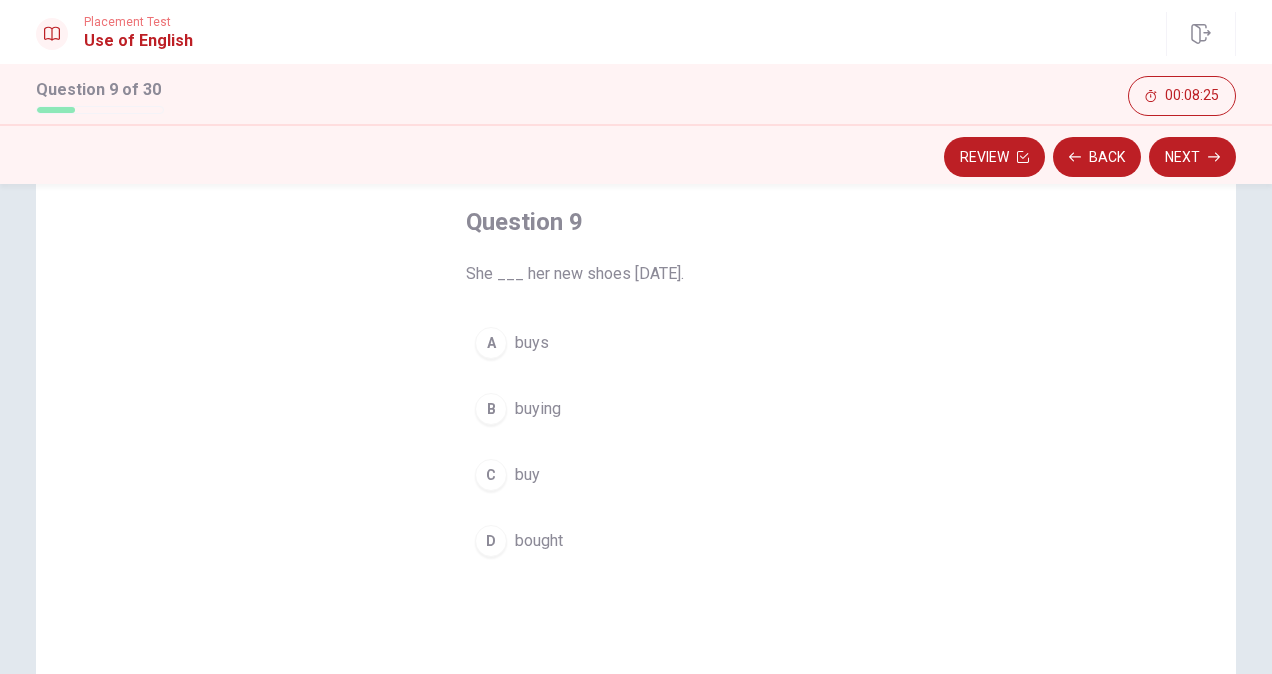click on "D" at bounding box center [491, 541] 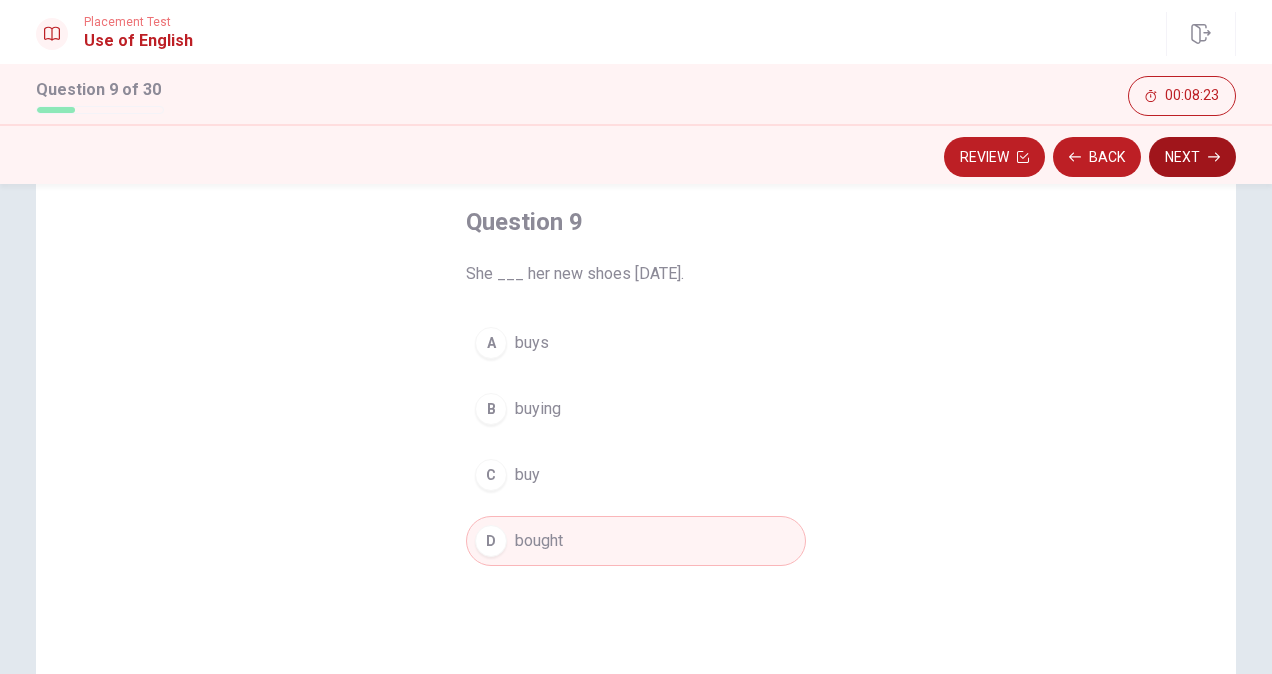 click on "Next" at bounding box center (1192, 157) 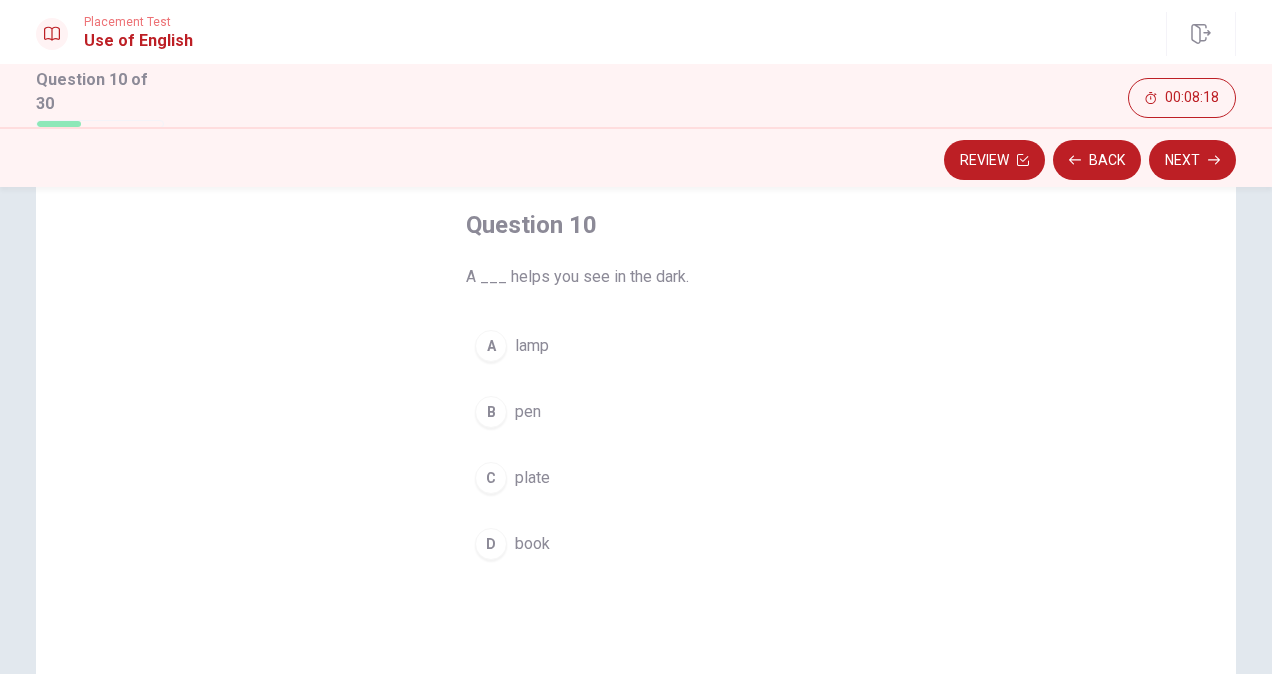 click on "A" at bounding box center [491, 346] 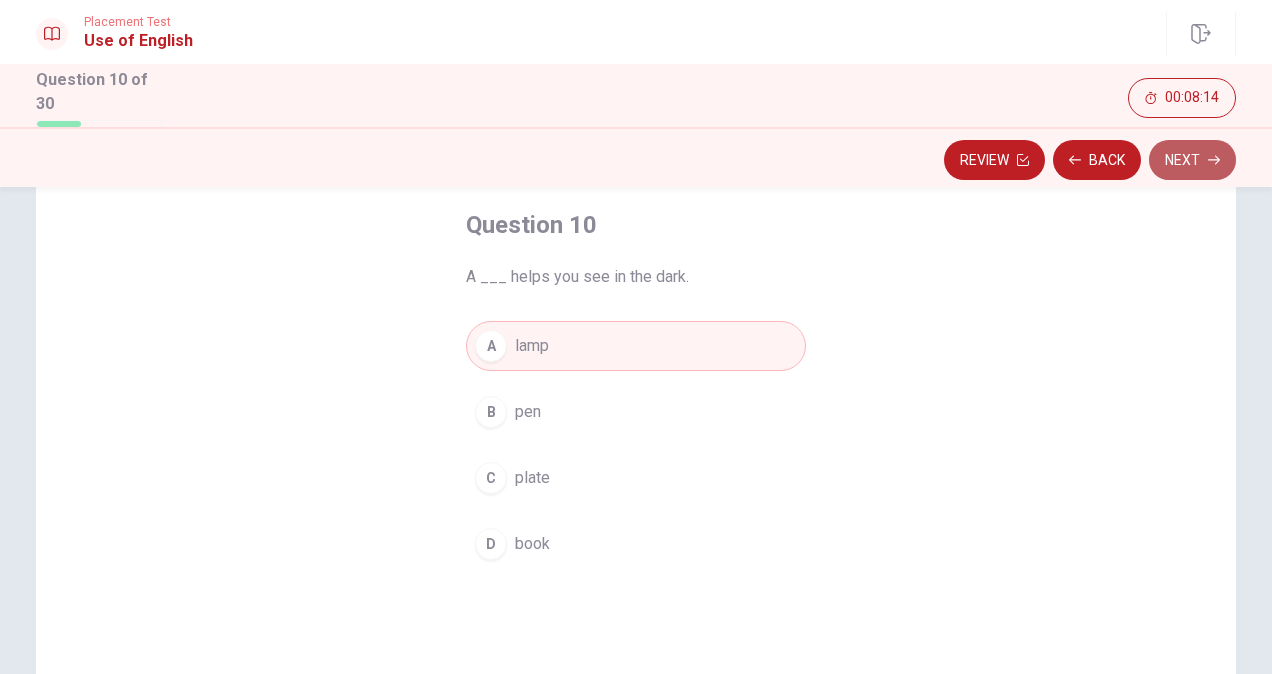 click on "Next" at bounding box center (1192, 160) 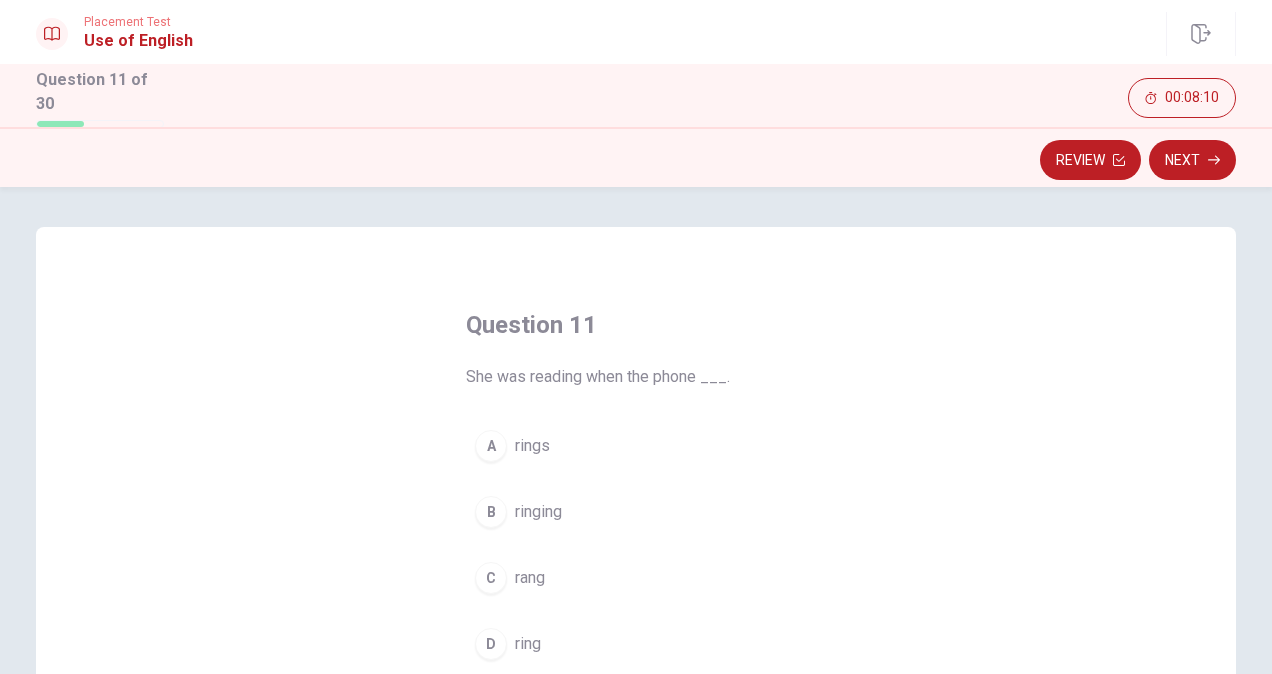 scroll, scrollTop: 100, scrollLeft: 0, axis: vertical 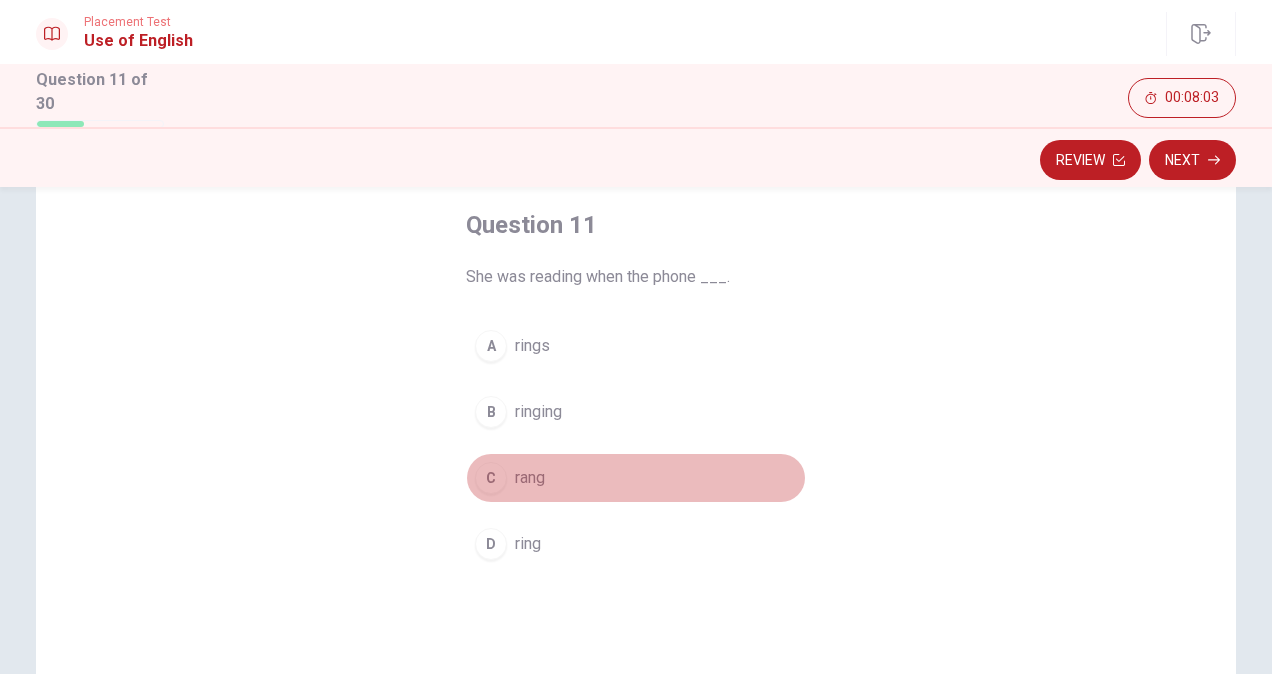 click on "C" at bounding box center [491, 478] 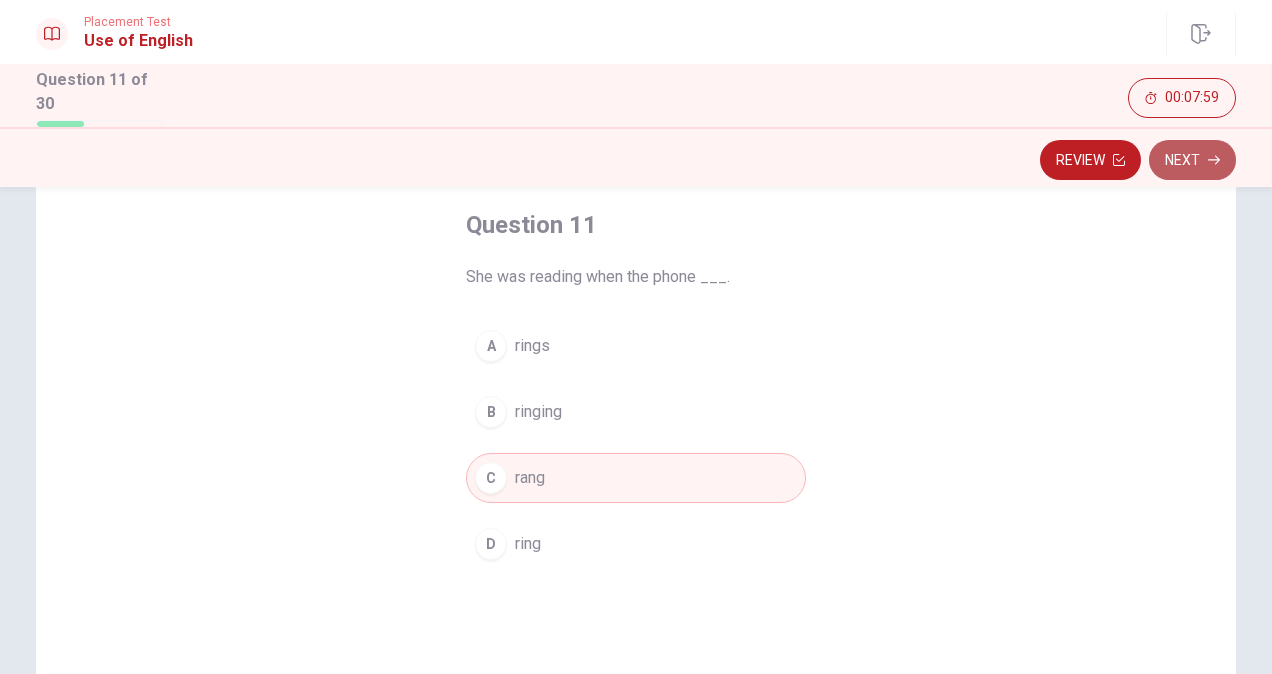click on "Next" at bounding box center [1192, 160] 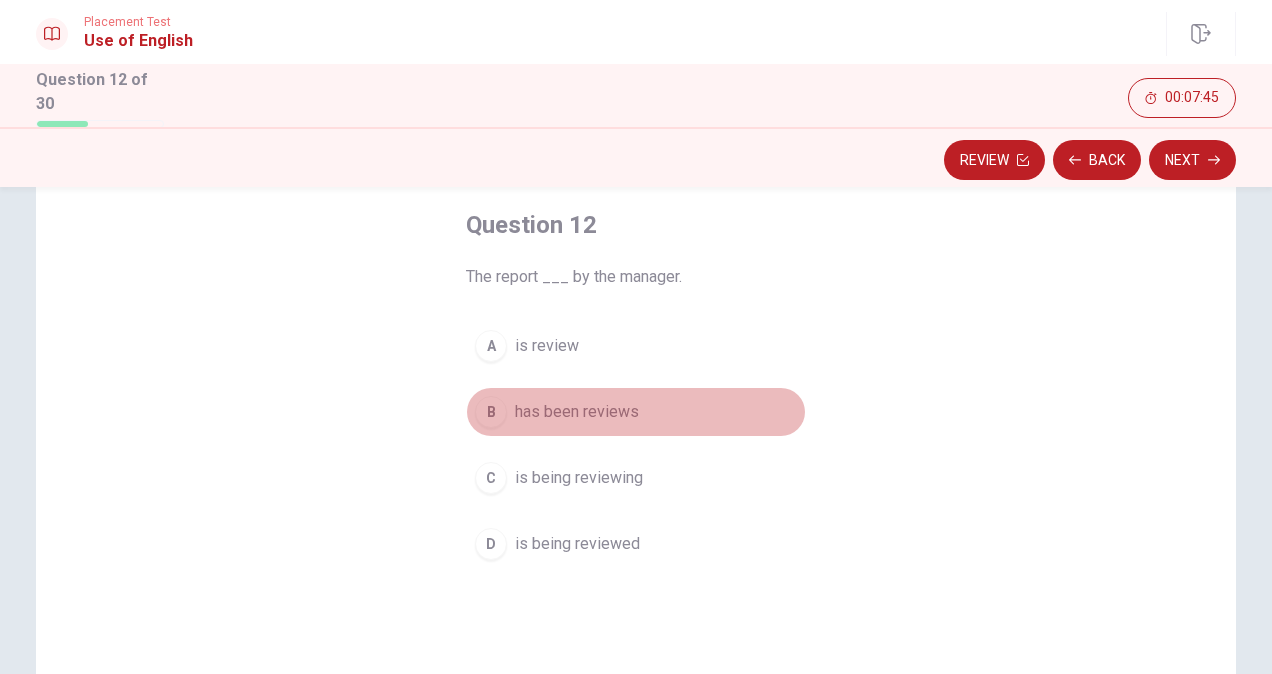 click on "B" at bounding box center (491, 412) 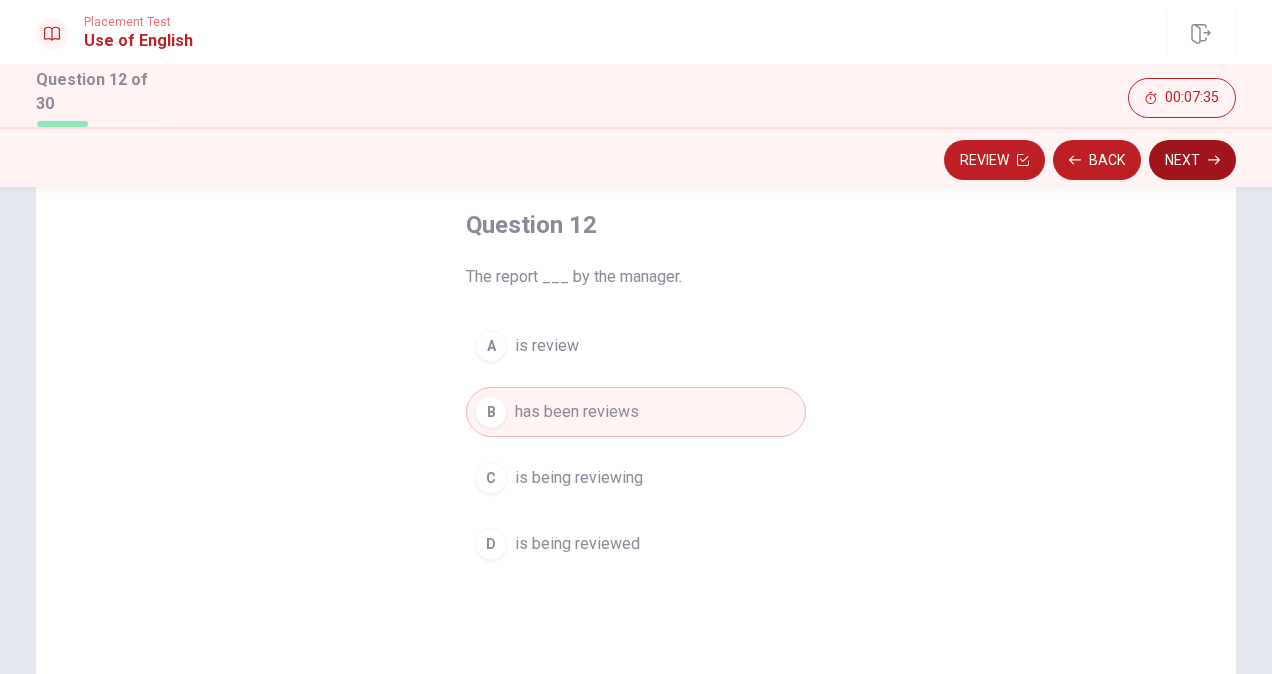 click on "Next" at bounding box center (1192, 160) 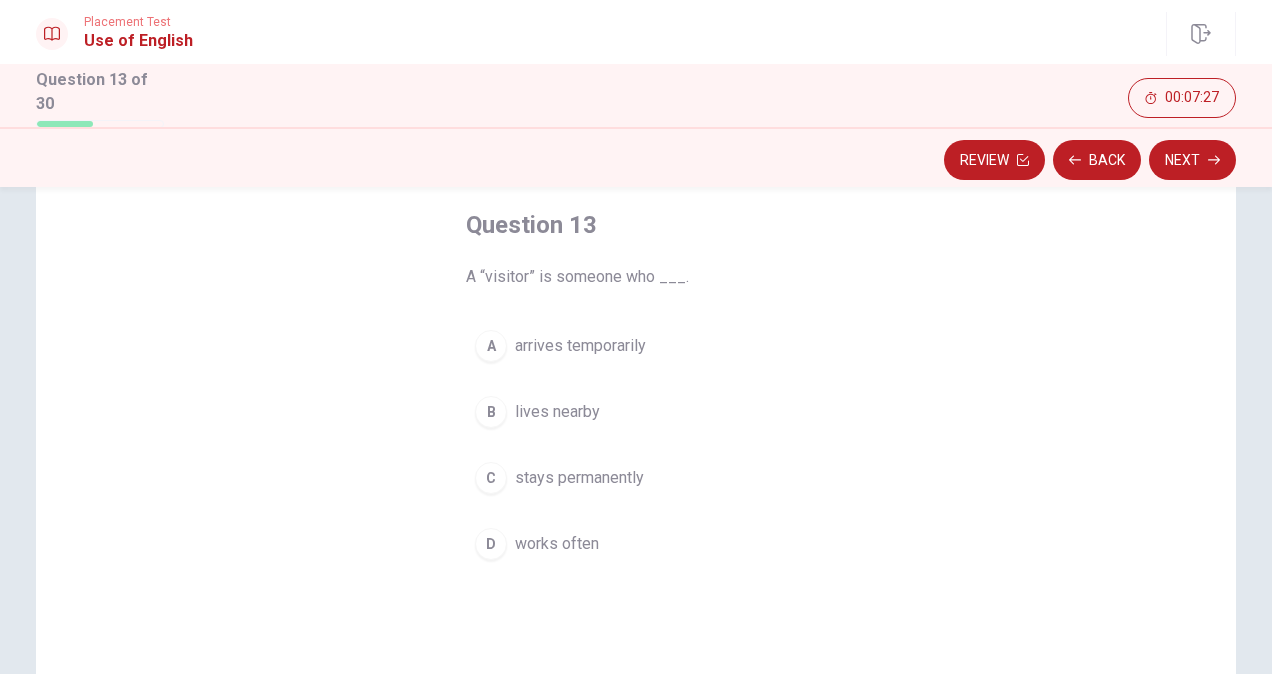 click on "A" at bounding box center [491, 346] 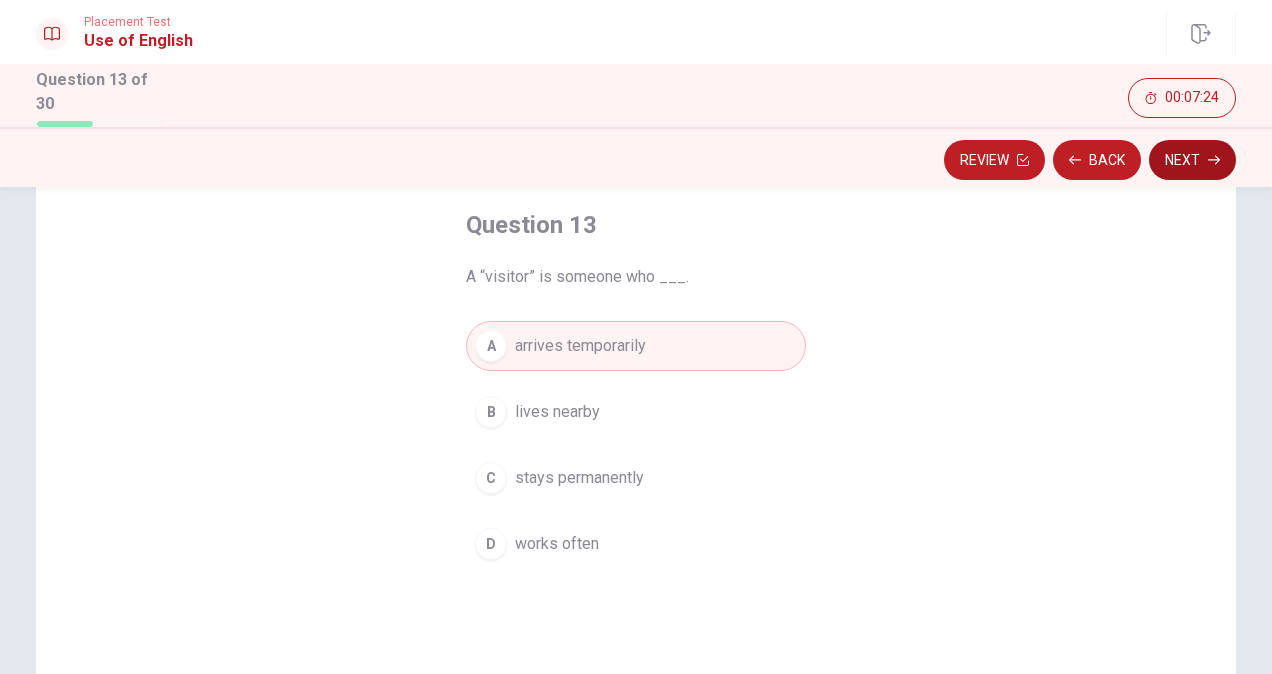 click 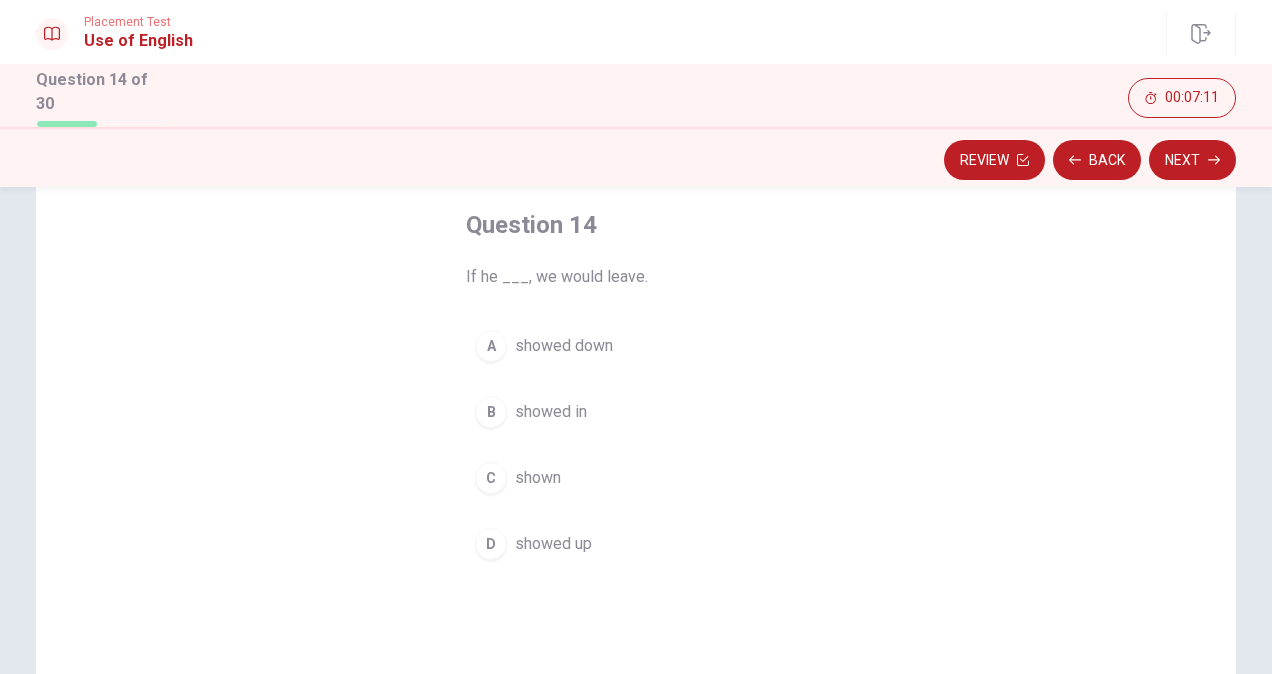 click on "D" at bounding box center [491, 544] 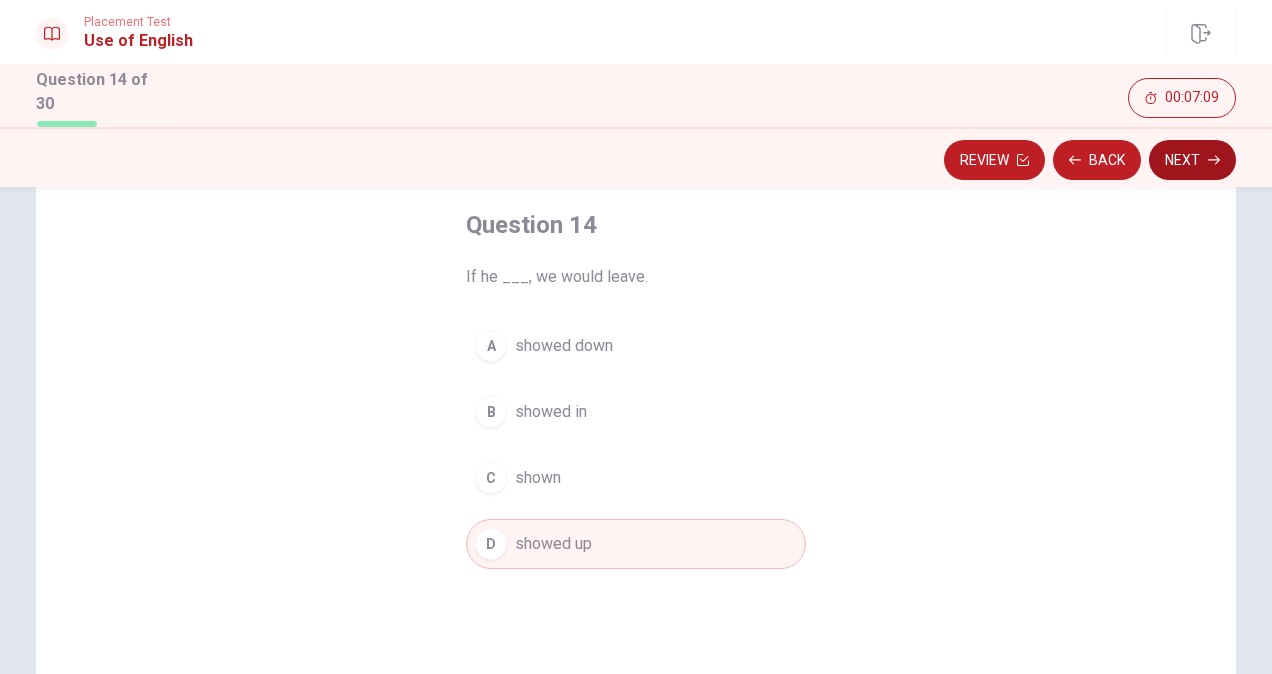 click on "Next" at bounding box center [1192, 160] 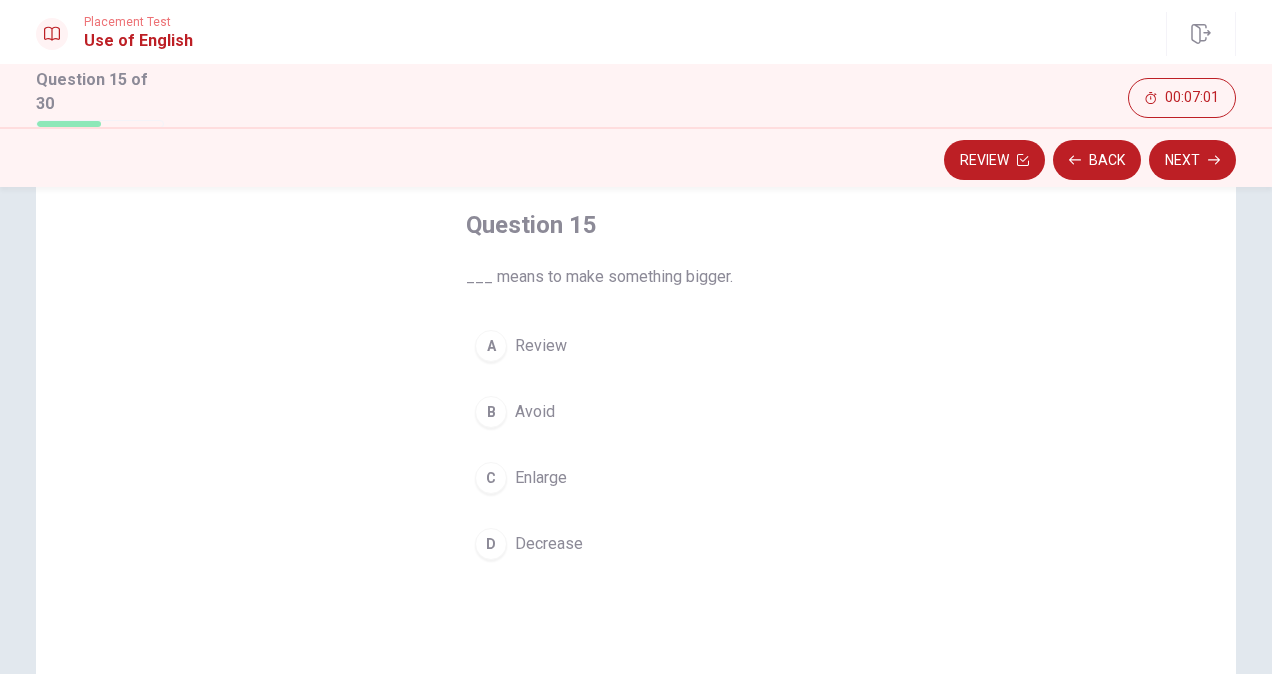 click on "C" at bounding box center (491, 478) 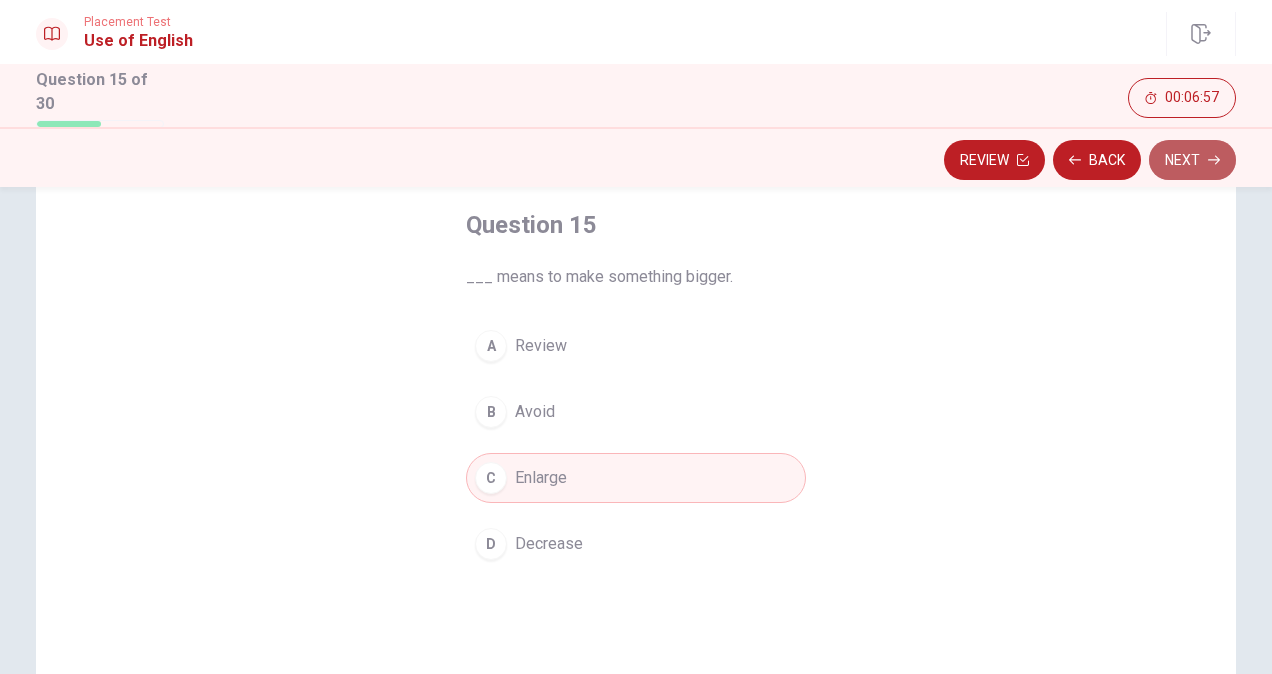 click on "Next" at bounding box center (1192, 160) 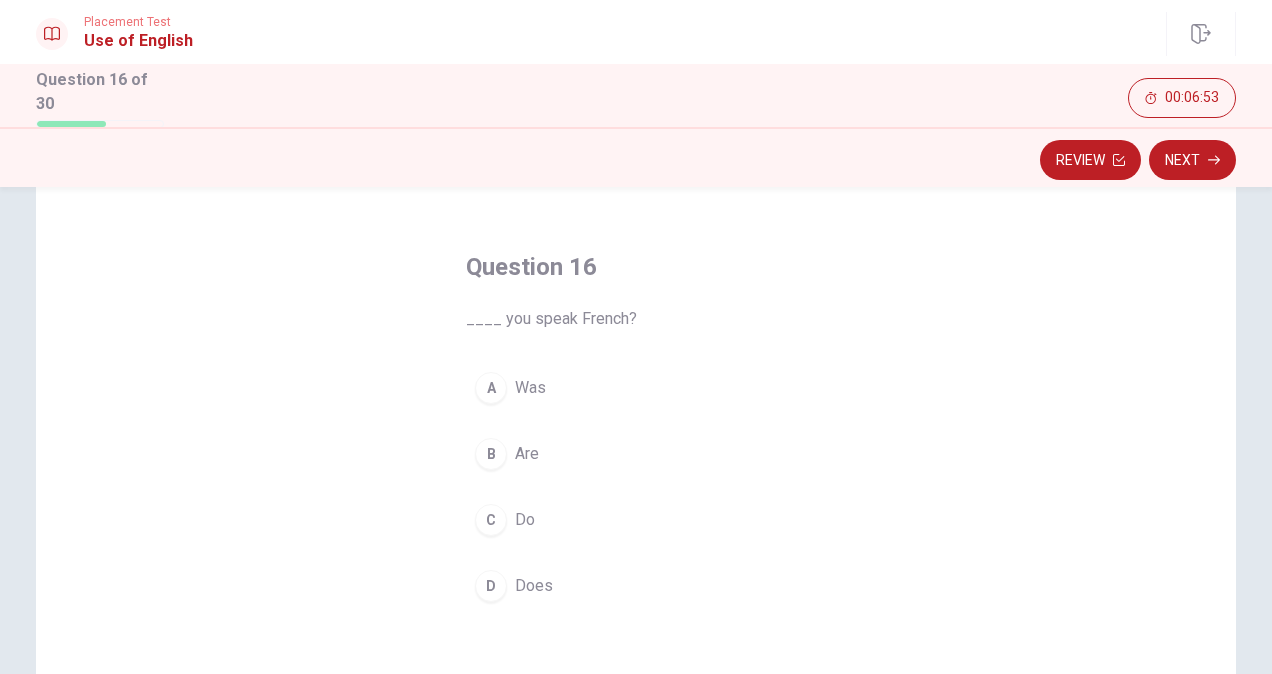 scroll, scrollTop: 100, scrollLeft: 0, axis: vertical 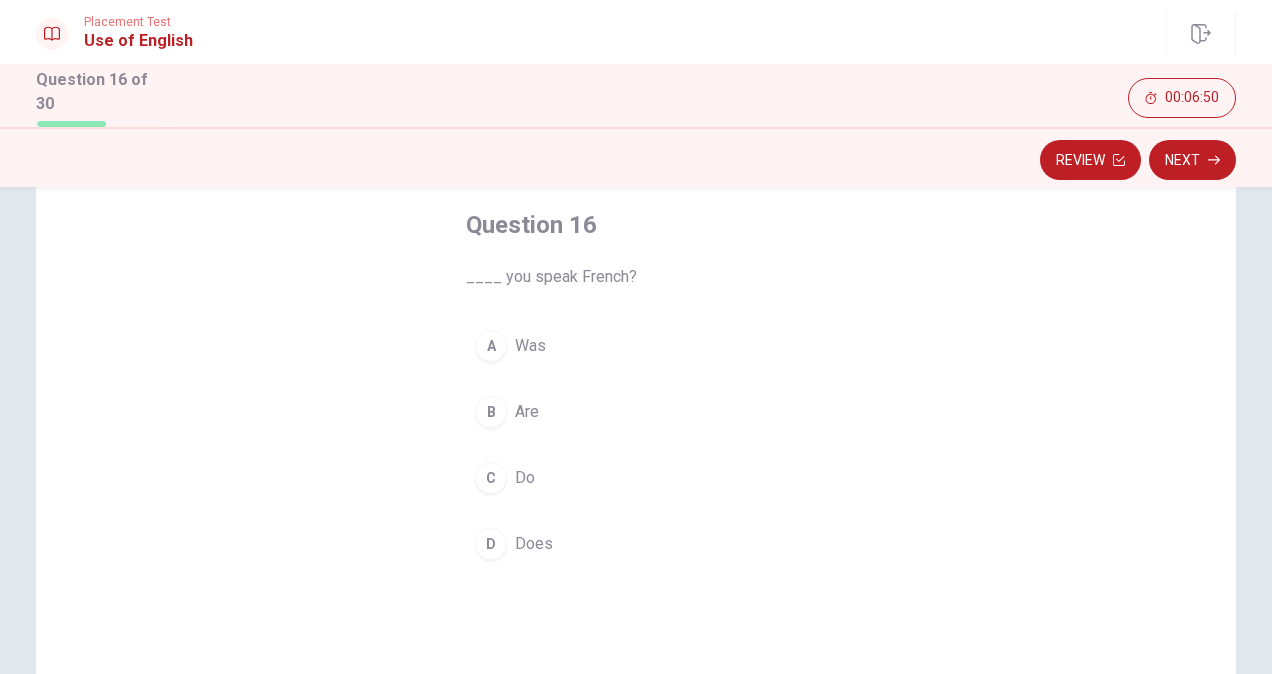 click on "C" at bounding box center (491, 478) 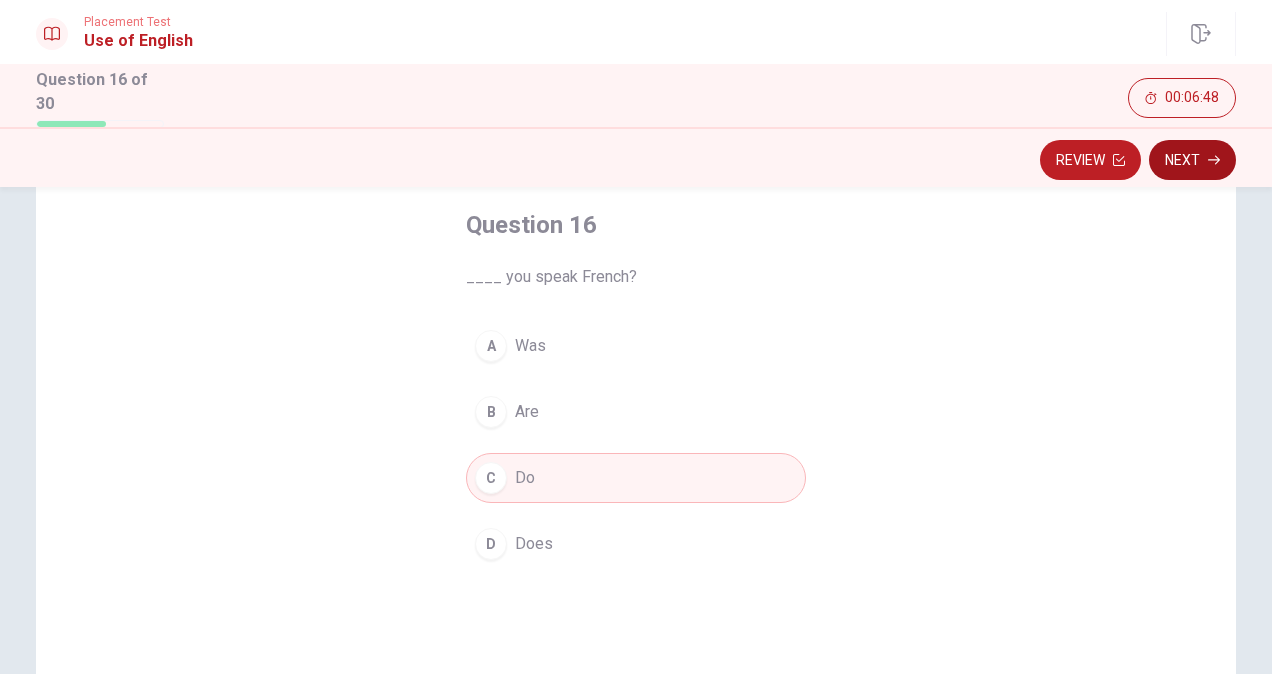 click on "Next" at bounding box center (1192, 160) 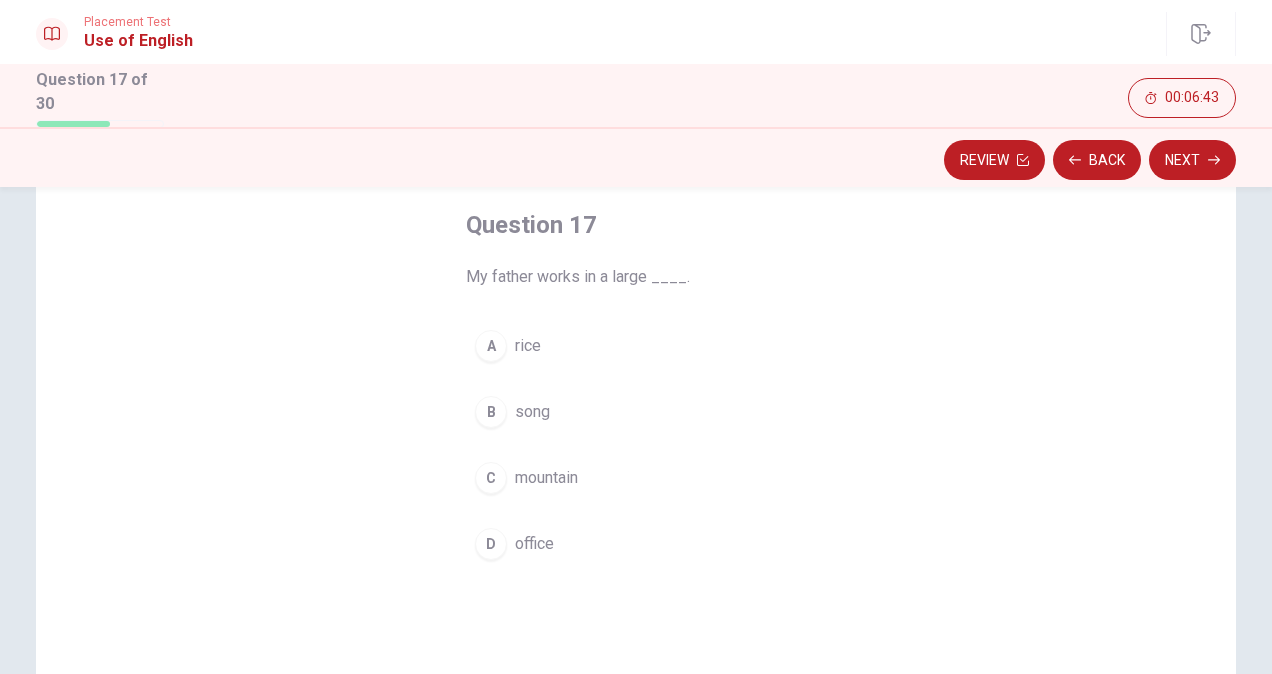 click on "D" at bounding box center [491, 544] 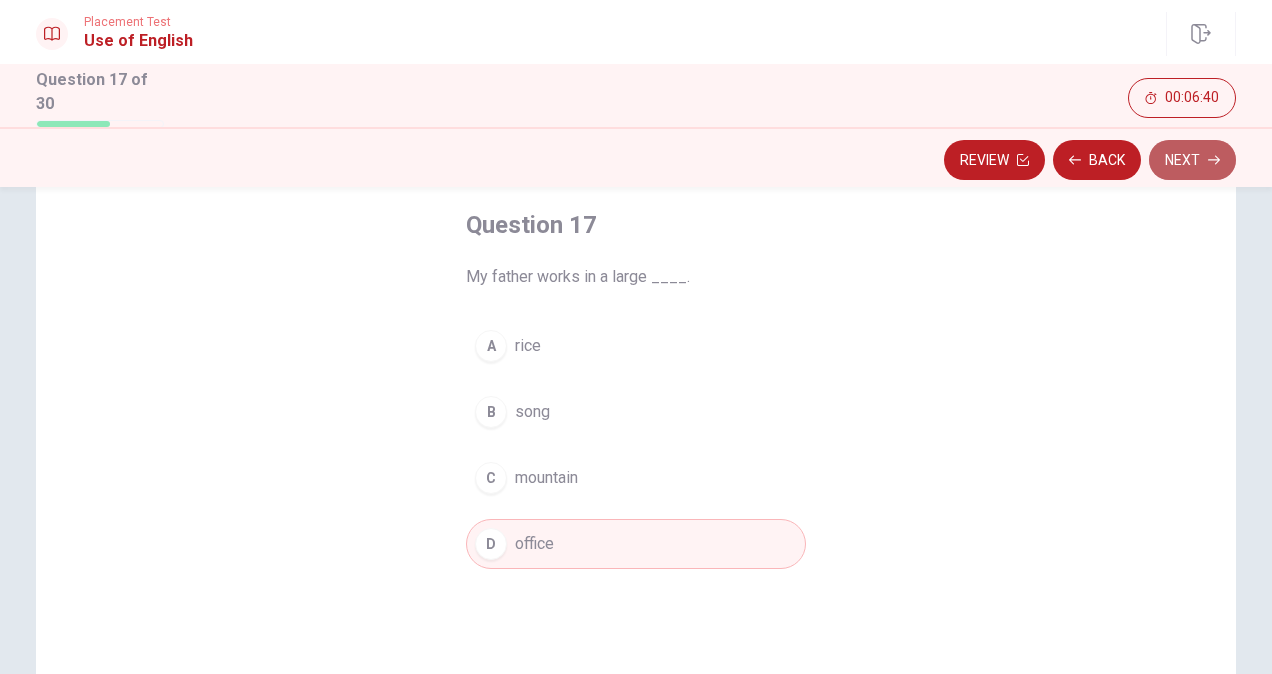 click 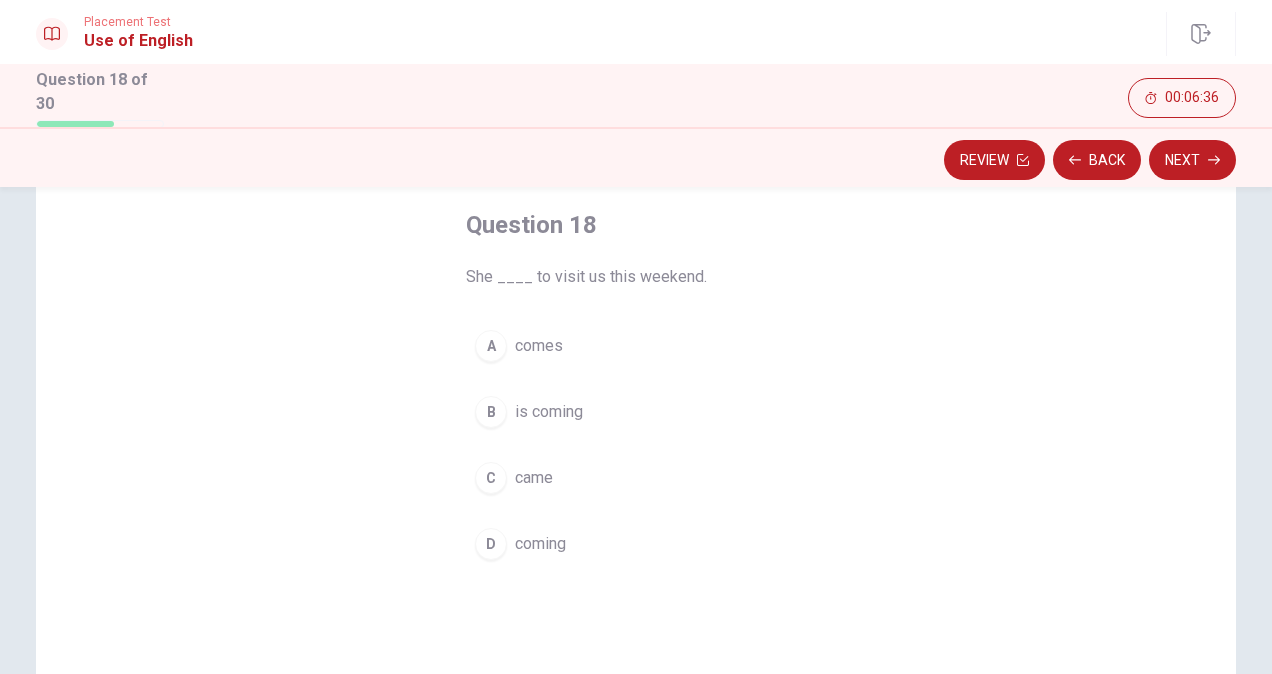 click on "B" at bounding box center [491, 412] 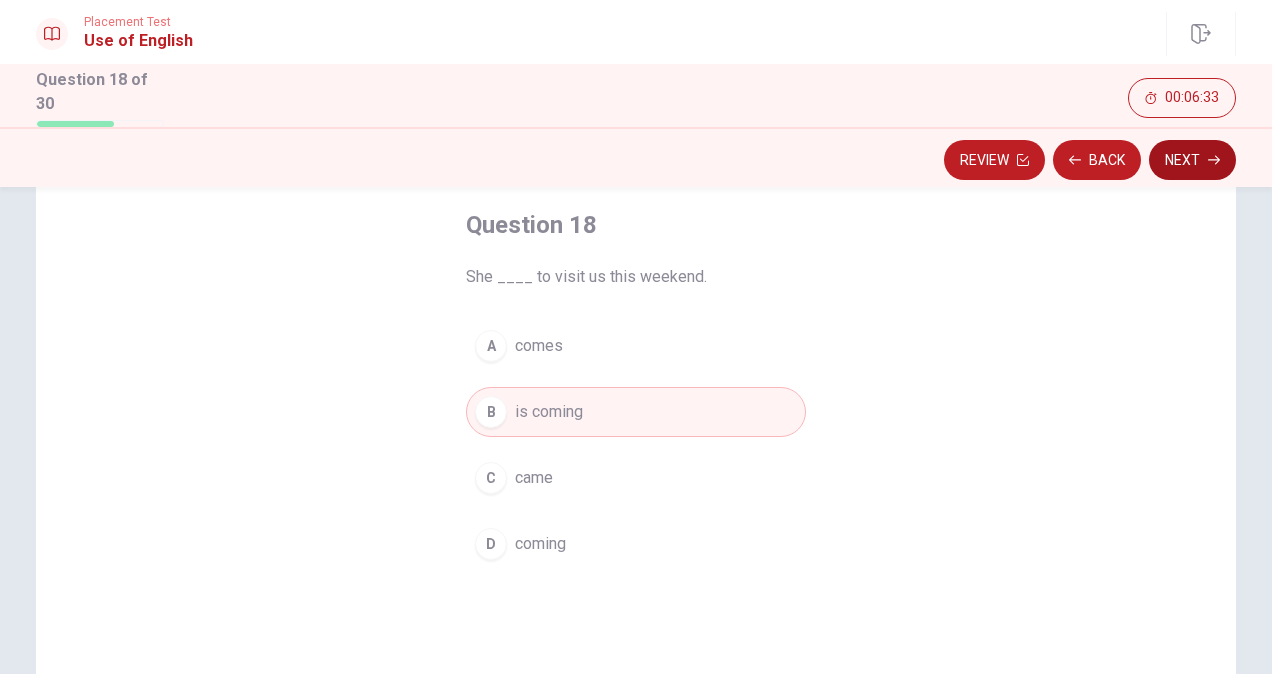 click on "Next" at bounding box center [1192, 160] 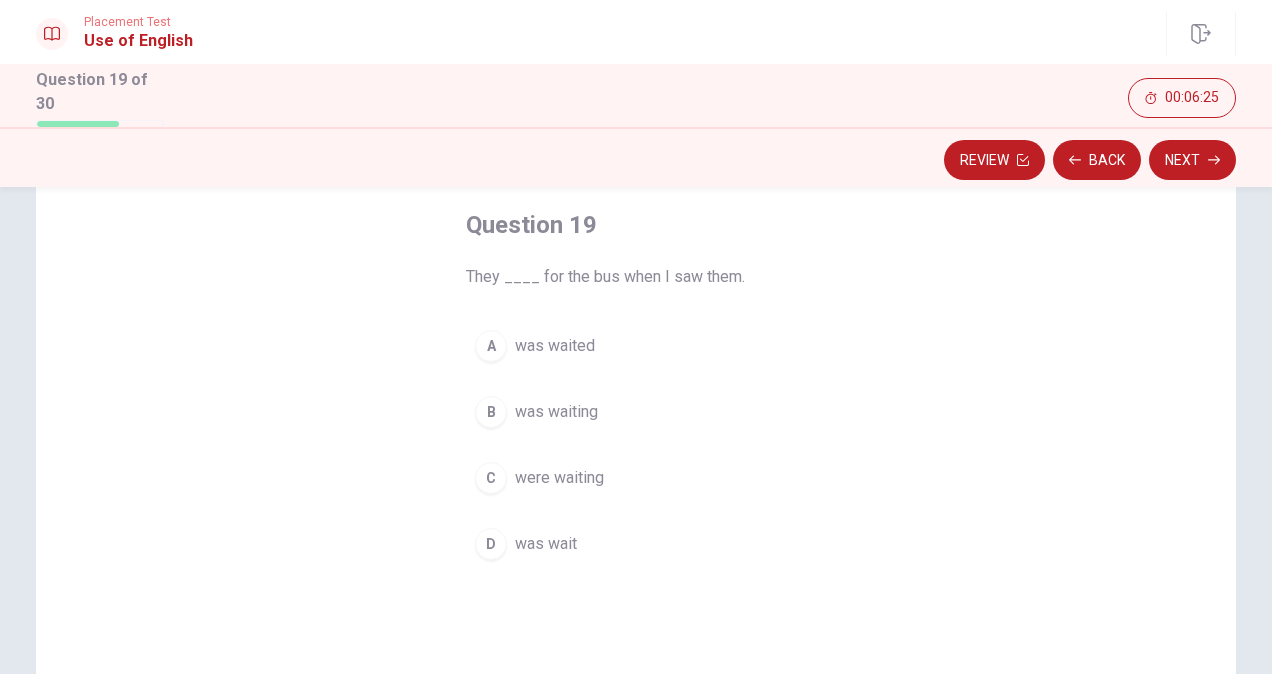 click on "C" at bounding box center (491, 478) 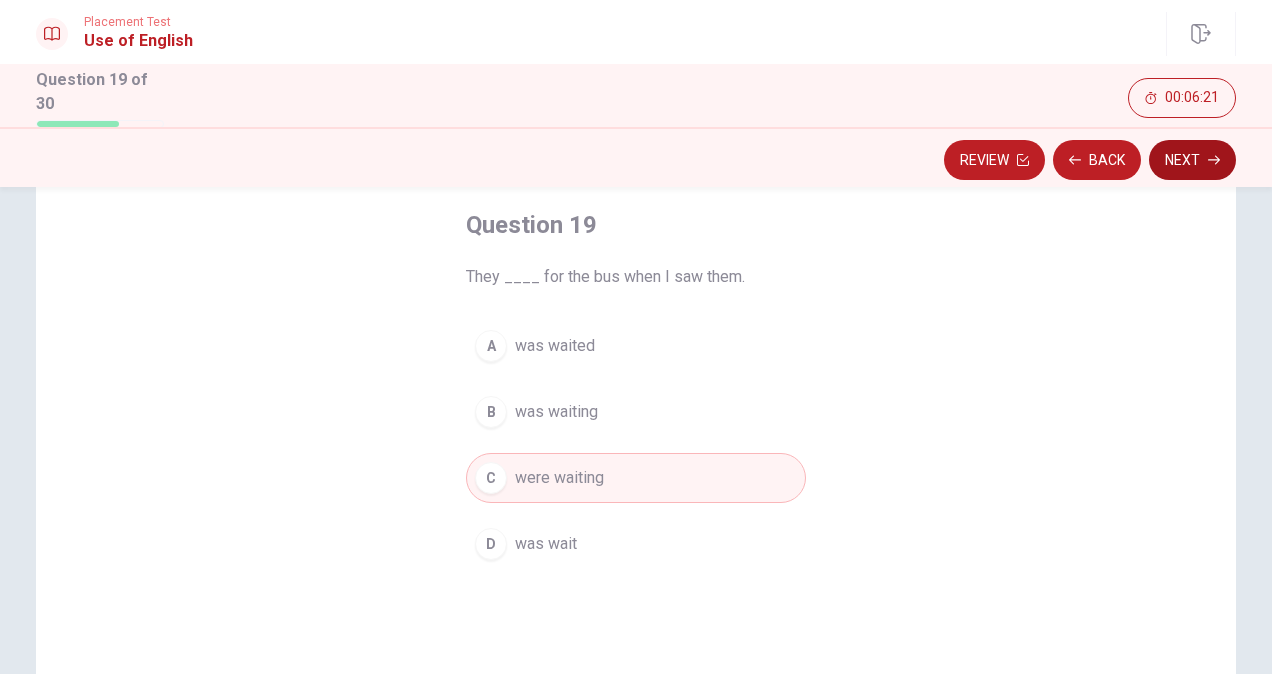 click 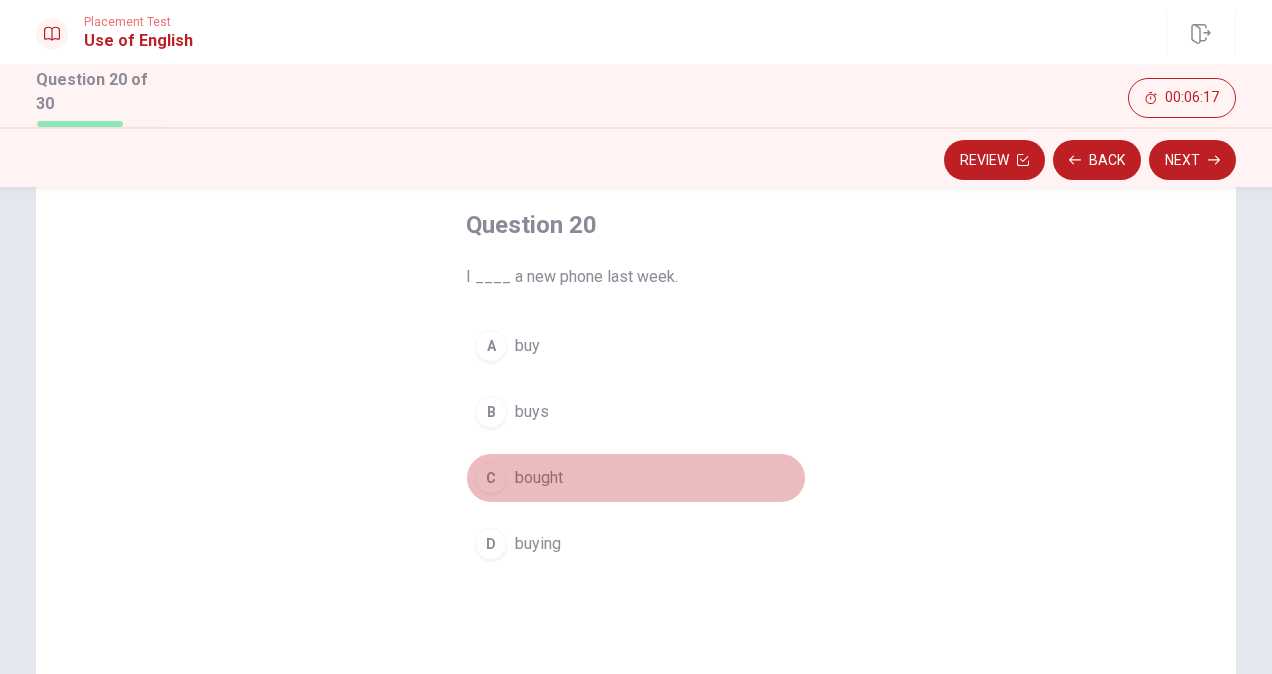 click on "C" at bounding box center (491, 478) 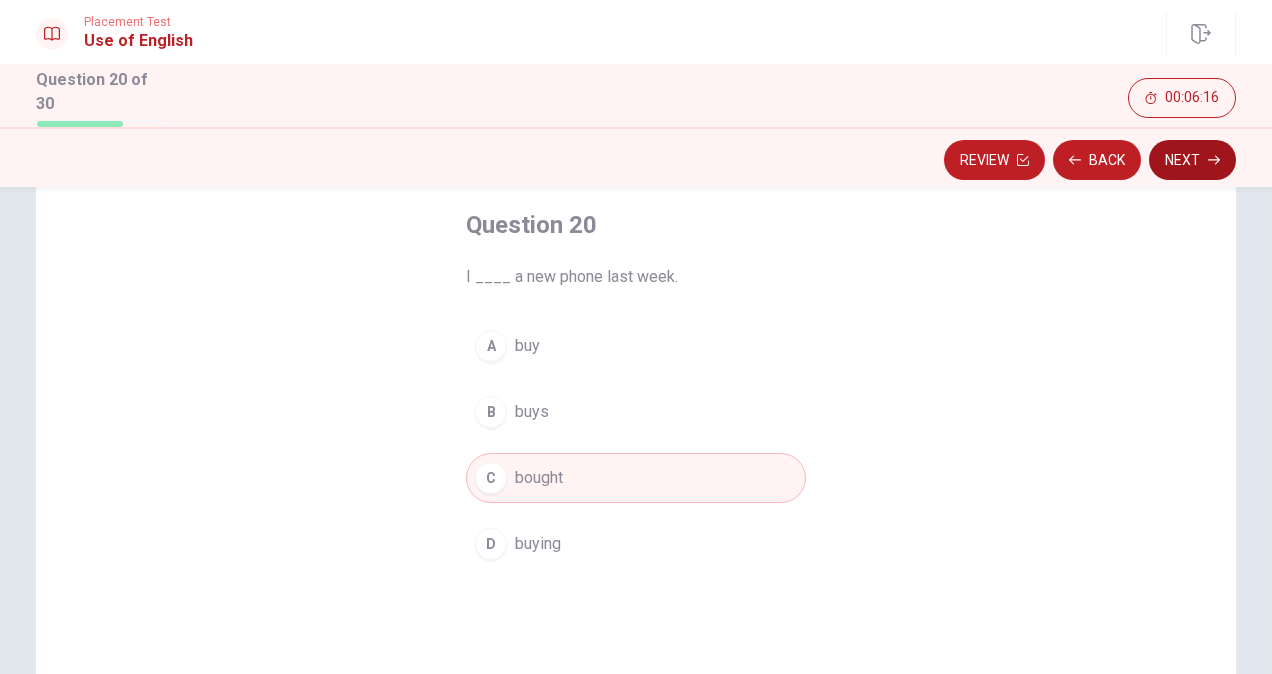 click on "Next" at bounding box center [1192, 160] 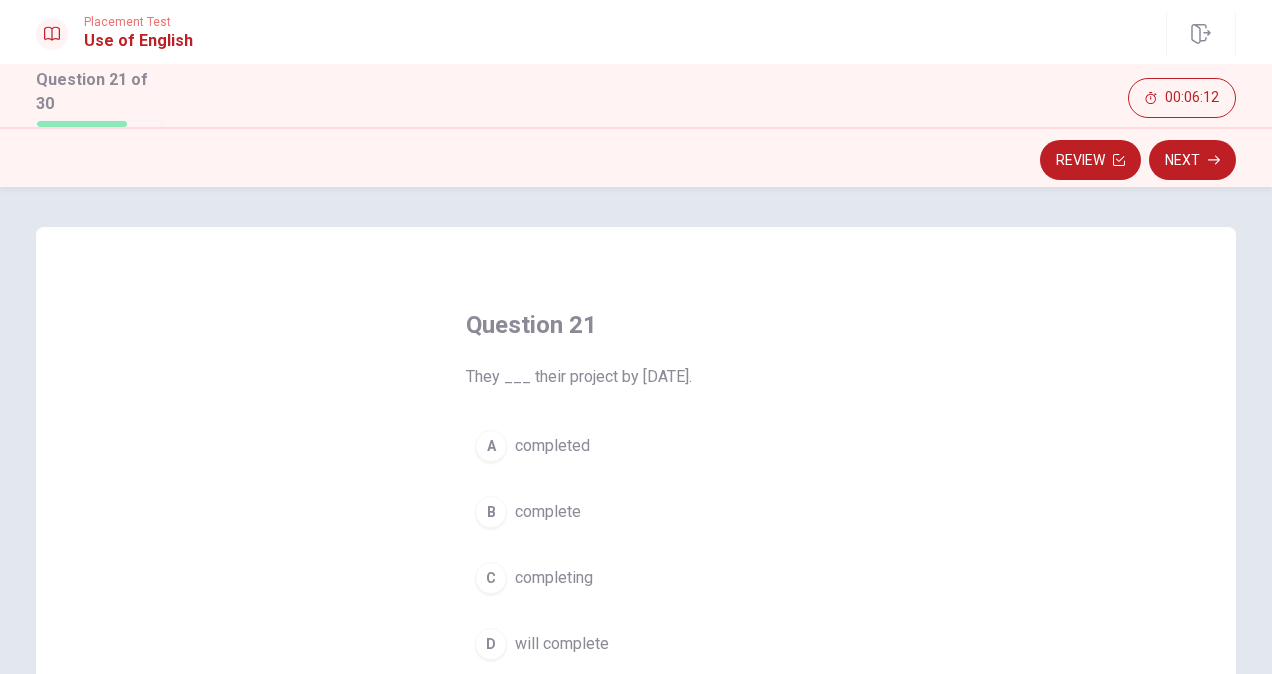 scroll, scrollTop: 100, scrollLeft: 0, axis: vertical 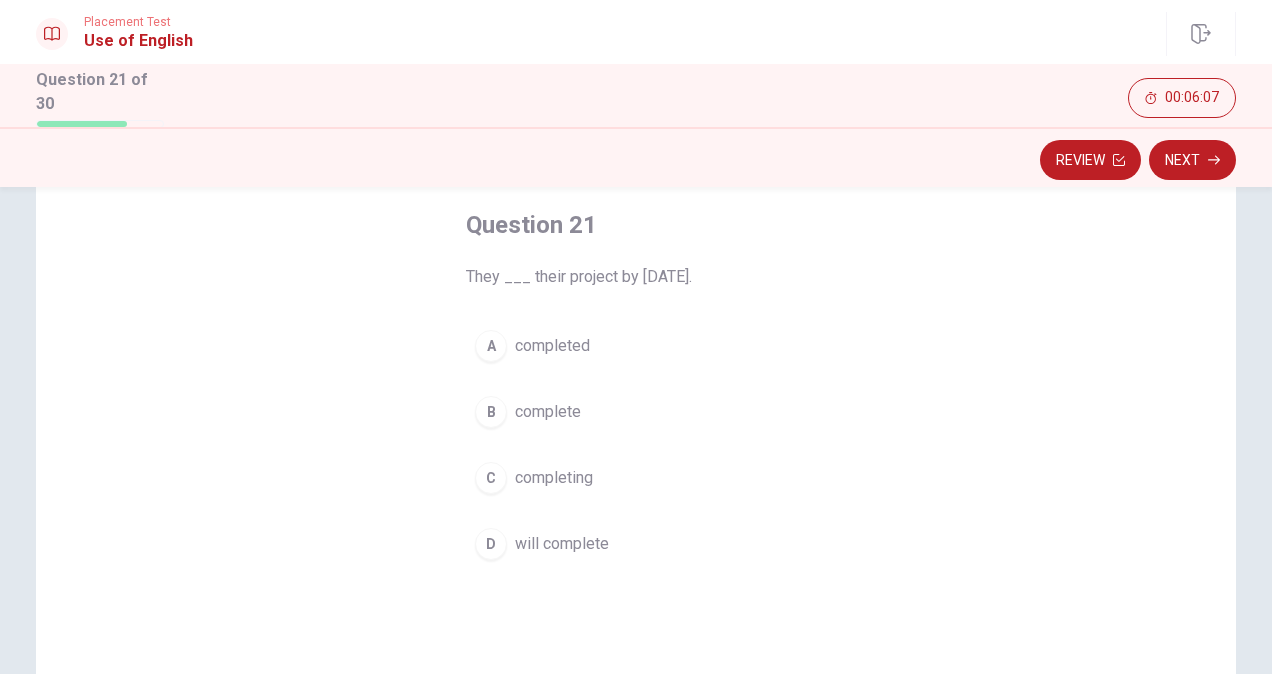 click on "D" at bounding box center (491, 544) 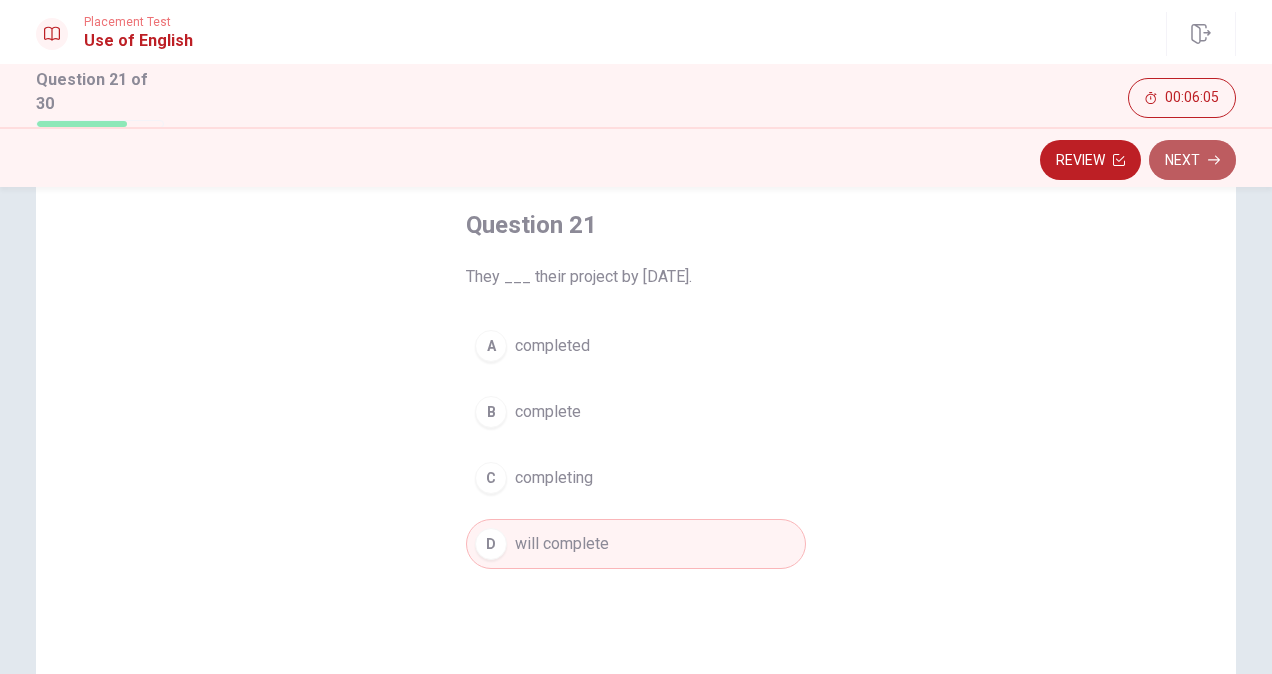 click on "Next" at bounding box center [1192, 160] 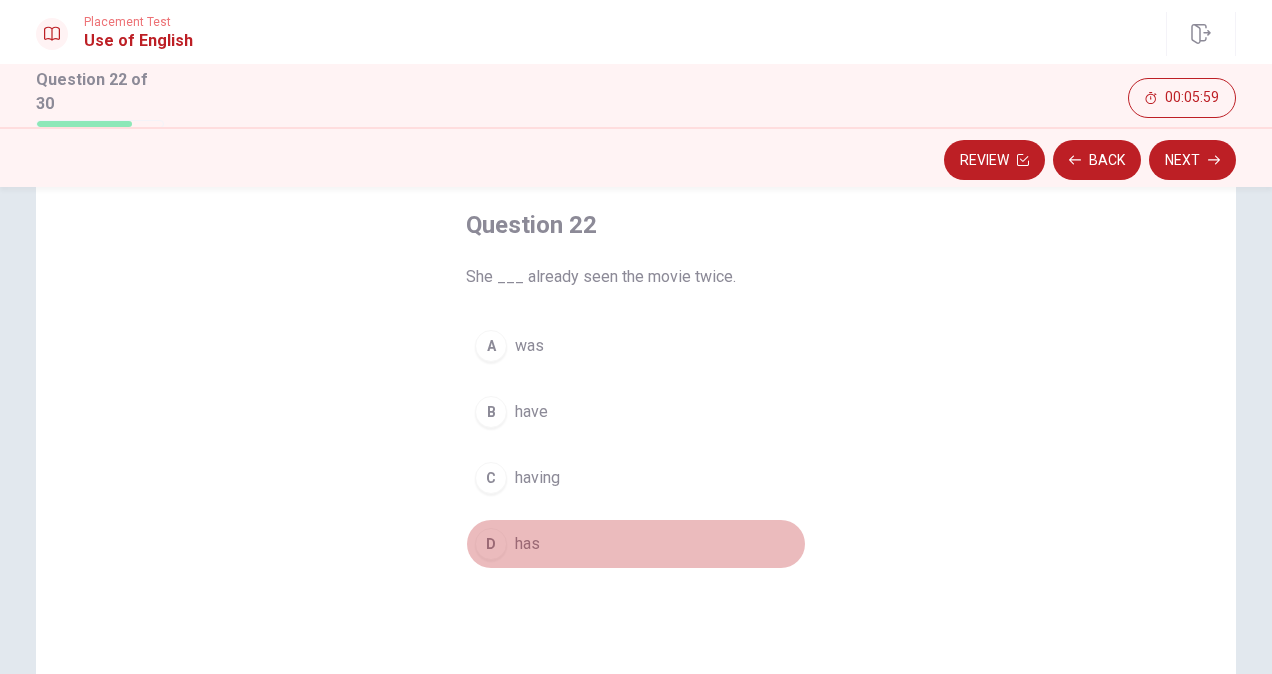 click on "D" at bounding box center [491, 544] 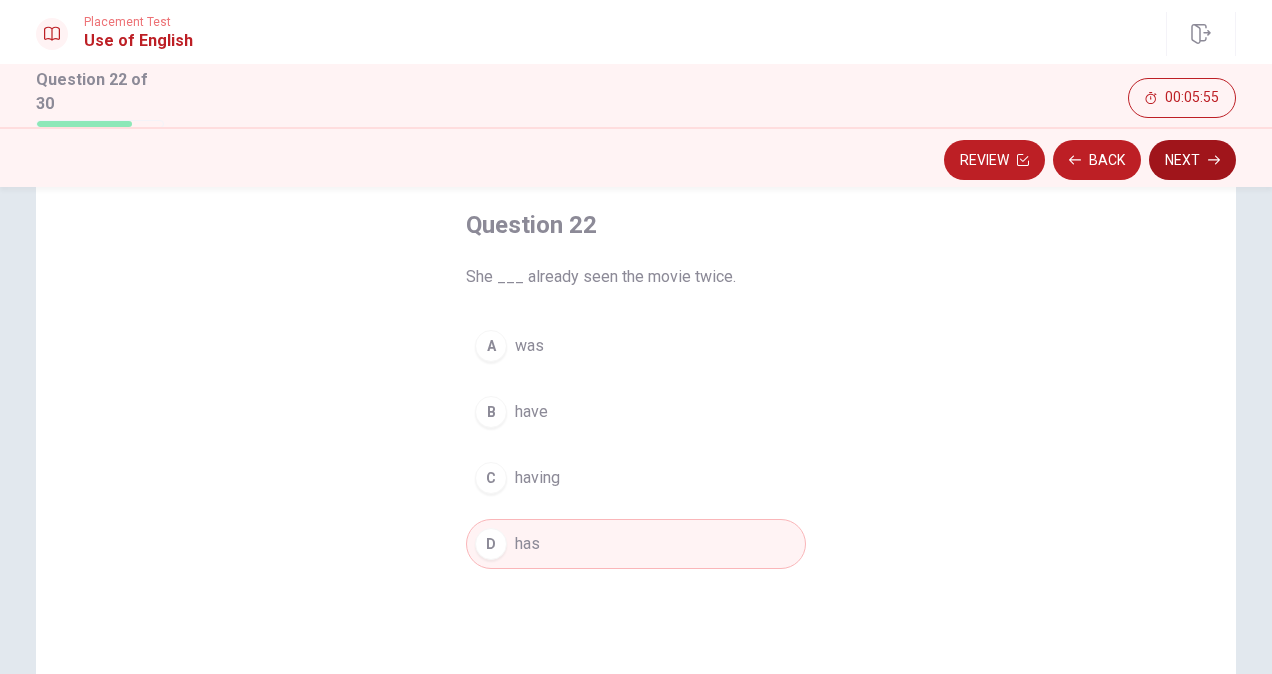 click on "Next" at bounding box center [1192, 160] 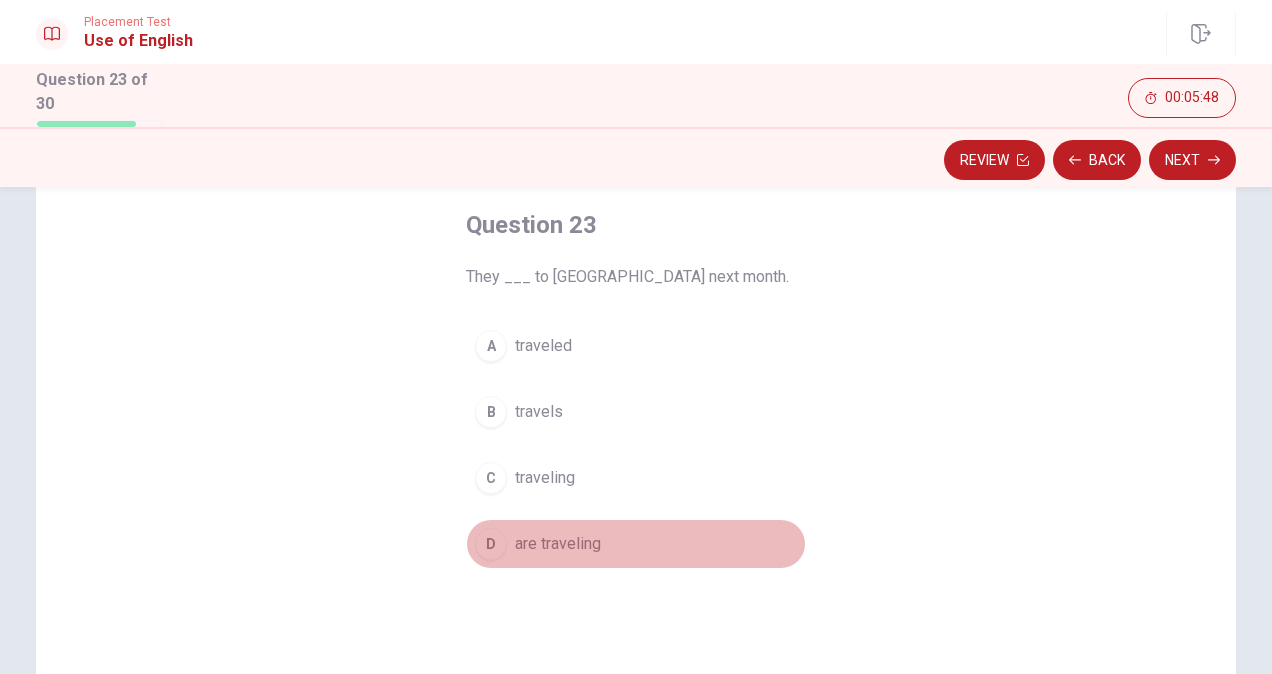 click on "D" at bounding box center (491, 544) 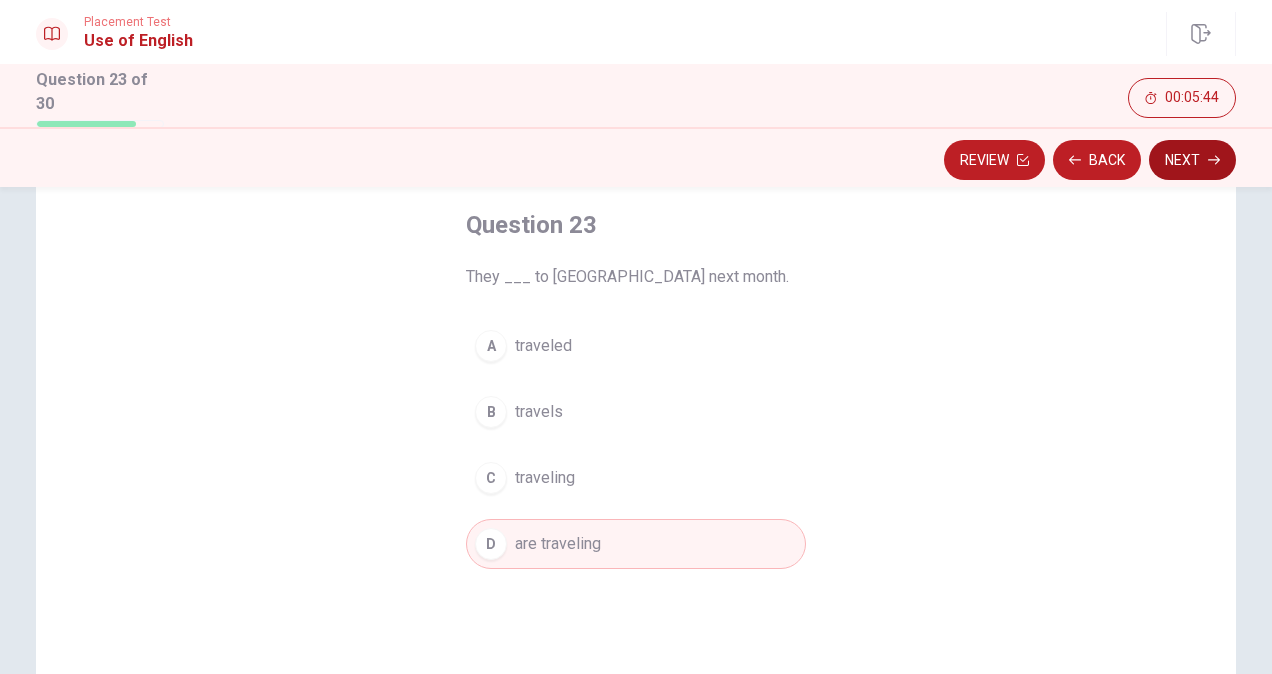 click on "Next" at bounding box center [1192, 160] 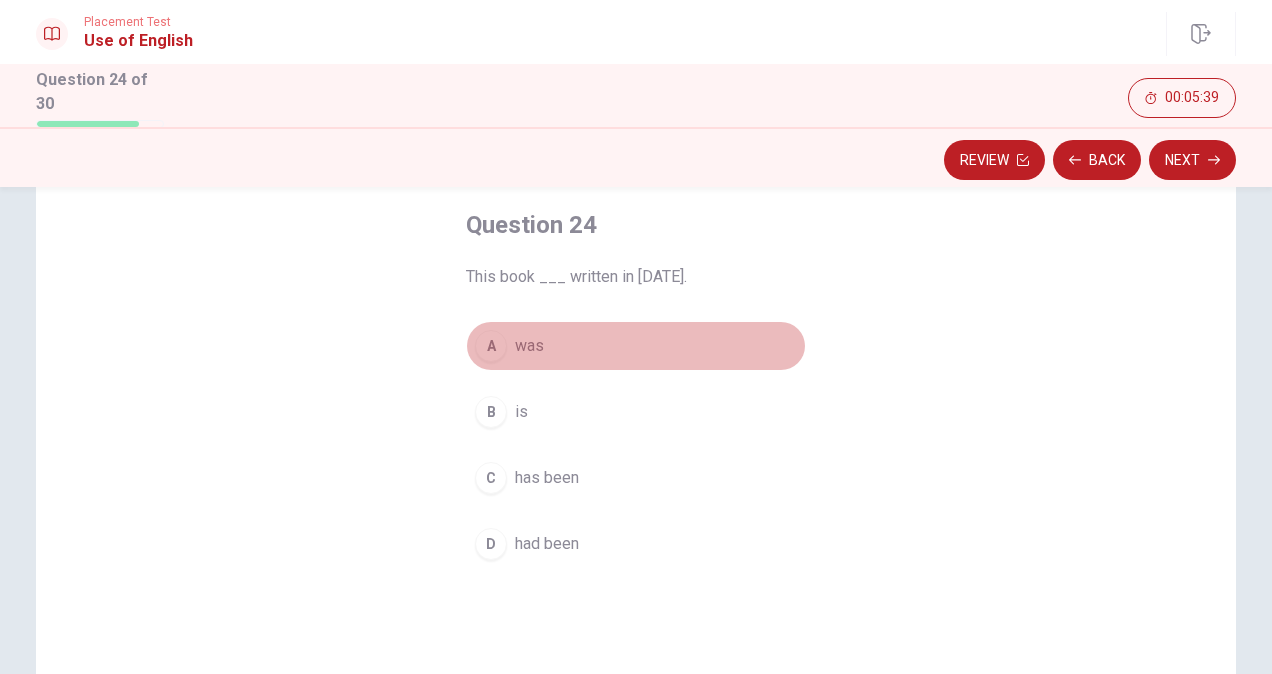 click on "A" at bounding box center (491, 346) 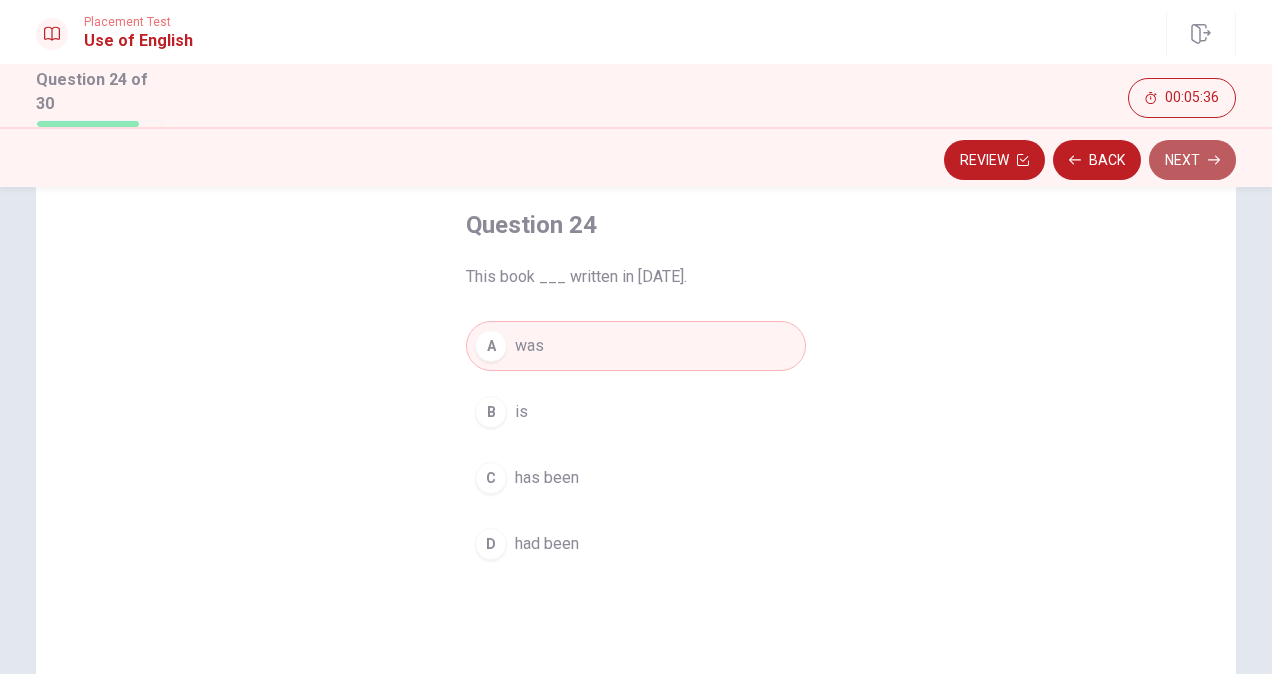 click on "Next" at bounding box center (1192, 160) 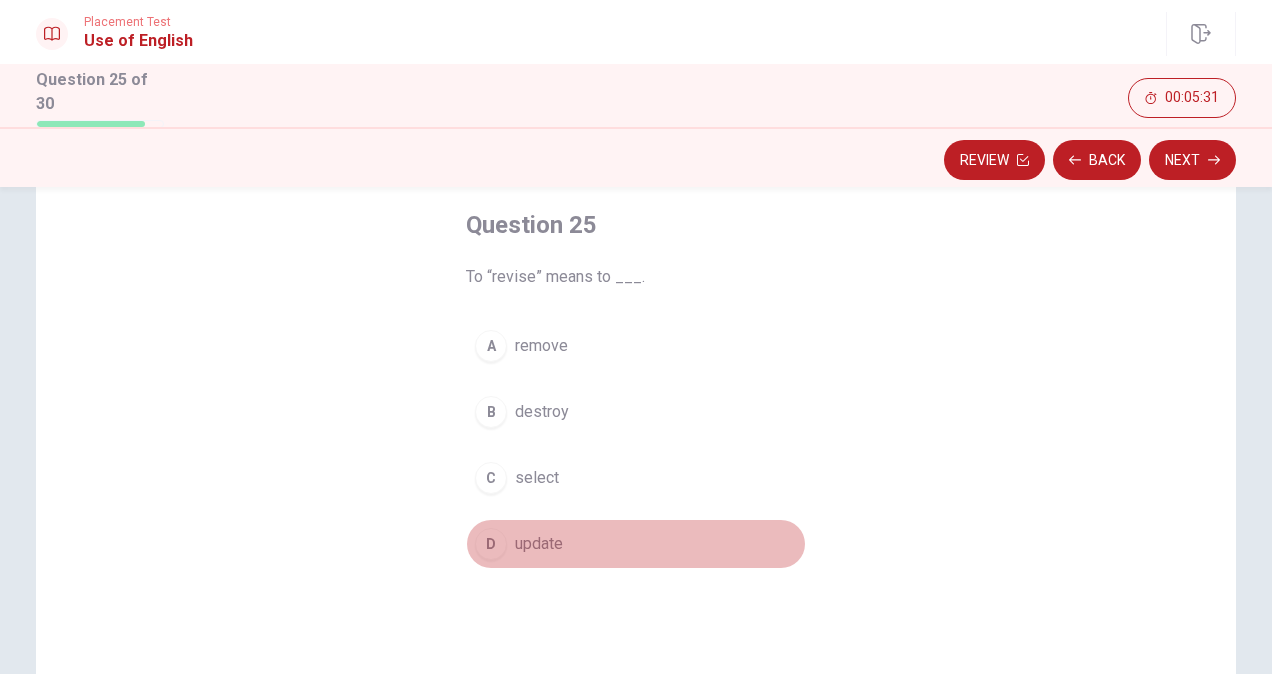 click on "D" at bounding box center (491, 544) 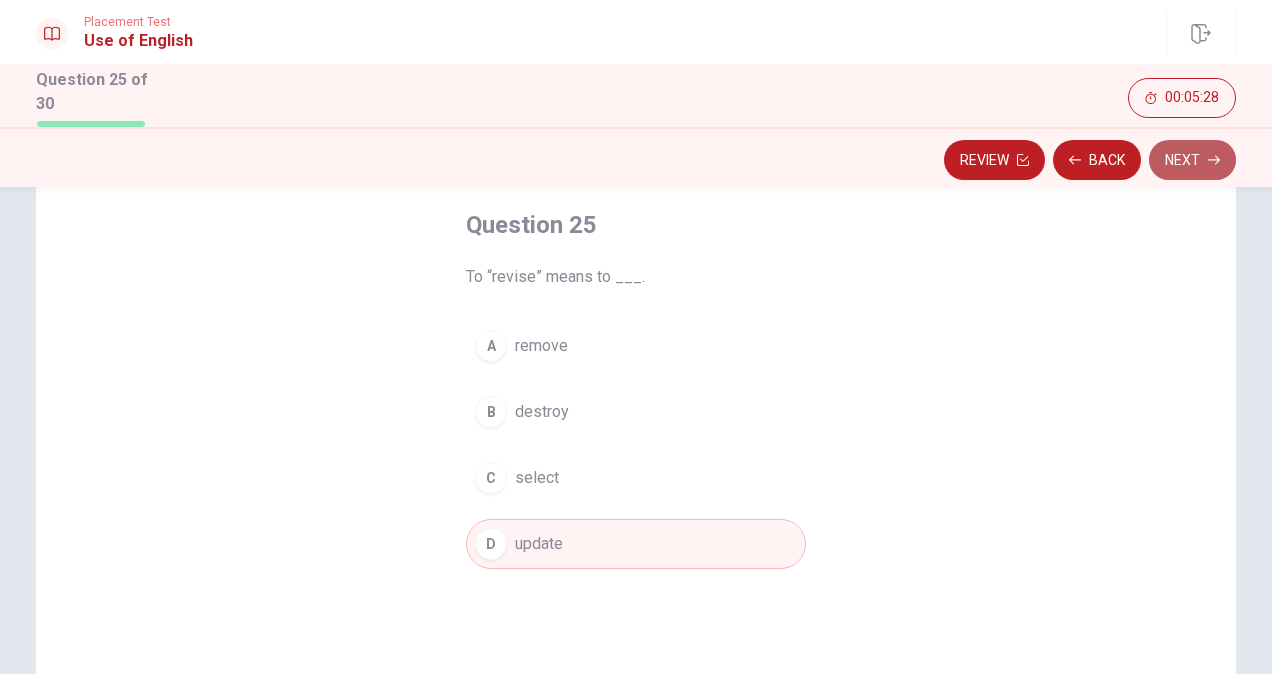 click on "Next" at bounding box center (1192, 160) 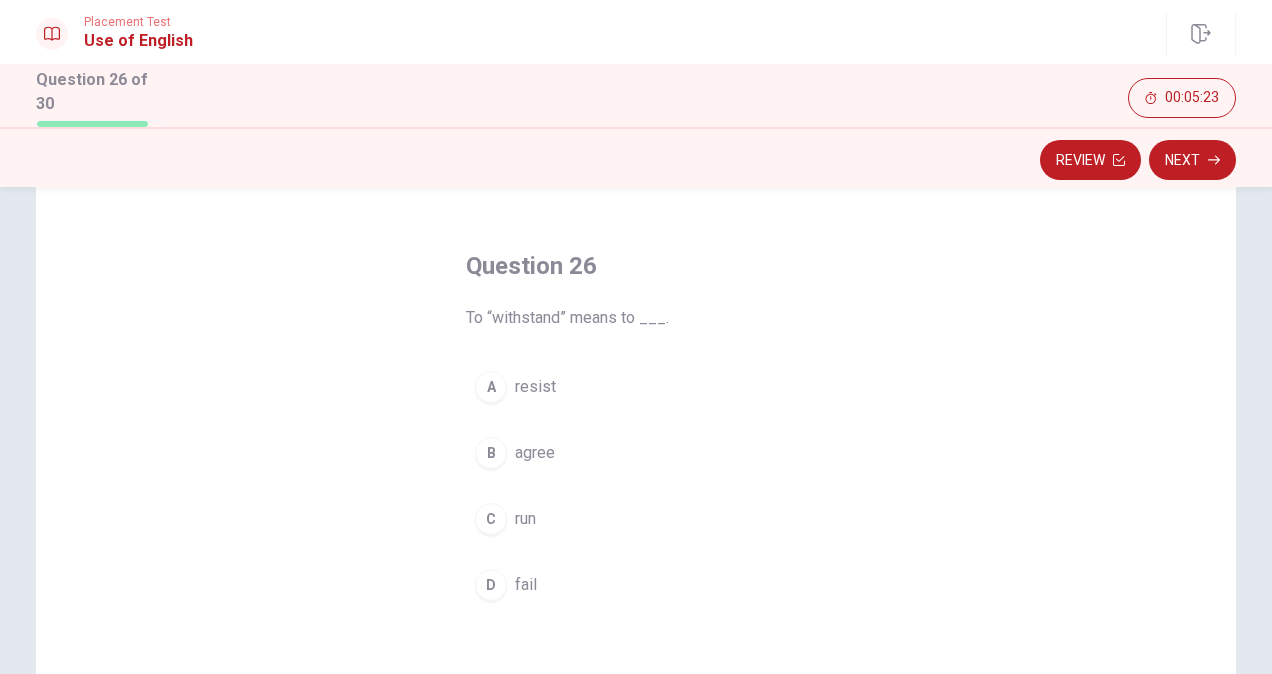 scroll, scrollTop: 100, scrollLeft: 0, axis: vertical 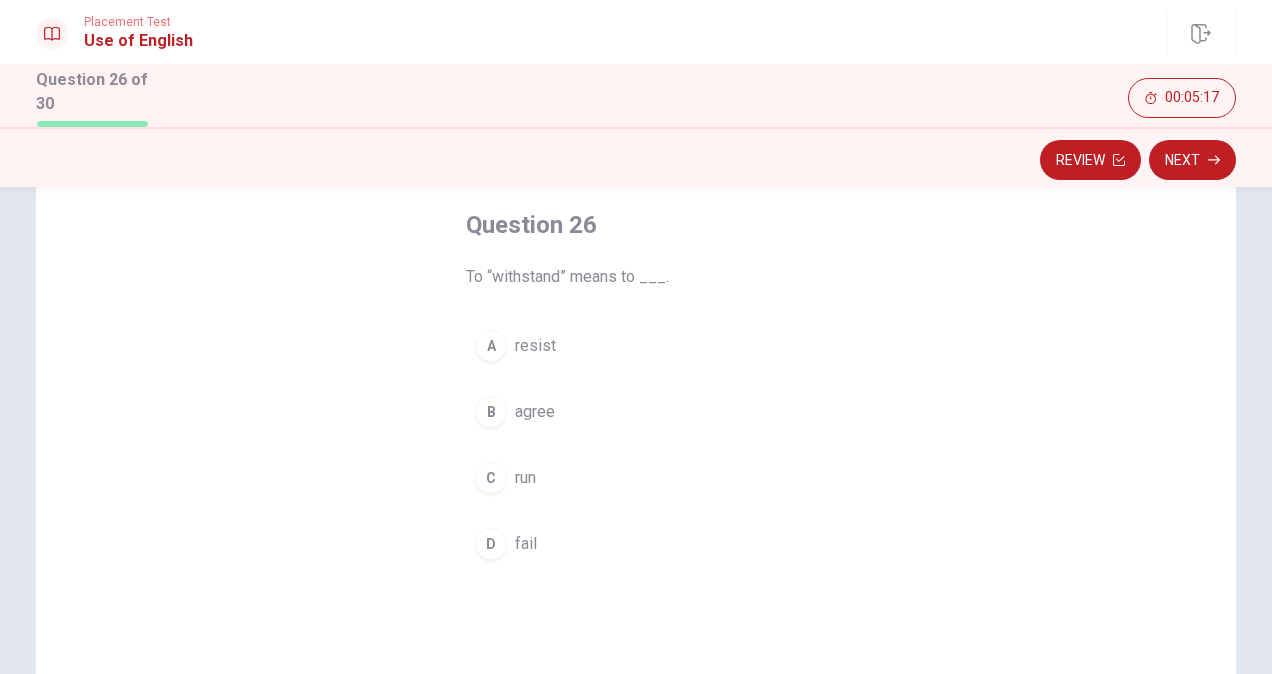 click on "A" at bounding box center [491, 346] 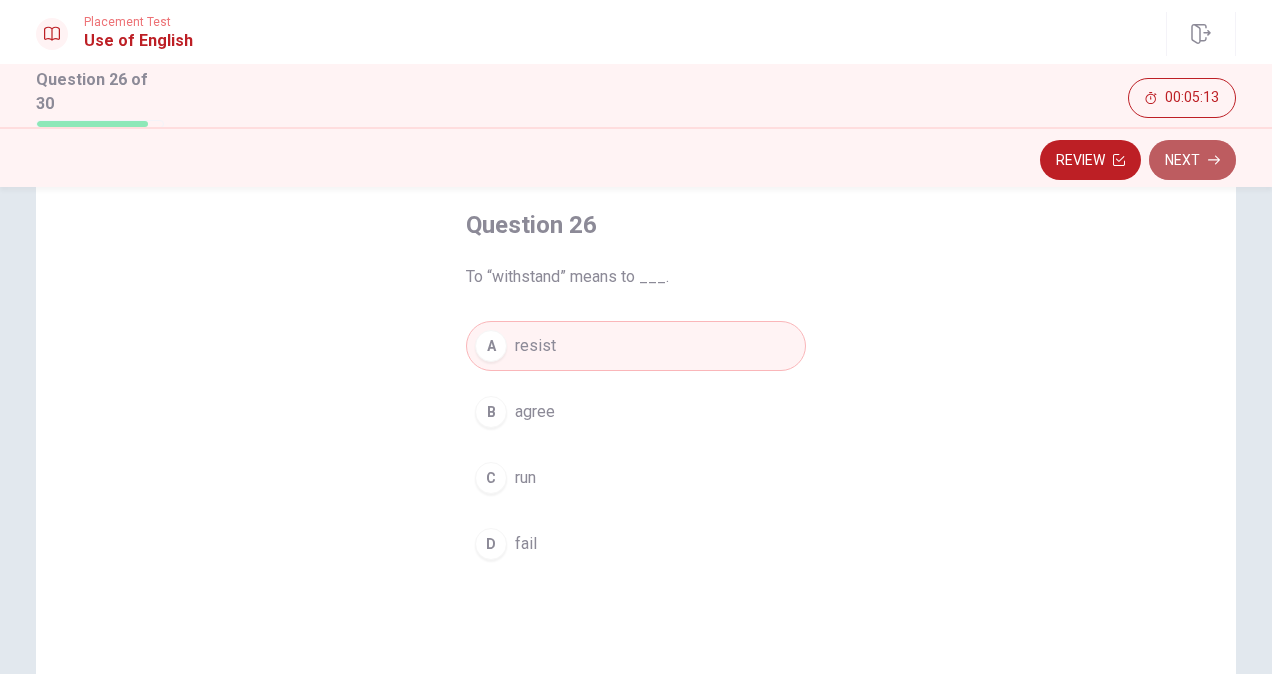 click on "Next" at bounding box center (1192, 160) 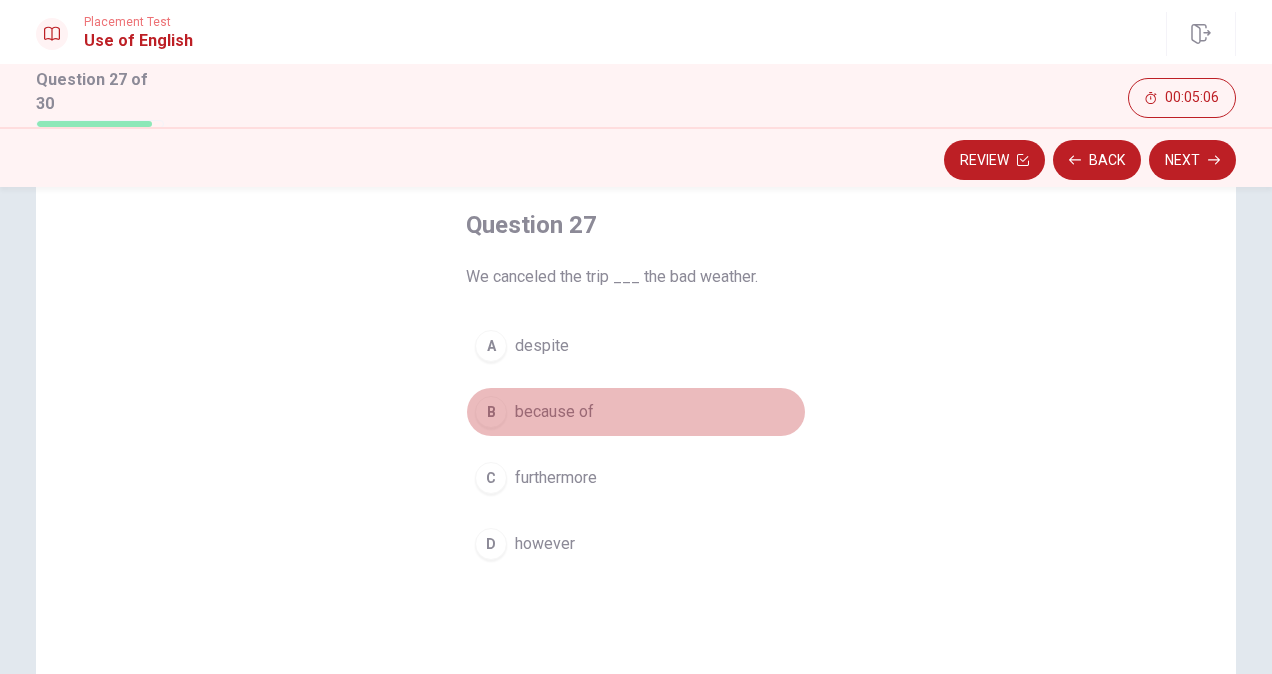 click on "B" at bounding box center [491, 412] 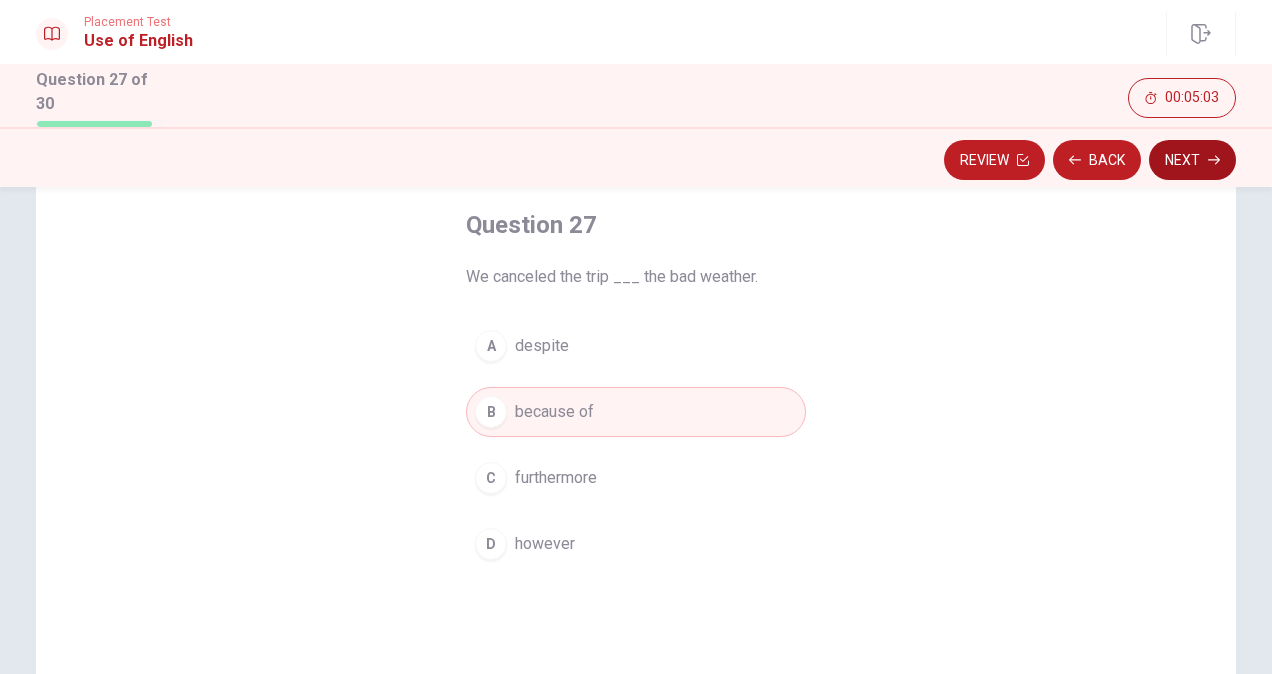 click on "Next" at bounding box center [1192, 160] 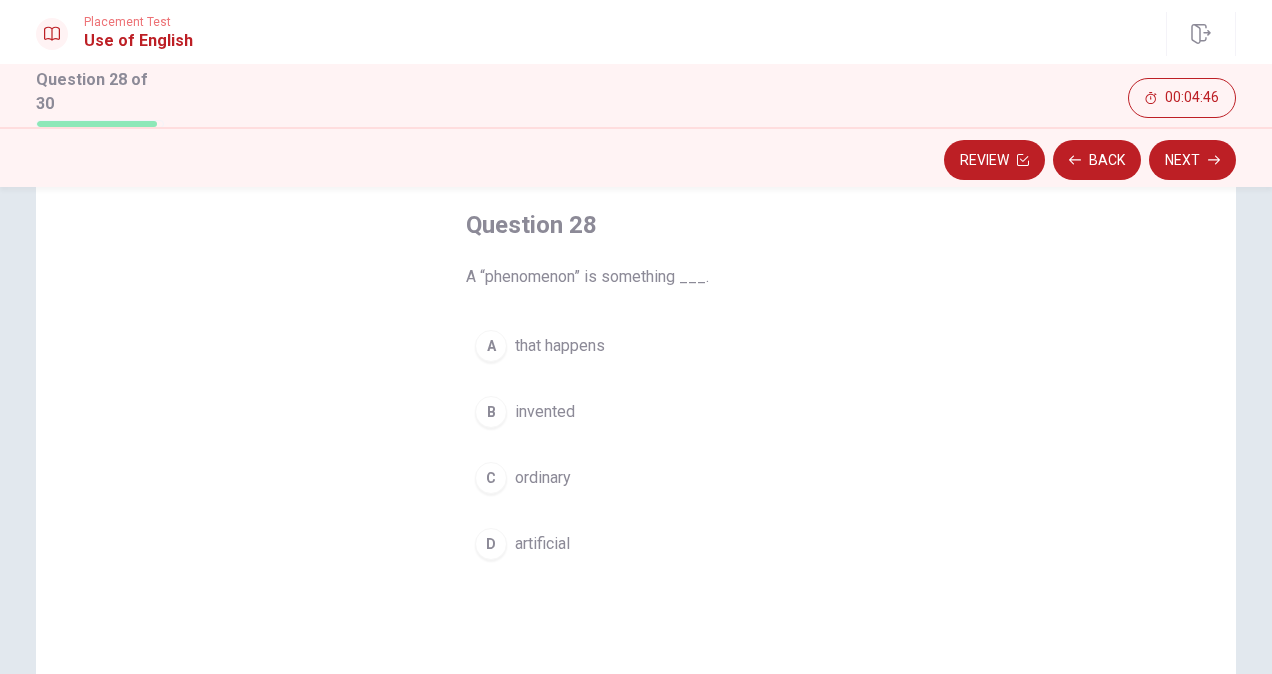 click on "A" at bounding box center (491, 346) 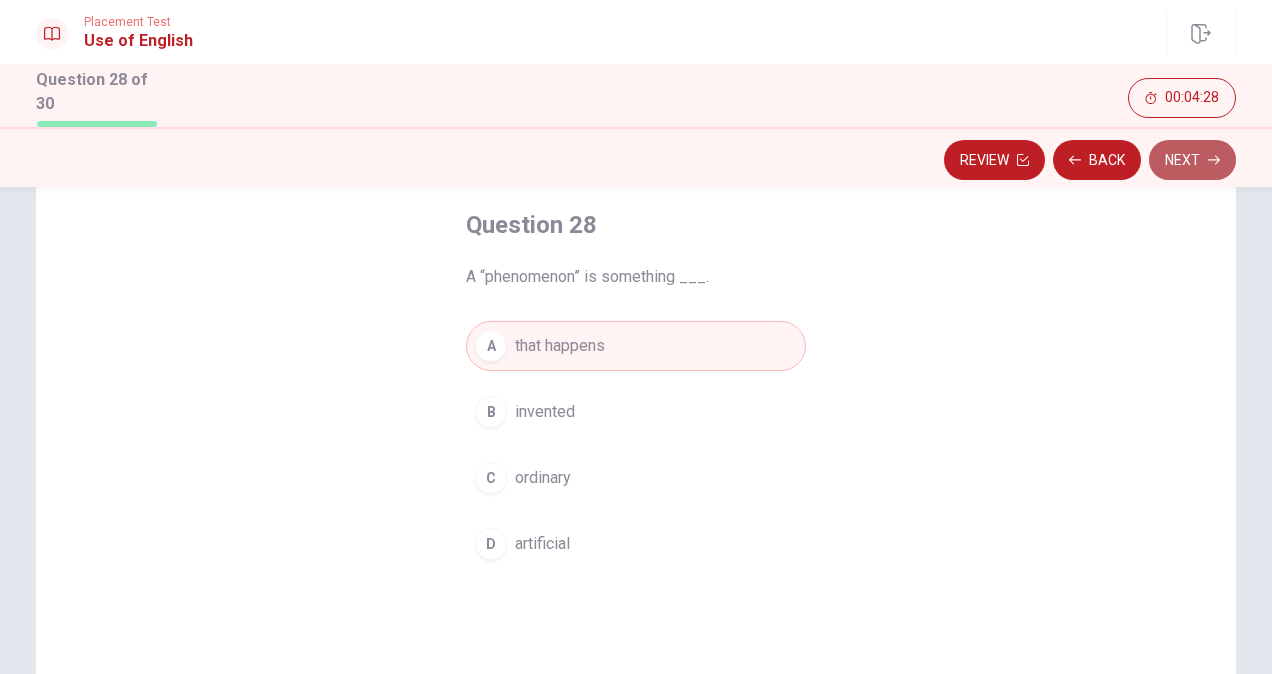 click on "Next" at bounding box center [1192, 160] 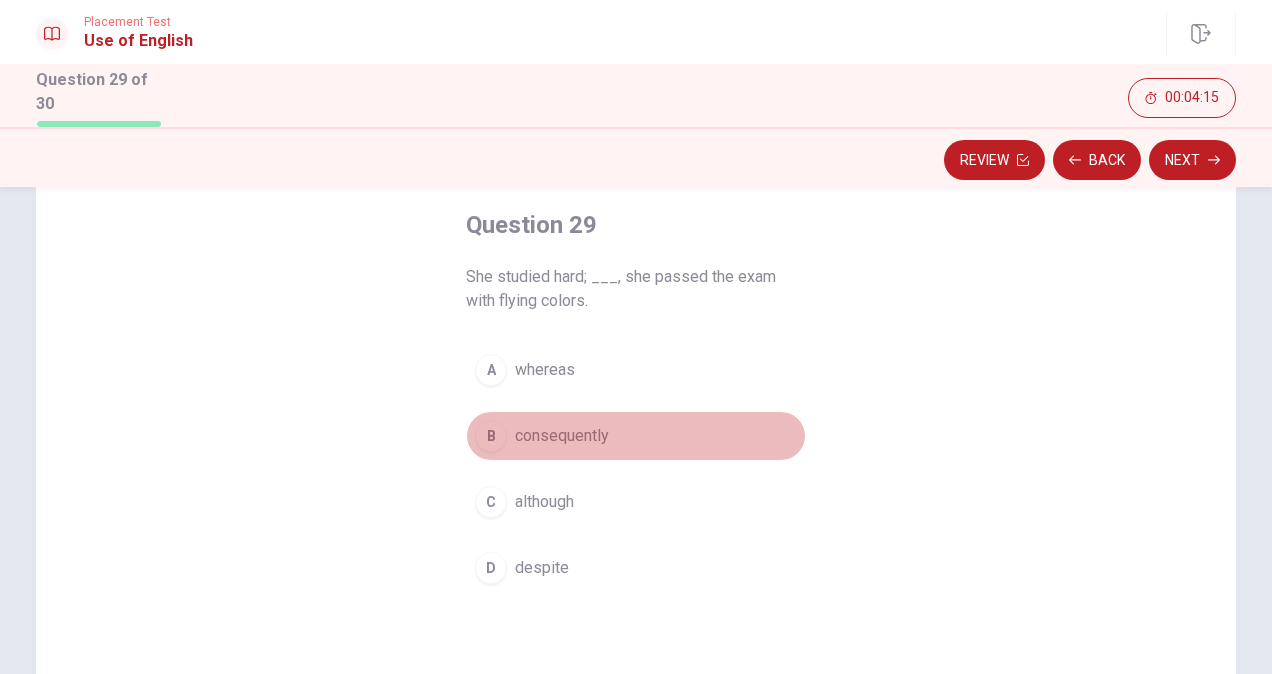 click on "B" at bounding box center [491, 436] 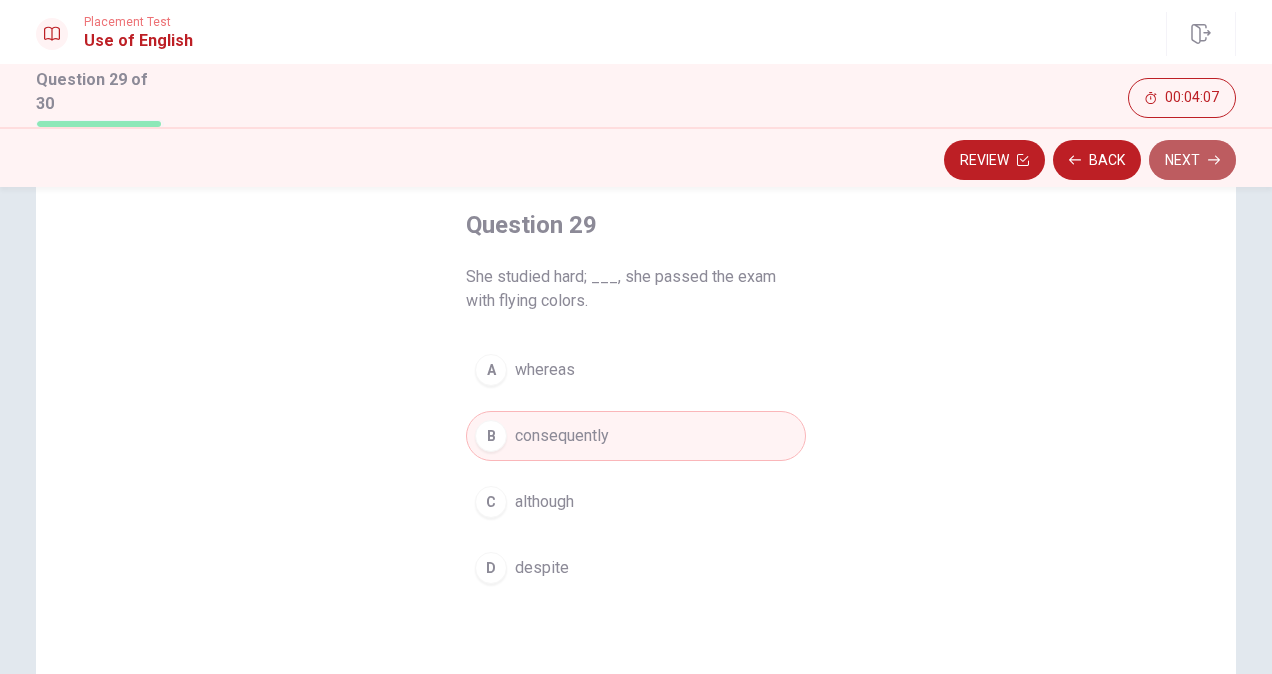 click on "Next" at bounding box center (1192, 160) 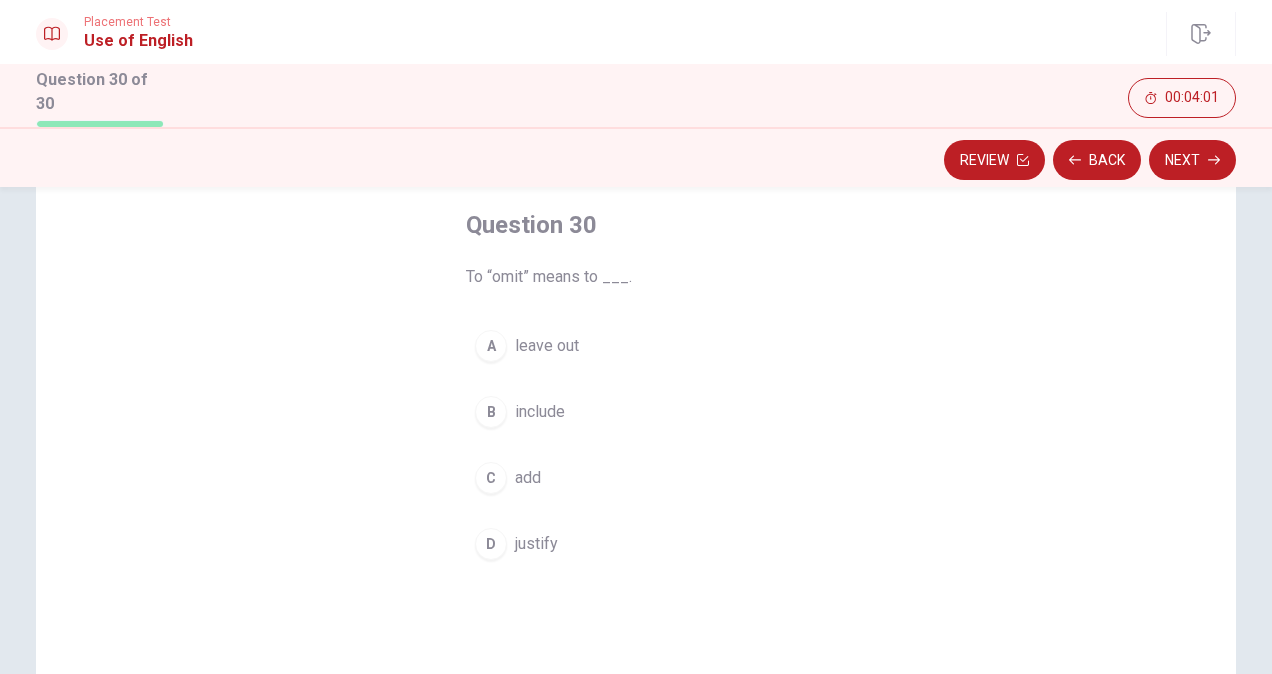 click on "A" at bounding box center (491, 346) 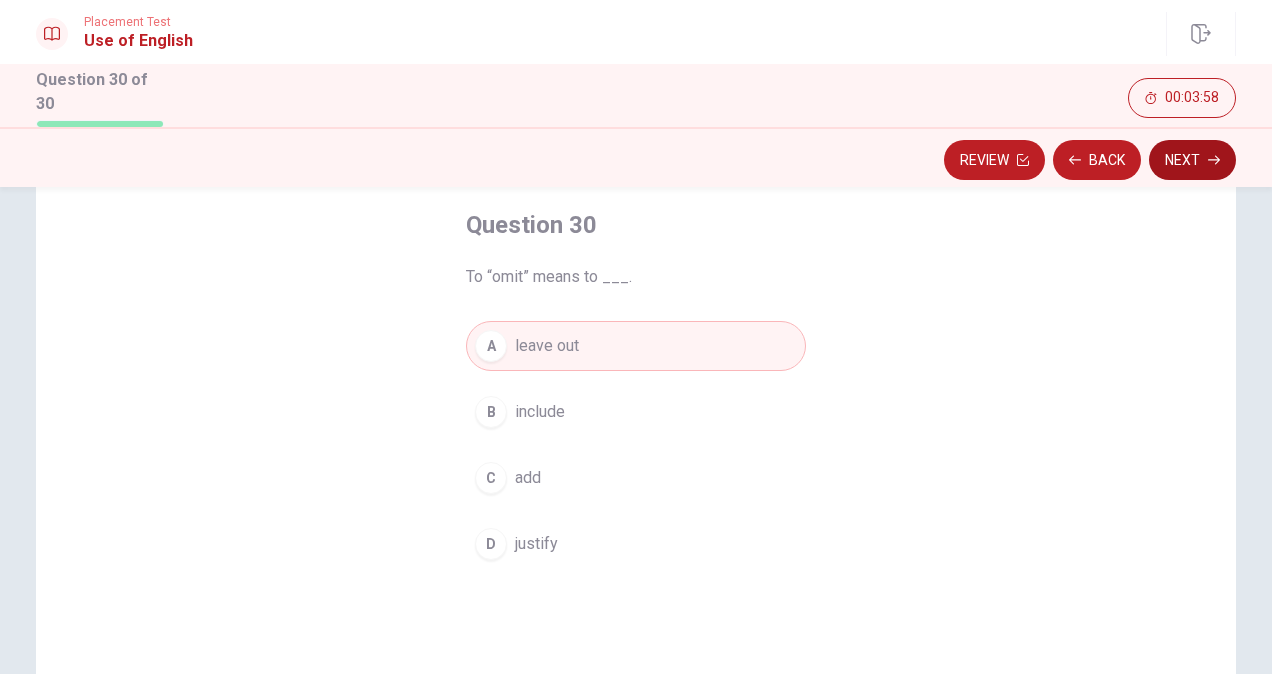 click on "Next" at bounding box center (1192, 160) 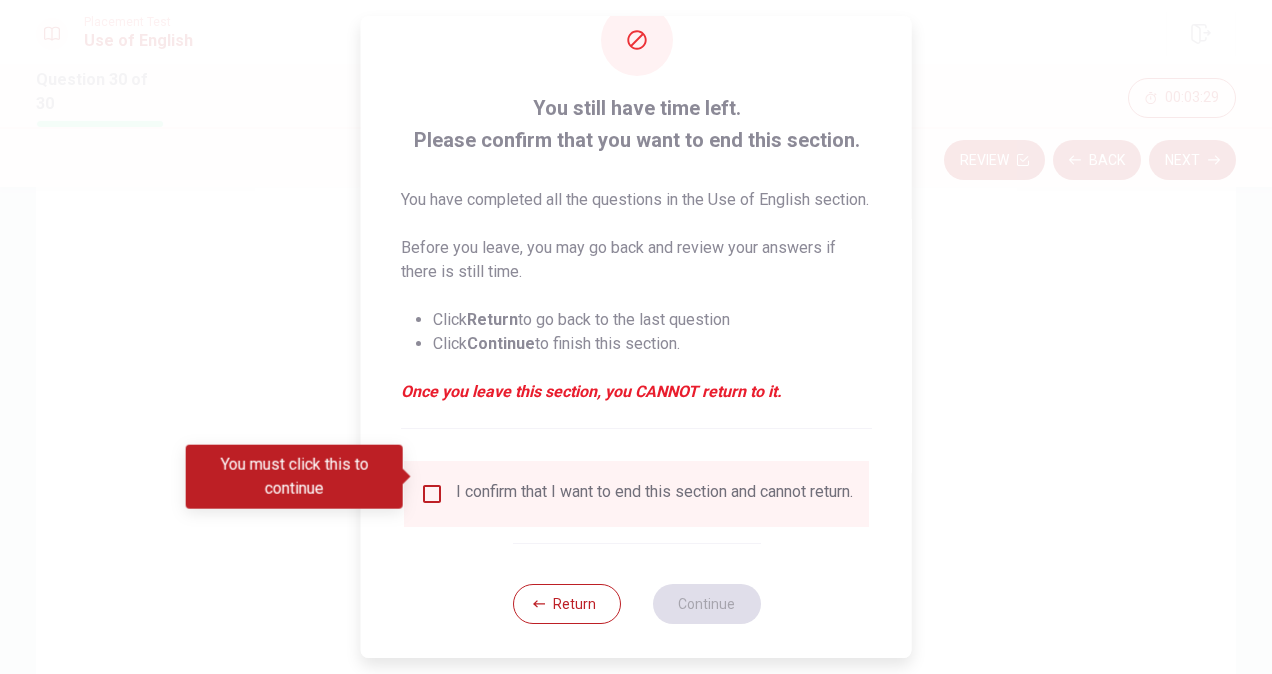 scroll, scrollTop: 96, scrollLeft: 0, axis: vertical 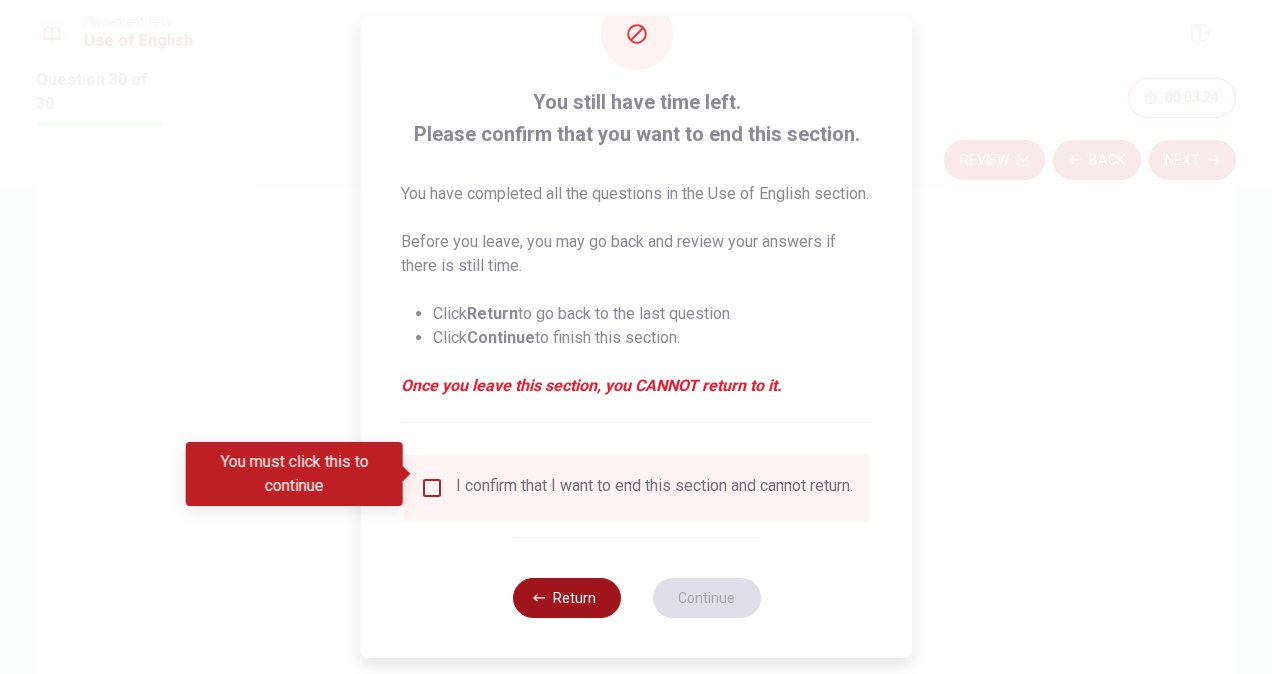 click on "Return" at bounding box center (566, 598) 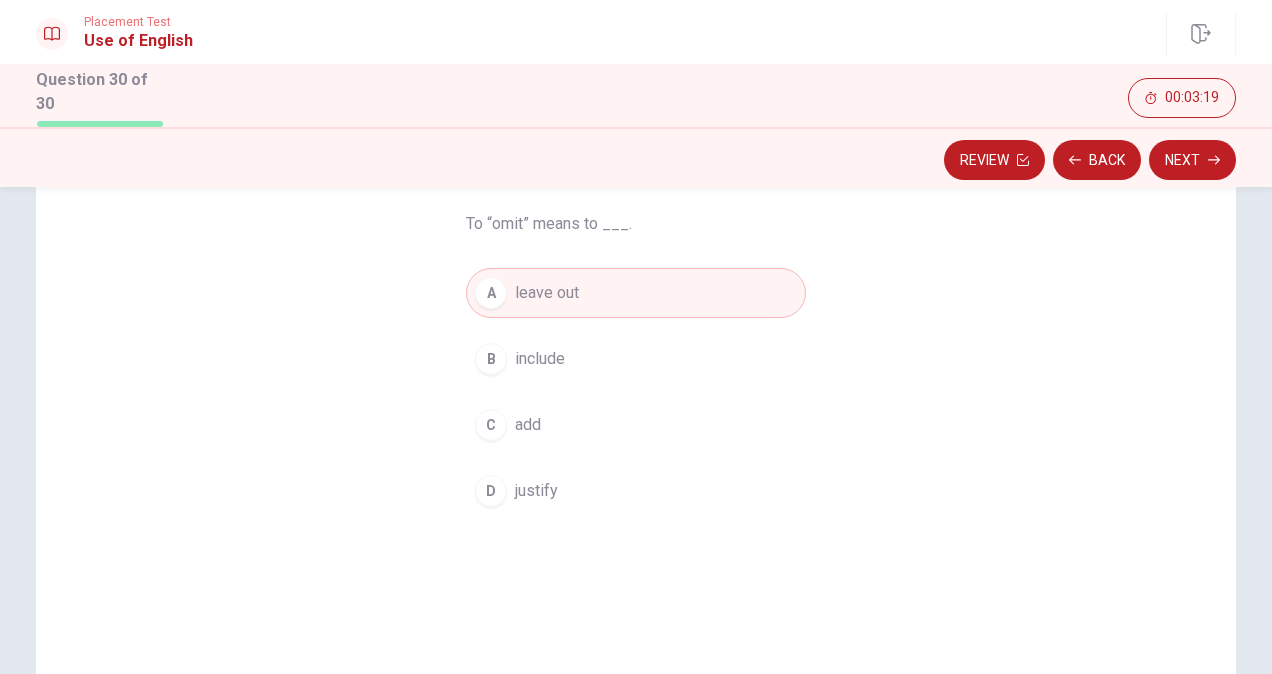 scroll, scrollTop: 149, scrollLeft: 0, axis: vertical 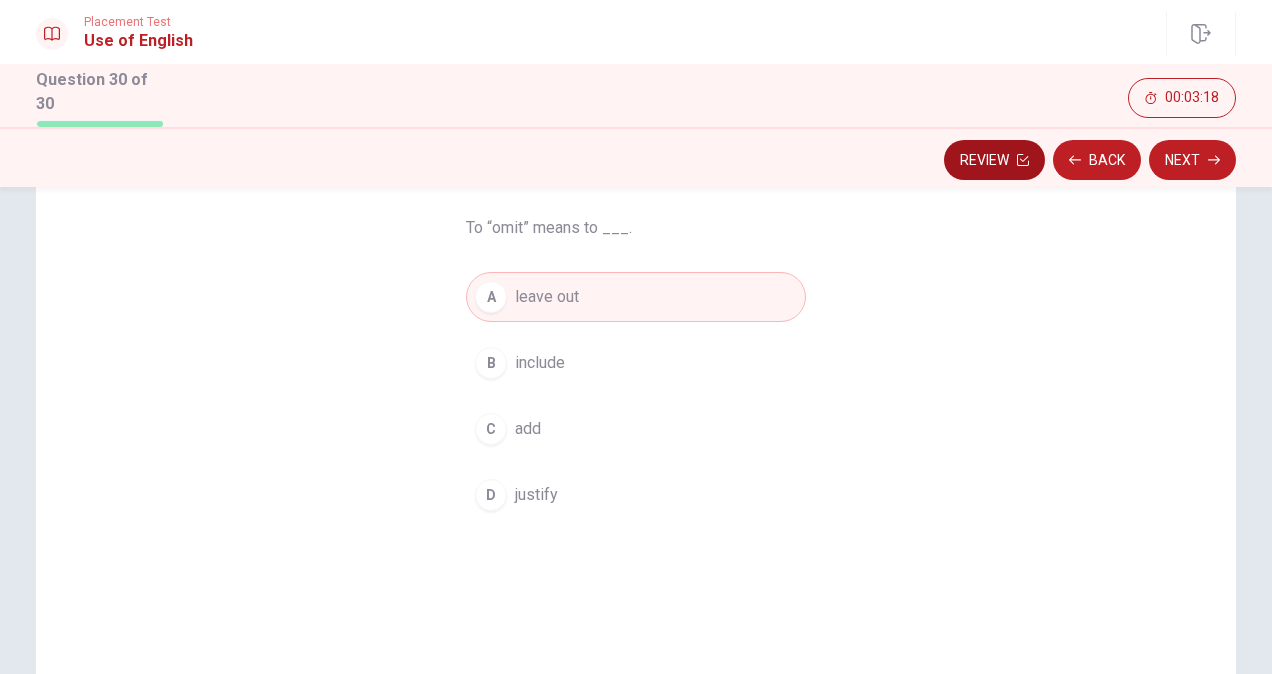 click on "Review" at bounding box center [994, 160] 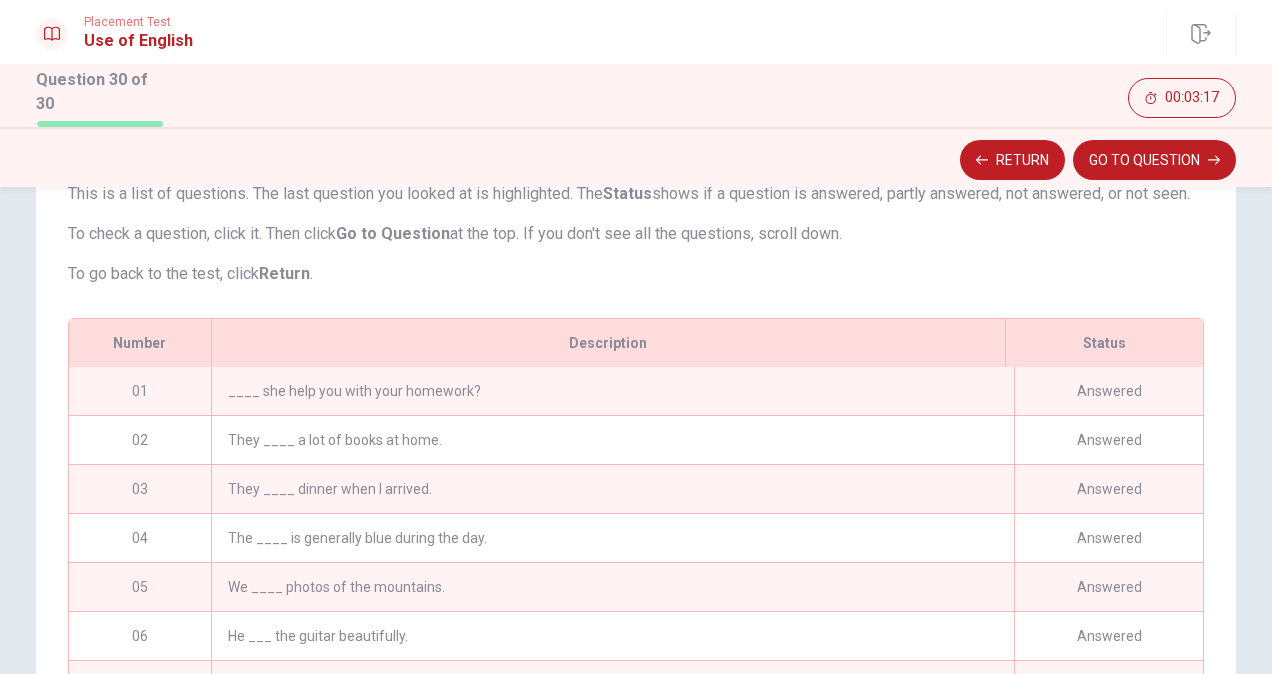 scroll, scrollTop: 334, scrollLeft: 0, axis: vertical 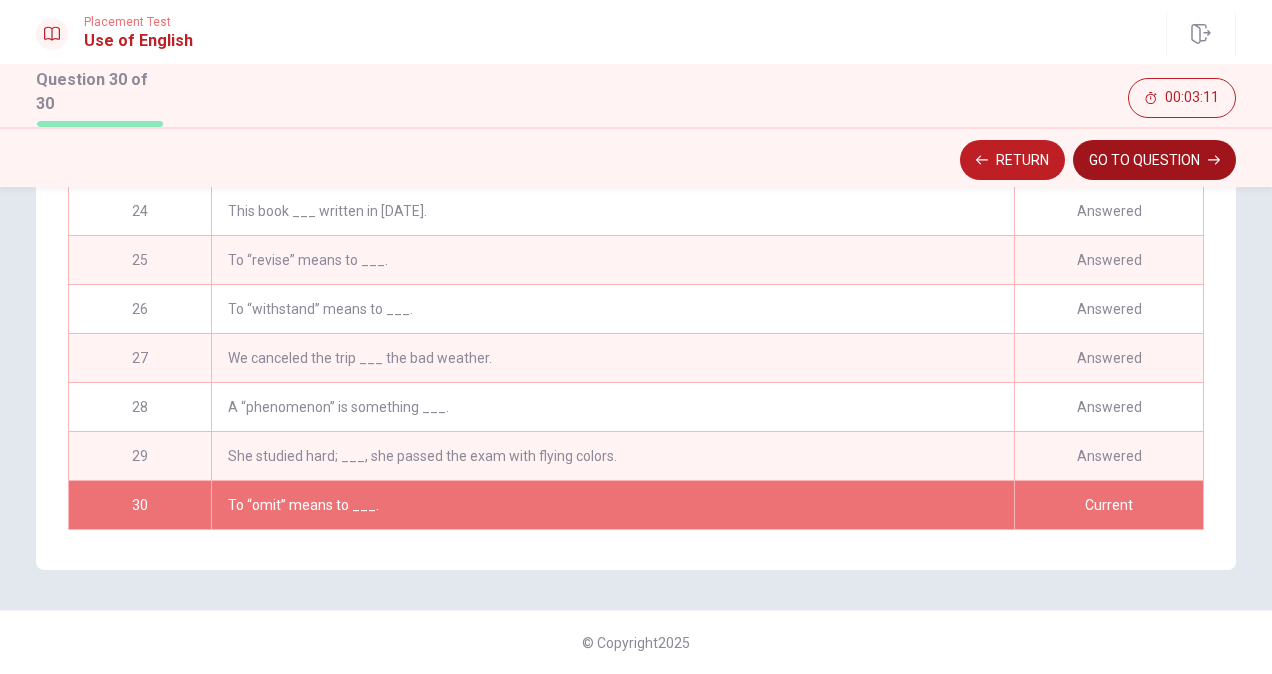 click on "GO TO QUESTION" at bounding box center (1154, 160) 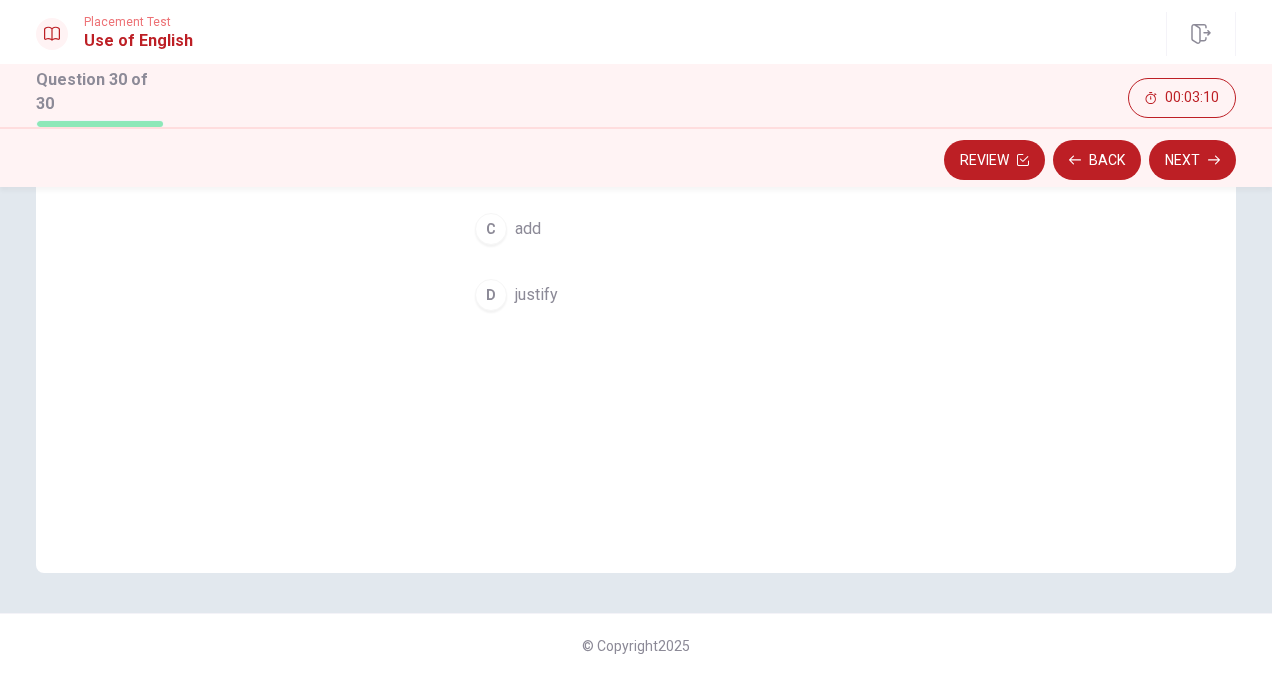 scroll, scrollTop: 49, scrollLeft: 0, axis: vertical 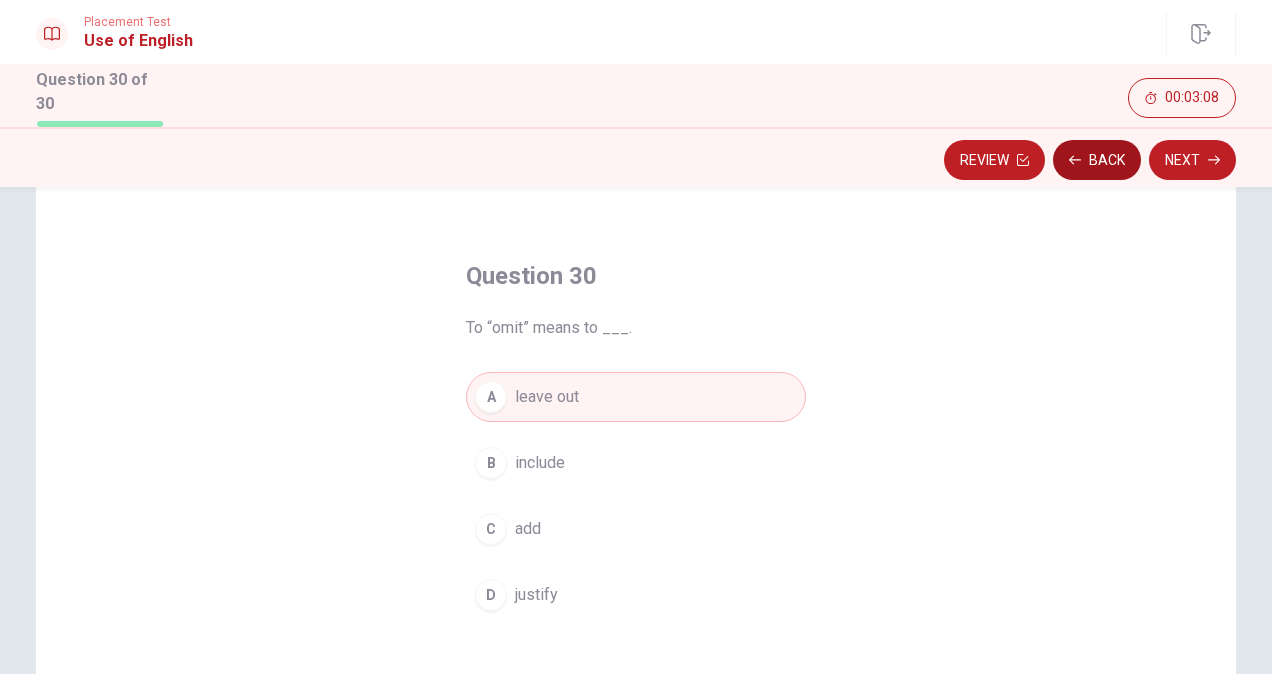 click on "Back" at bounding box center (1097, 160) 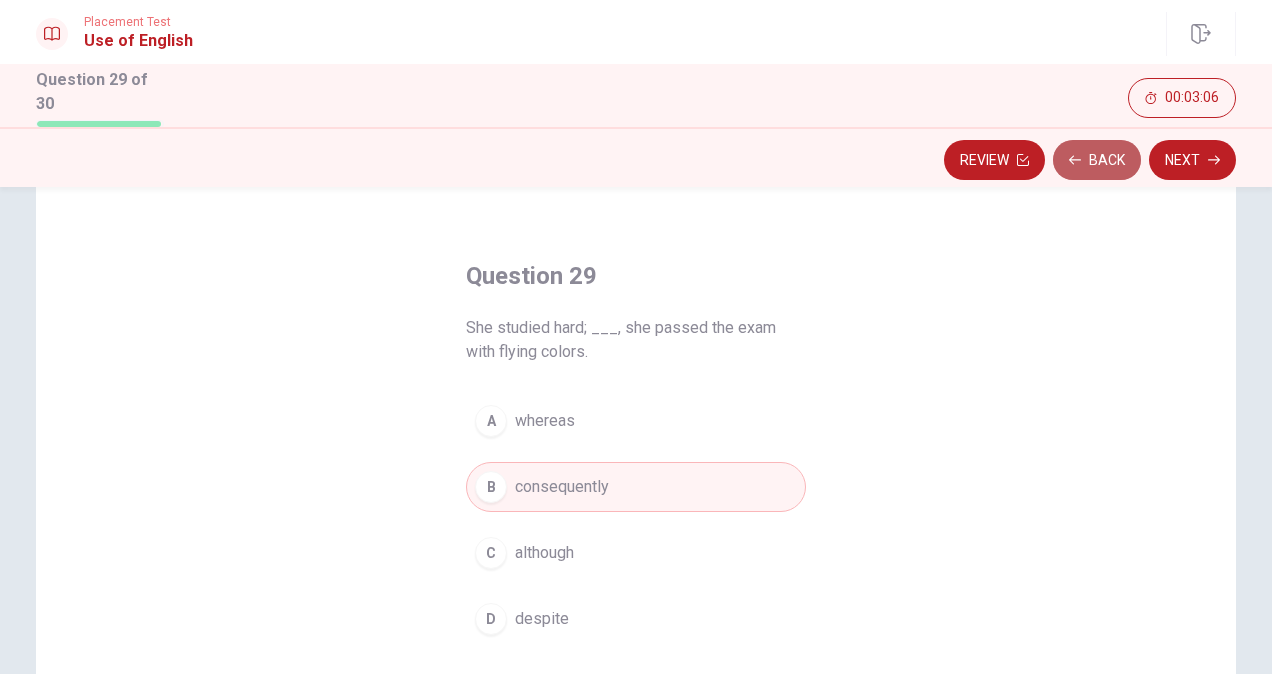 click 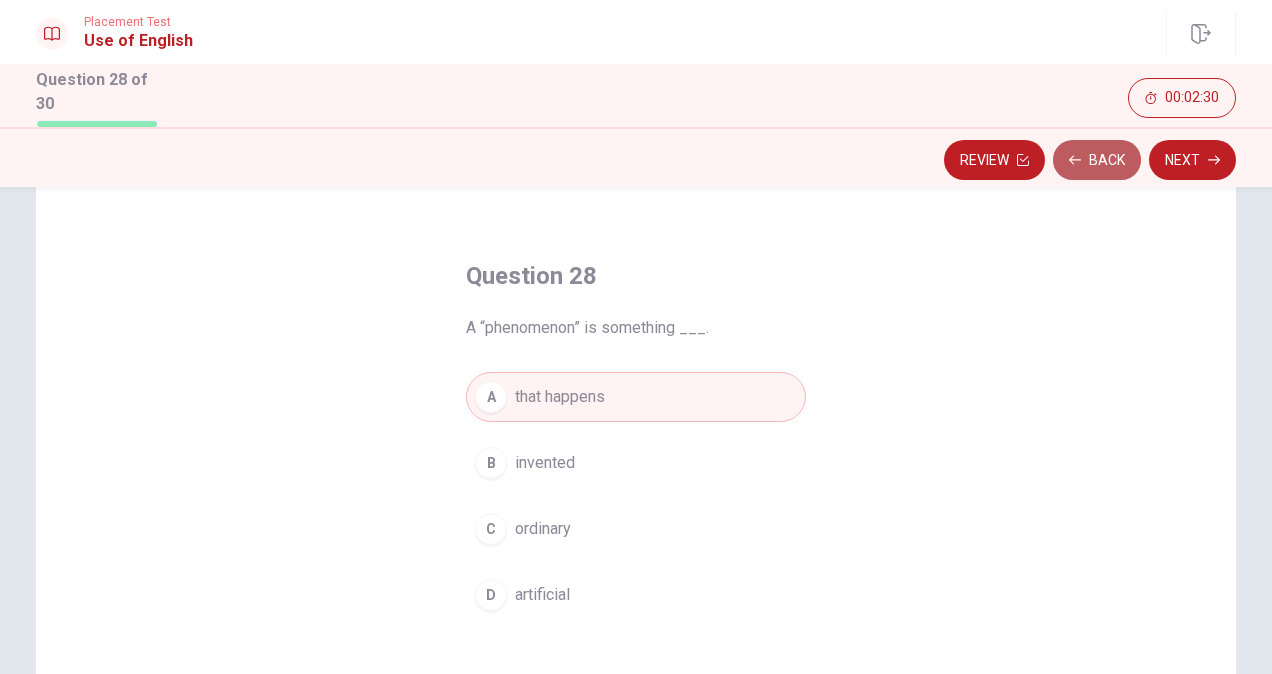 click on "Back" at bounding box center [1097, 160] 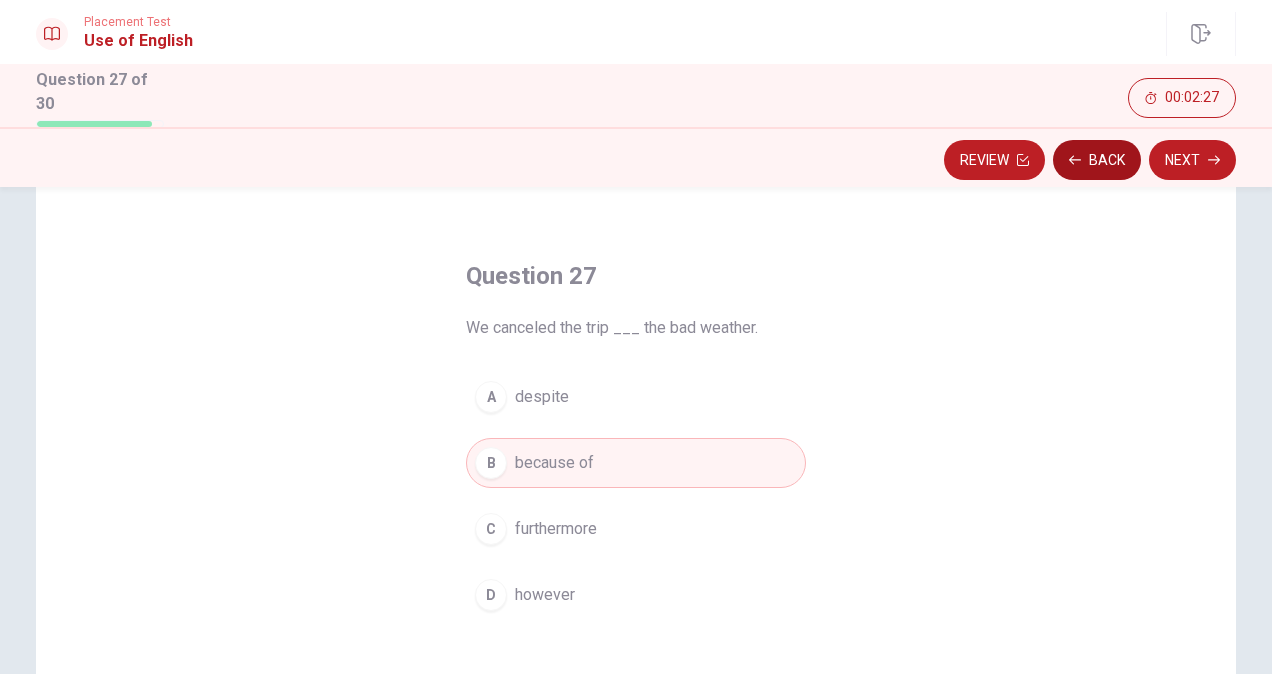 click on "Back" at bounding box center [1097, 160] 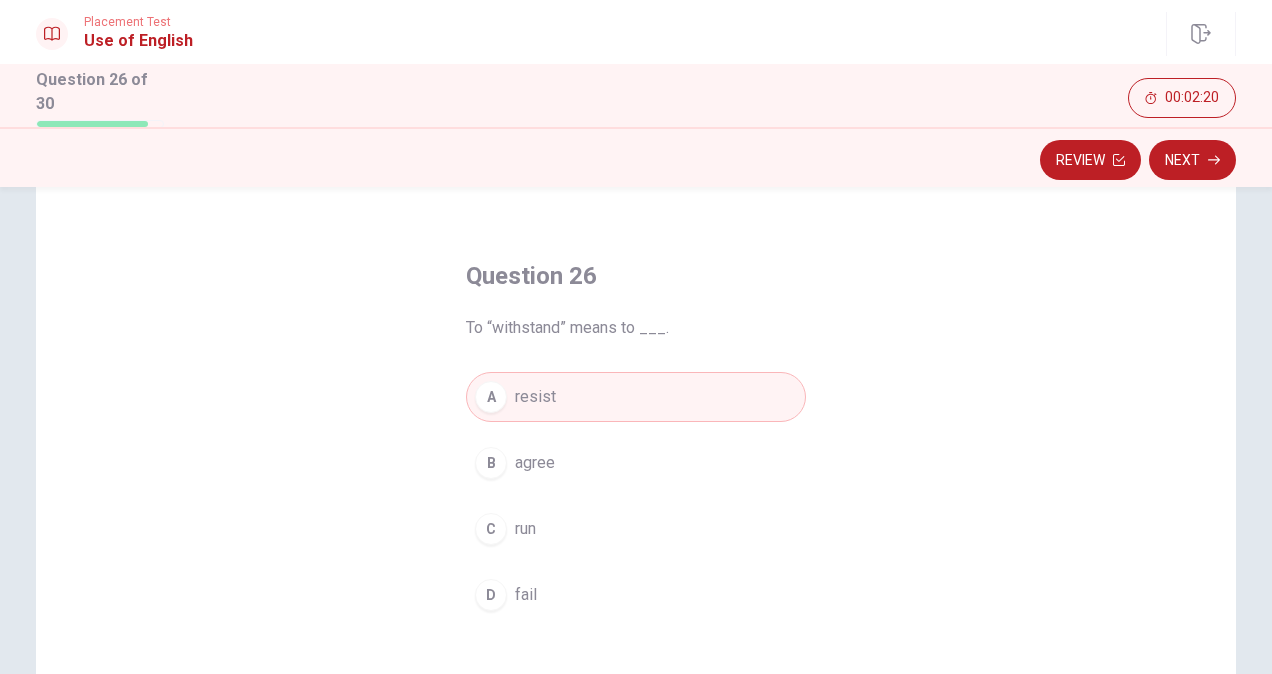 click on "Review" at bounding box center [1090, 160] 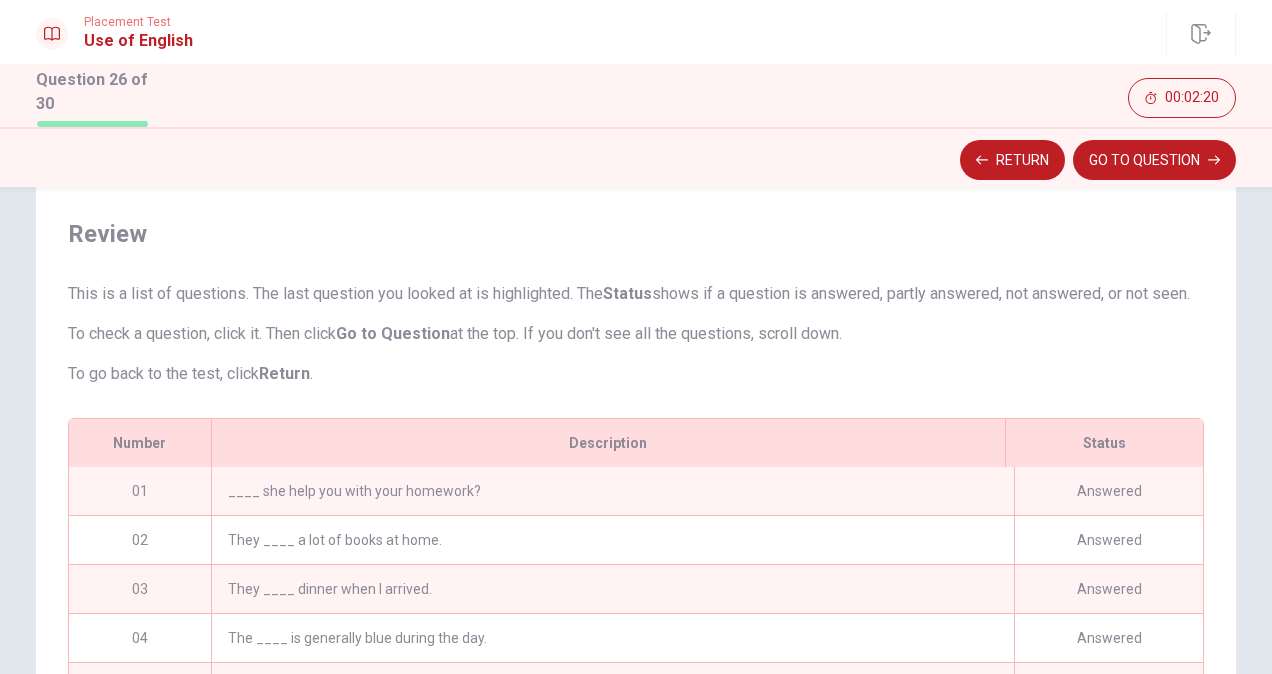 scroll, scrollTop: 299, scrollLeft: 0, axis: vertical 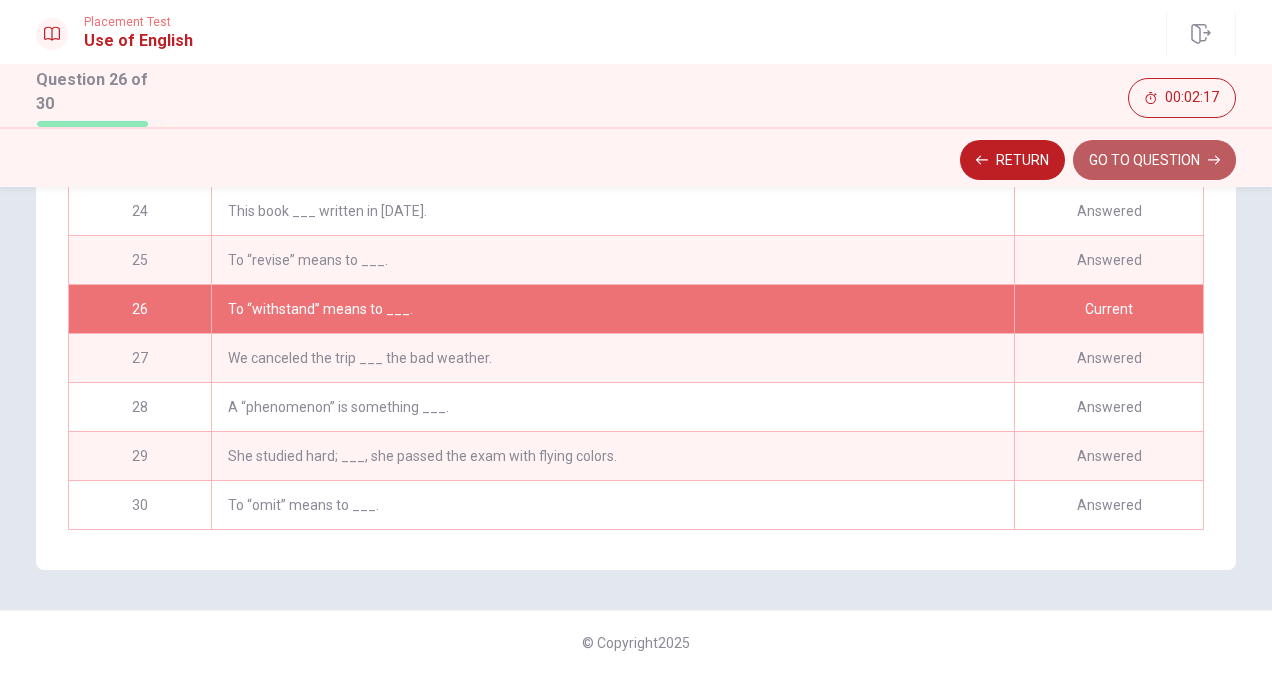 click on "GO TO QUESTION" at bounding box center (1154, 160) 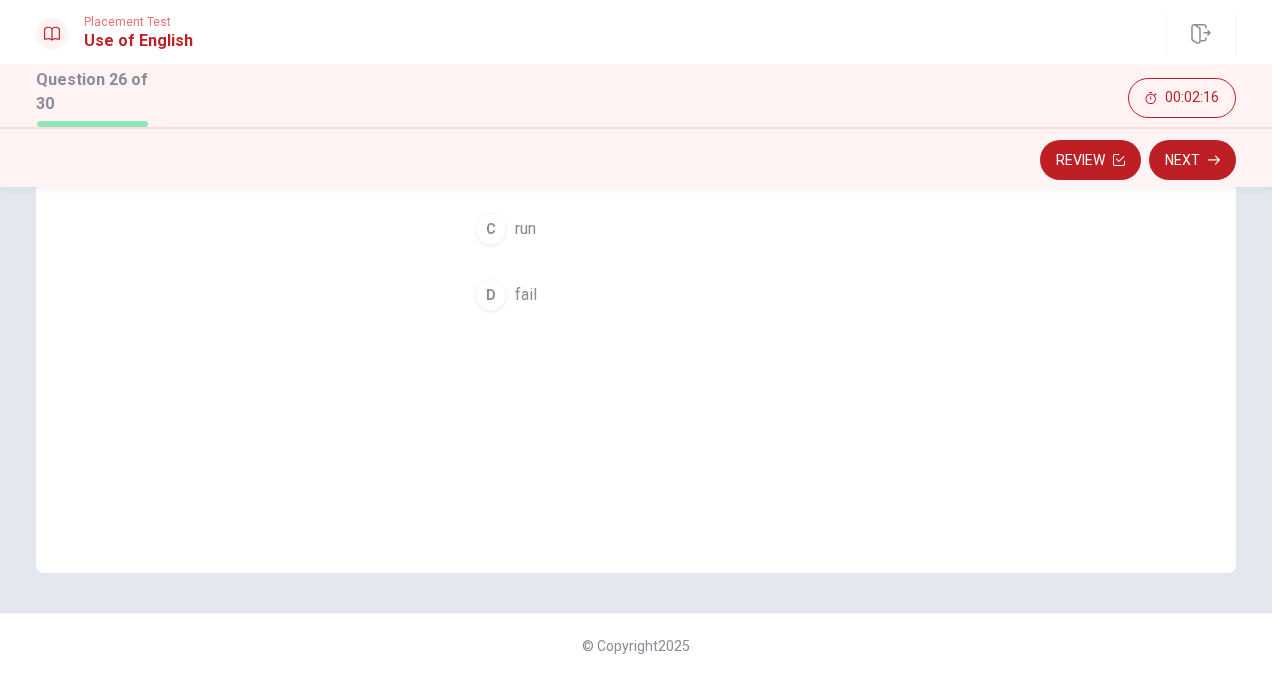 scroll, scrollTop: 0, scrollLeft: 0, axis: both 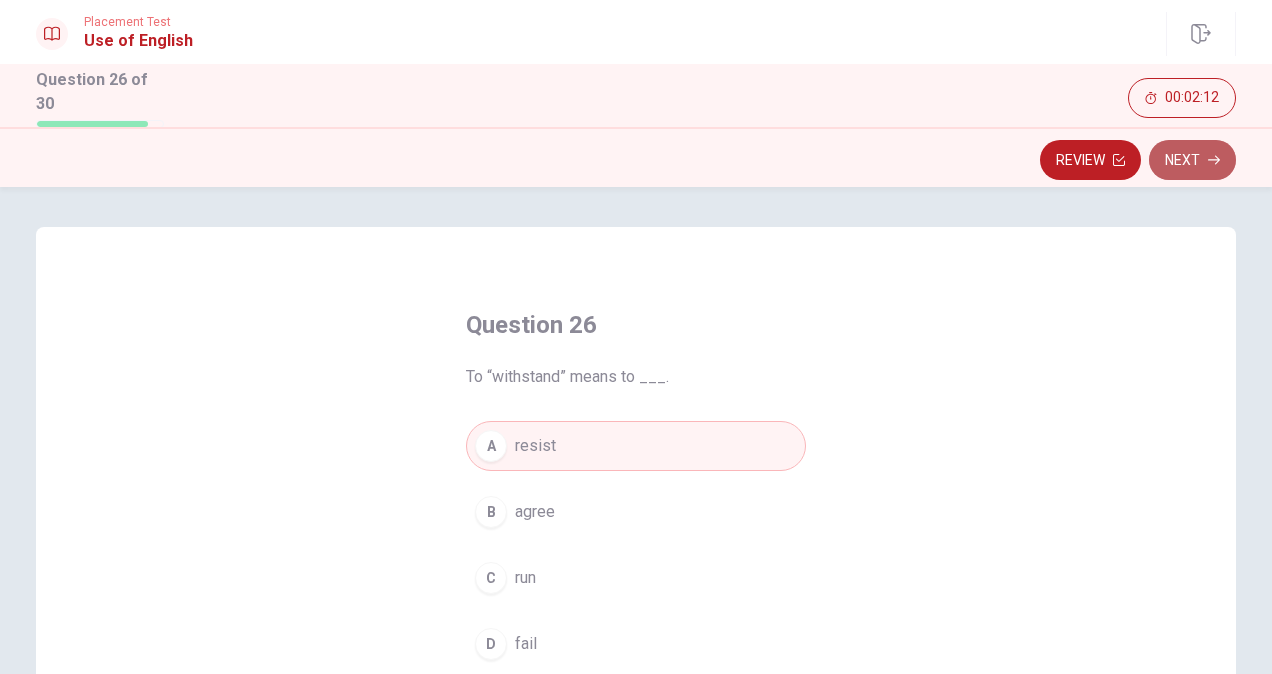 click on "Next" at bounding box center (1192, 160) 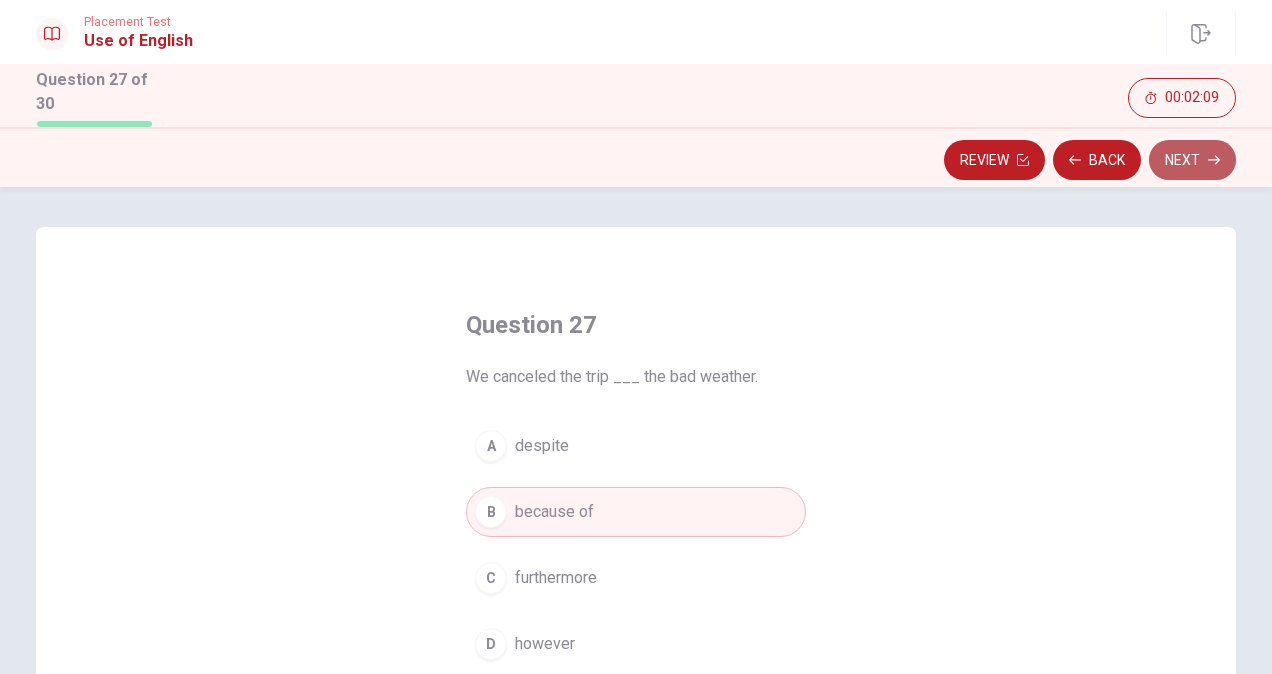 click on "Next" at bounding box center [1192, 160] 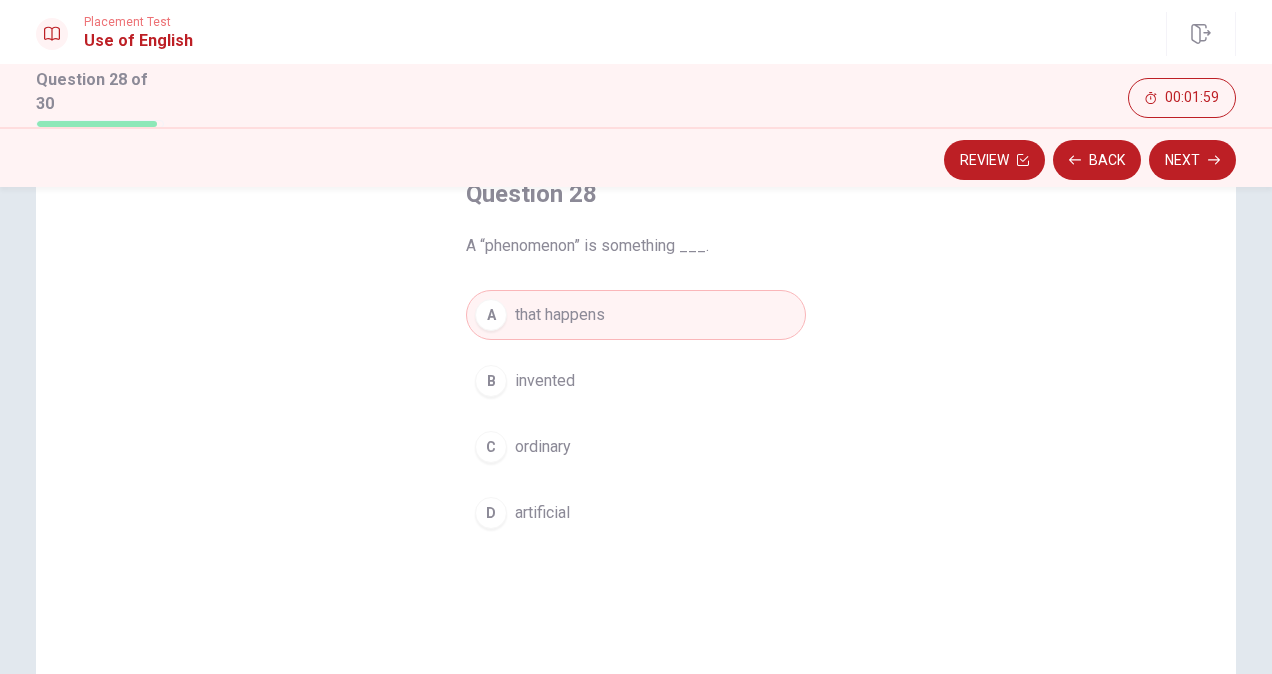 scroll, scrollTop: 100, scrollLeft: 0, axis: vertical 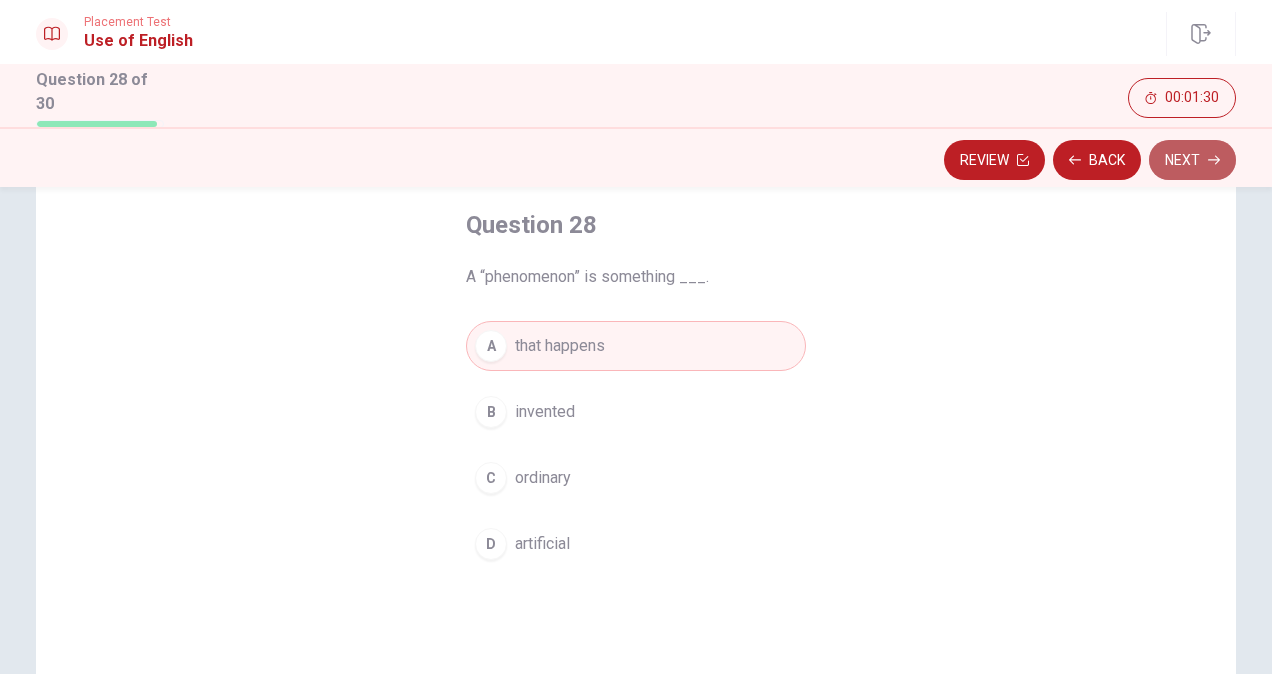 click 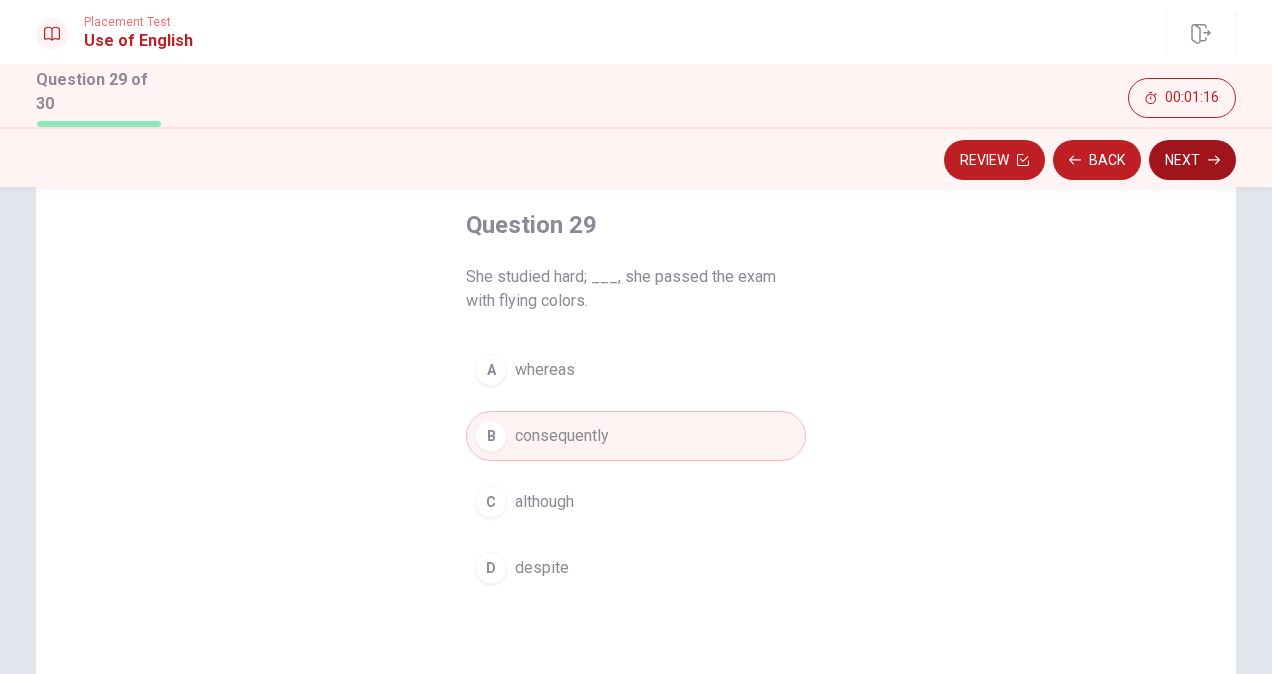click on "Next" at bounding box center [1192, 160] 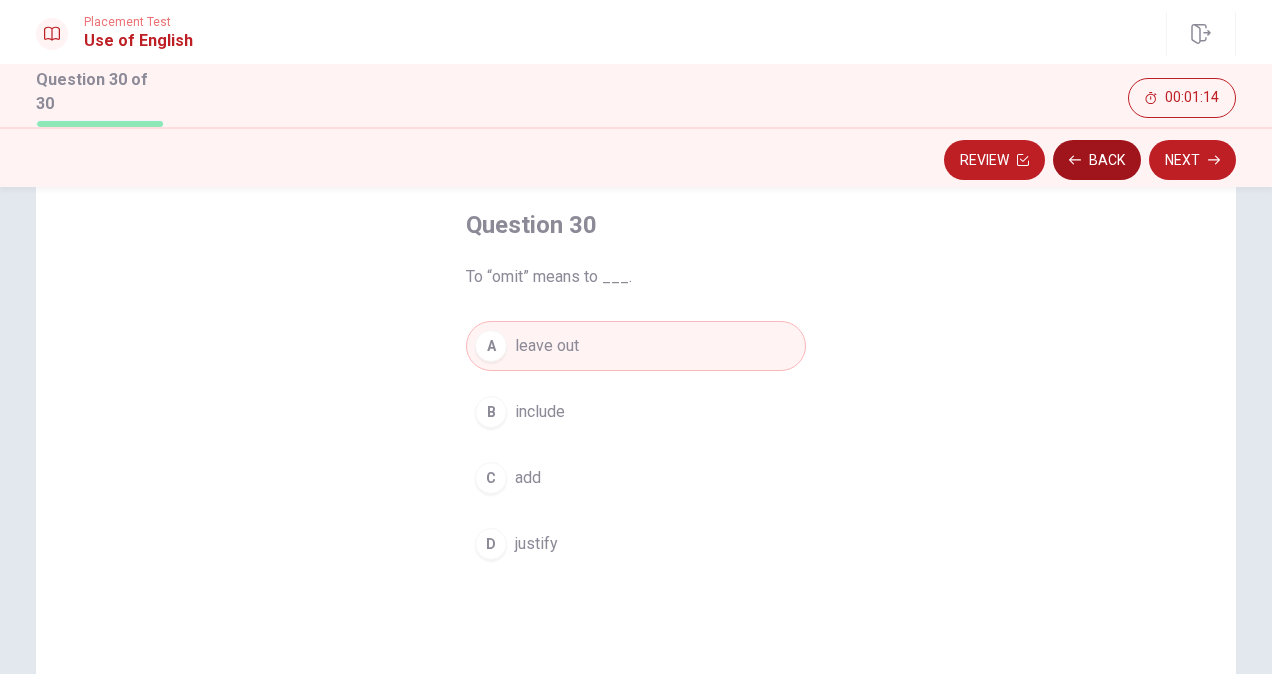 click on "Back" at bounding box center (1097, 160) 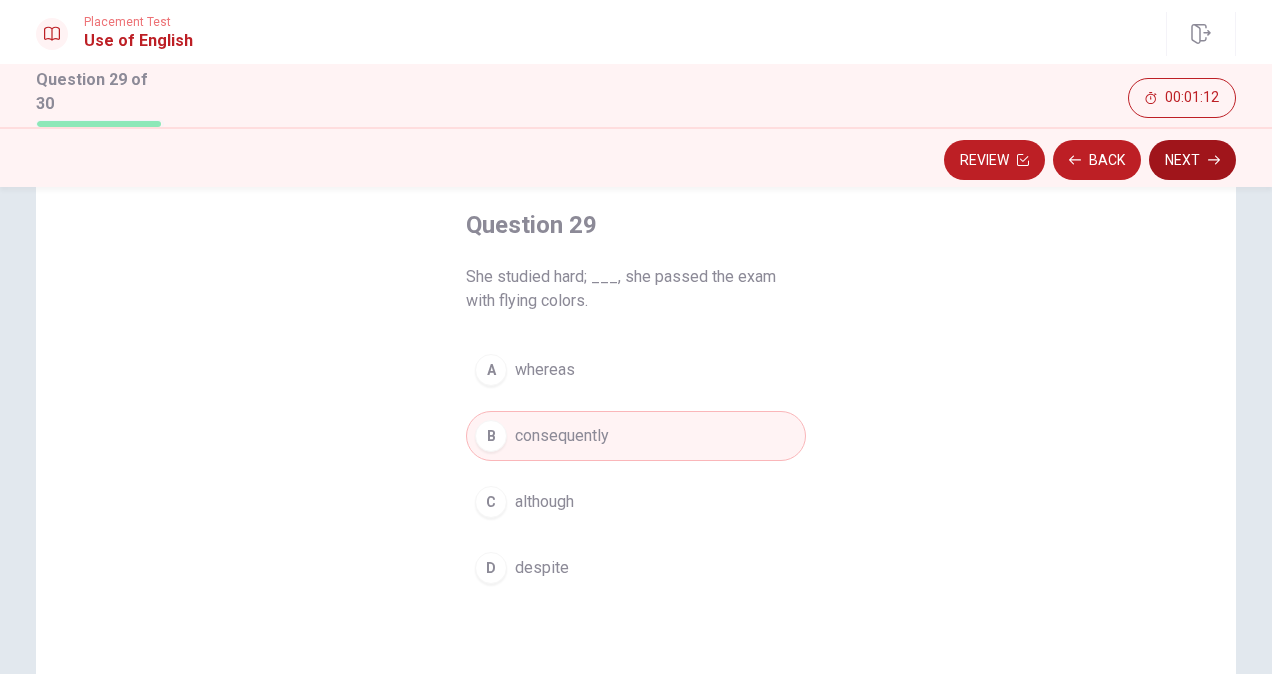 click on "Next" at bounding box center (1192, 160) 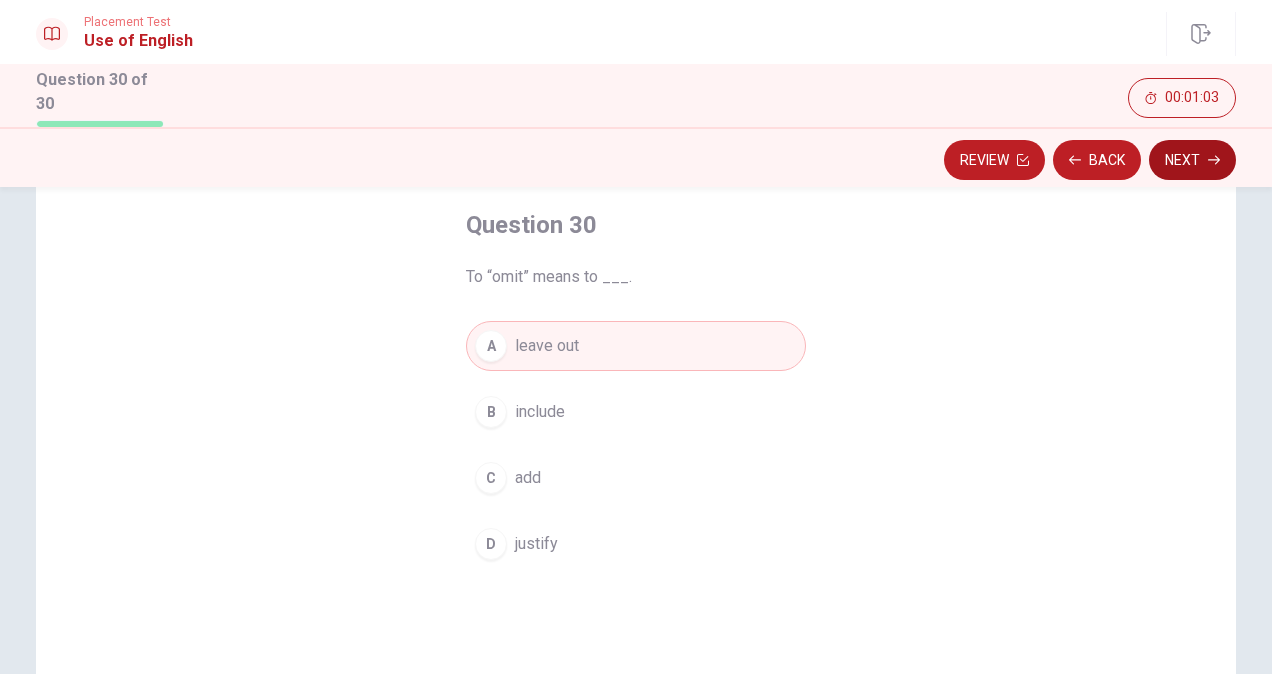 click 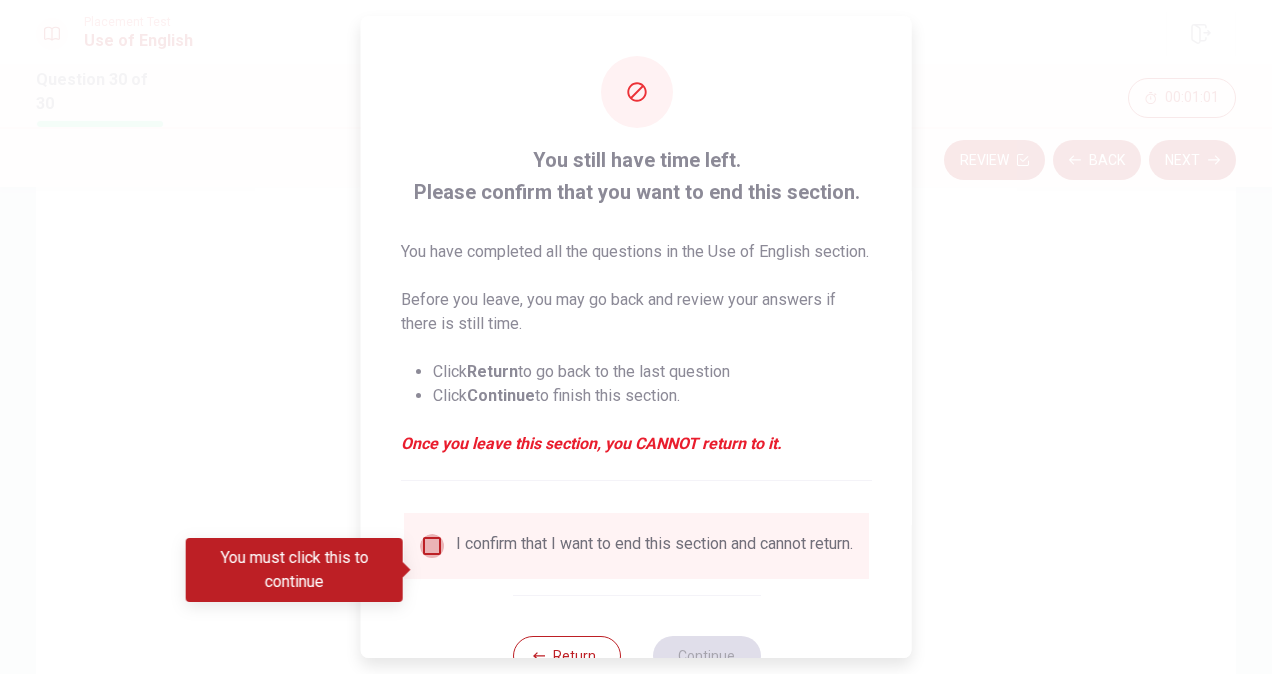 click at bounding box center [432, 546] 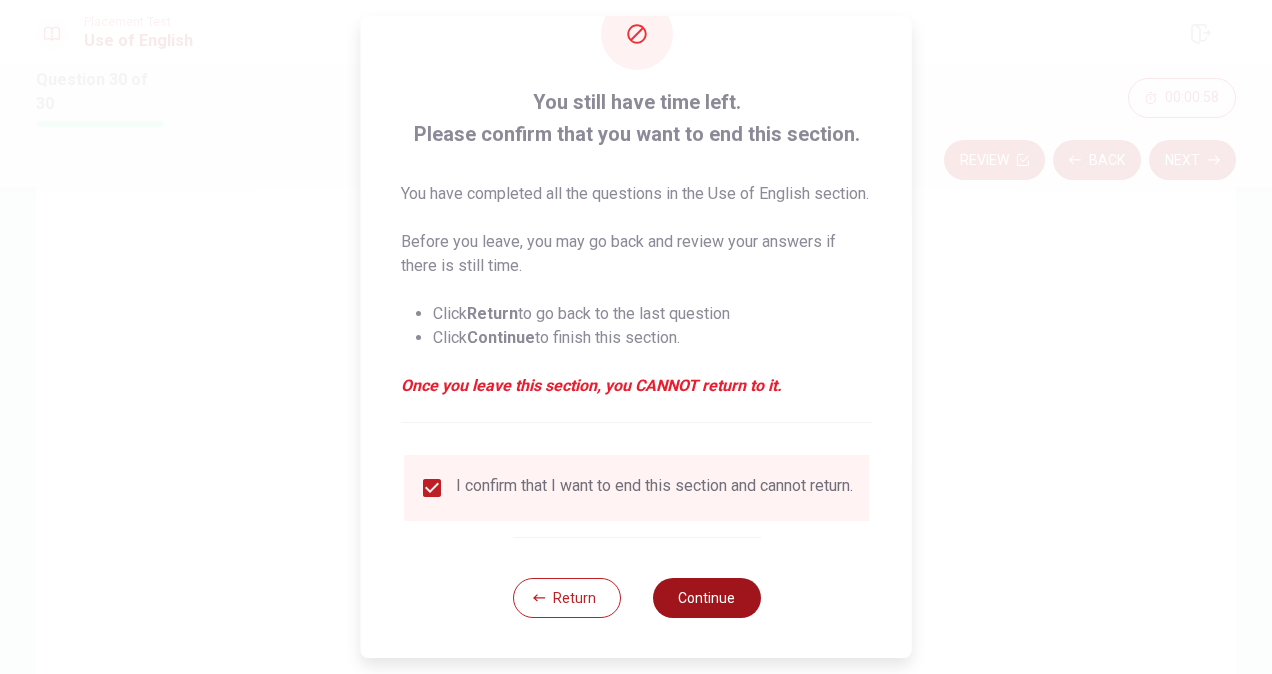 scroll, scrollTop: 96, scrollLeft: 0, axis: vertical 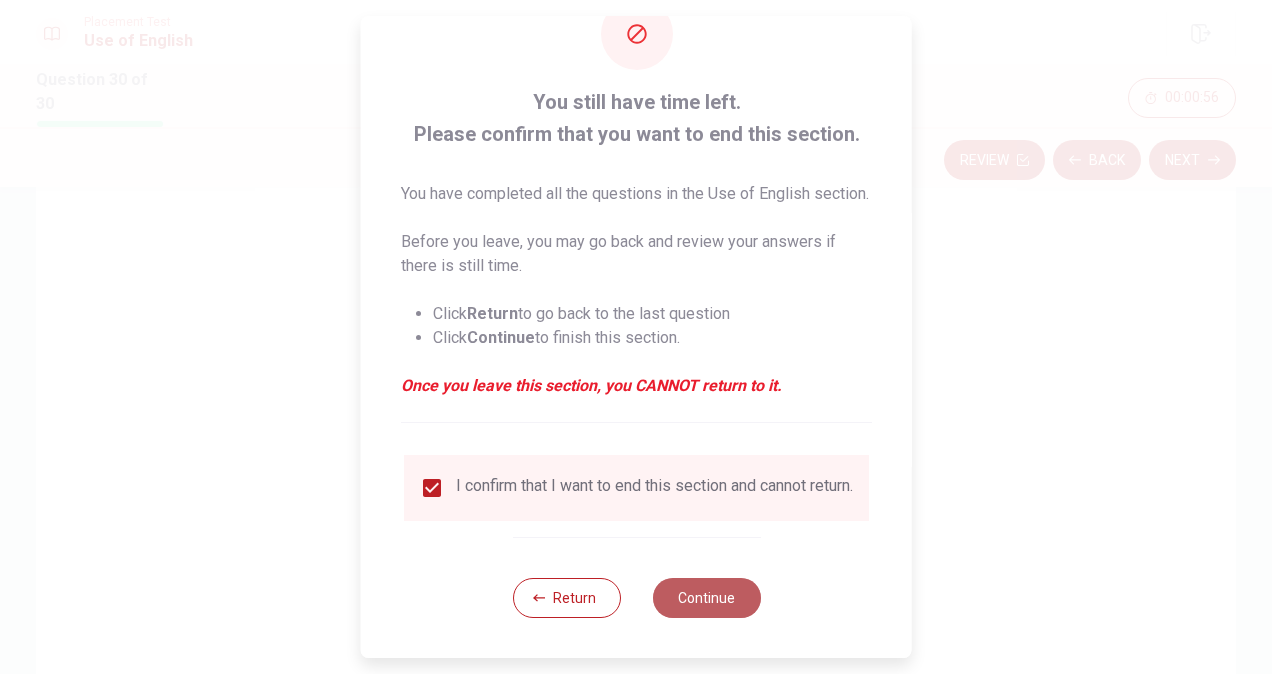 click on "Continue" at bounding box center [706, 598] 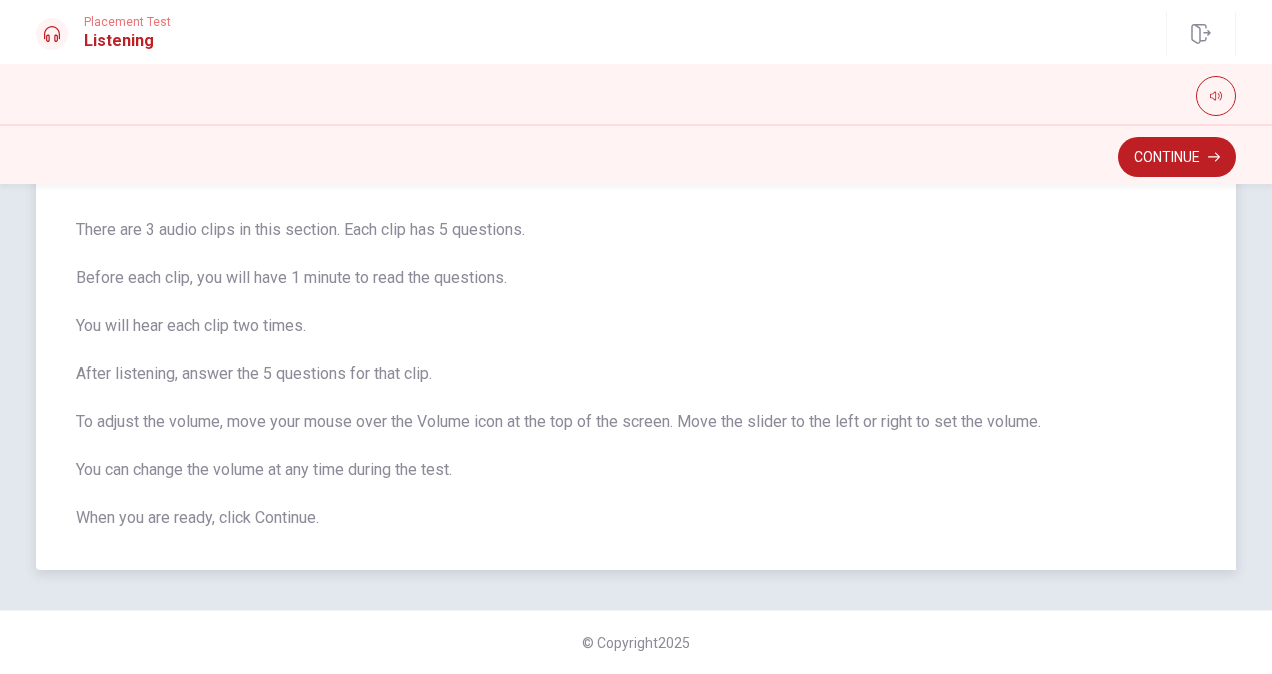 scroll, scrollTop: 18, scrollLeft: 0, axis: vertical 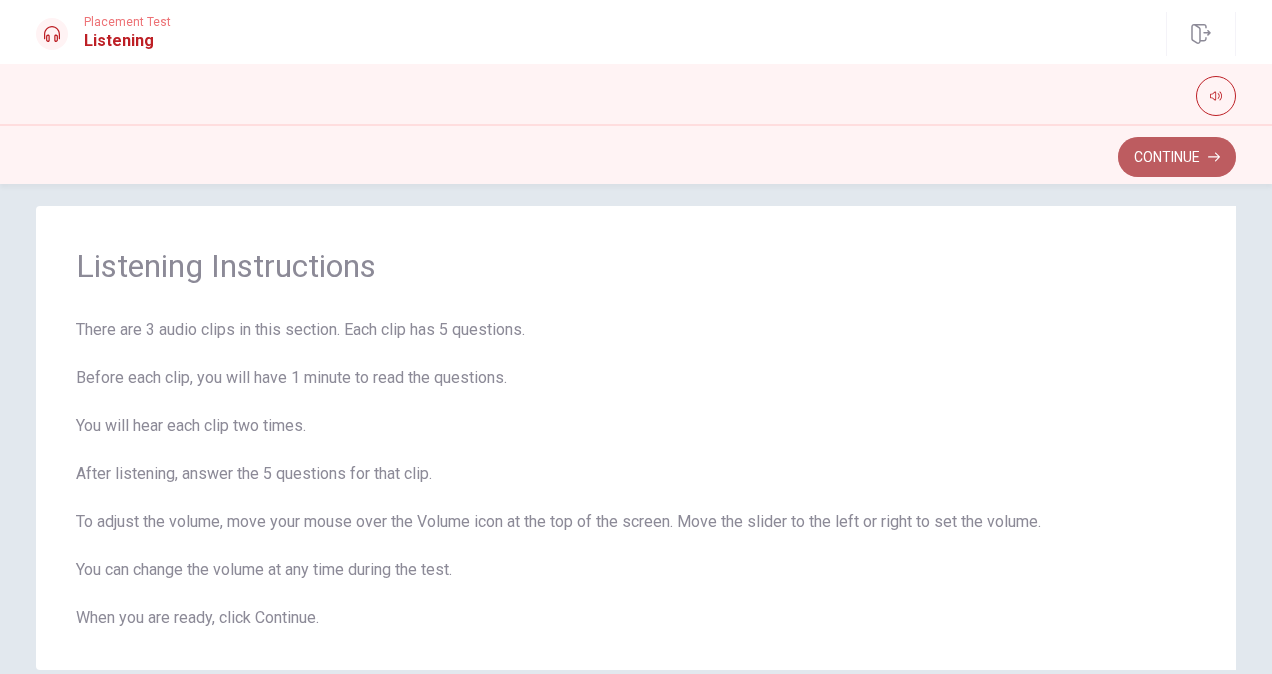 click on "Continue" at bounding box center [1177, 157] 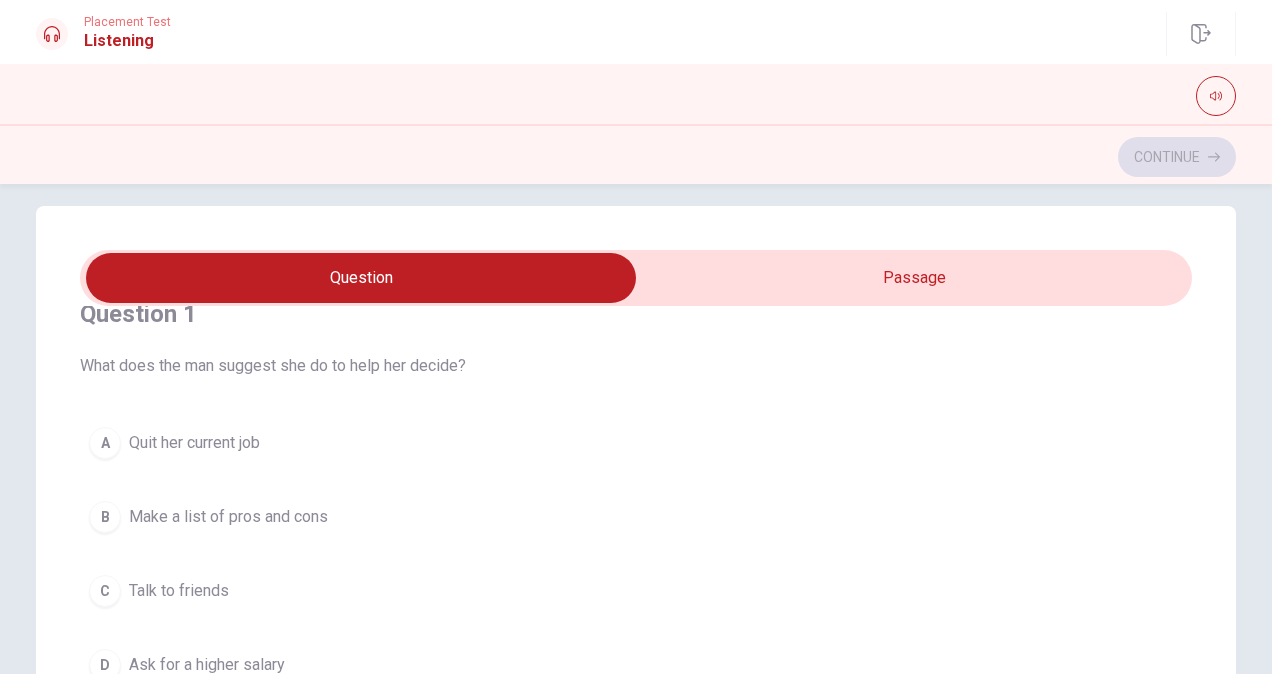 scroll, scrollTop: 0, scrollLeft: 0, axis: both 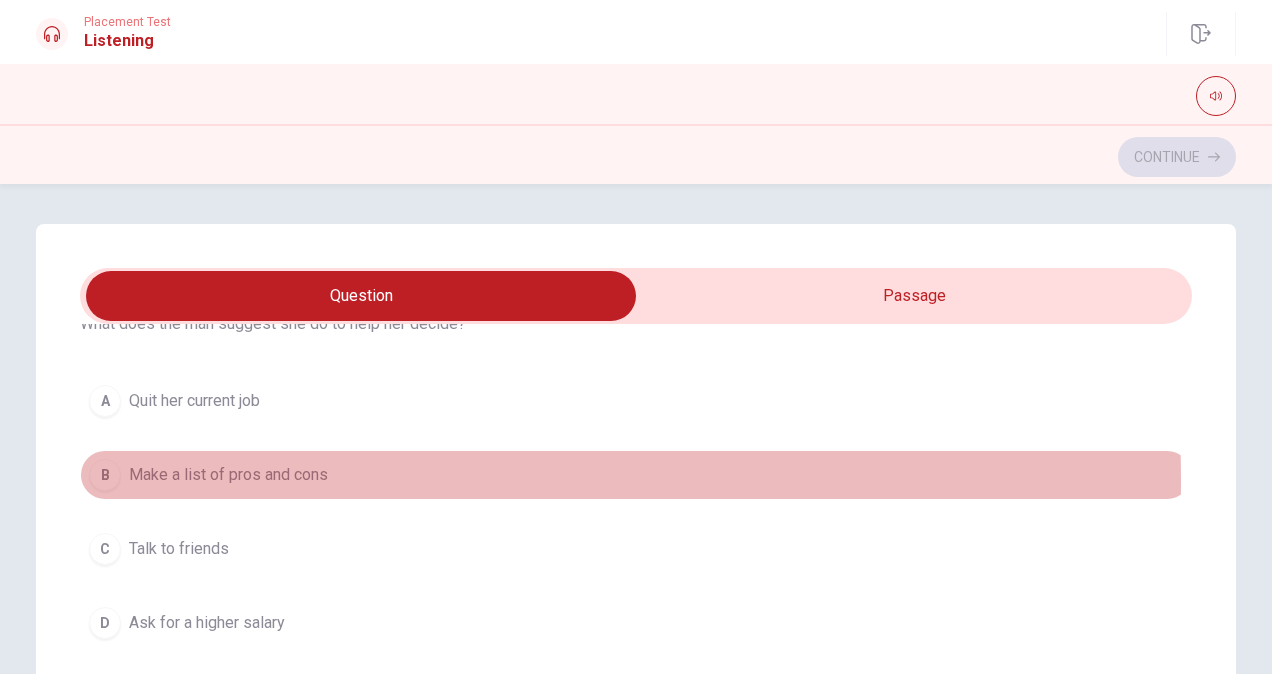 click on "B" at bounding box center [105, 475] 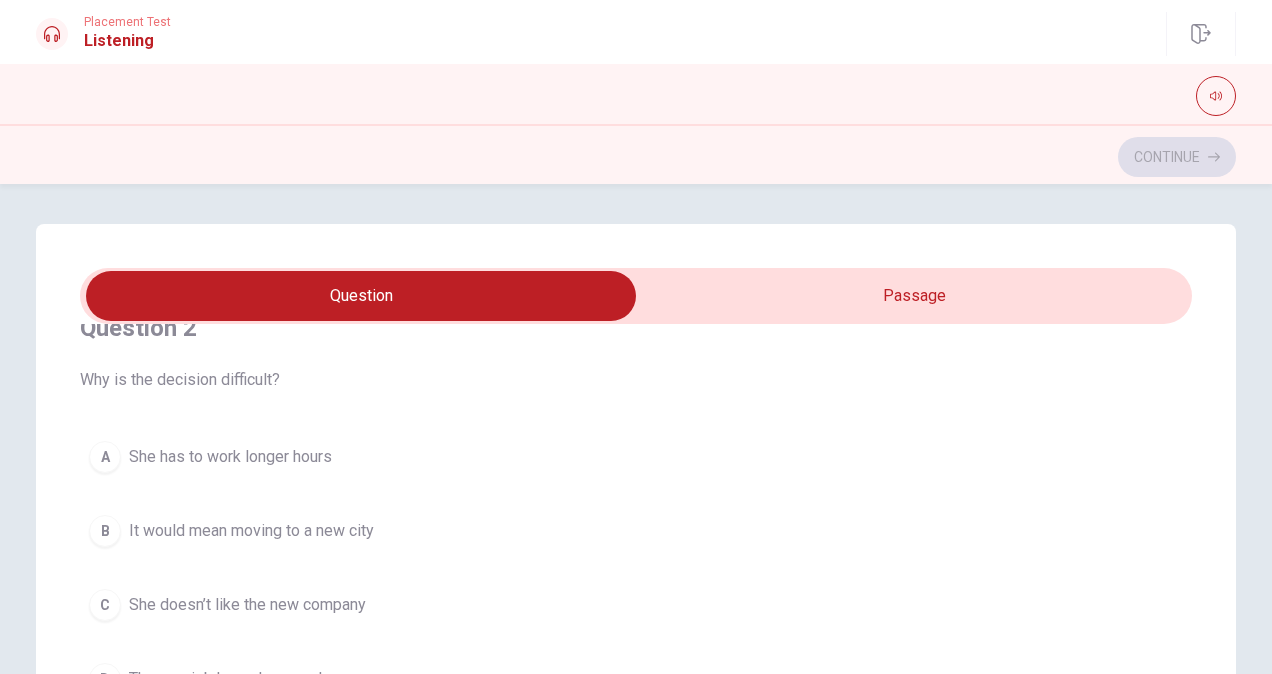 scroll, scrollTop: 600, scrollLeft: 0, axis: vertical 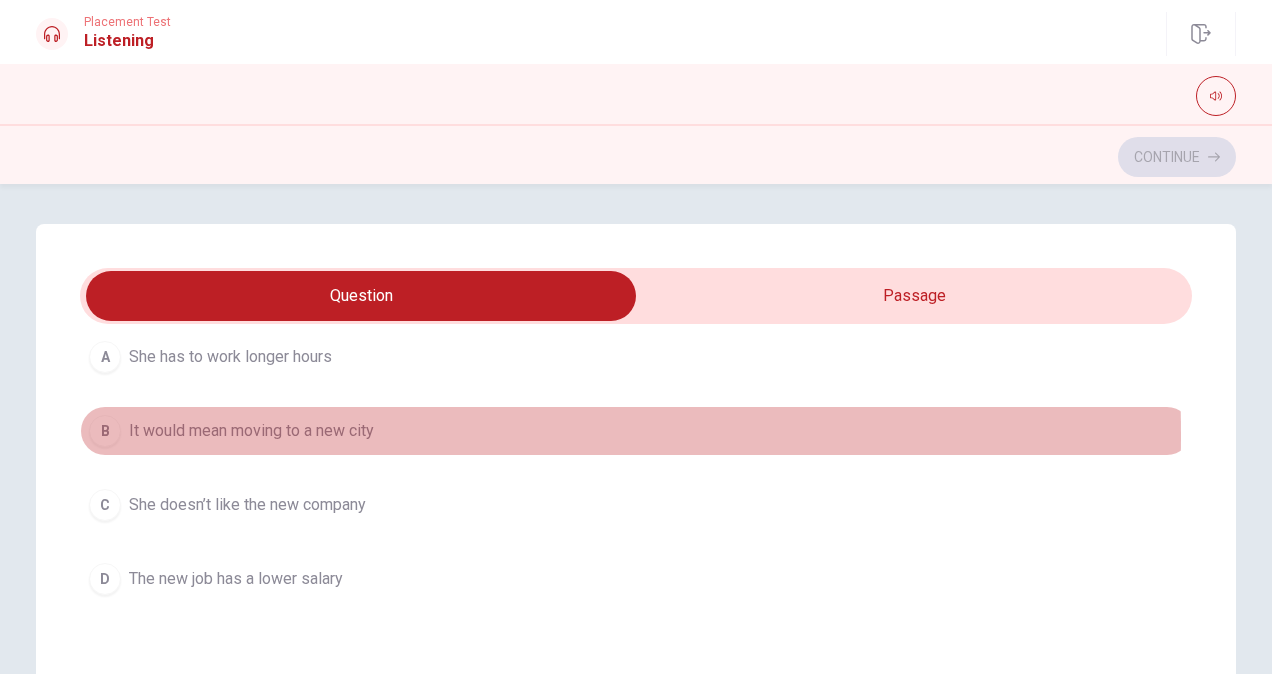 click on "B" at bounding box center (105, 431) 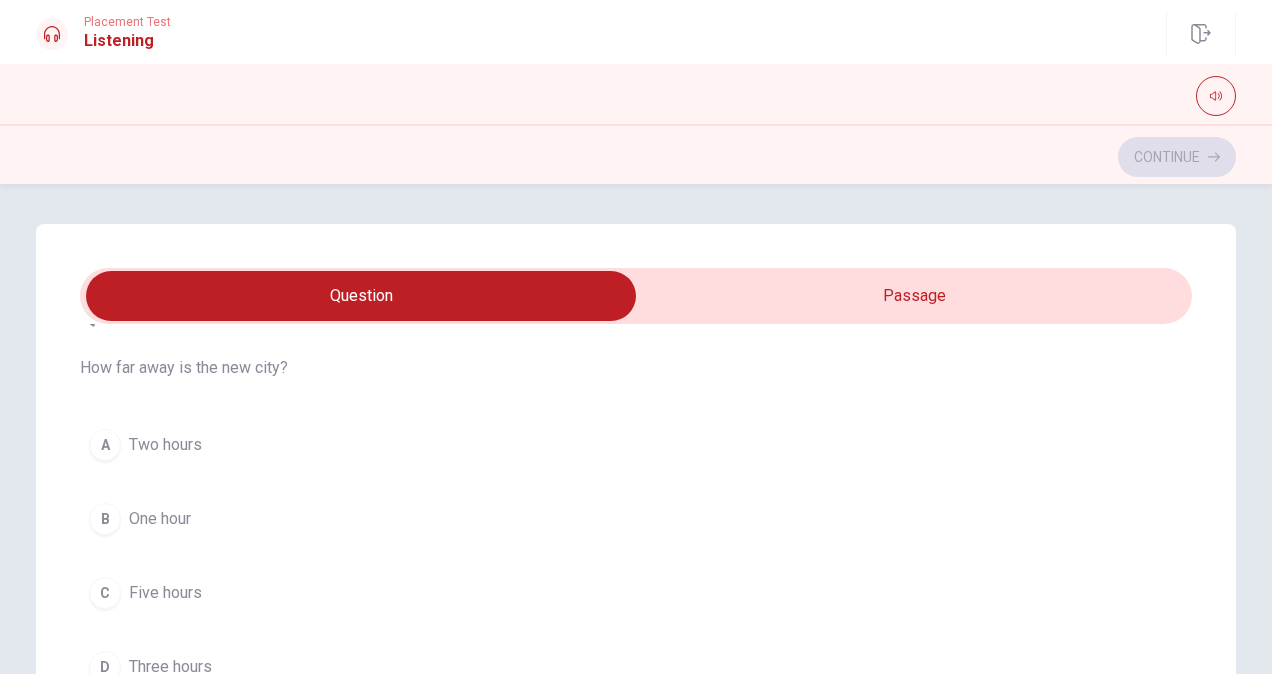 scroll, scrollTop: 1500, scrollLeft: 0, axis: vertical 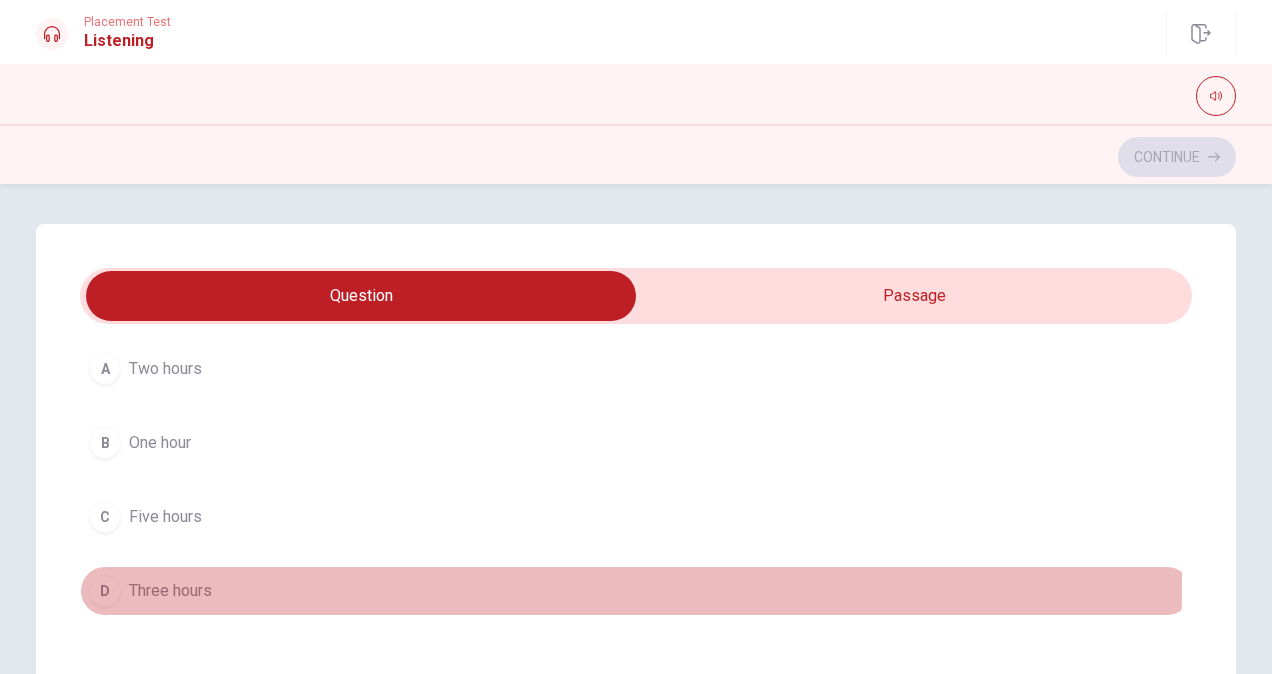 click on "D" at bounding box center (105, 591) 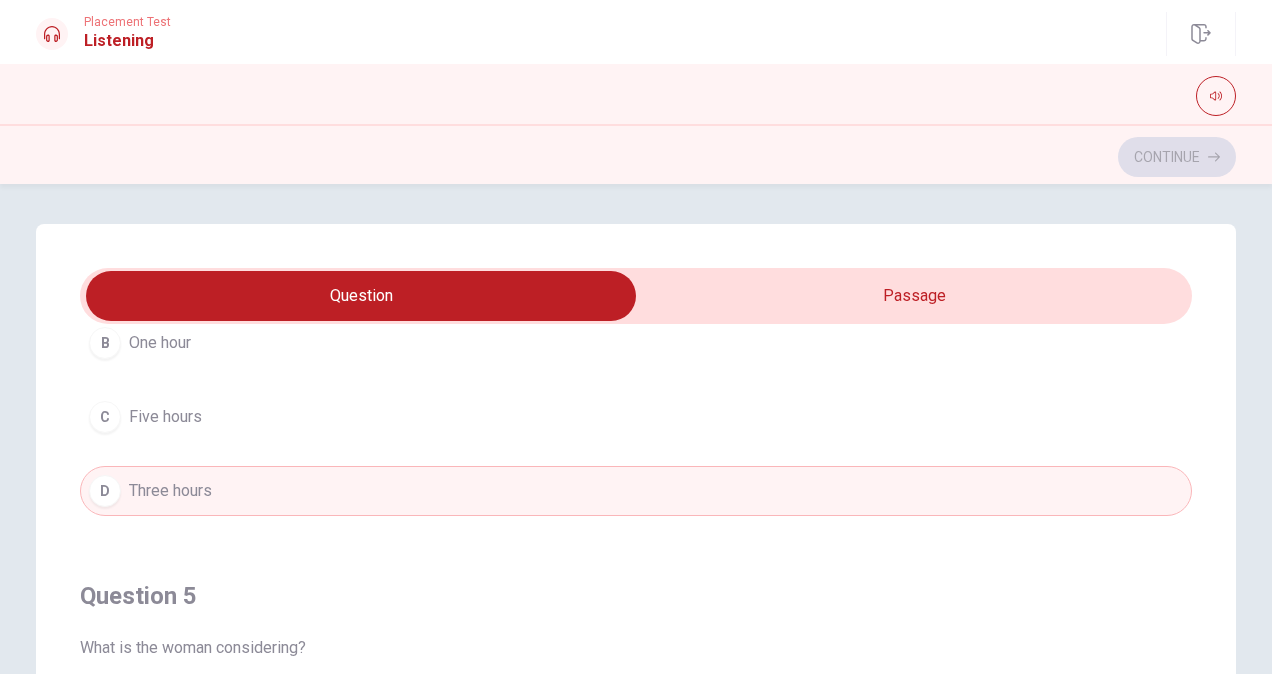scroll, scrollTop: 1606, scrollLeft: 0, axis: vertical 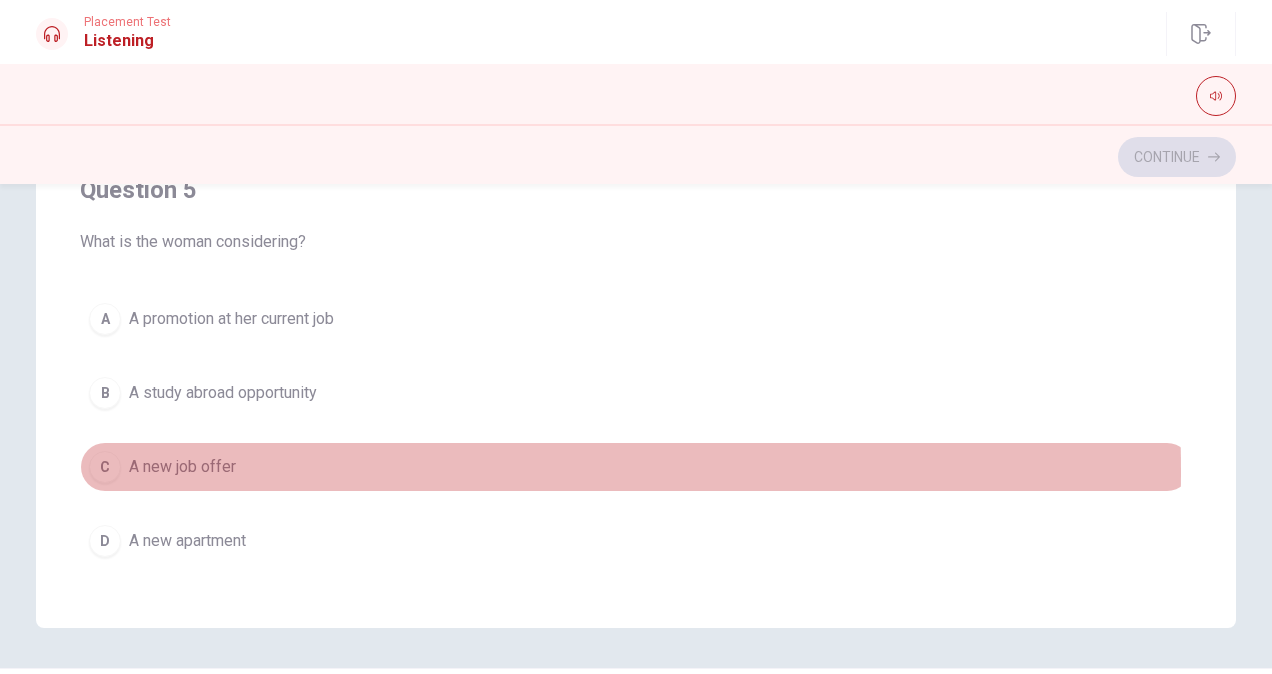 click on "C" at bounding box center [105, 467] 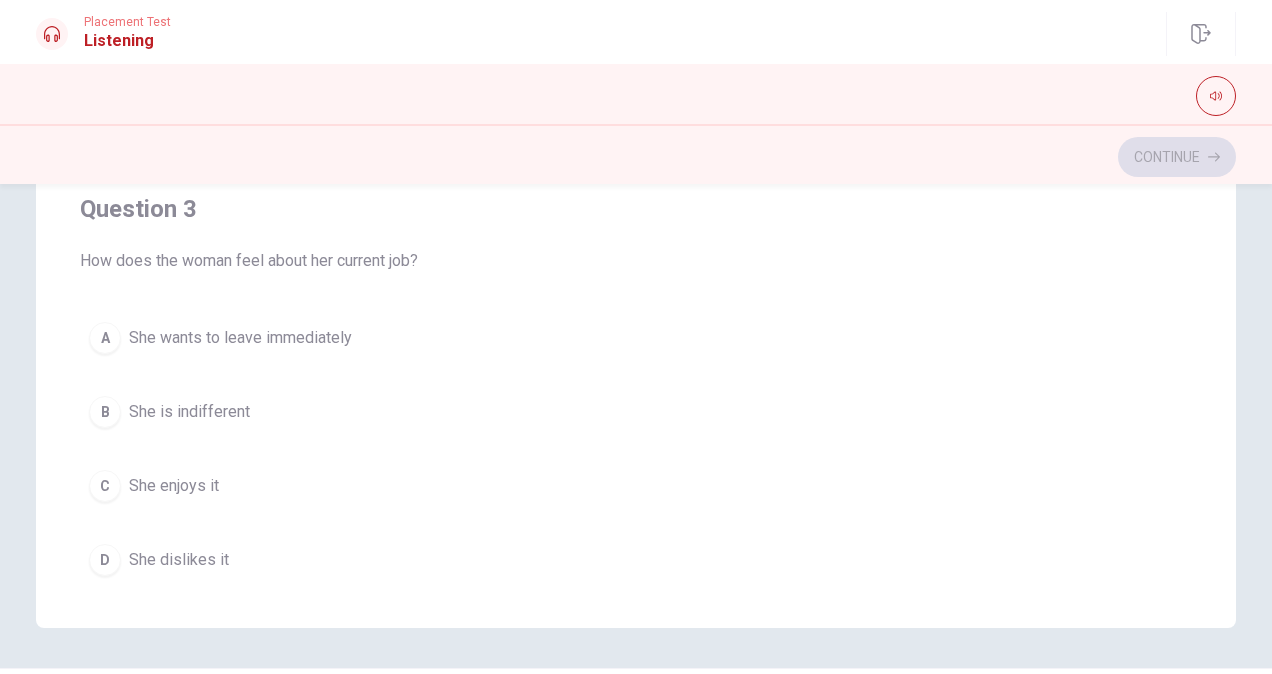 scroll, scrollTop: 706, scrollLeft: 0, axis: vertical 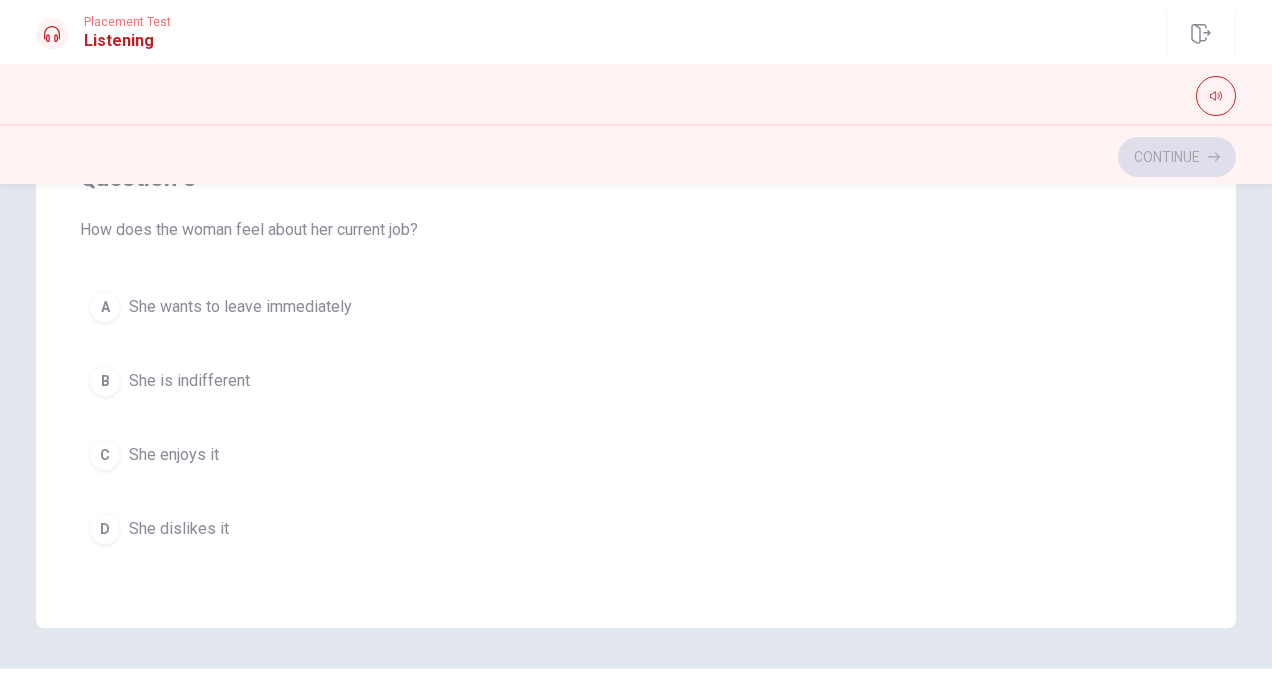 click on "C" at bounding box center [105, 455] 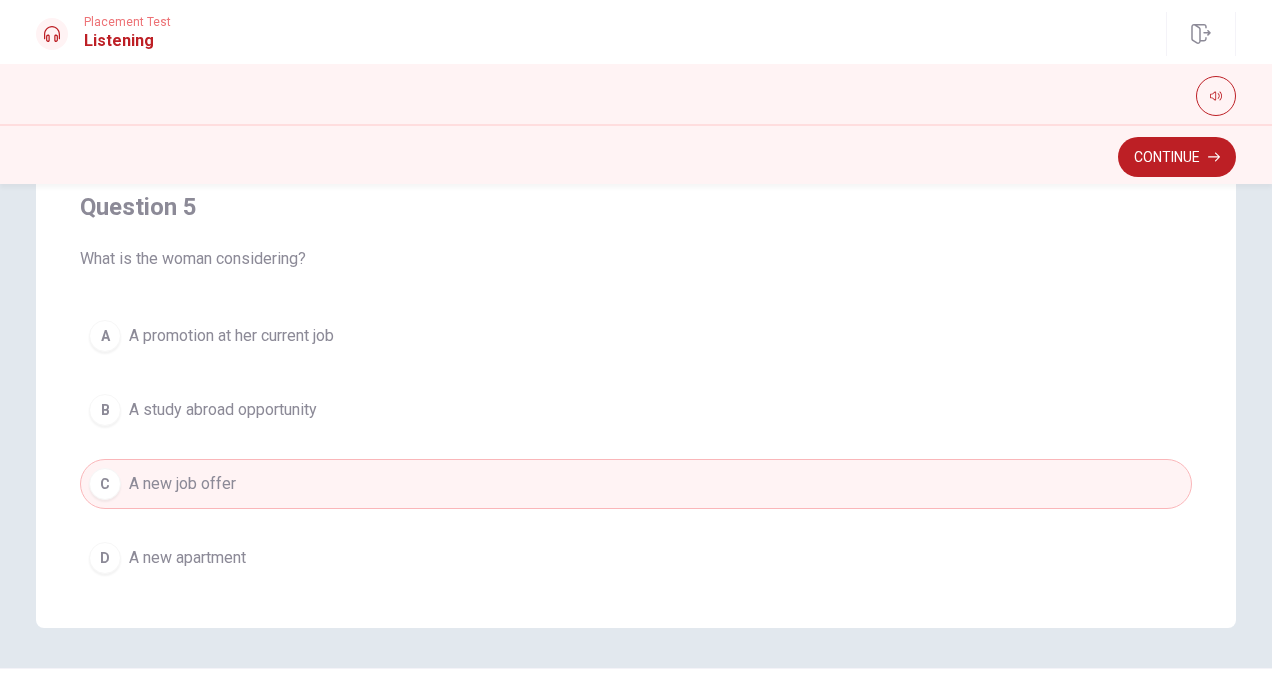 scroll, scrollTop: 1606, scrollLeft: 0, axis: vertical 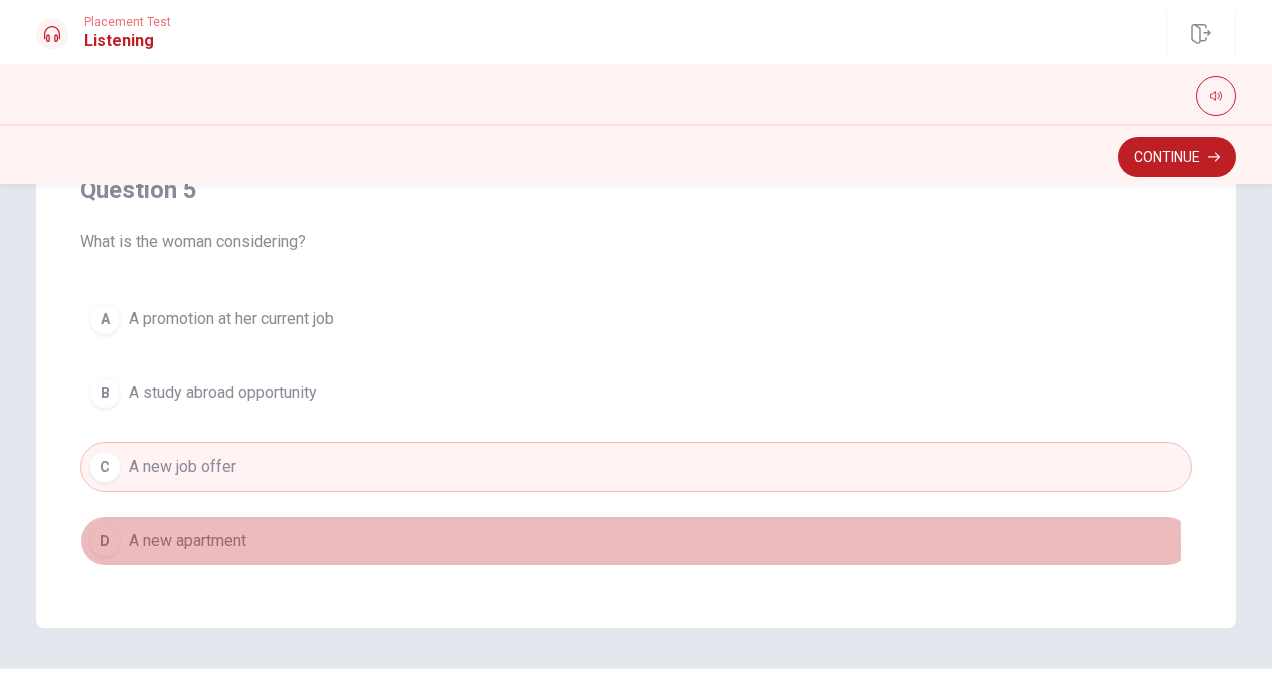click on "A new apartment" at bounding box center (187, 541) 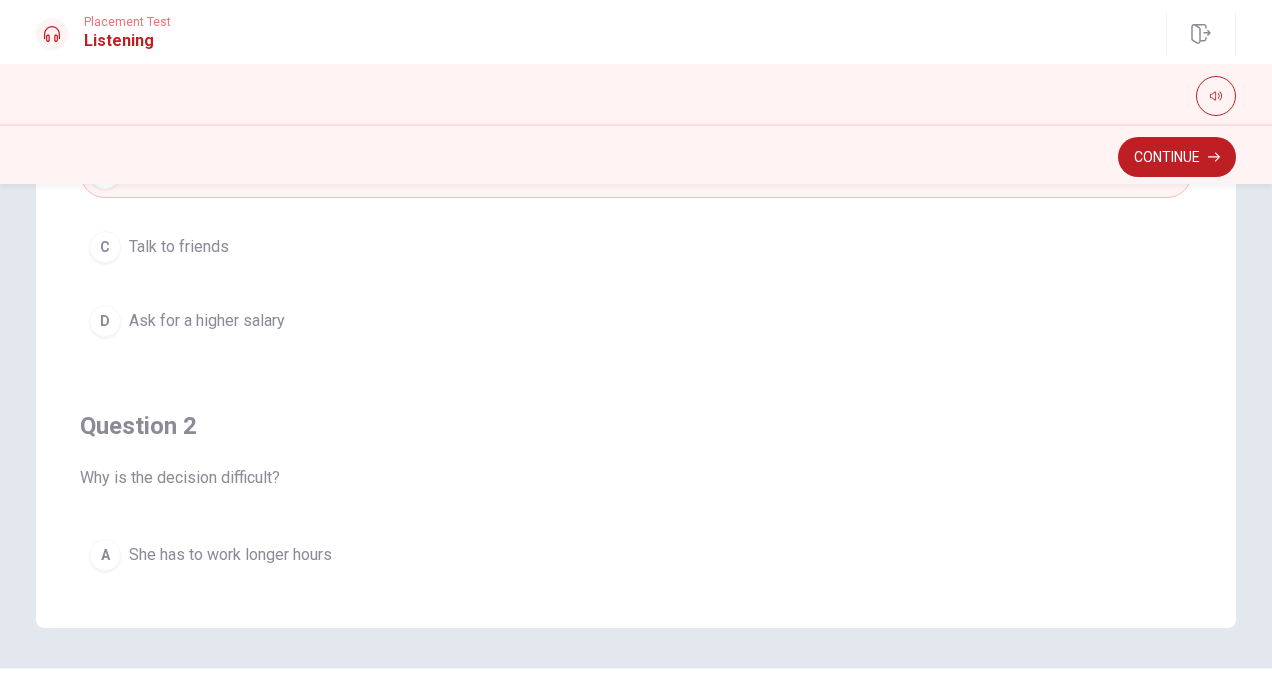 scroll, scrollTop: 0, scrollLeft: 0, axis: both 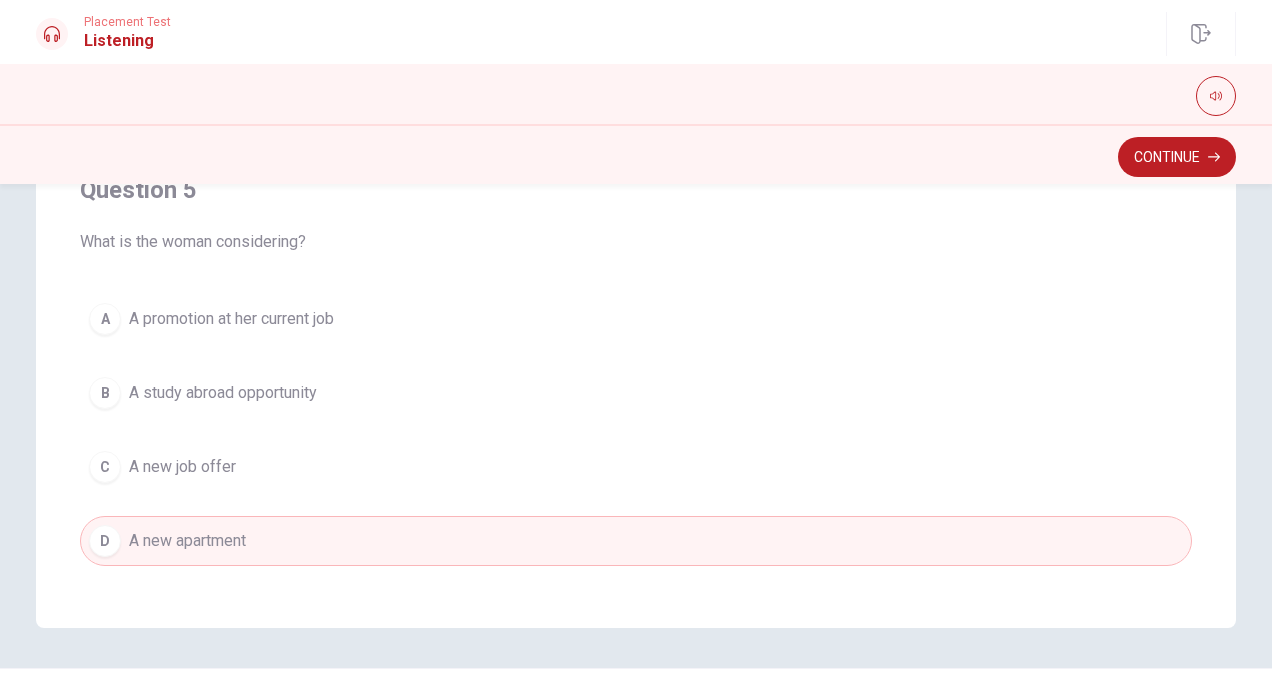 click on "A new job offer" at bounding box center (182, 467) 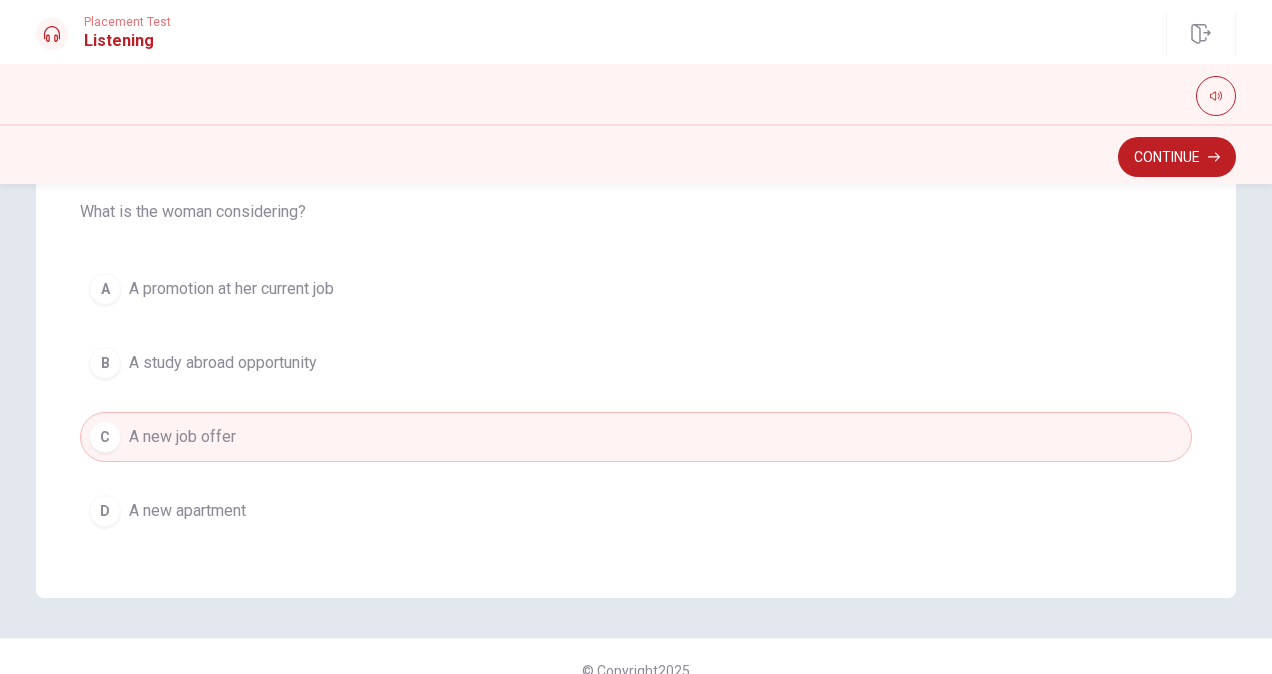 scroll, scrollTop: 458, scrollLeft: 0, axis: vertical 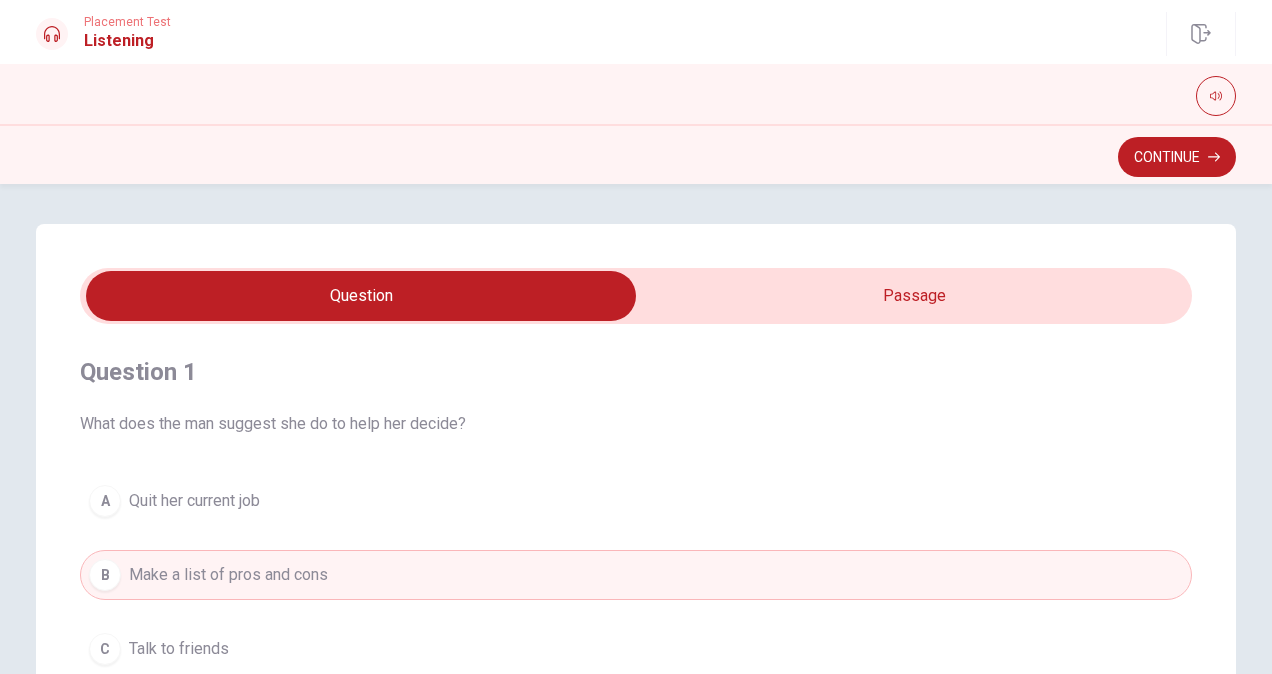 click at bounding box center (361, 296) 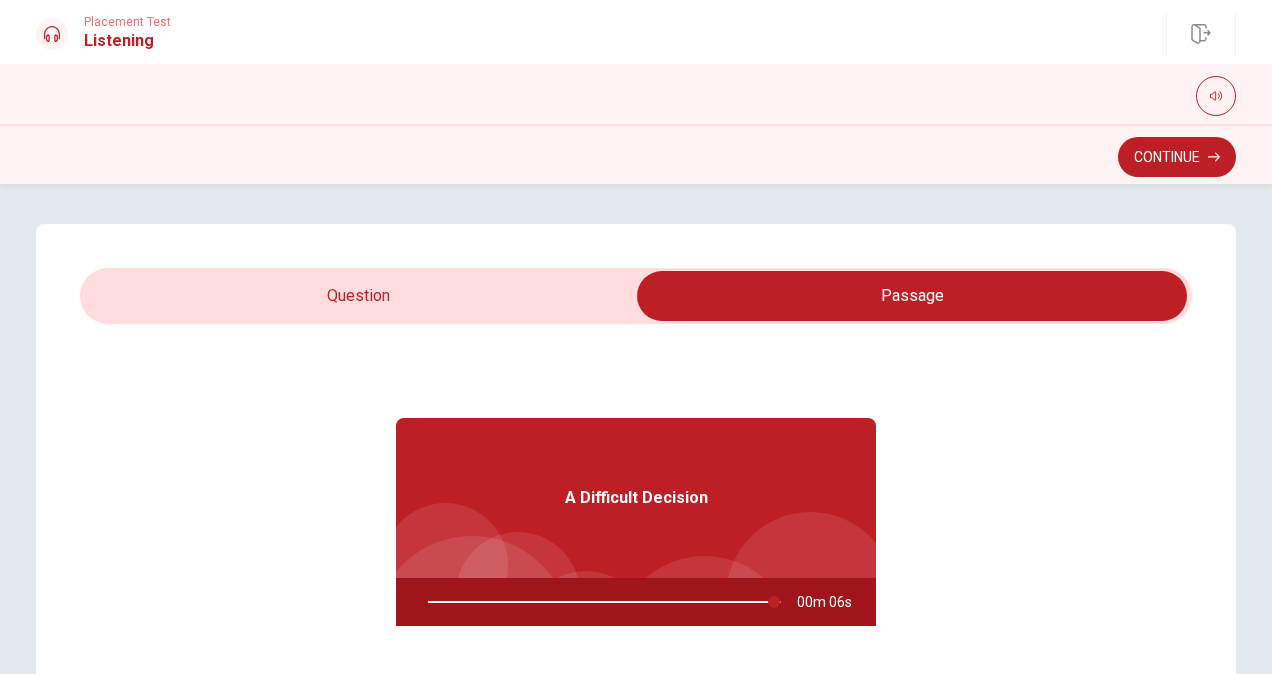 type on "98" 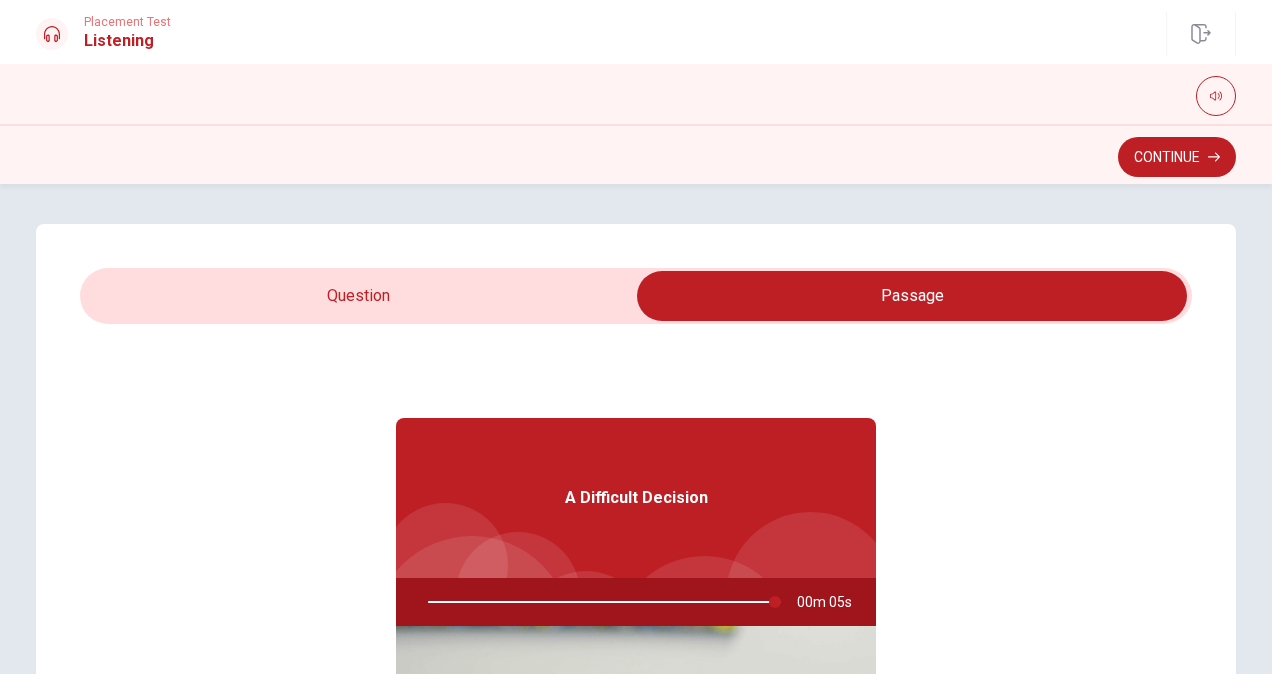 click at bounding box center [912, 296] 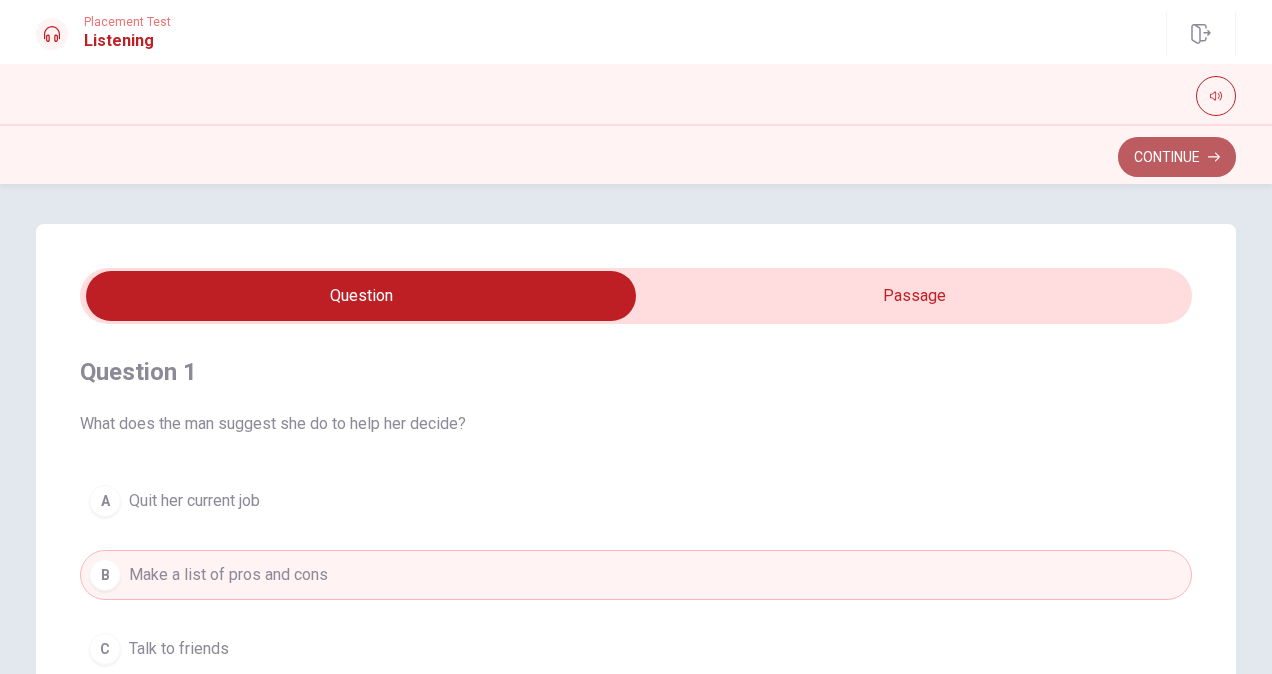 click on "Continue" at bounding box center (1177, 157) 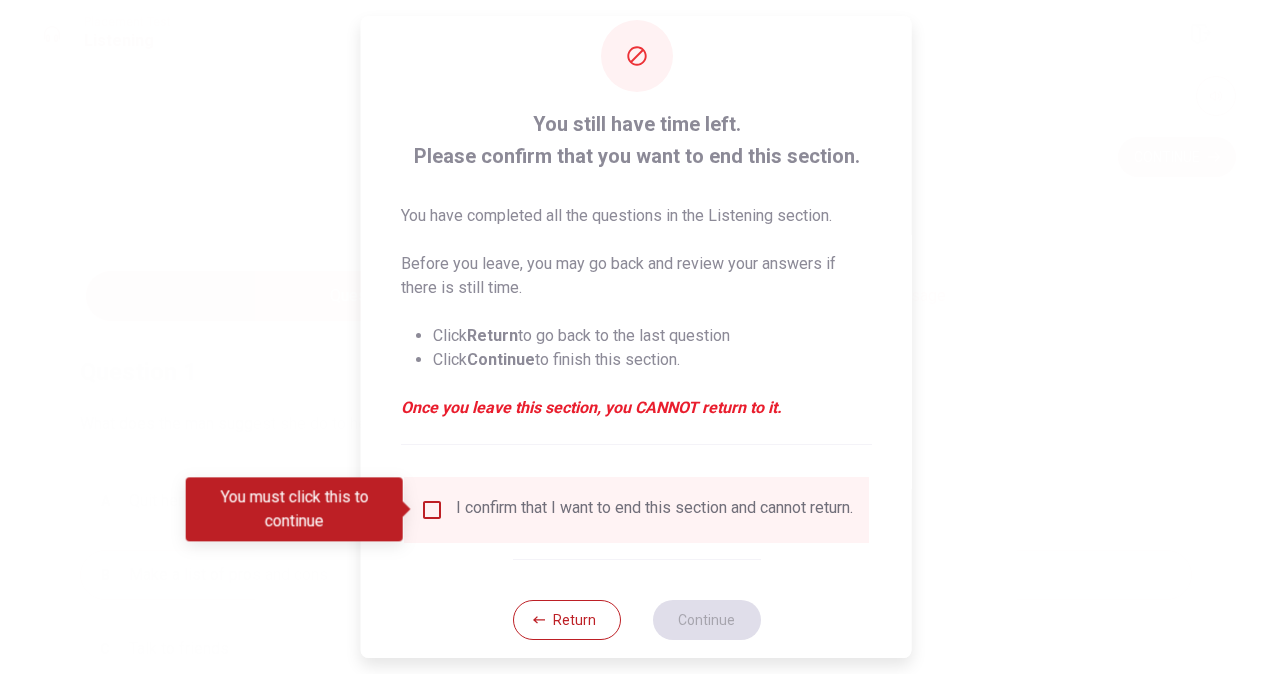 scroll, scrollTop: 72, scrollLeft: 0, axis: vertical 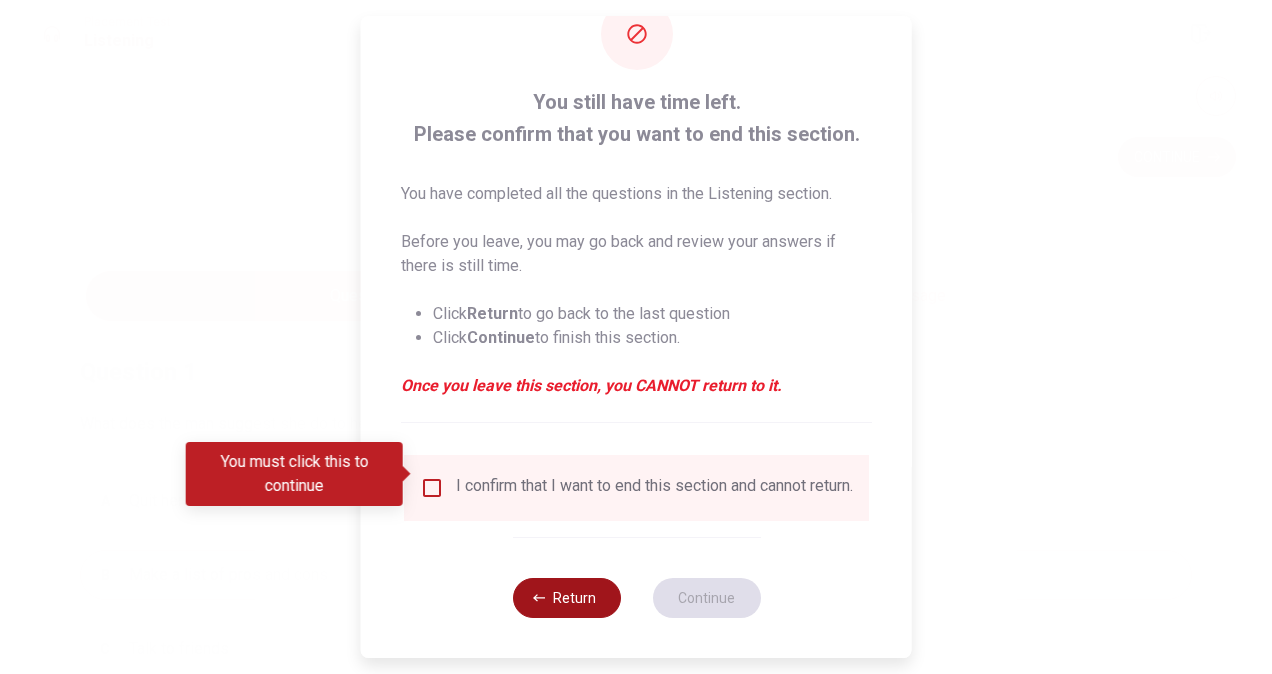 click on "Return" at bounding box center (566, 598) 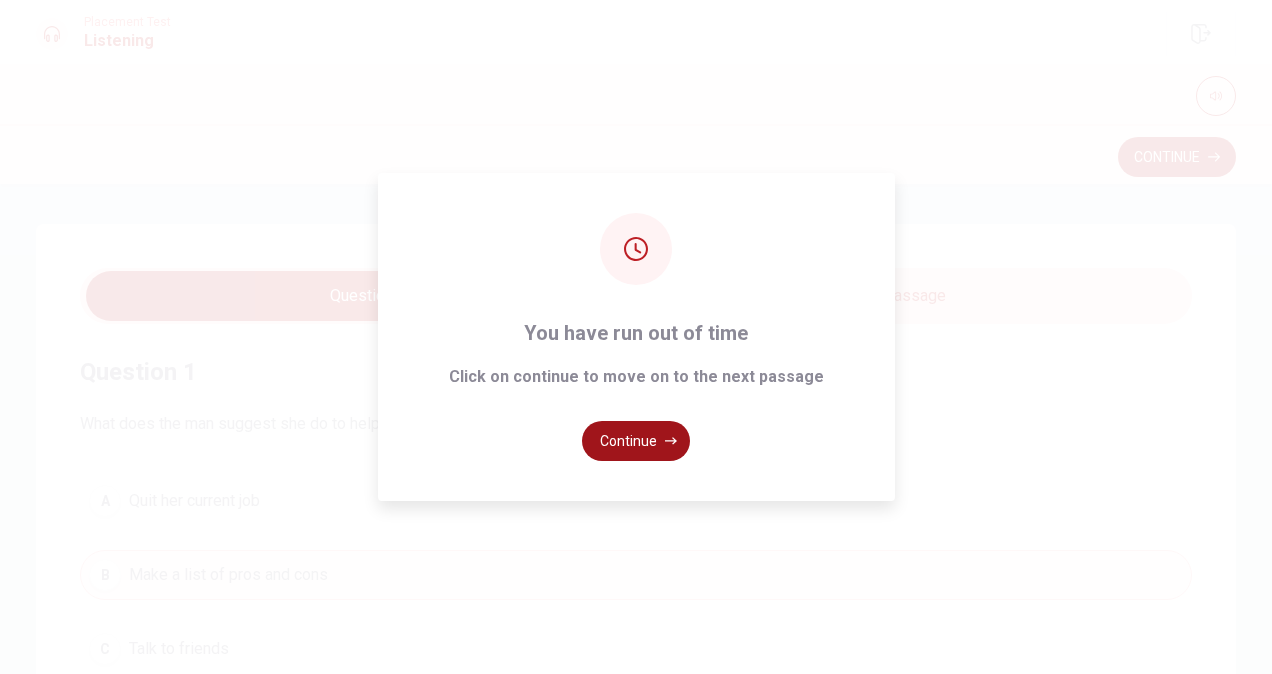 click on "Continue" at bounding box center (636, 441) 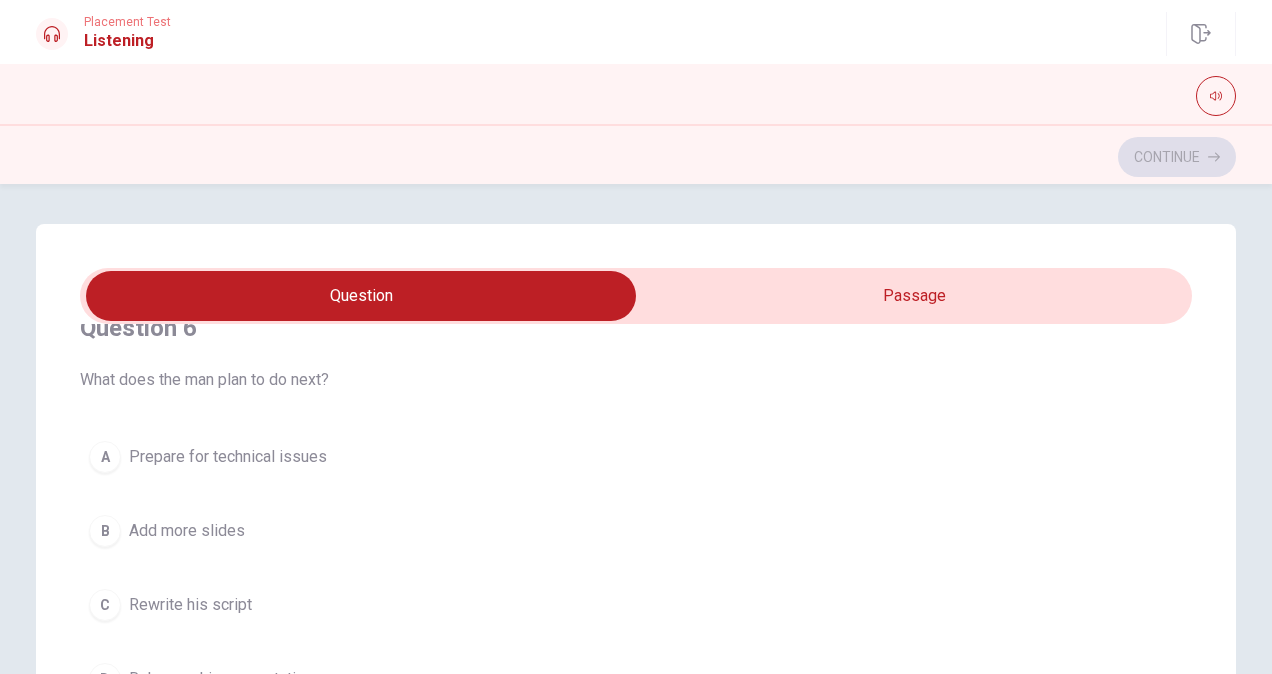scroll, scrollTop: 0, scrollLeft: 0, axis: both 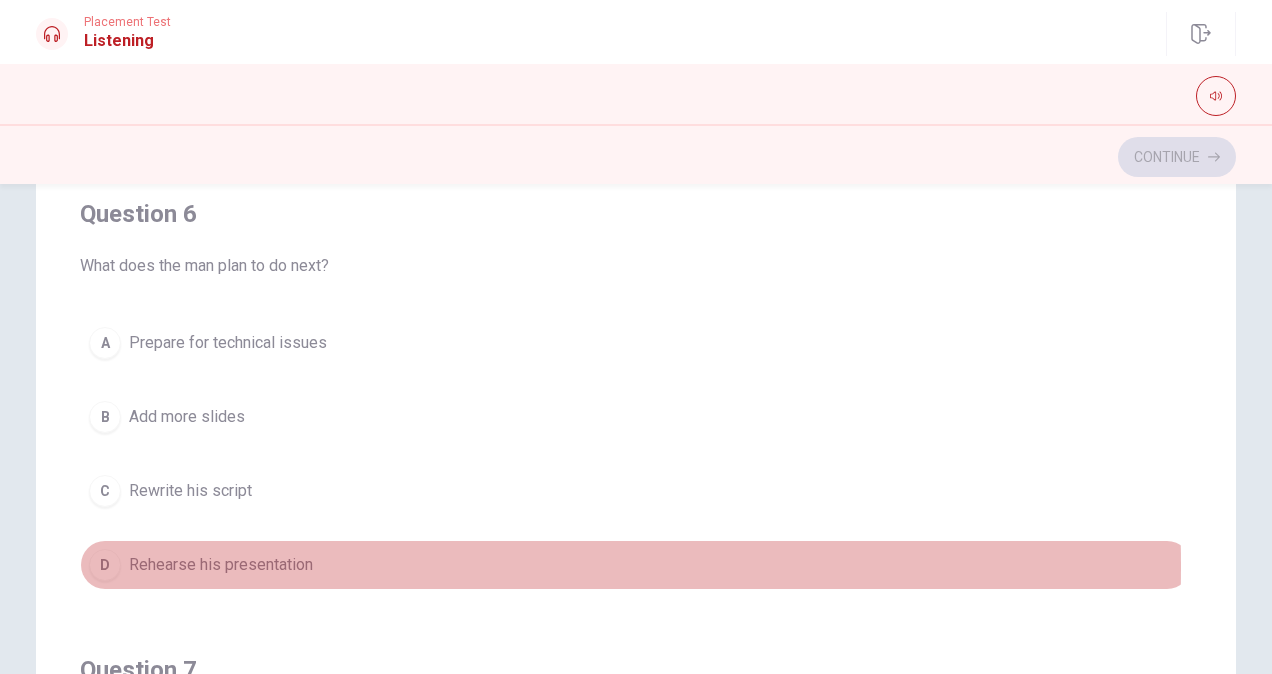 click on "D" at bounding box center (105, 565) 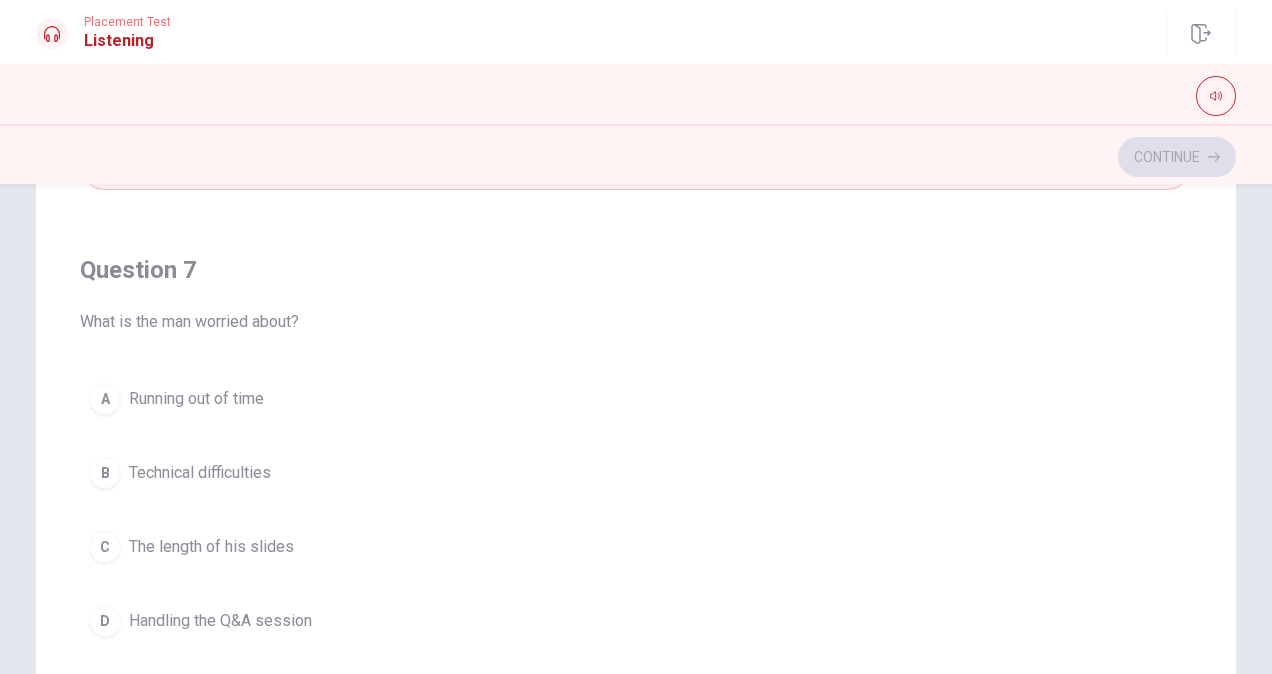 scroll, scrollTop: 500, scrollLeft: 0, axis: vertical 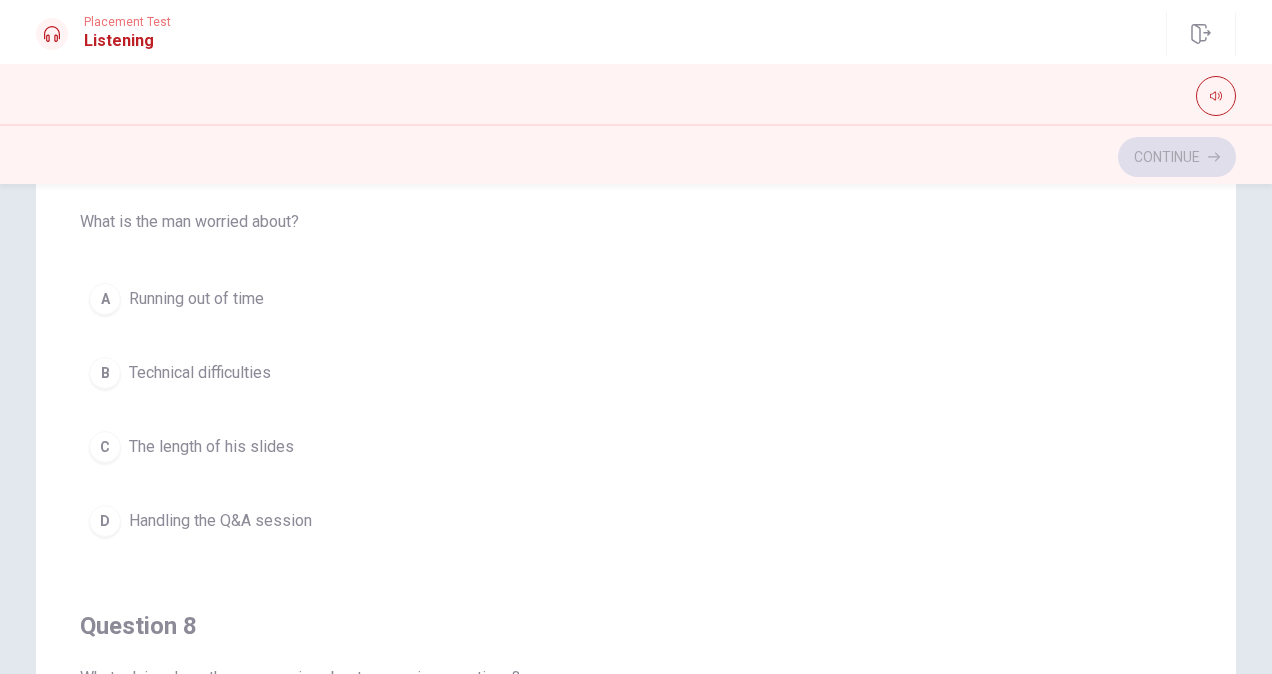 click on "D" at bounding box center [105, 521] 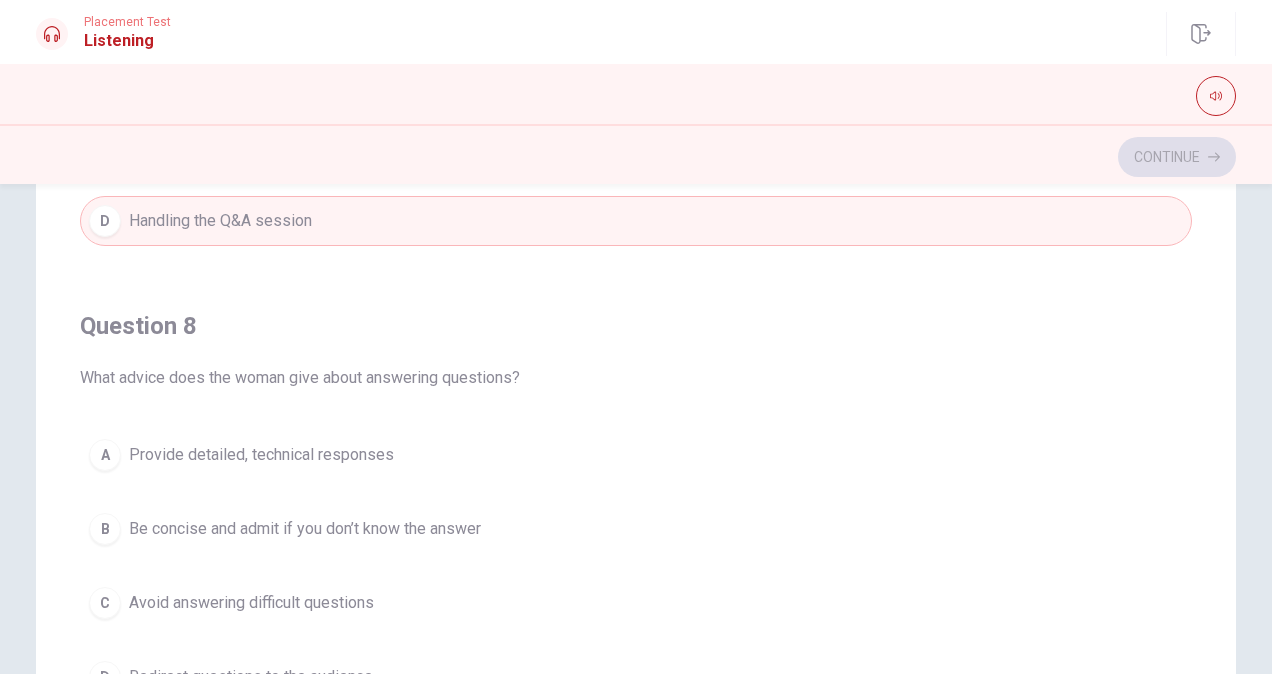 scroll, scrollTop: 900, scrollLeft: 0, axis: vertical 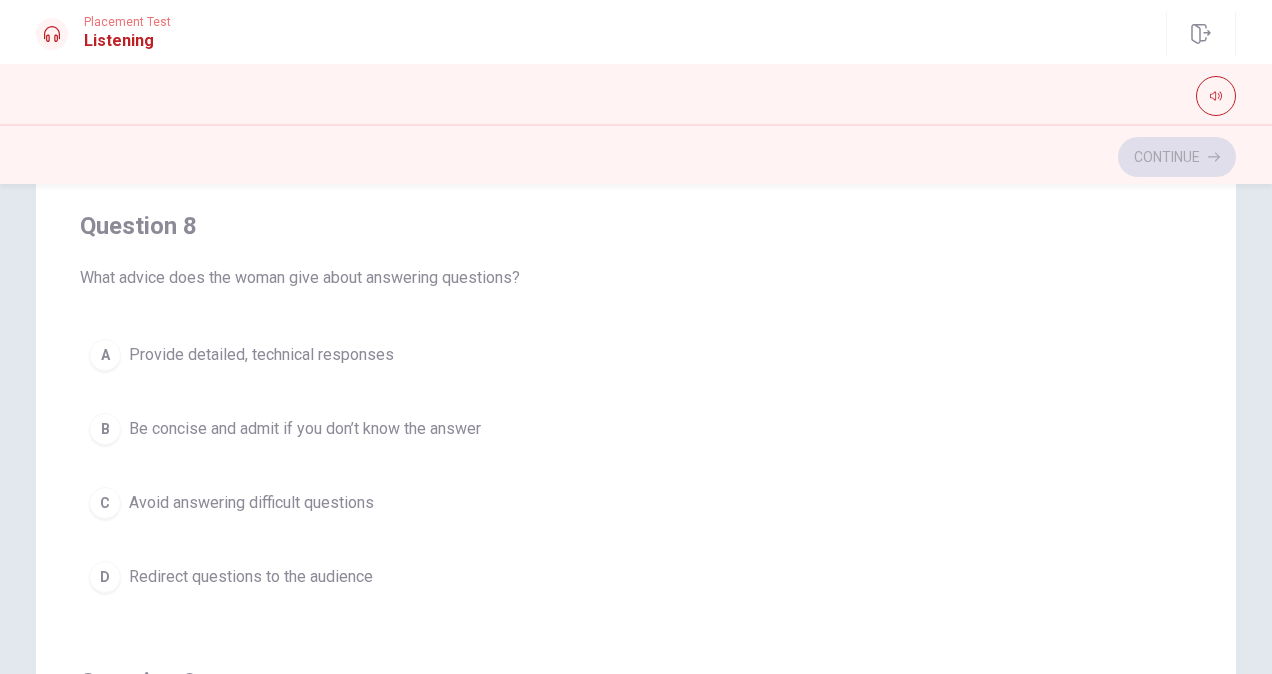 click on "B" at bounding box center [105, 429] 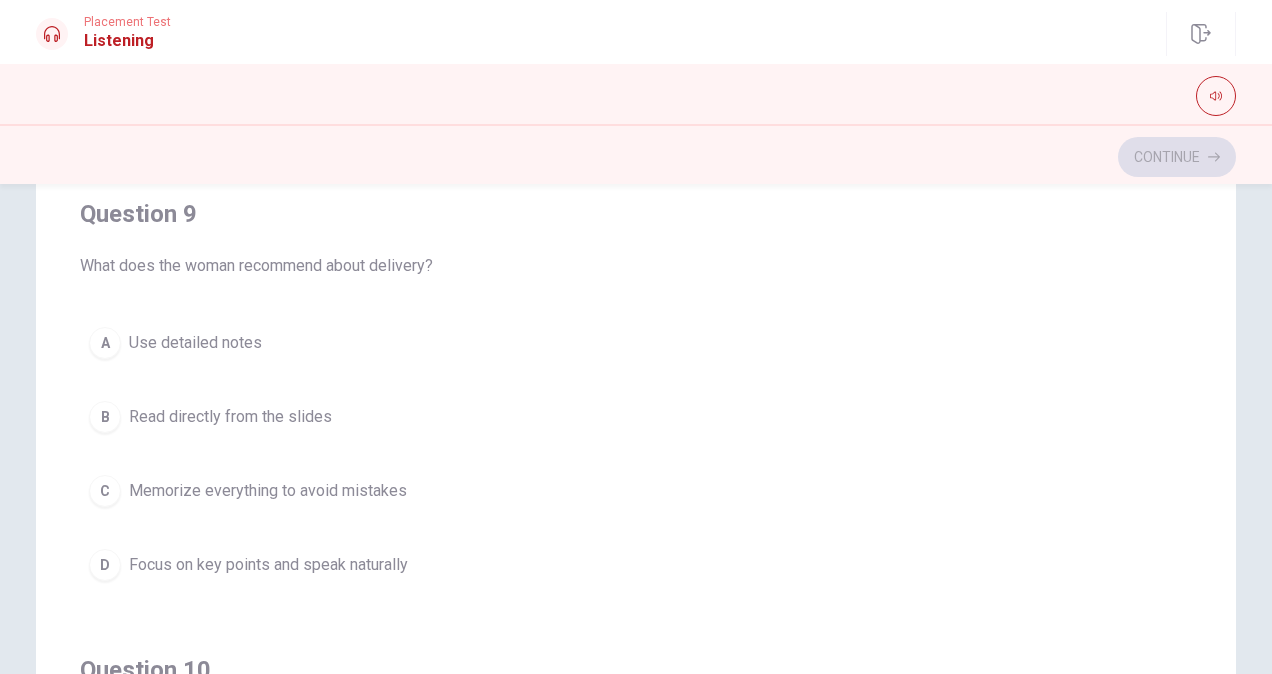 scroll, scrollTop: 1400, scrollLeft: 0, axis: vertical 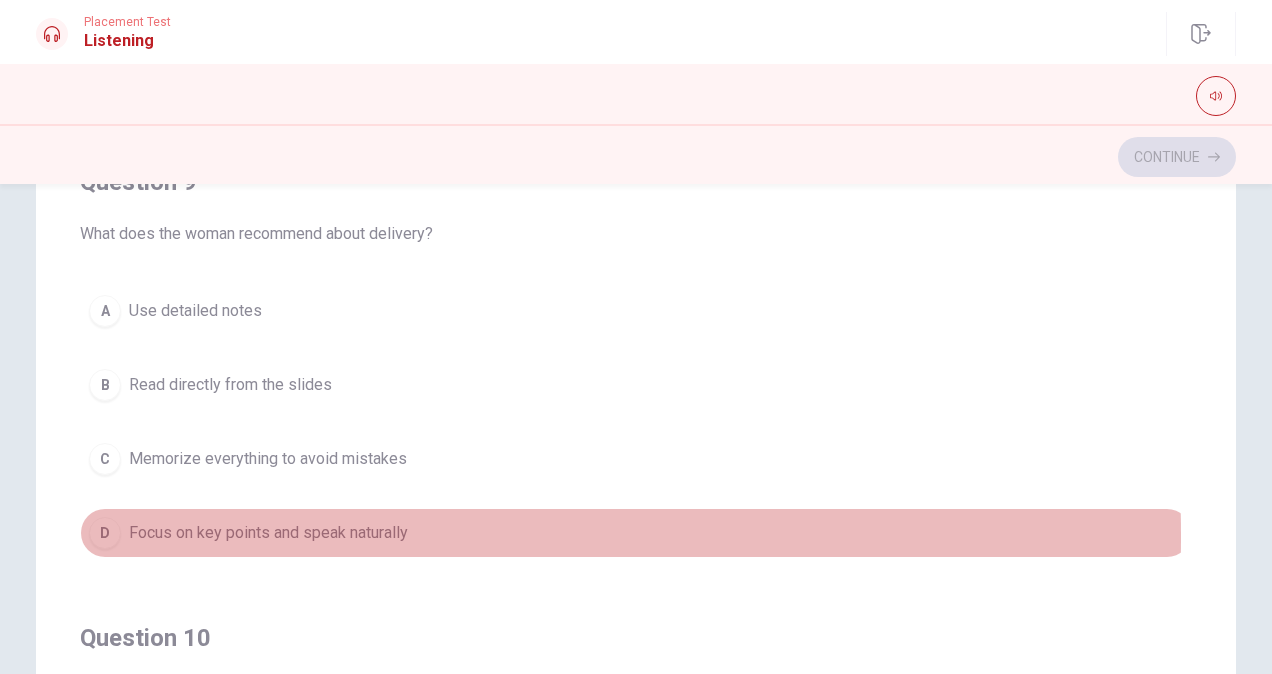click on "D" at bounding box center (105, 533) 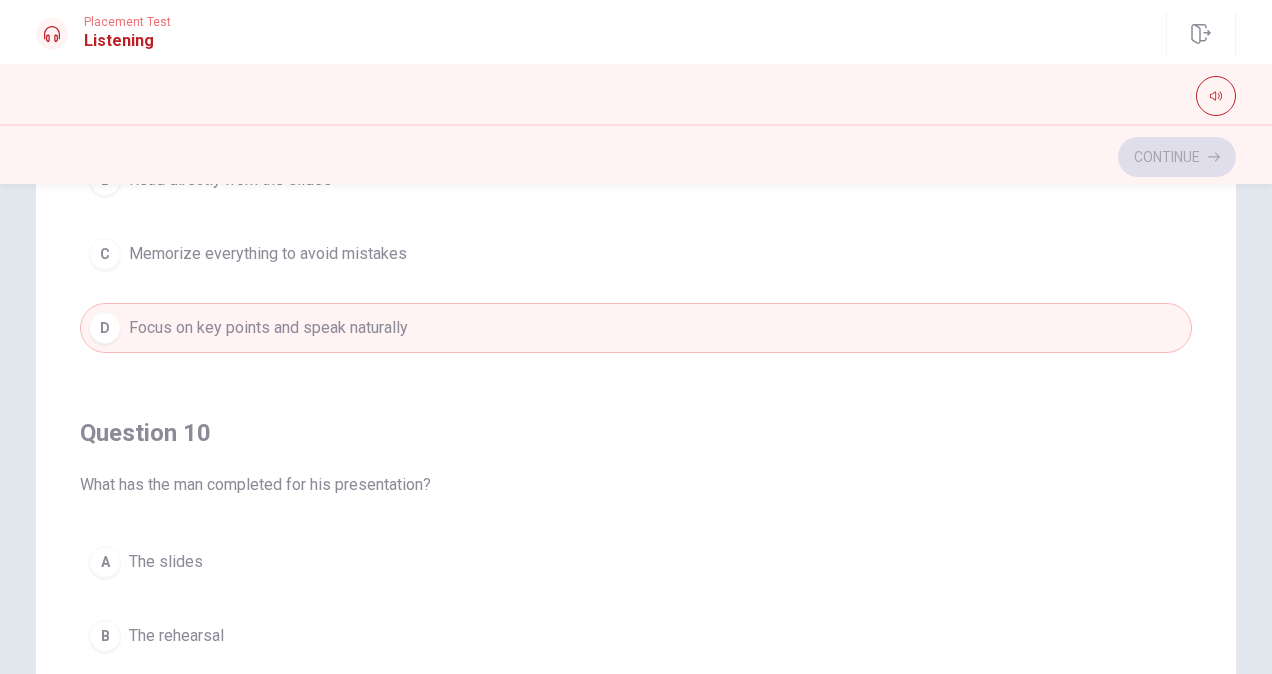 scroll, scrollTop: 1606, scrollLeft: 0, axis: vertical 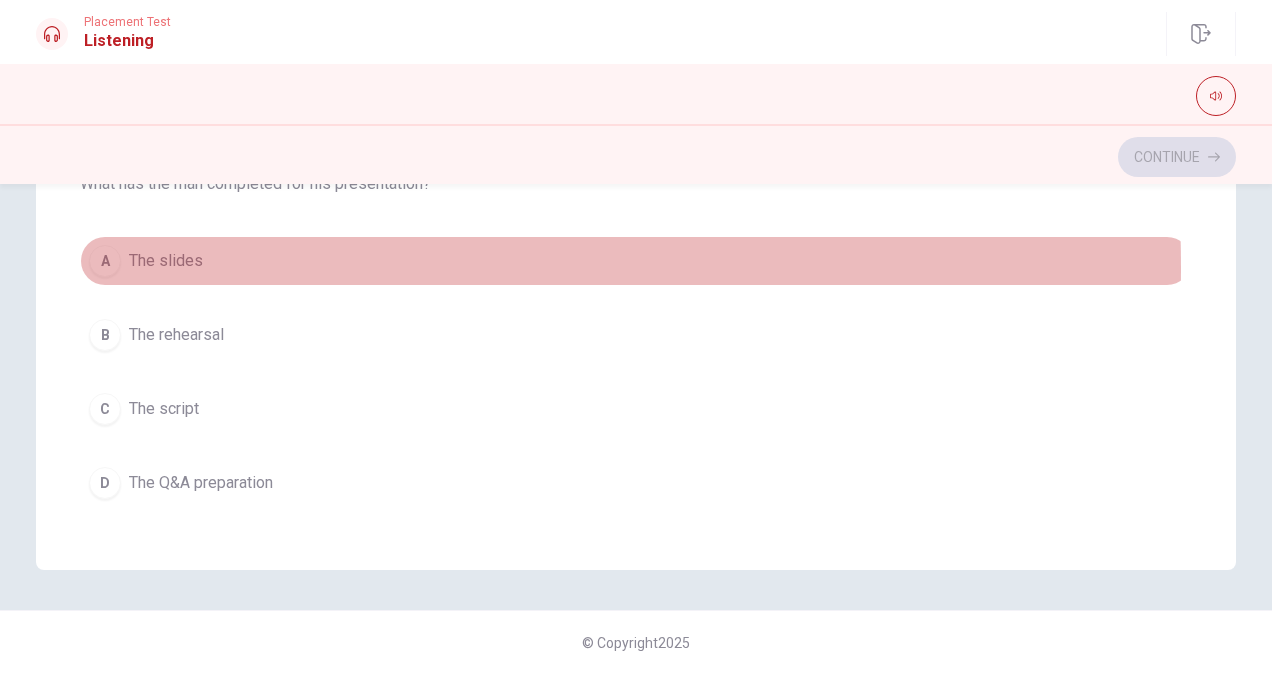 click on "A" at bounding box center [105, 261] 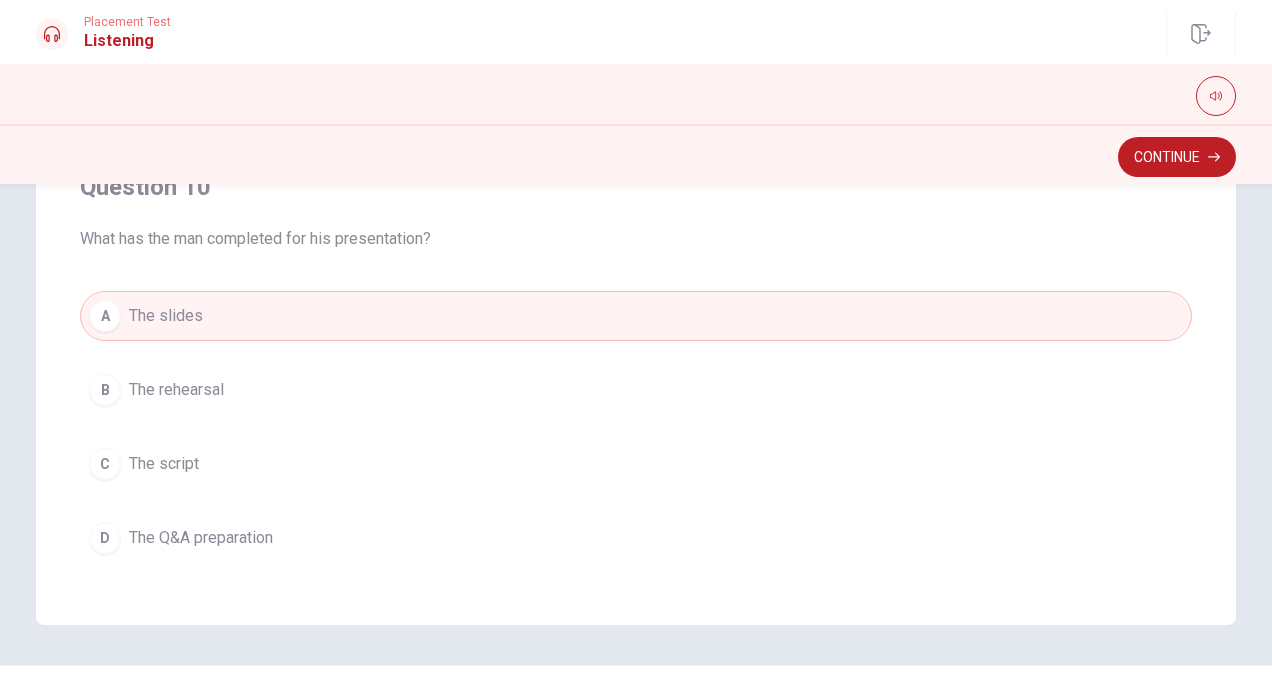 scroll, scrollTop: 358, scrollLeft: 0, axis: vertical 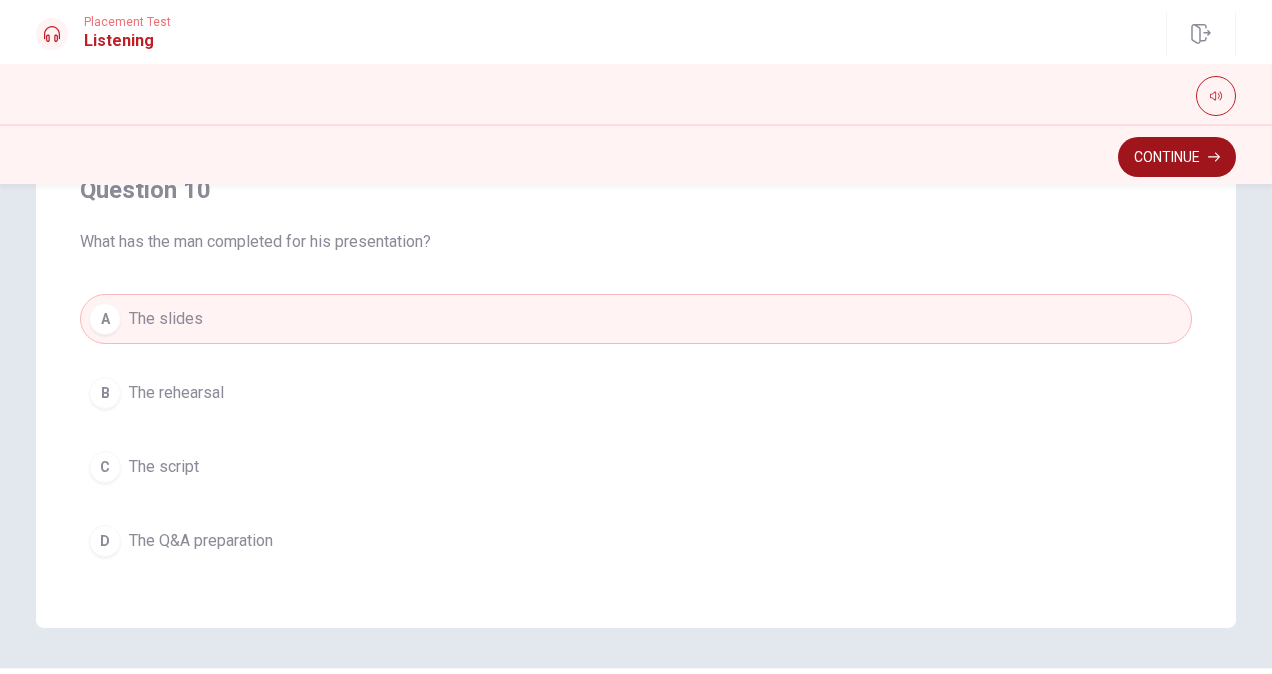 click 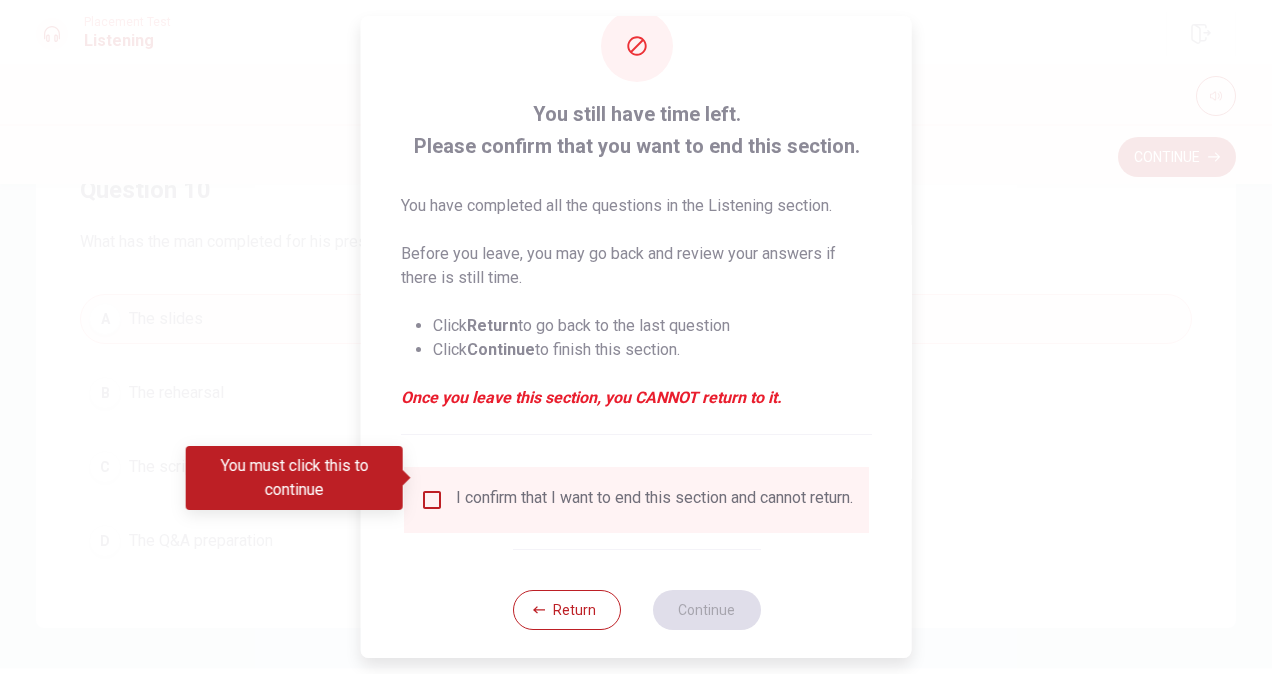 scroll, scrollTop: 72, scrollLeft: 0, axis: vertical 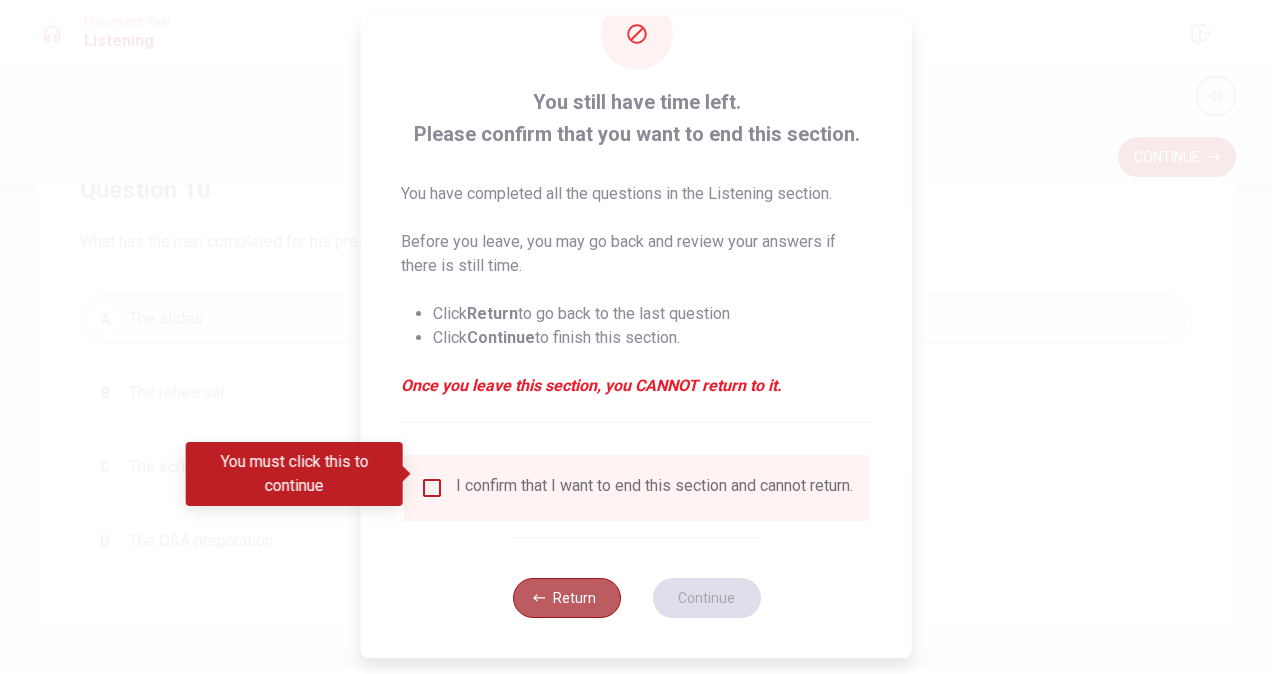 click on "Return" at bounding box center (566, 598) 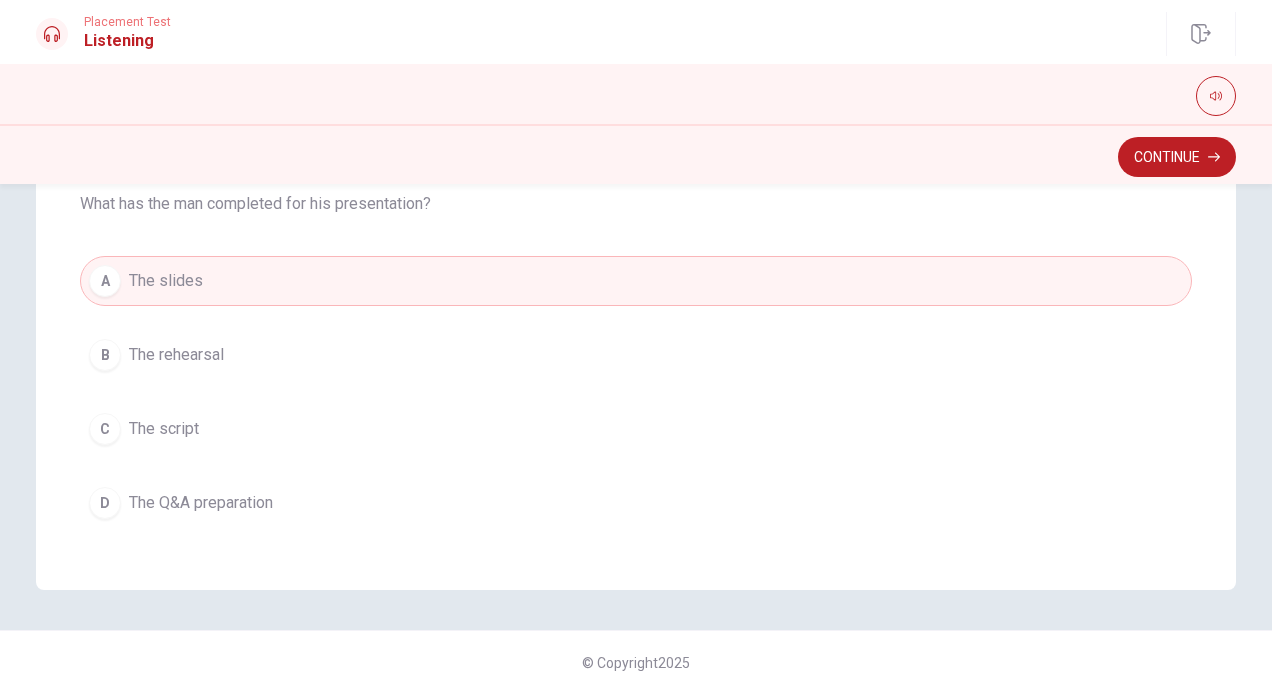 scroll, scrollTop: 458, scrollLeft: 0, axis: vertical 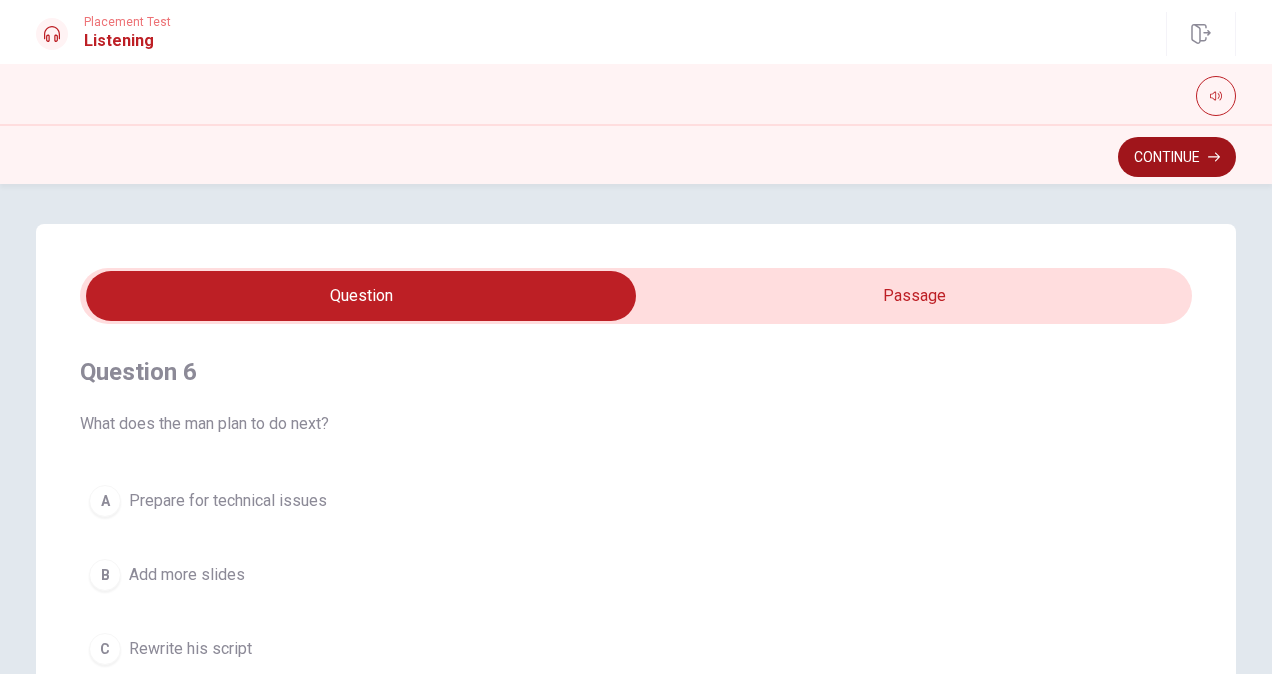 click on "Continue" at bounding box center [1177, 157] 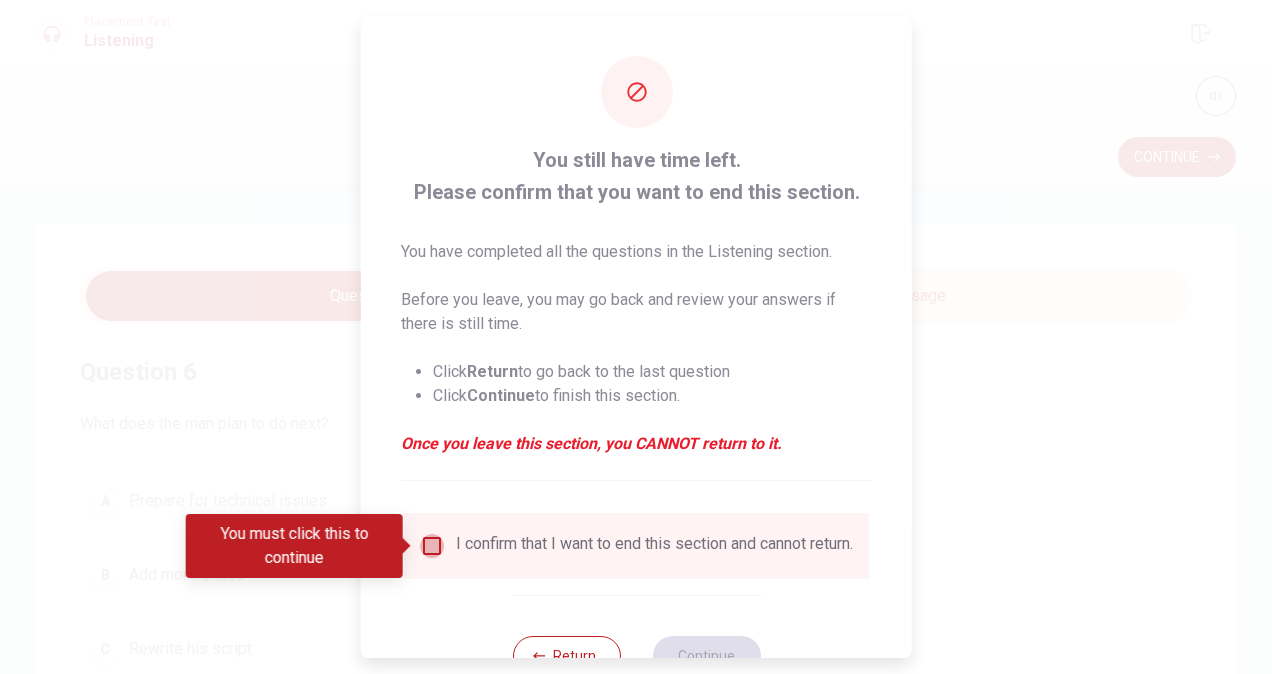 click at bounding box center [432, 546] 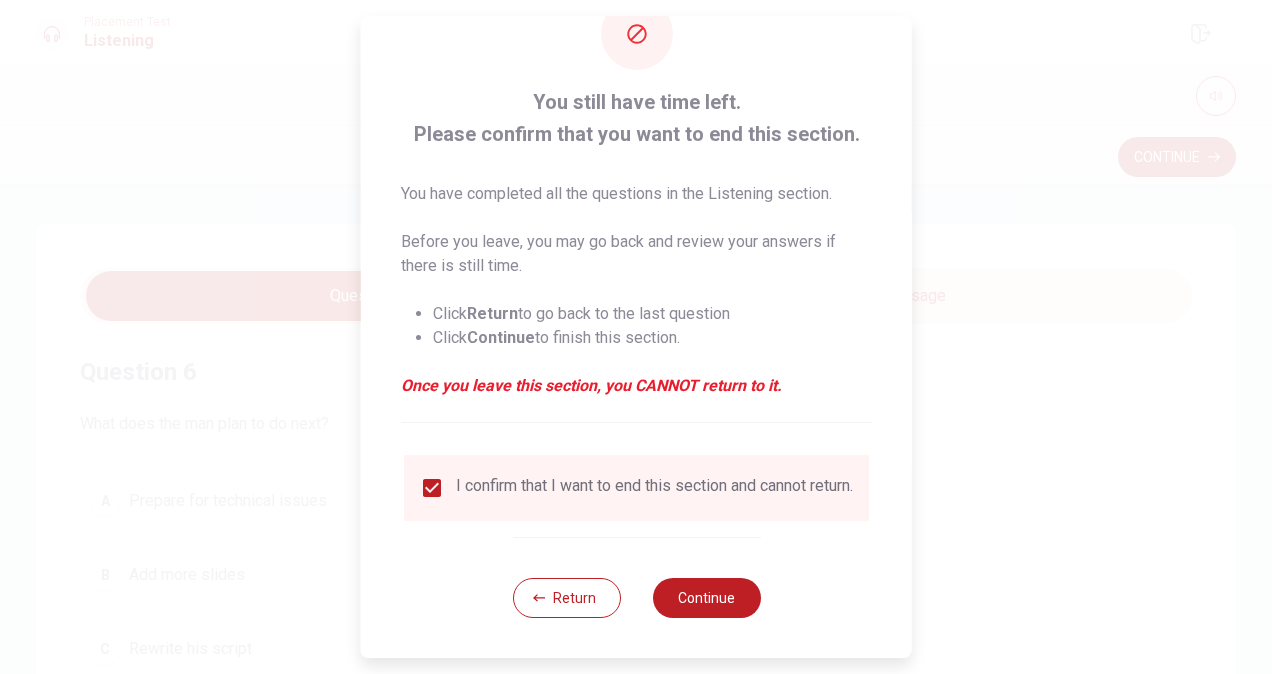 scroll, scrollTop: 72, scrollLeft: 0, axis: vertical 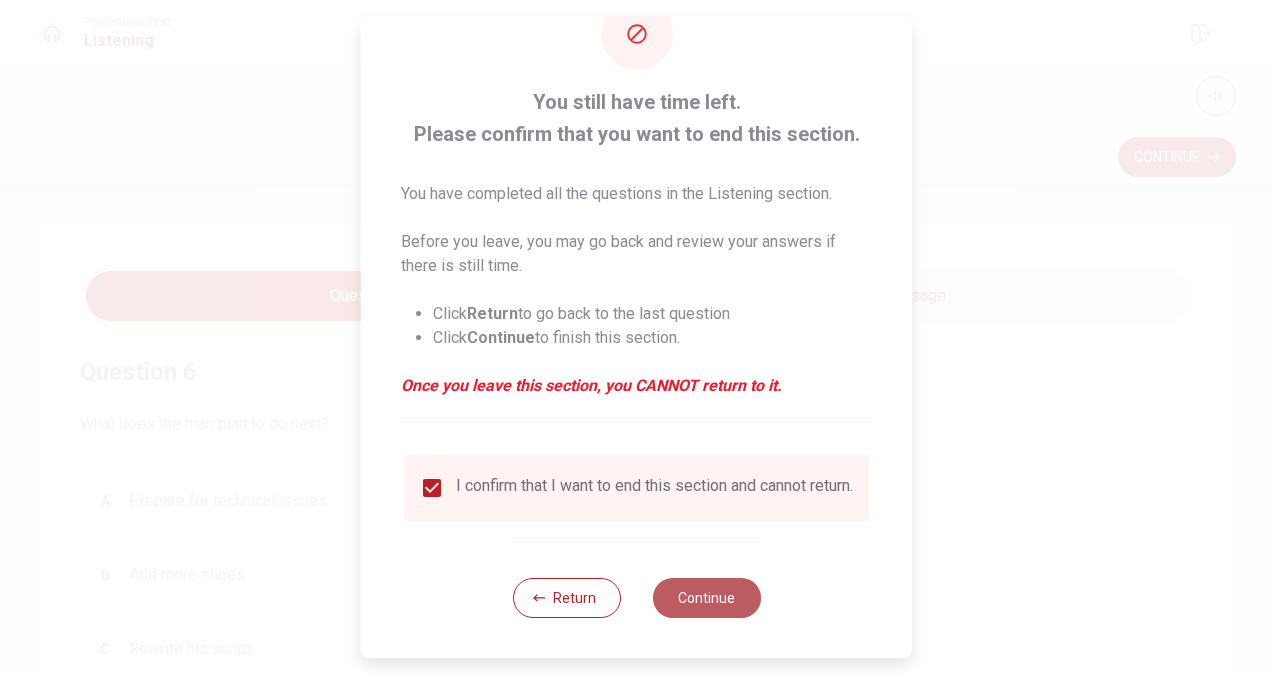 click on "Continue" at bounding box center (706, 598) 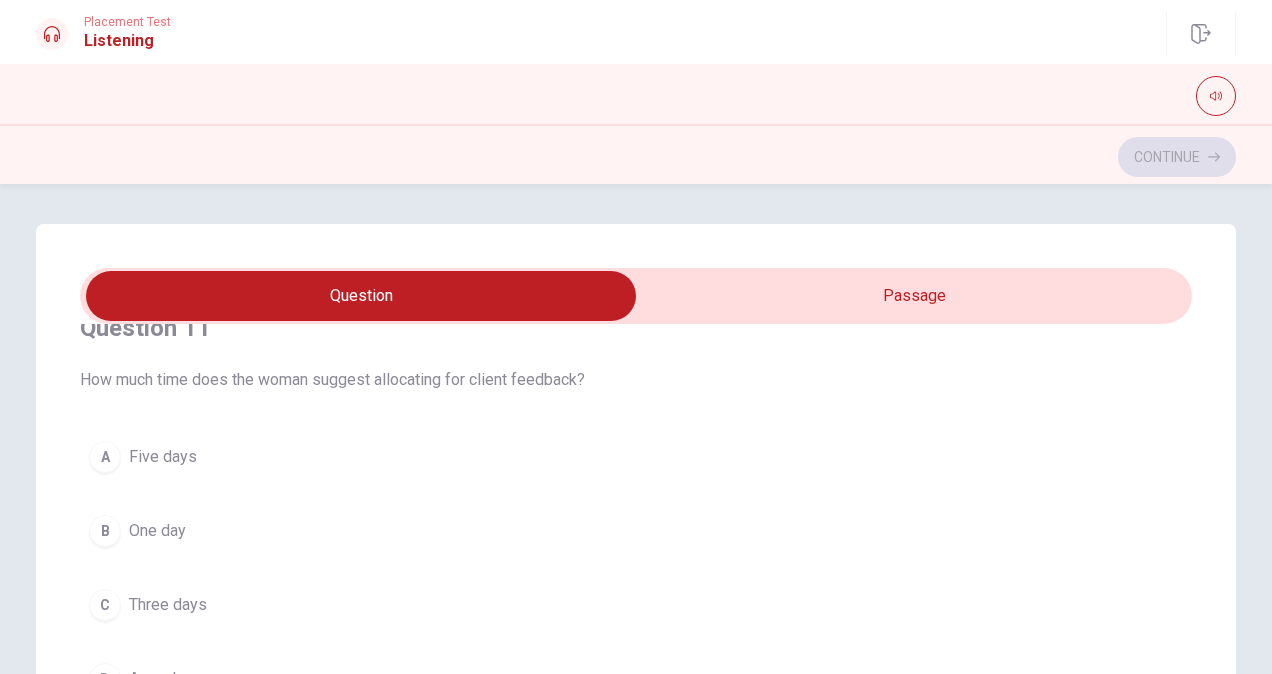 scroll, scrollTop: 0, scrollLeft: 0, axis: both 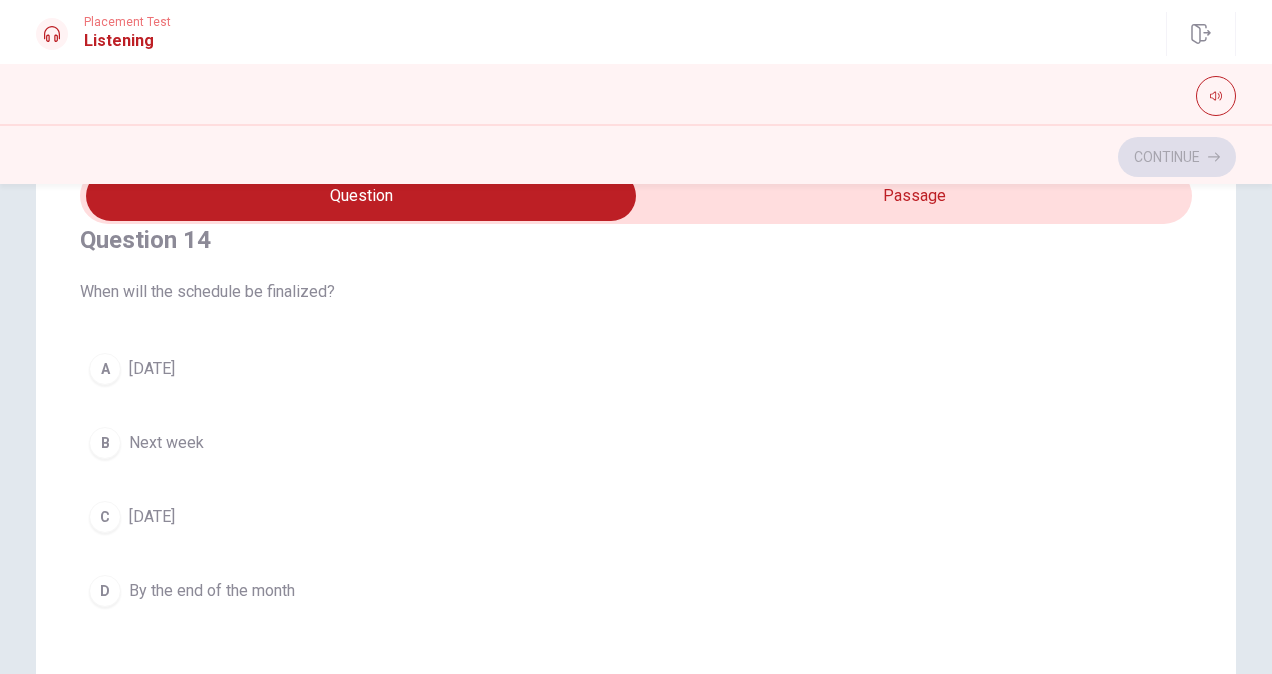 click on "A [DATE]" at bounding box center (636, 369) 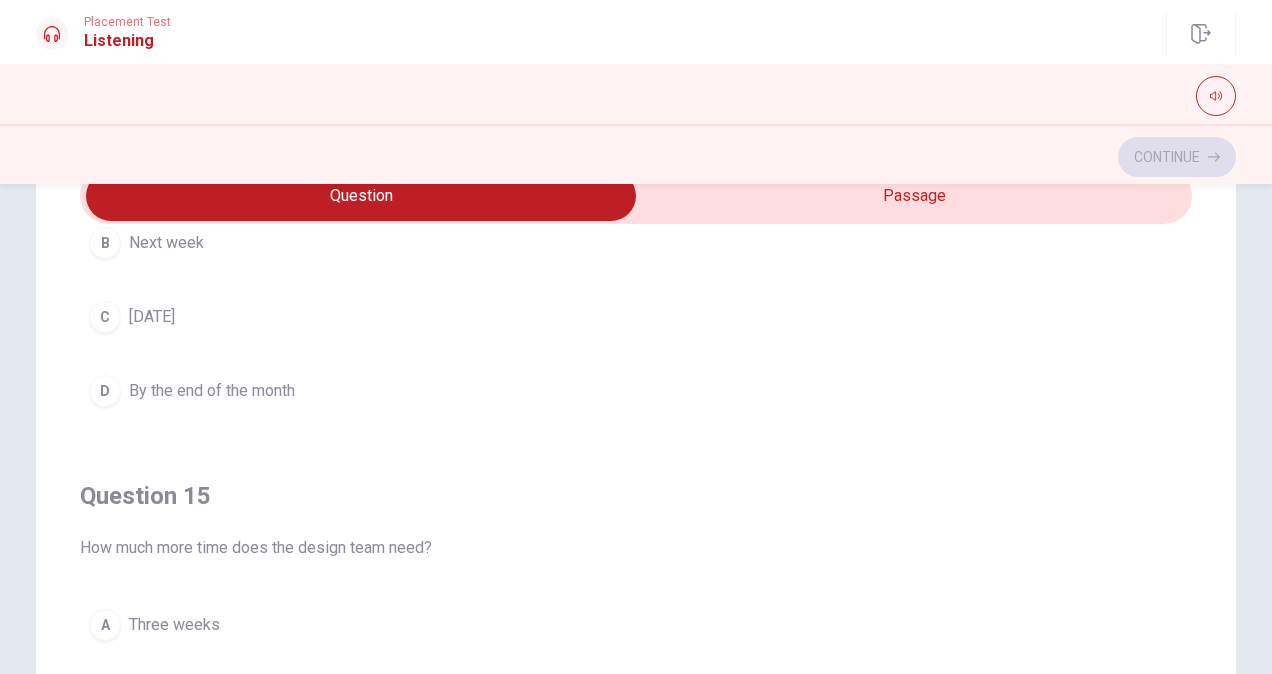 scroll, scrollTop: 1606, scrollLeft: 0, axis: vertical 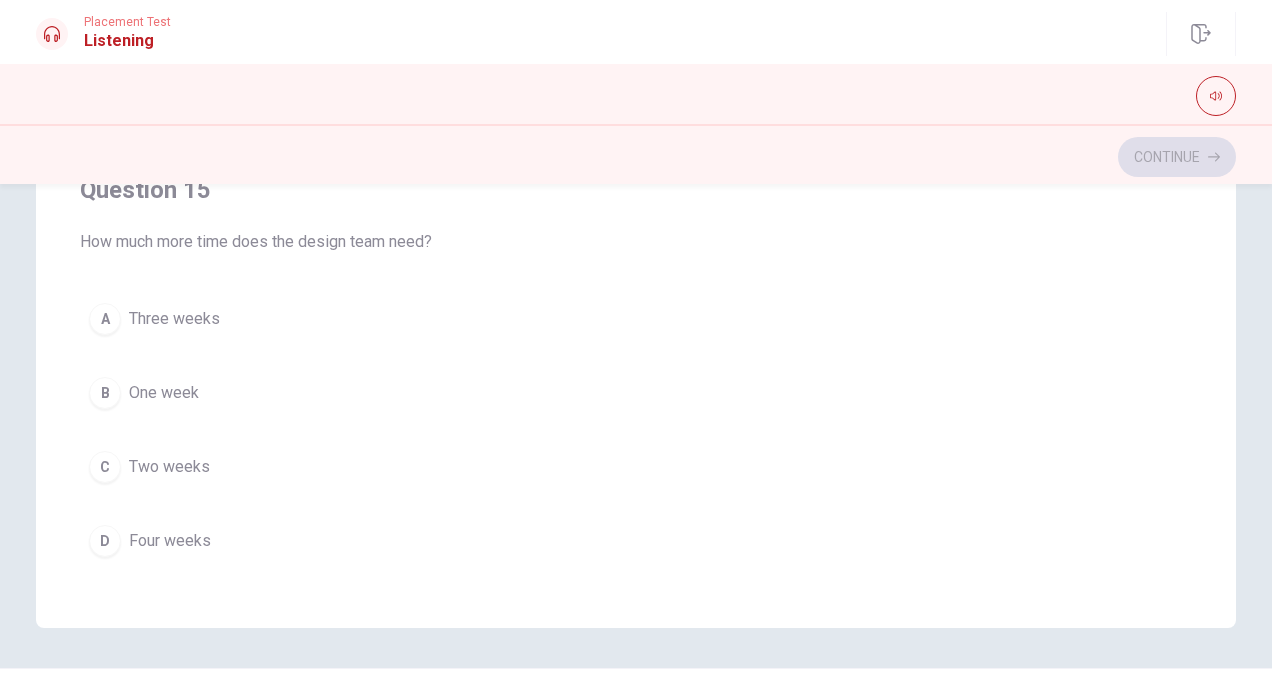 click on "C" at bounding box center (105, 467) 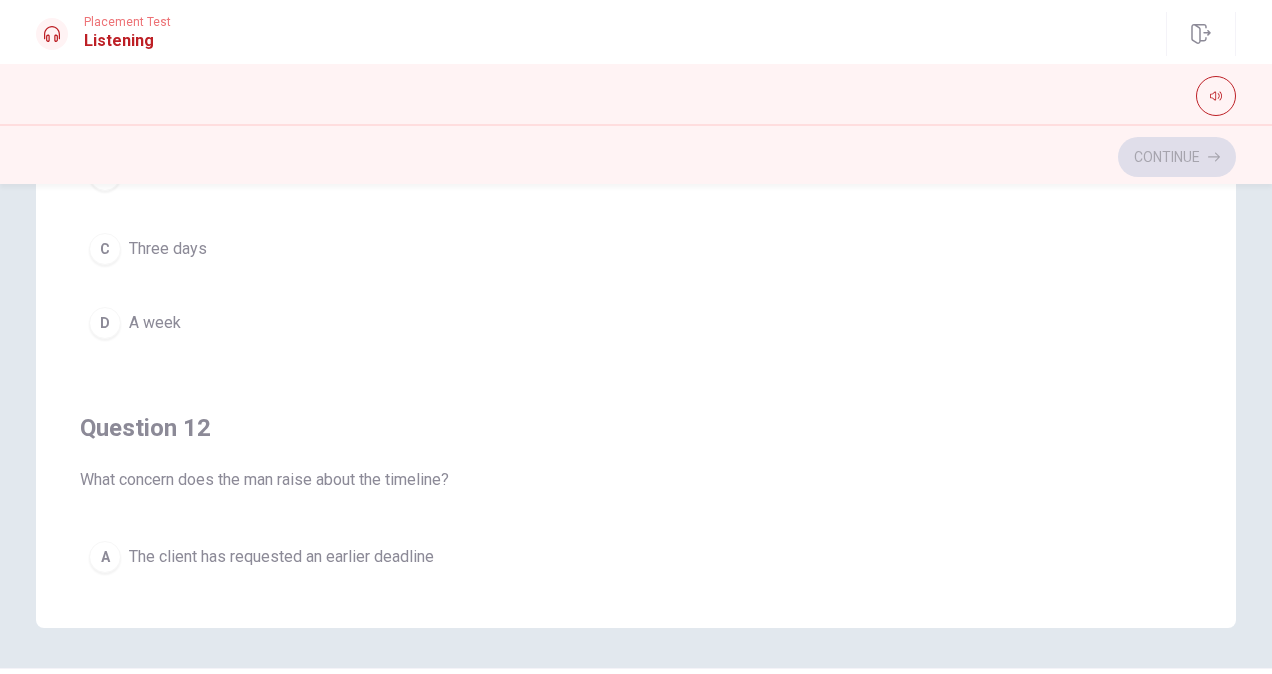 scroll, scrollTop: 0, scrollLeft: 0, axis: both 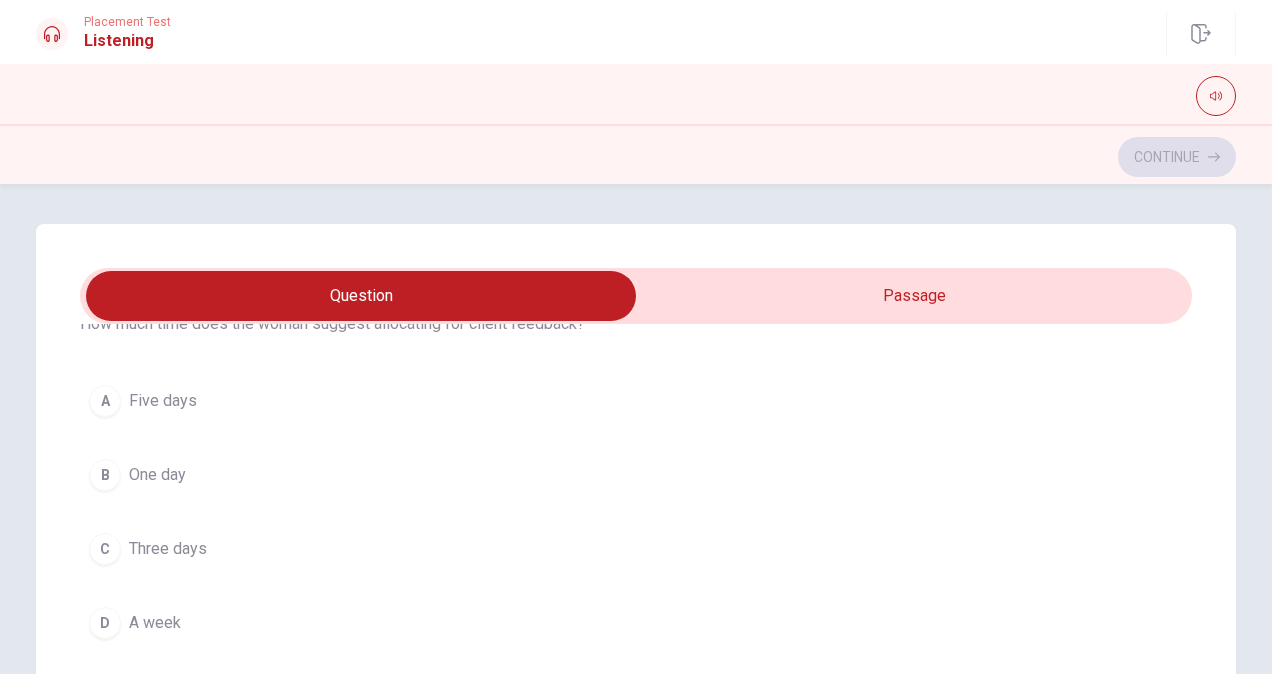 click on "C" at bounding box center [105, 549] 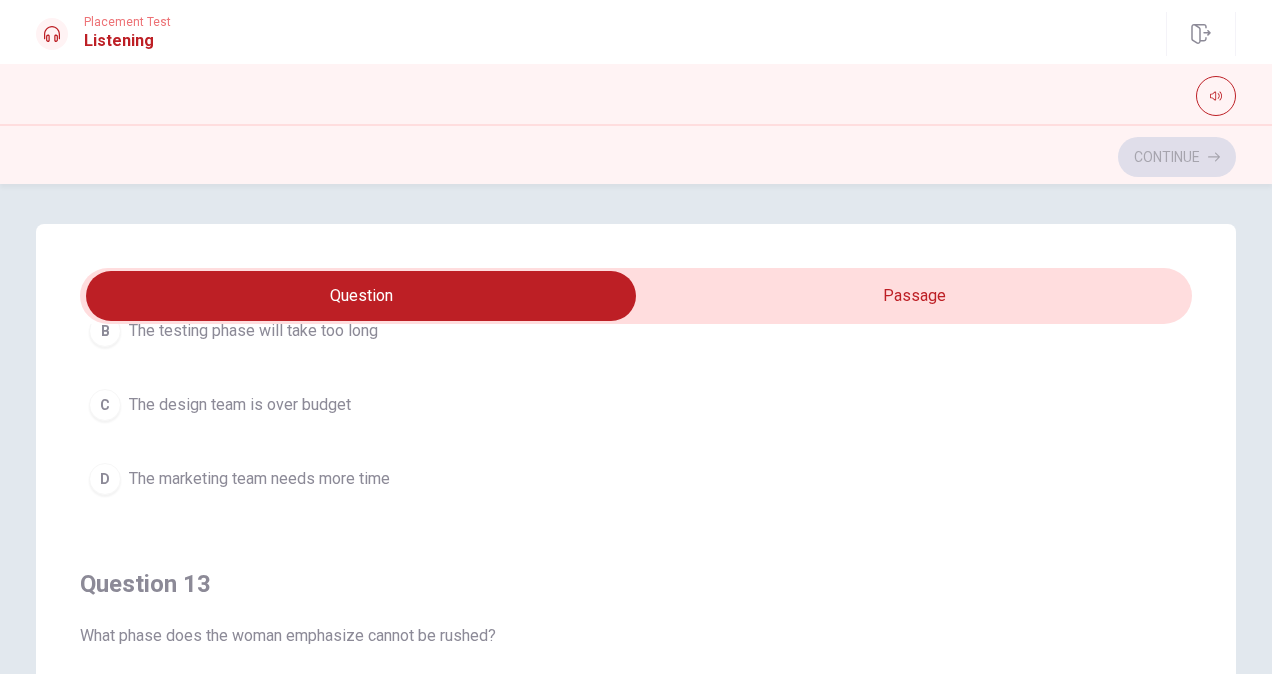 scroll, scrollTop: 1000, scrollLeft: 0, axis: vertical 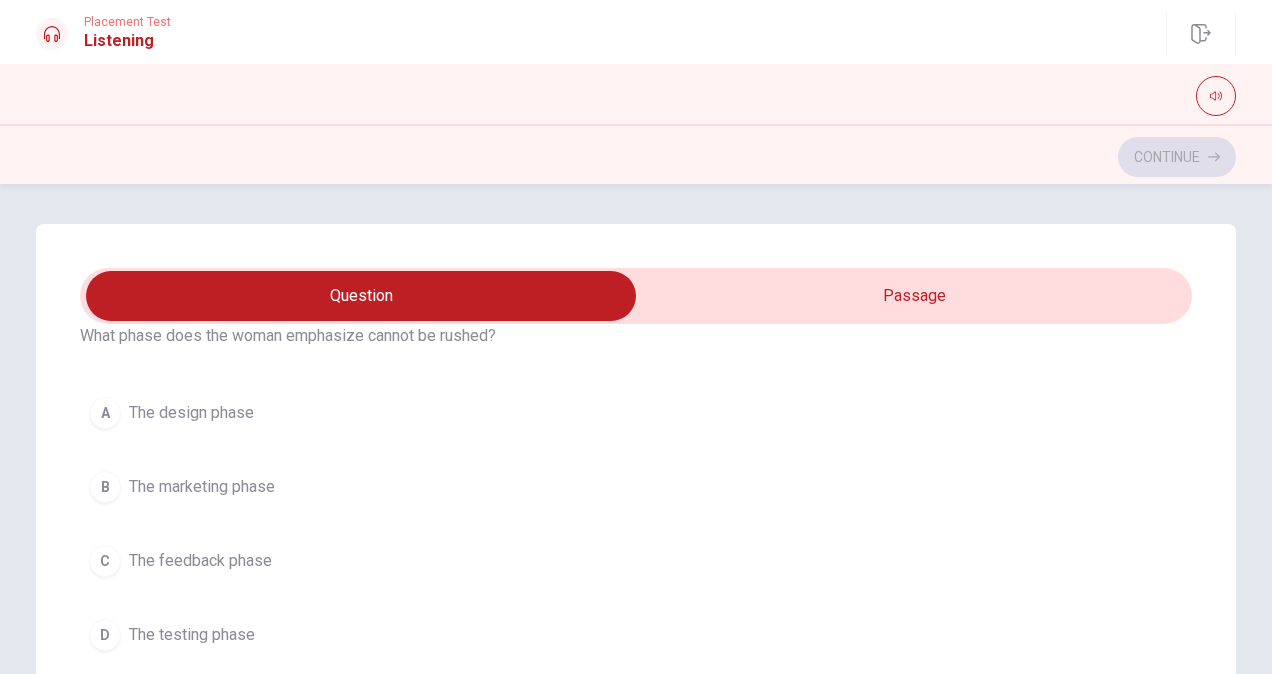 click on "A" at bounding box center (105, 413) 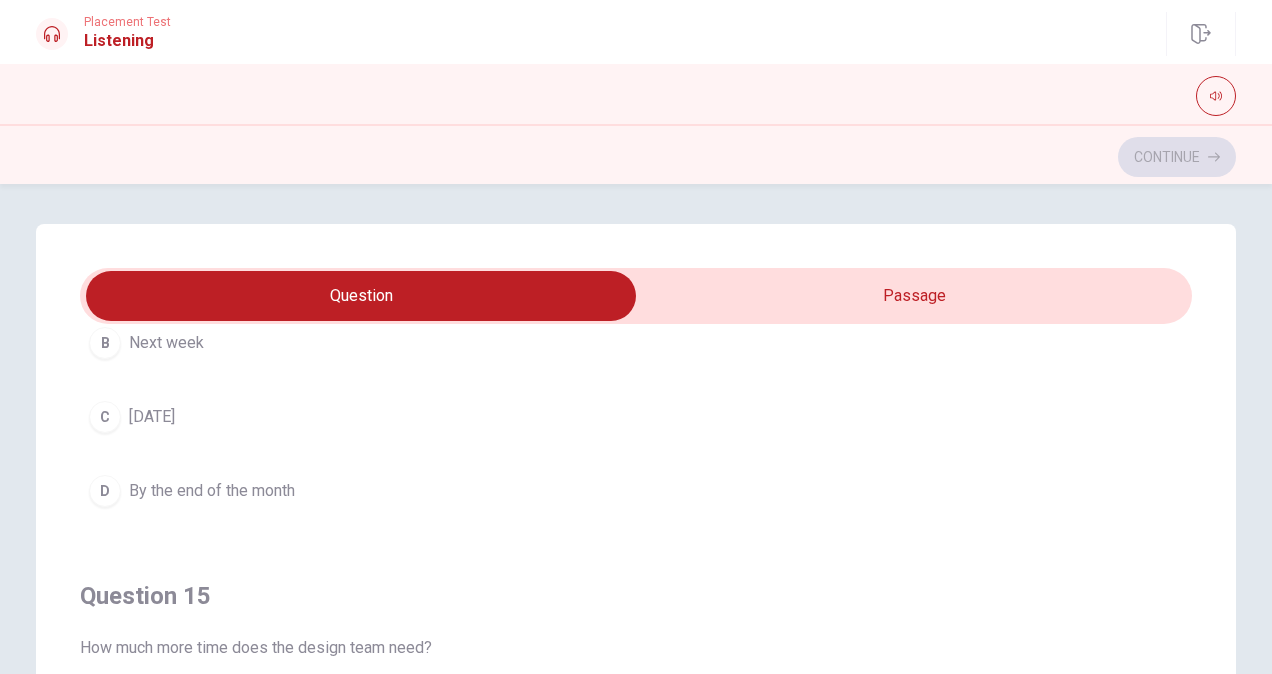 scroll, scrollTop: 1606, scrollLeft: 0, axis: vertical 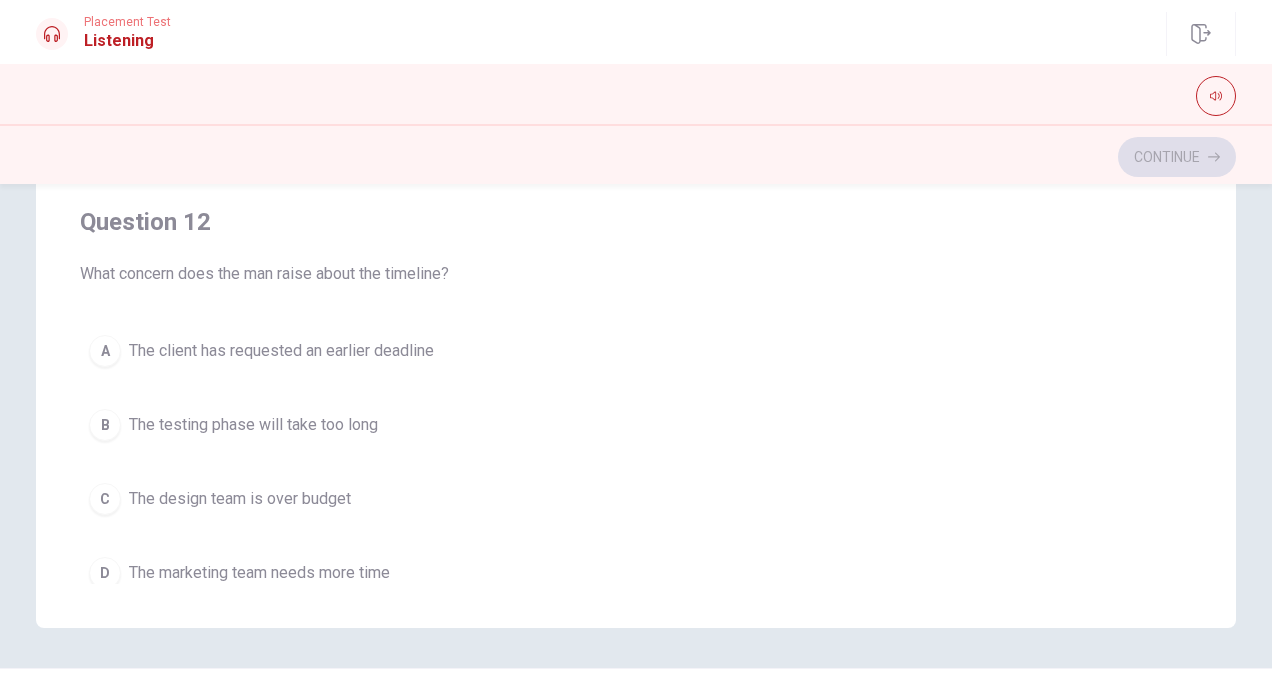 click on "D" at bounding box center [105, 573] 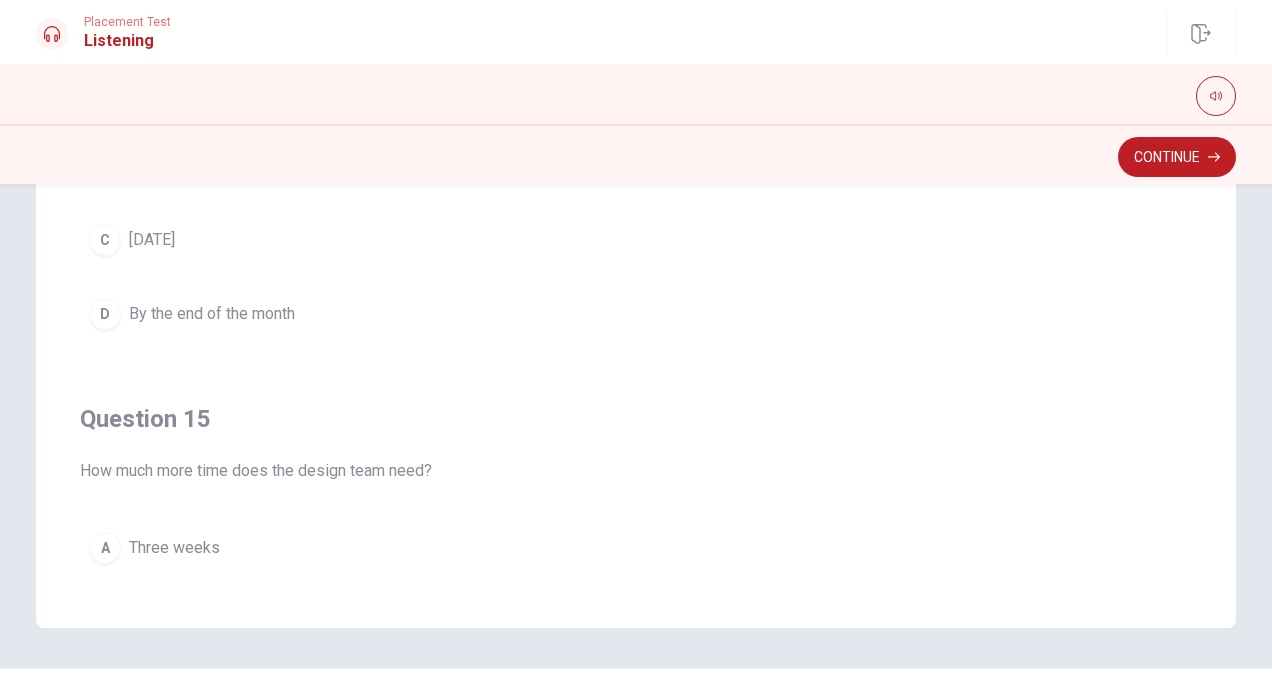 scroll, scrollTop: 1606, scrollLeft: 0, axis: vertical 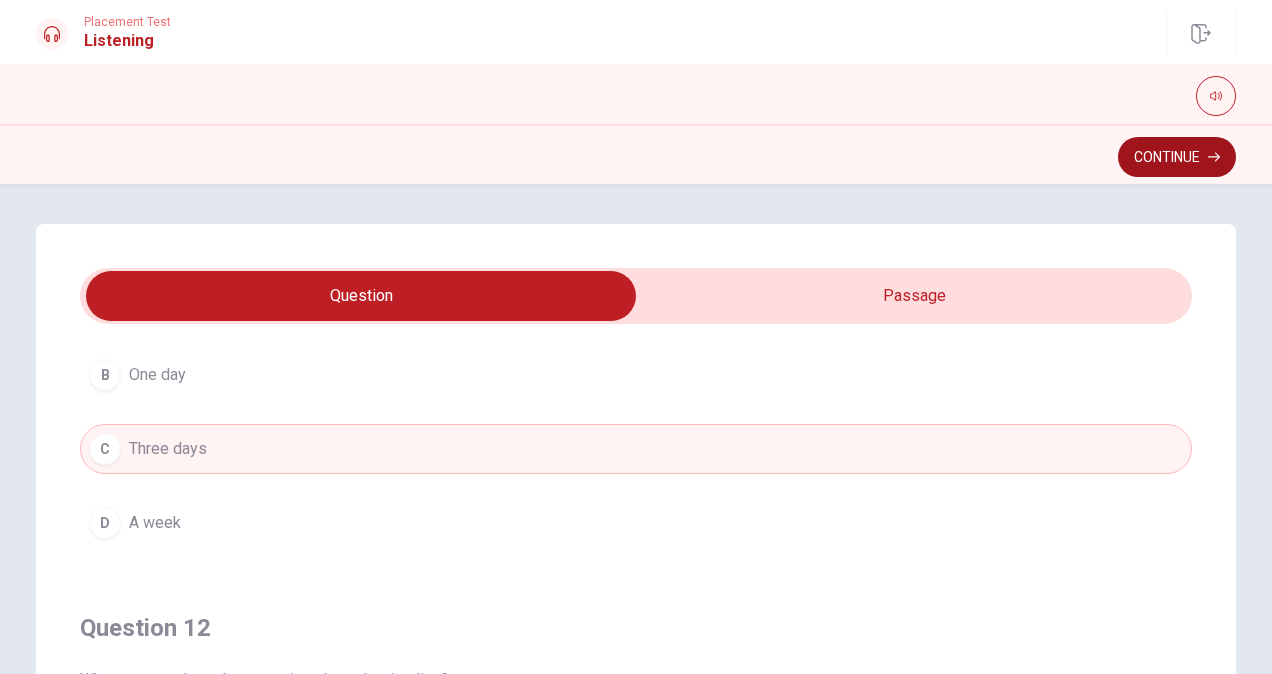 click on "Continue" at bounding box center [1177, 157] 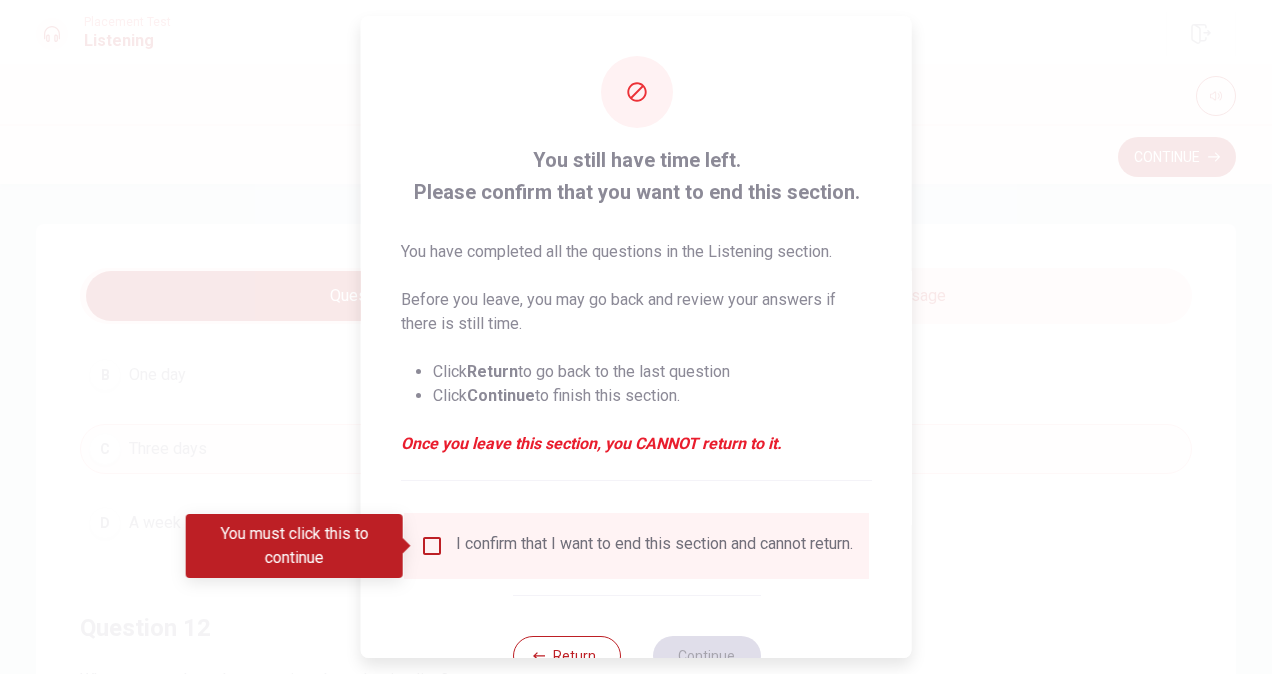 click at bounding box center (432, 546) 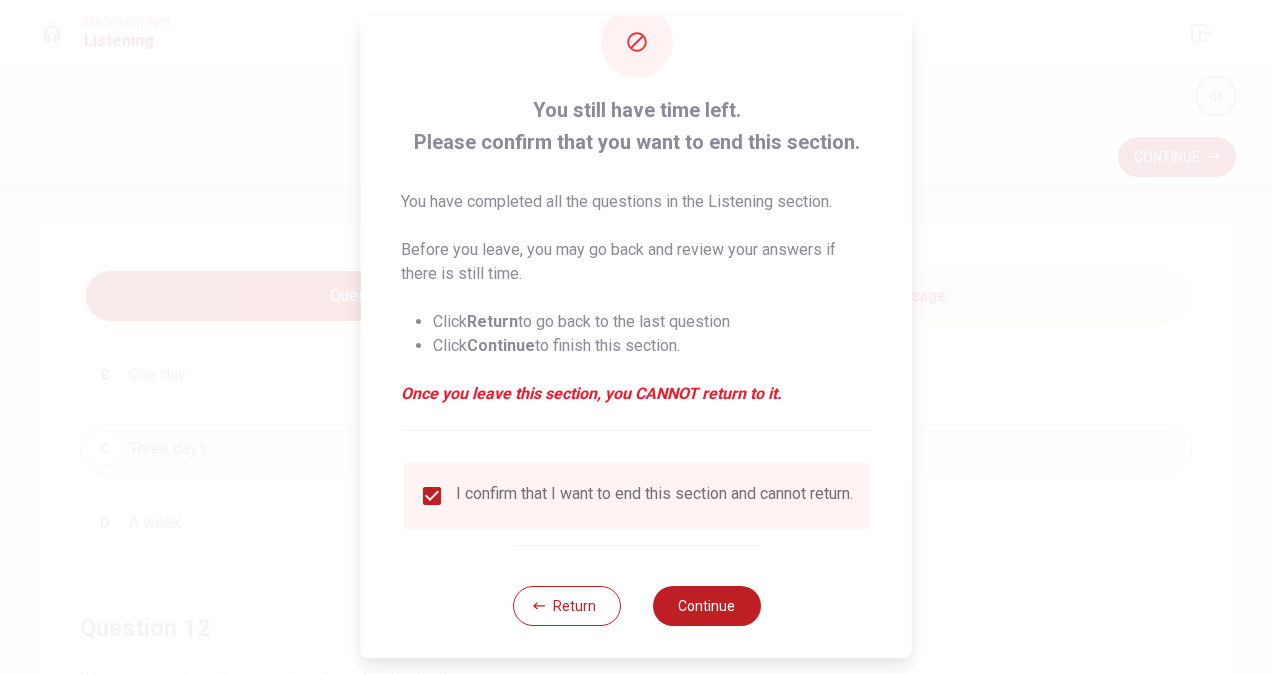 scroll, scrollTop: 72, scrollLeft: 0, axis: vertical 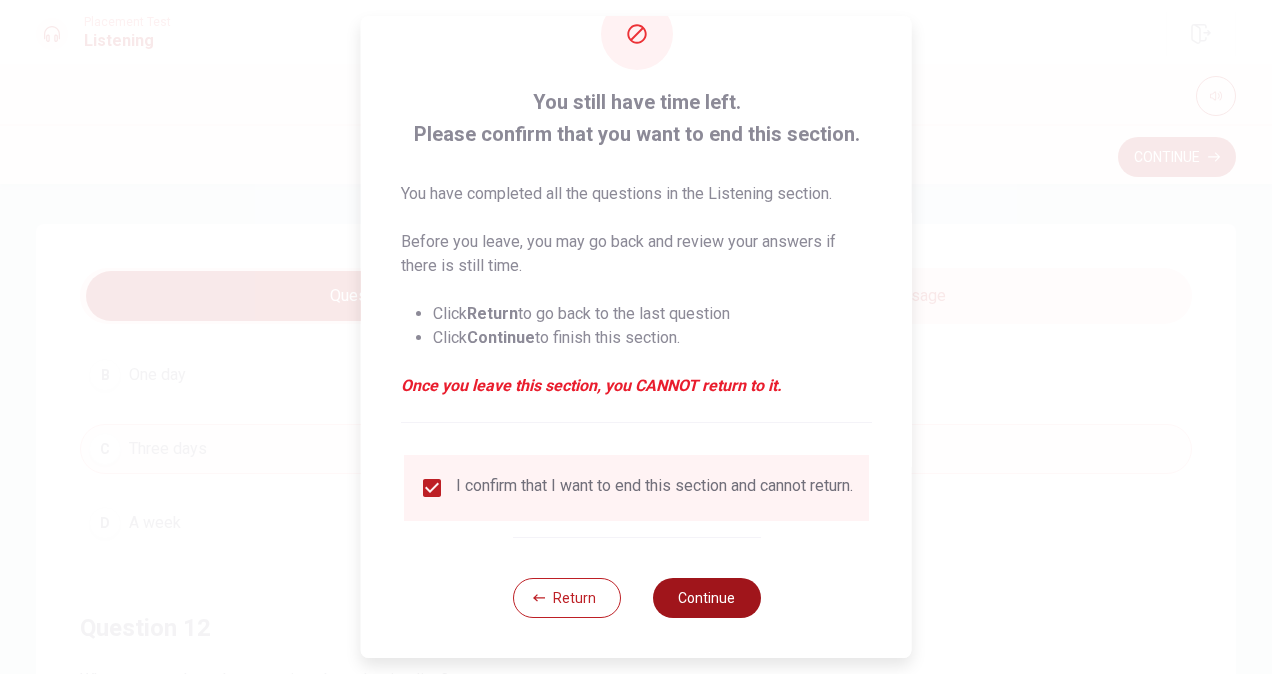 click on "Continue" at bounding box center (706, 598) 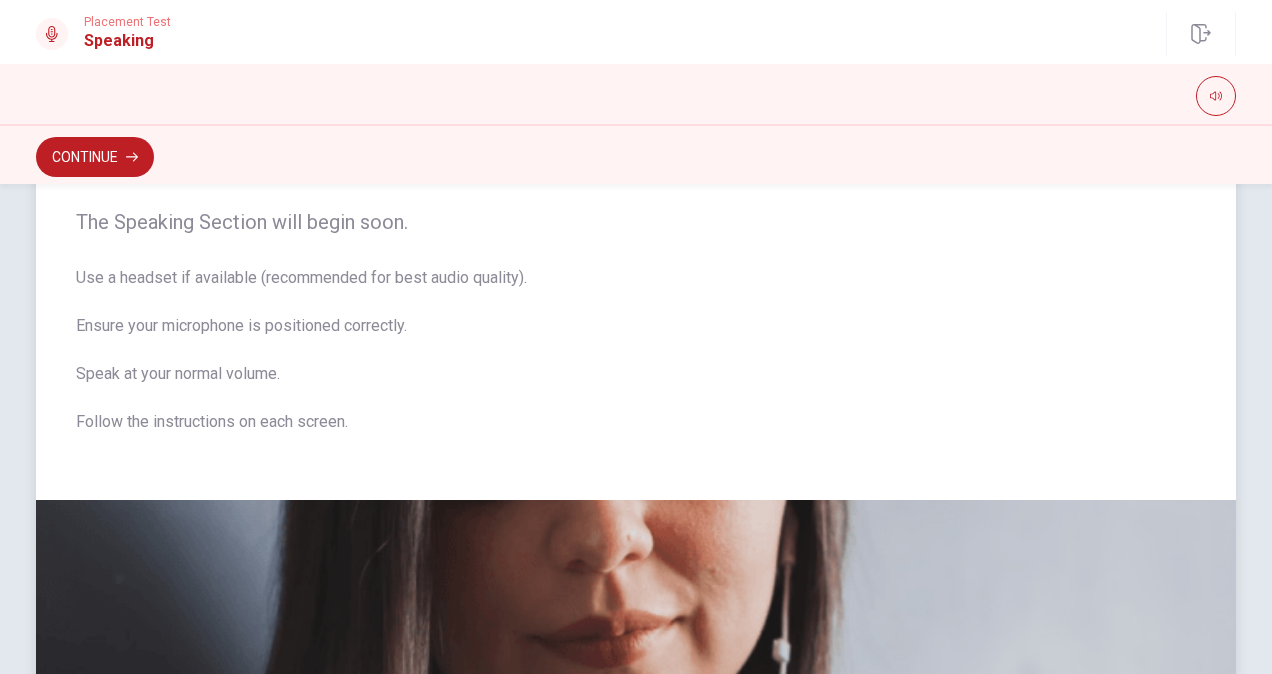 scroll, scrollTop: 0, scrollLeft: 0, axis: both 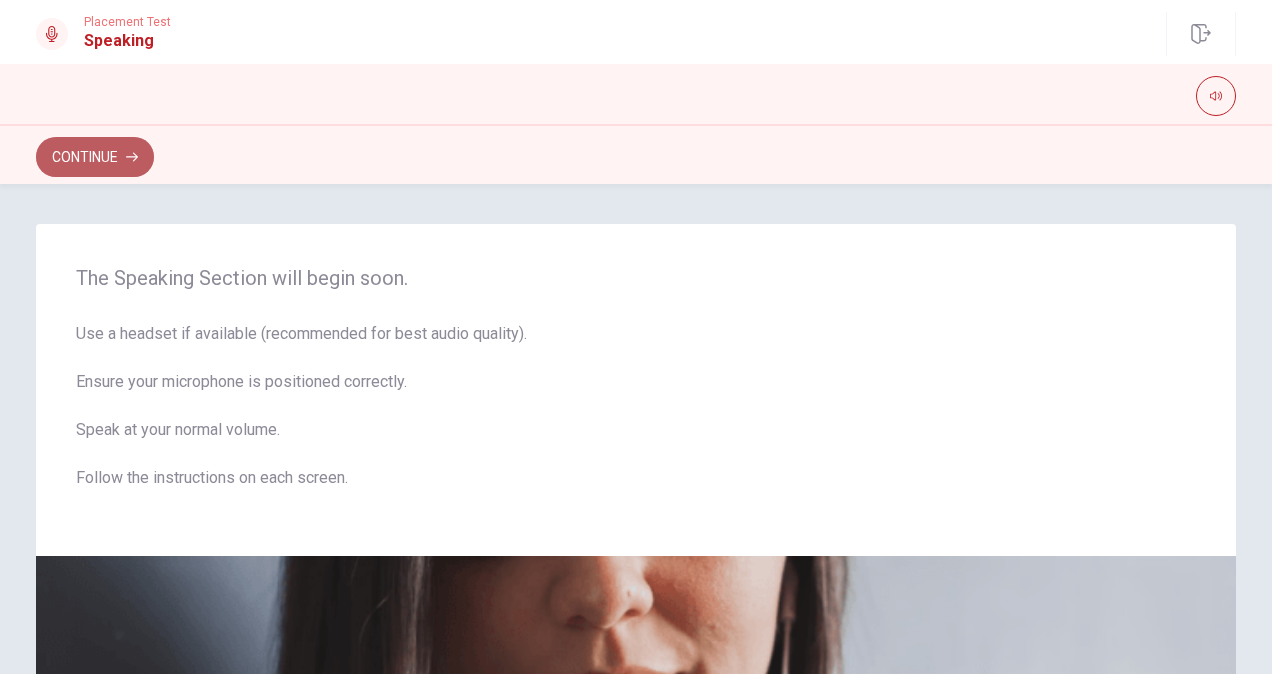 click 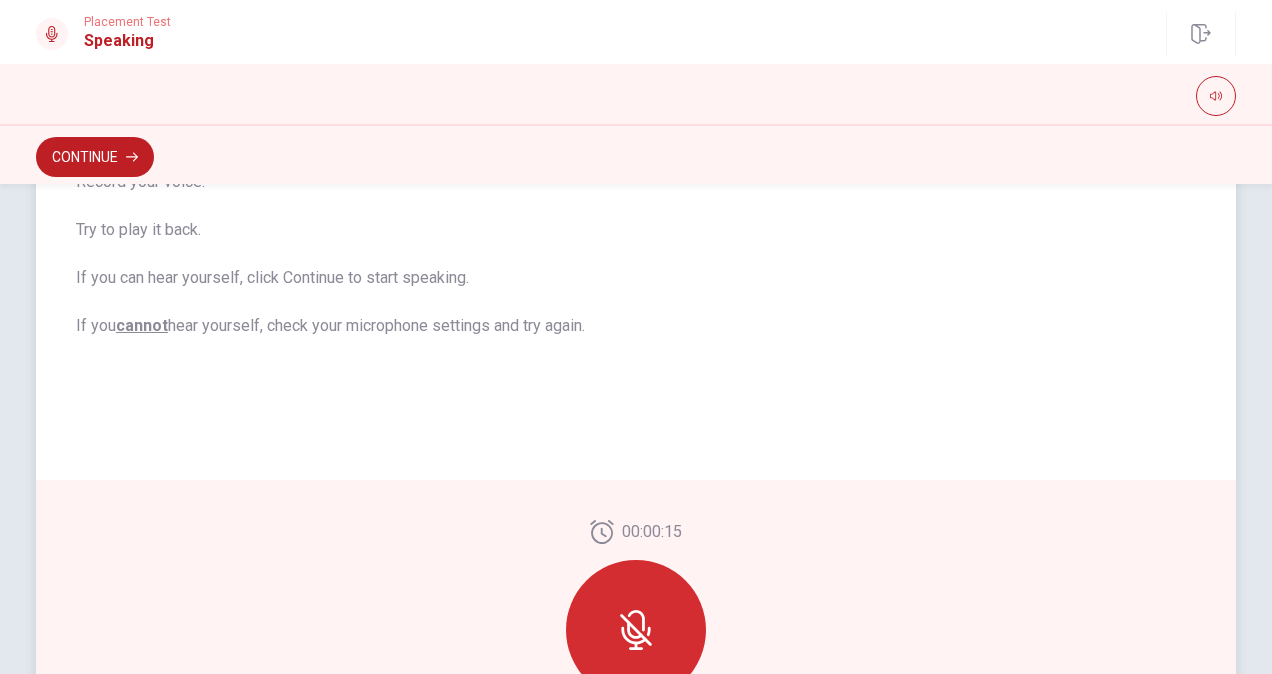 scroll, scrollTop: 400, scrollLeft: 0, axis: vertical 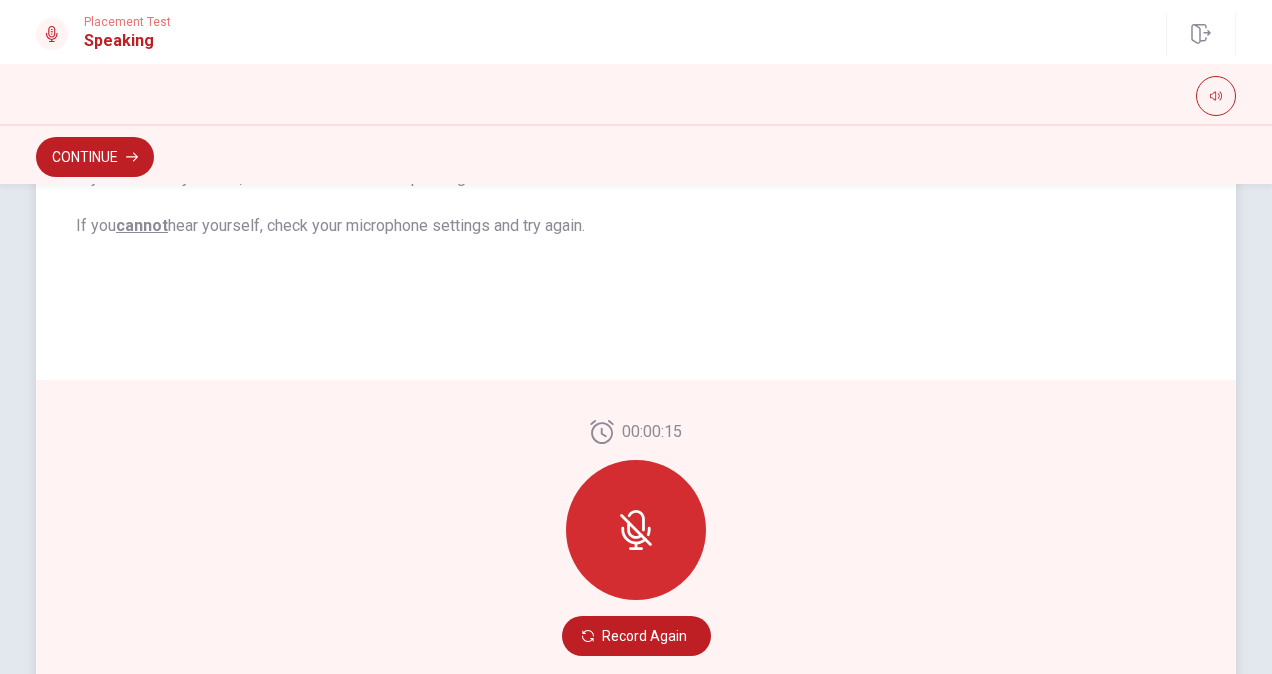 click 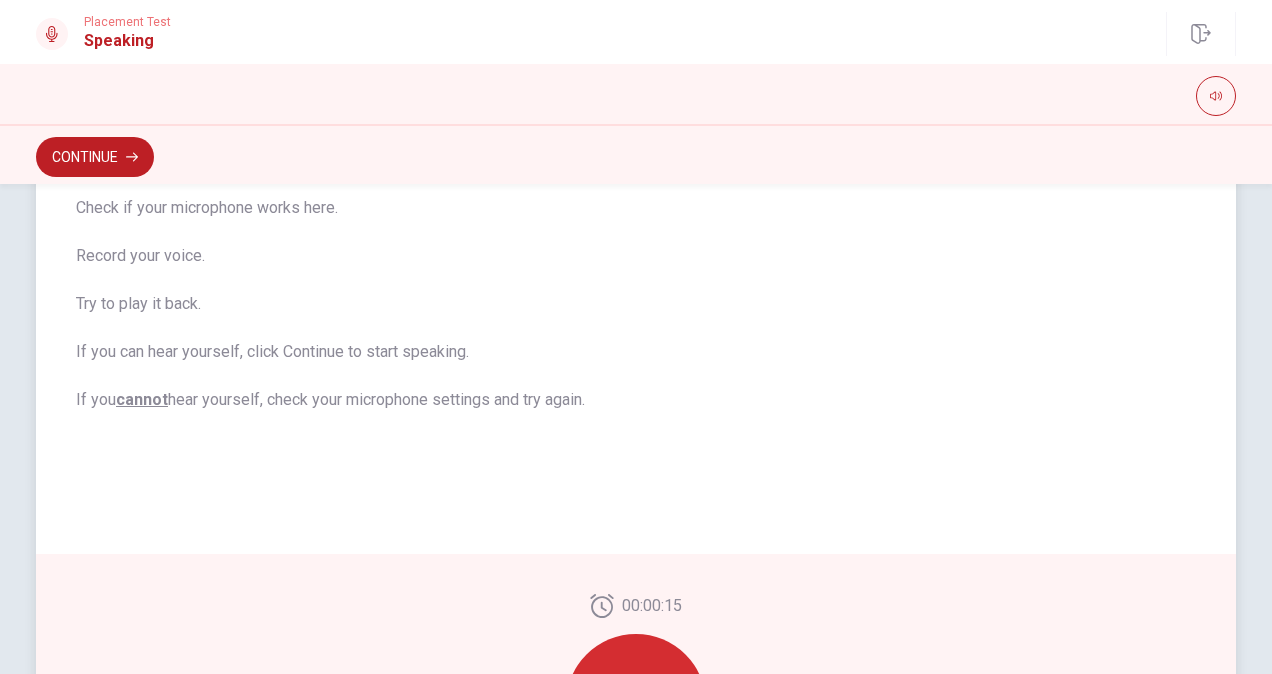 scroll, scrollTop: 526, scrollLeft: 0, axis: vertical 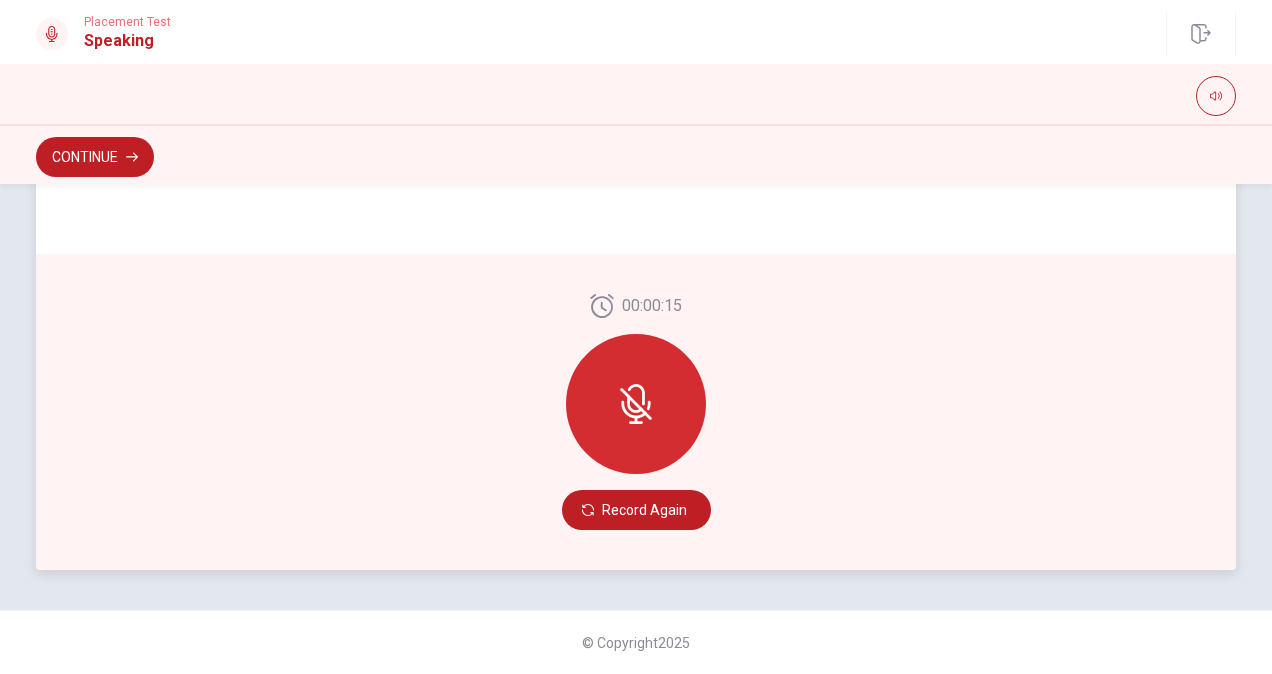 click 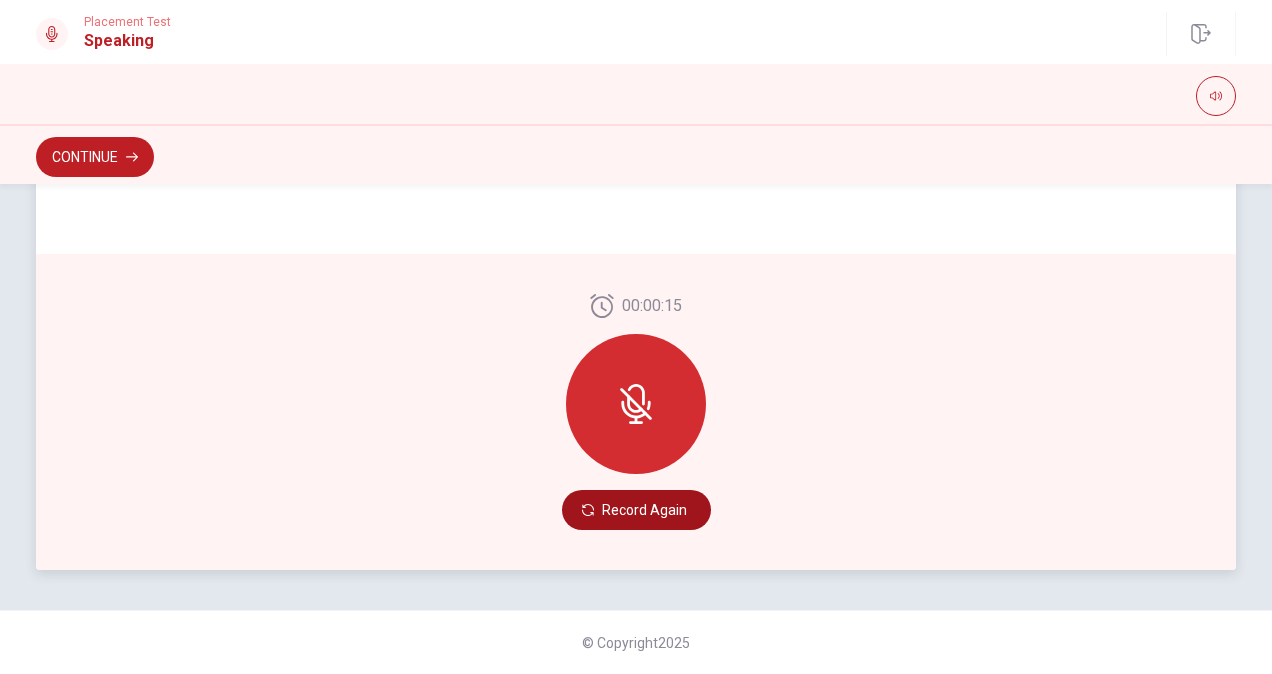 click on "Record Again" at bounding box center [636, 510] 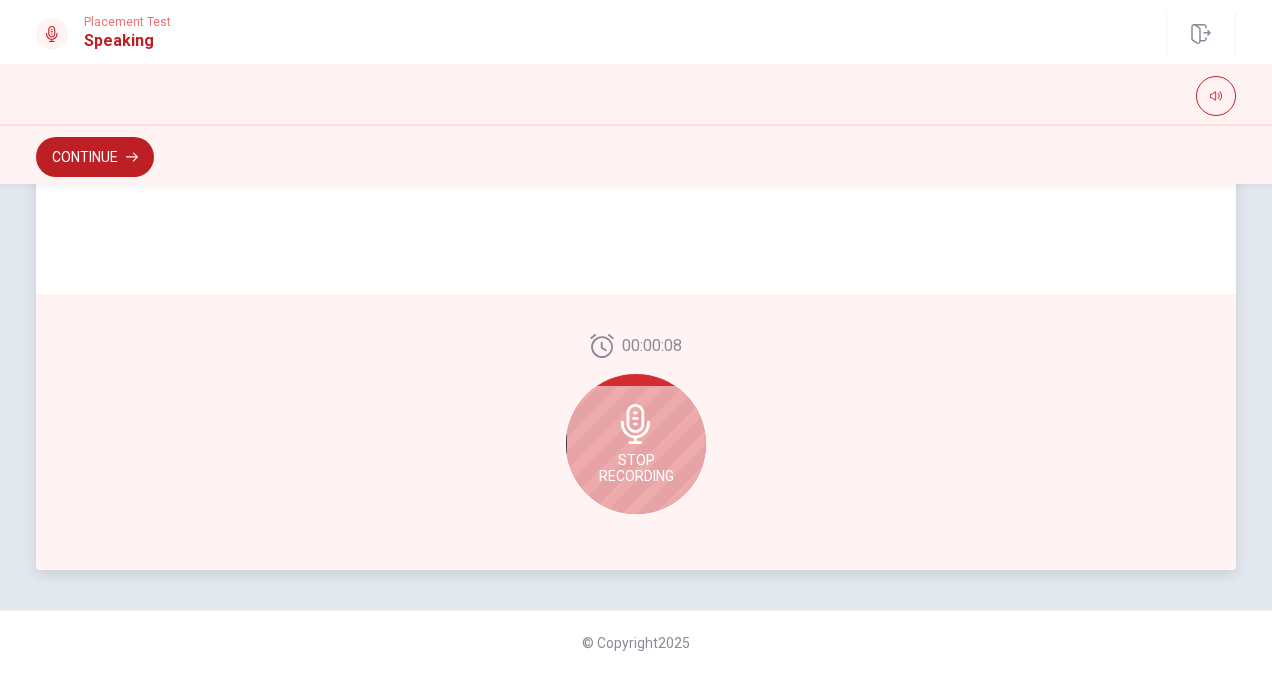 click 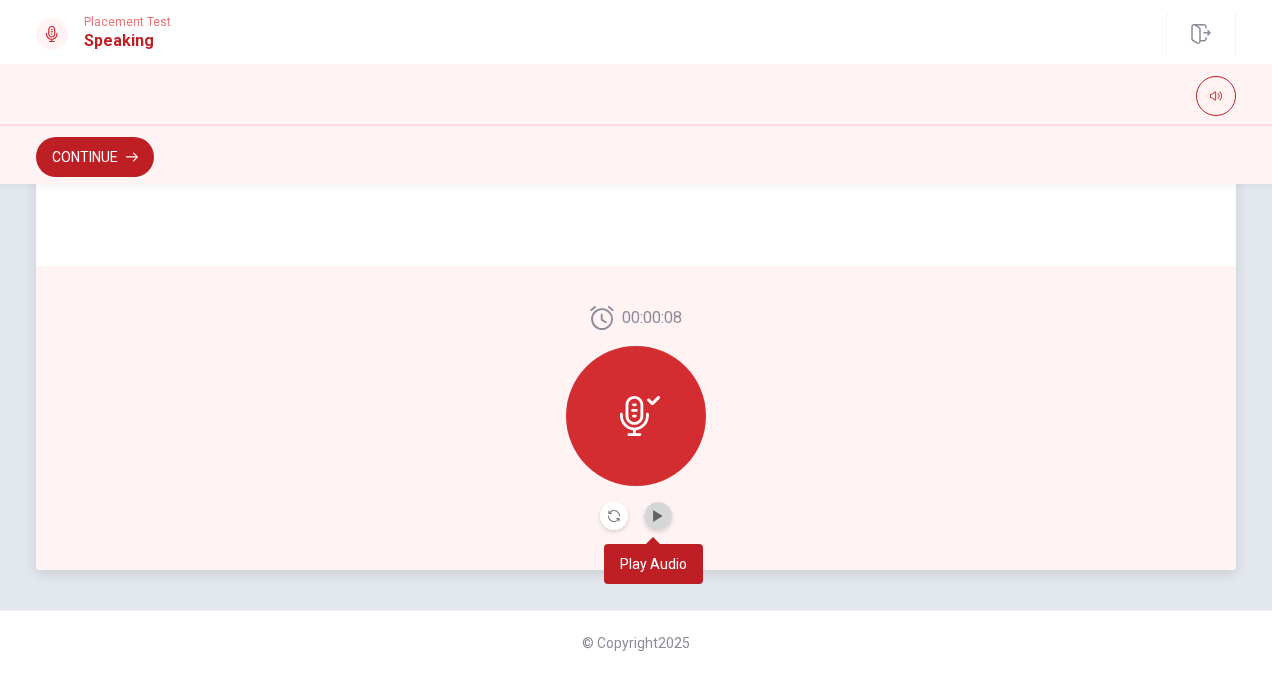 click at bounding box center [658, 516] 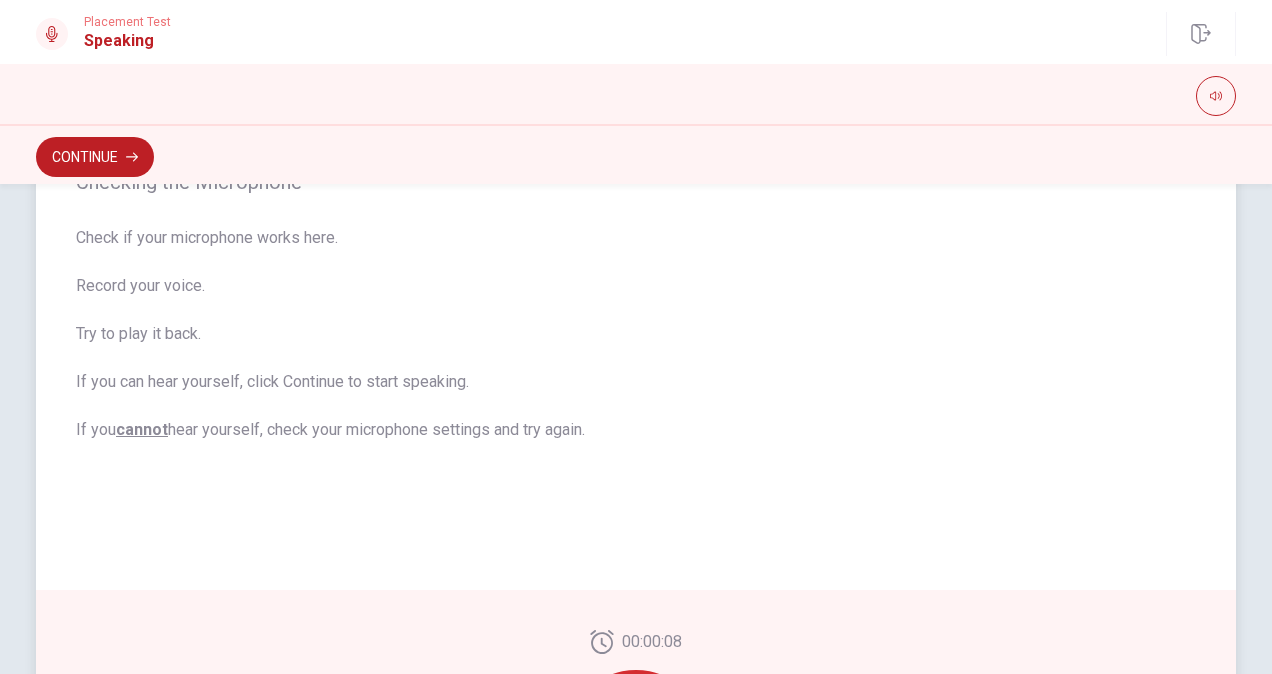 scroll, scrollTop: 26, scrollLeft: 0, axis: vertical 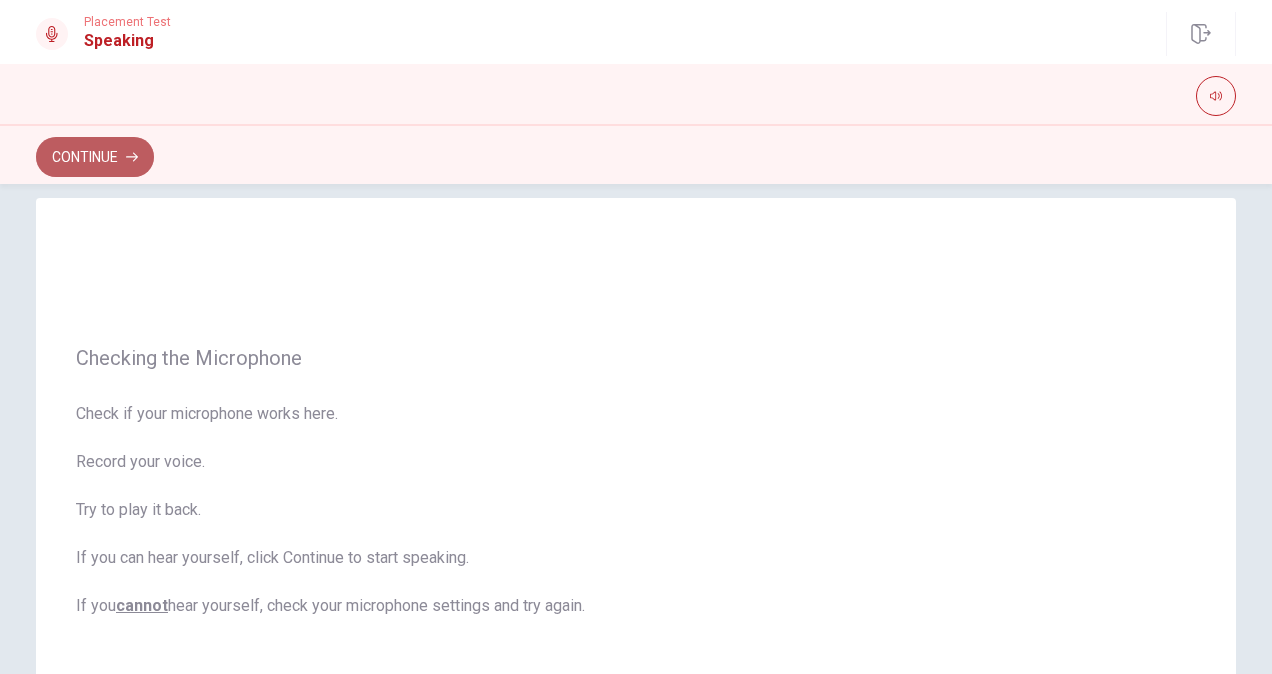 click on "Continue" at bounding box center (95, 157) 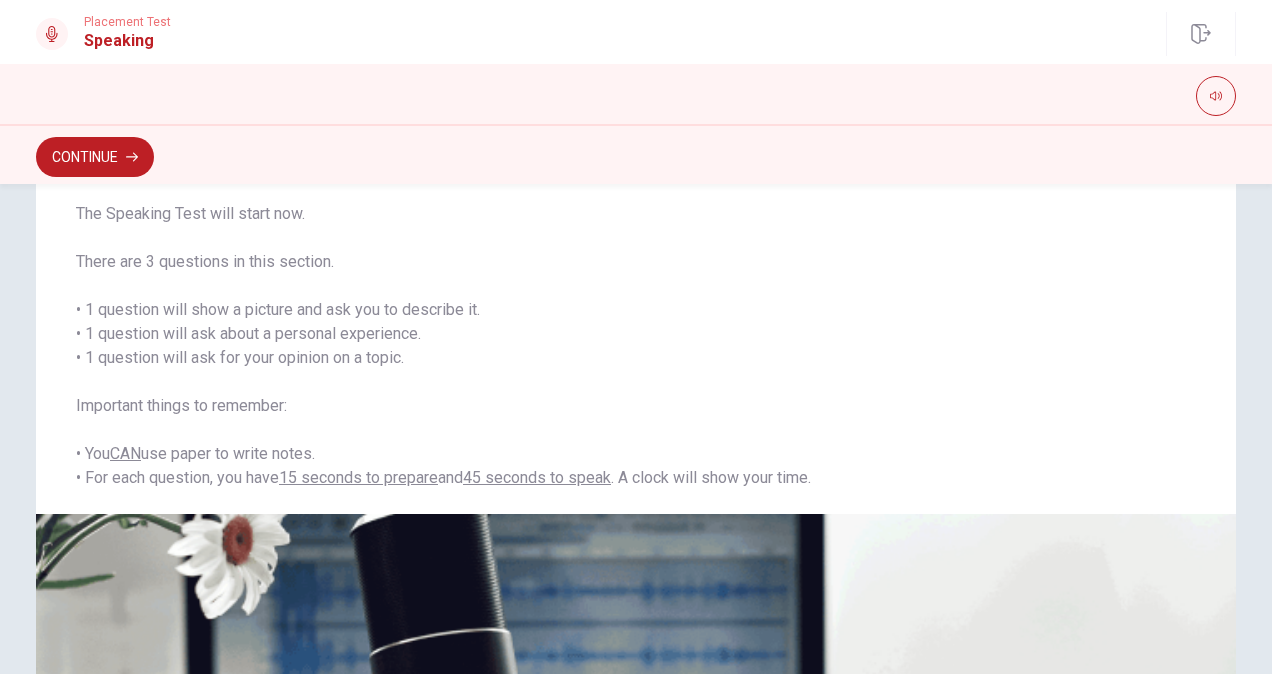 scroll, scrollTop: 0, scrollLeft: 0, axis: both 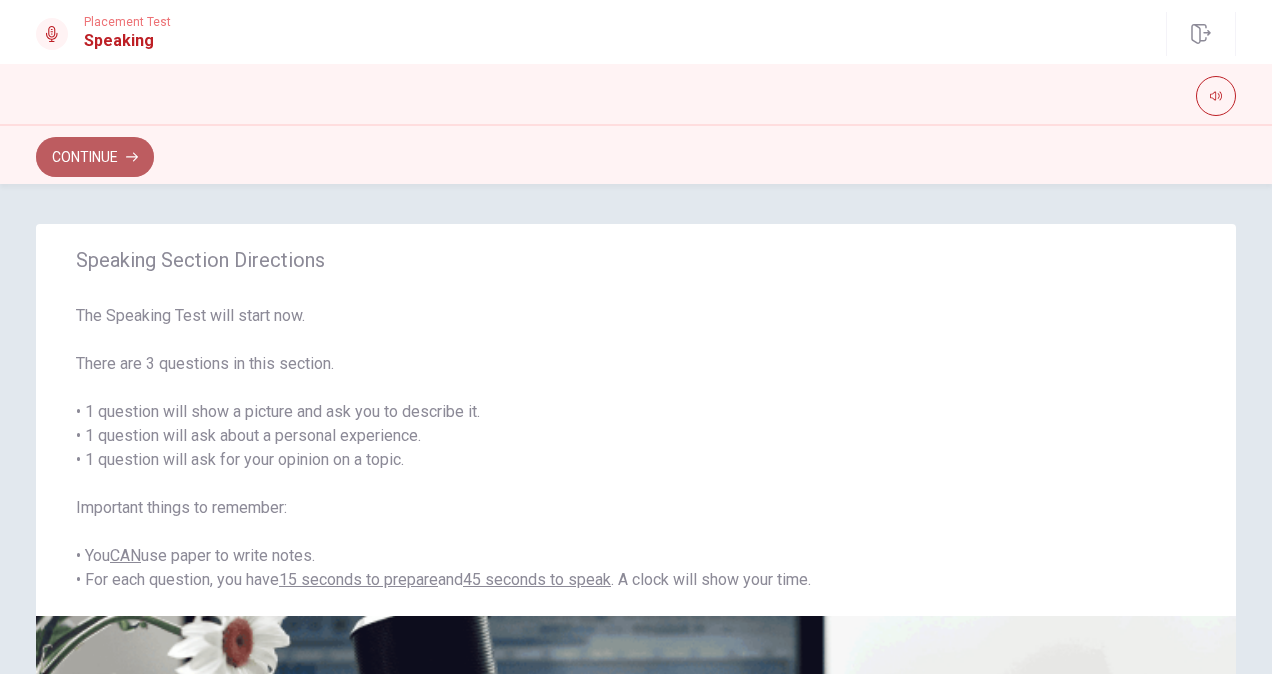 click on "Continue" at bounding box center [95, 157] 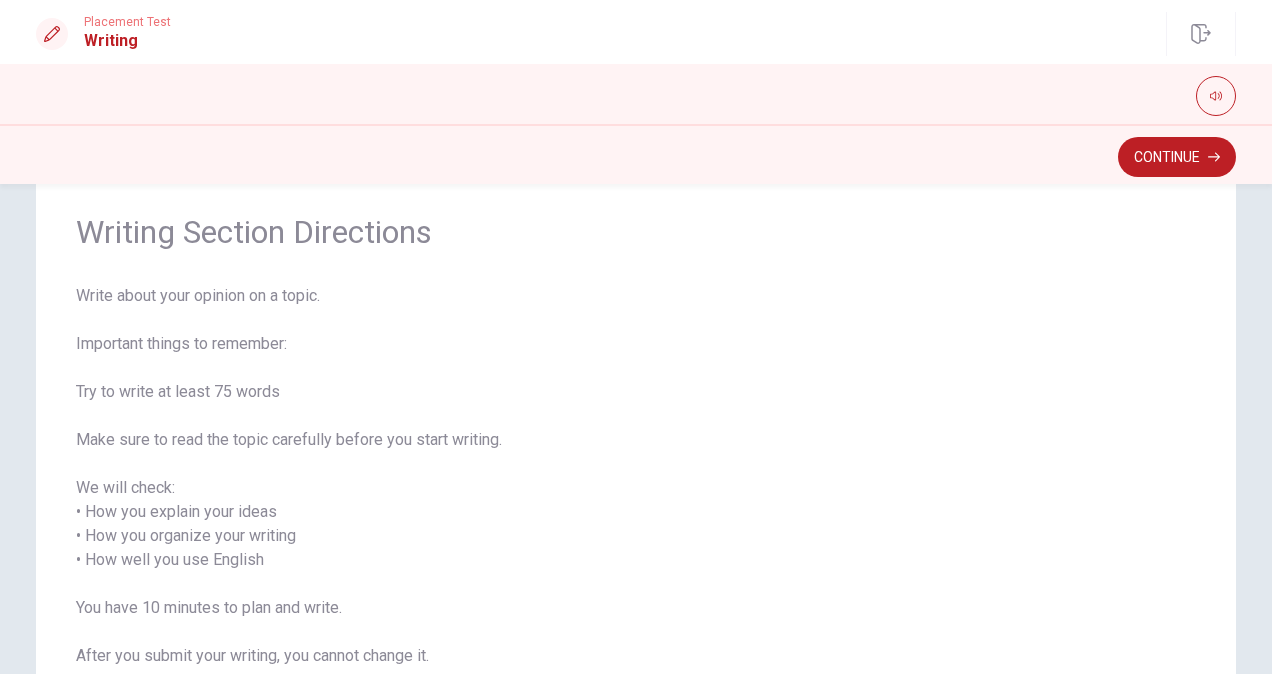 scroll, scrollTop: 100, scrollLeft: 0, axis: vertical 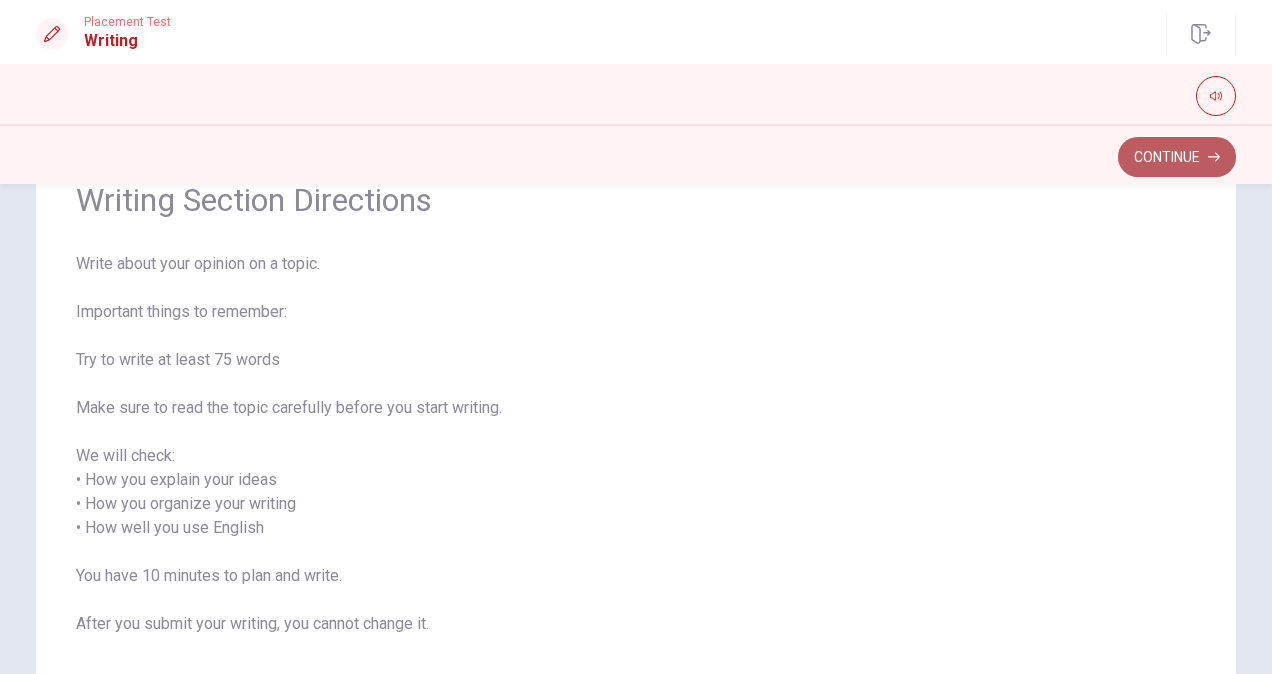 click on "Continue" at bounding box center [1177, 157] 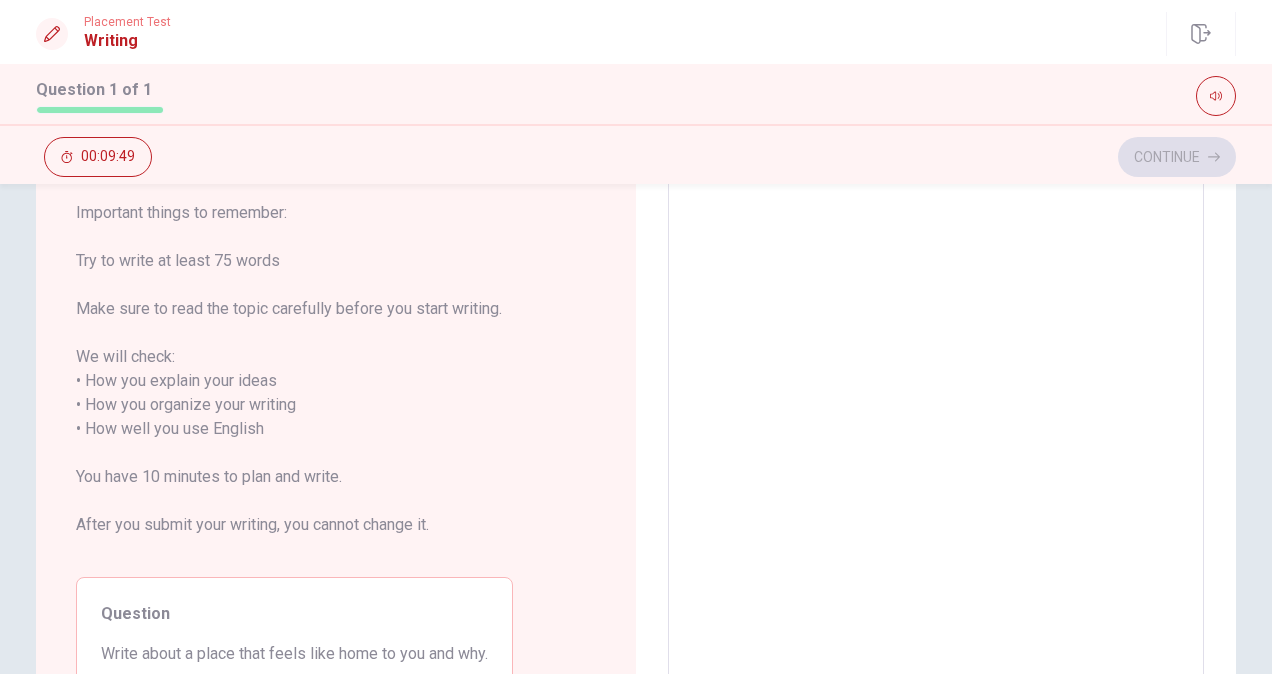 scroll, scrollTop: 59, scrollLeft: 0, axis: vertical 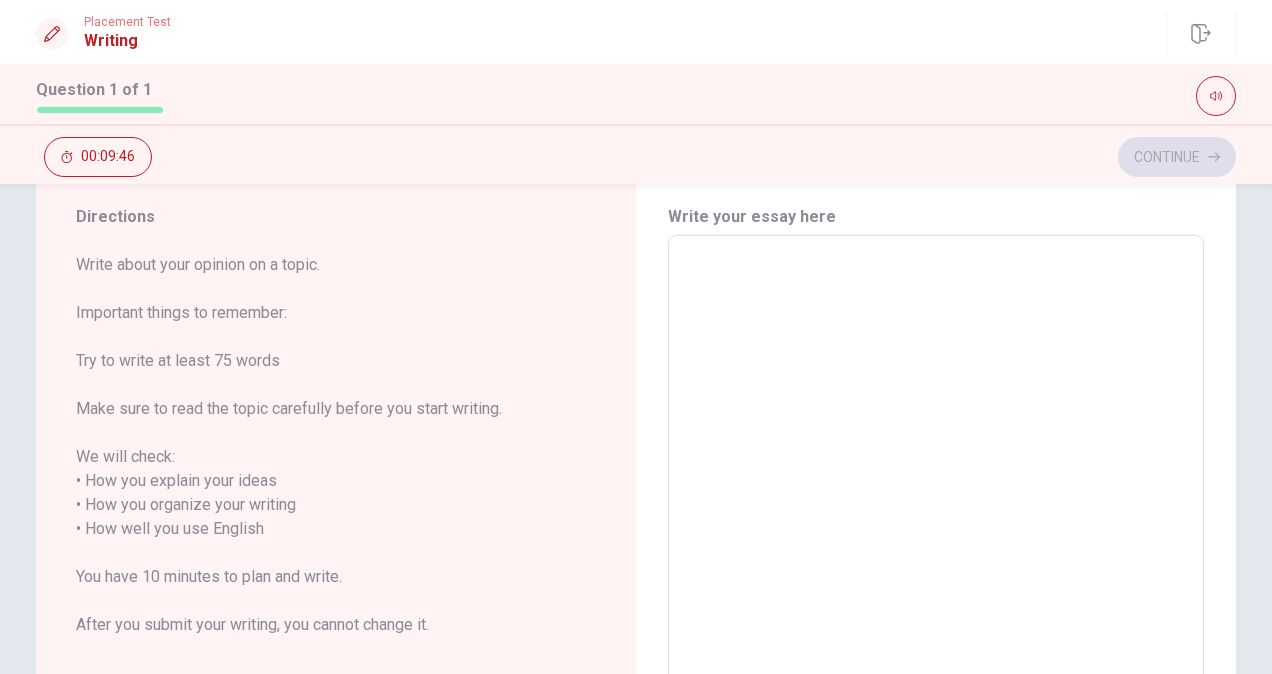 click at bounding box center (936, 517) 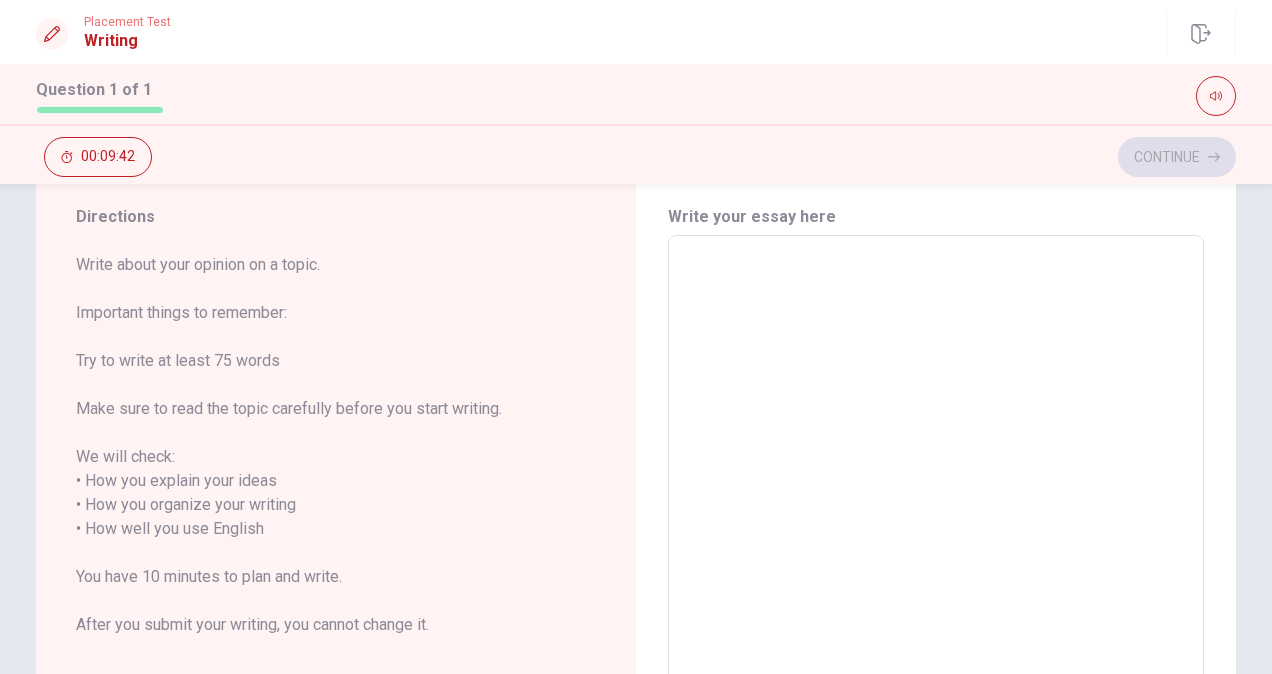 type on "t" 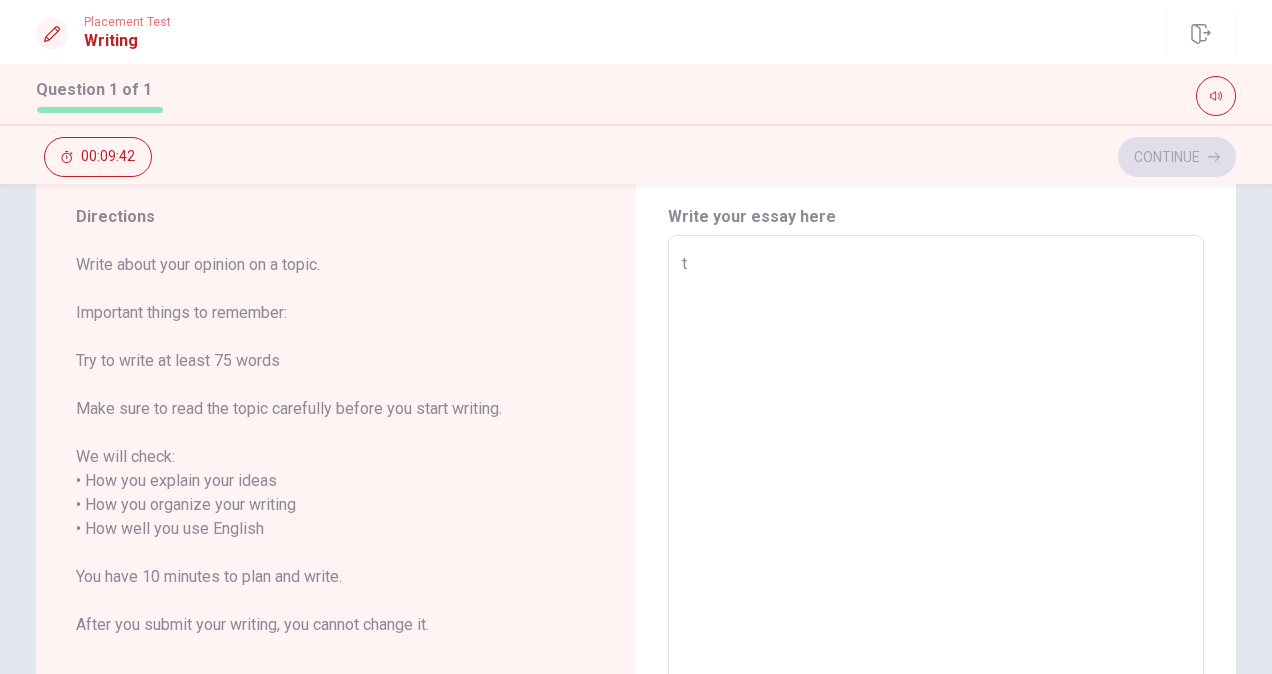 type on "x" 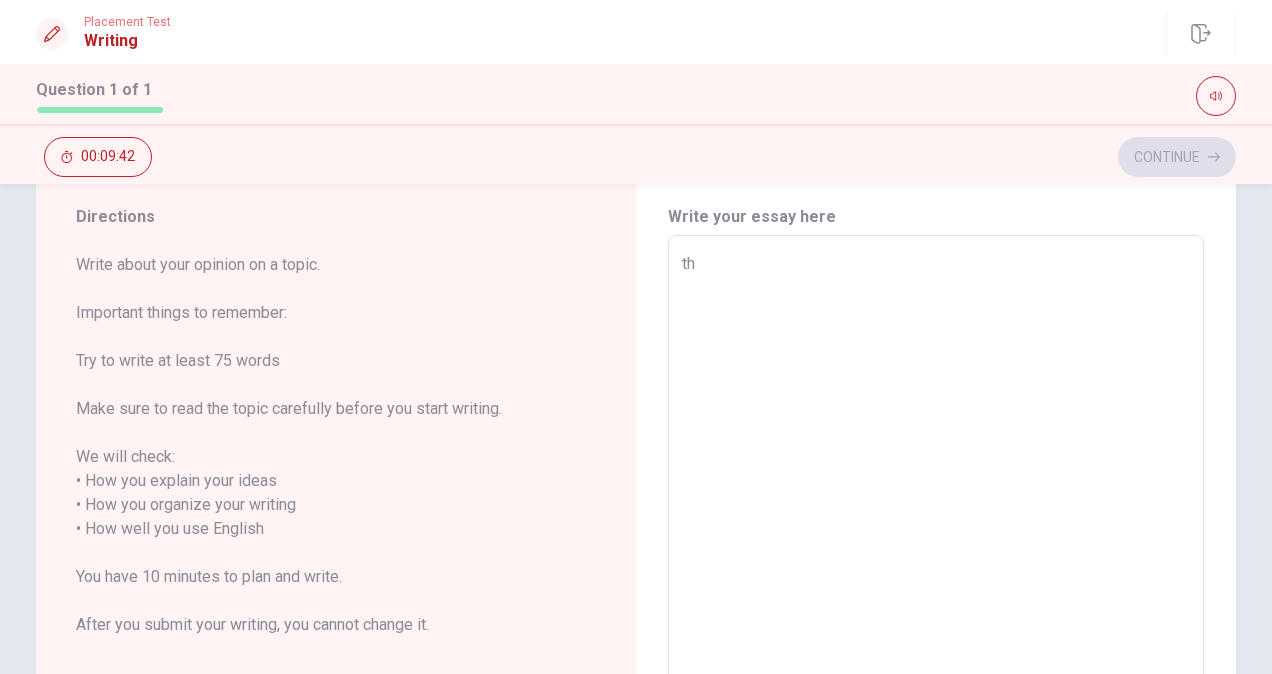 type on "x" 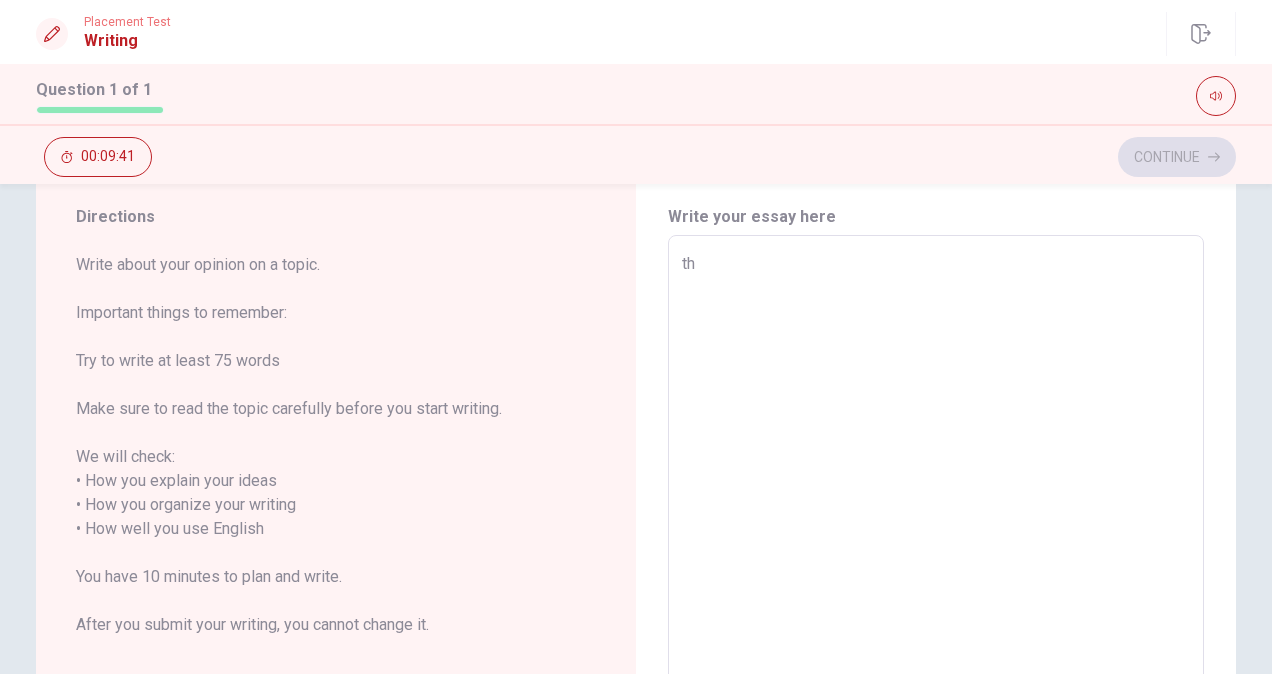 type on "t" 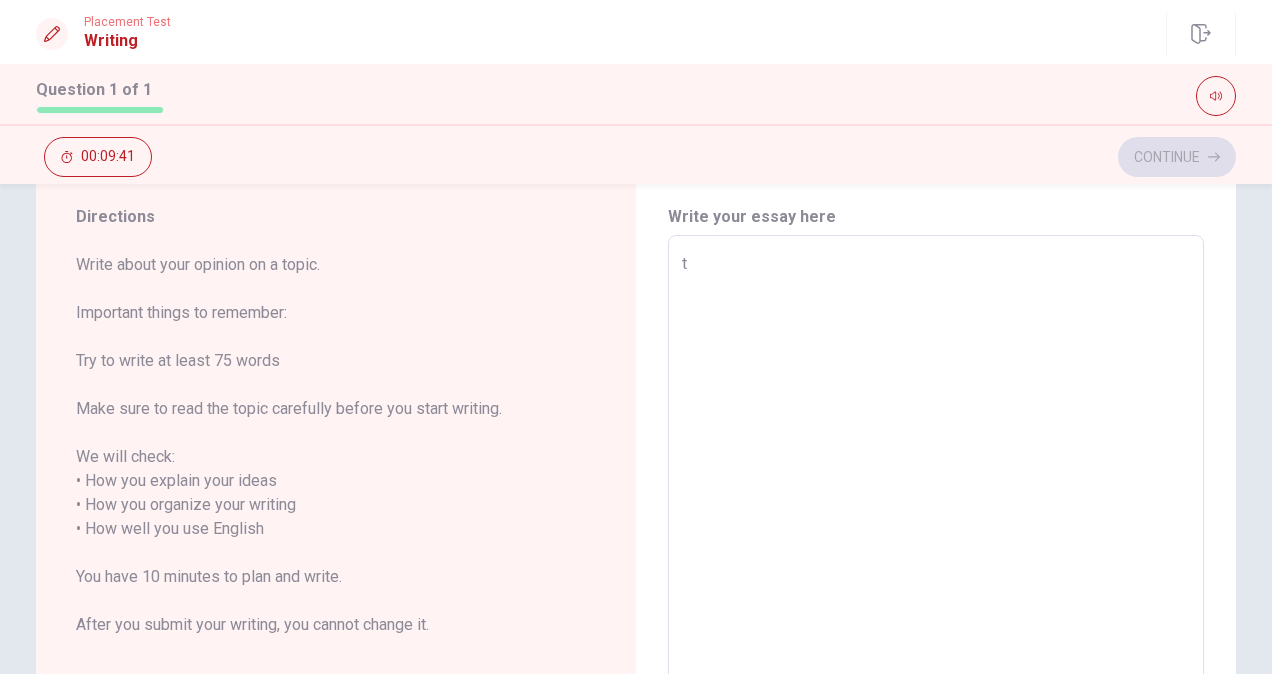 type on "x" 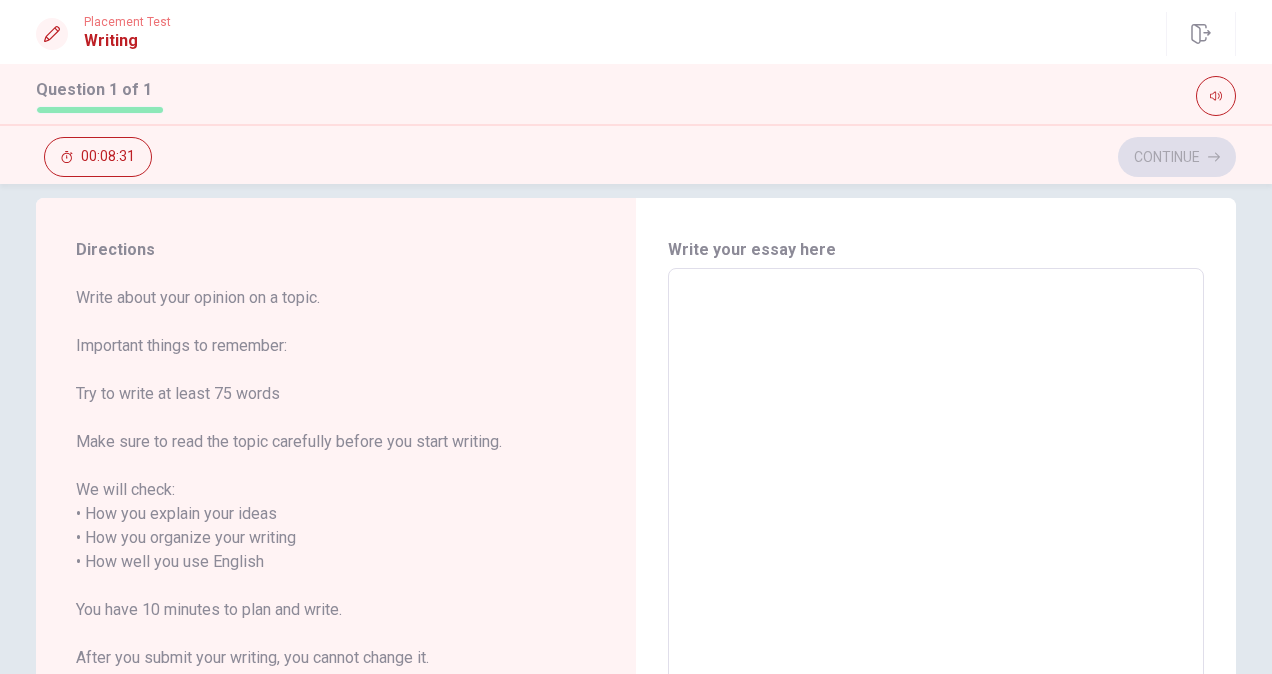scroll, scrollTop: 0, scrollLeft: 0, axis: both 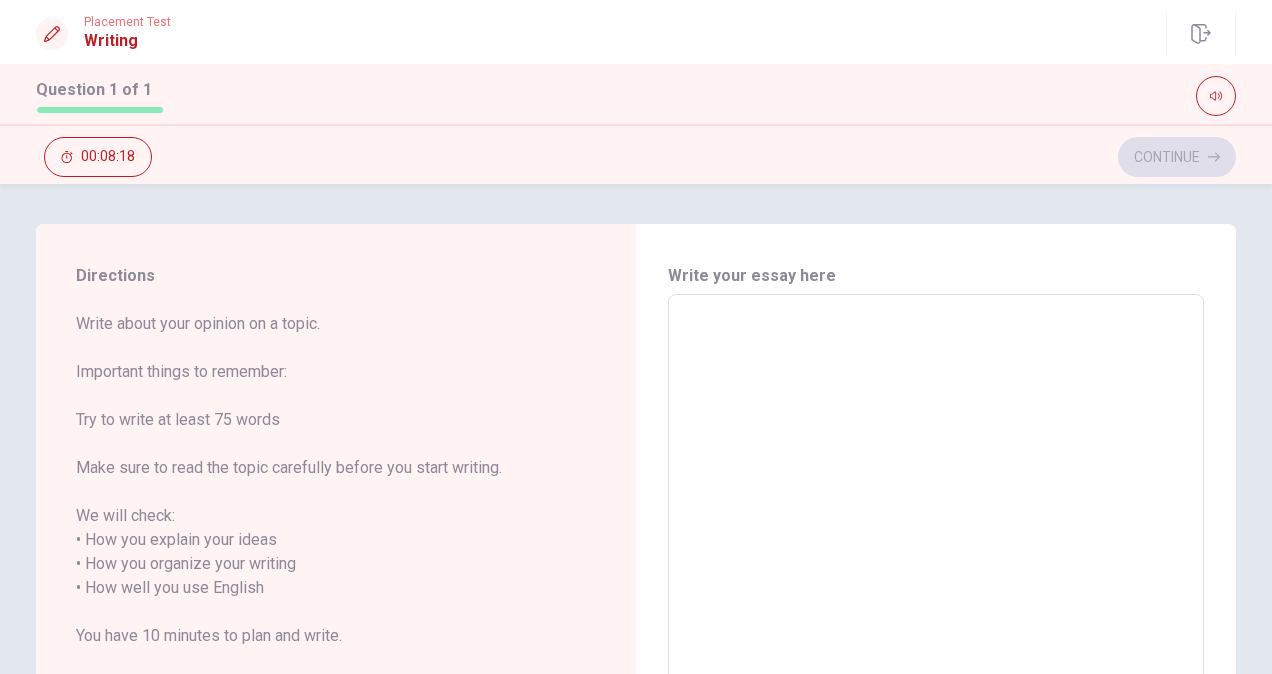 type on "t" 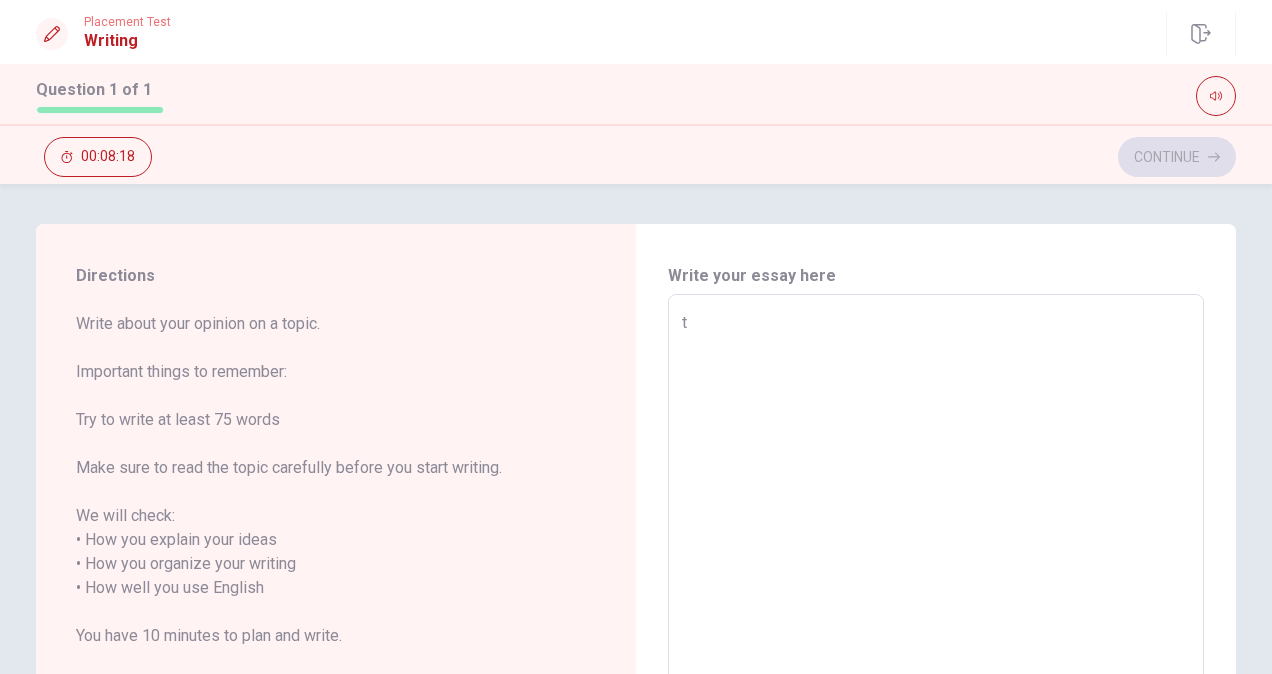type on "x" 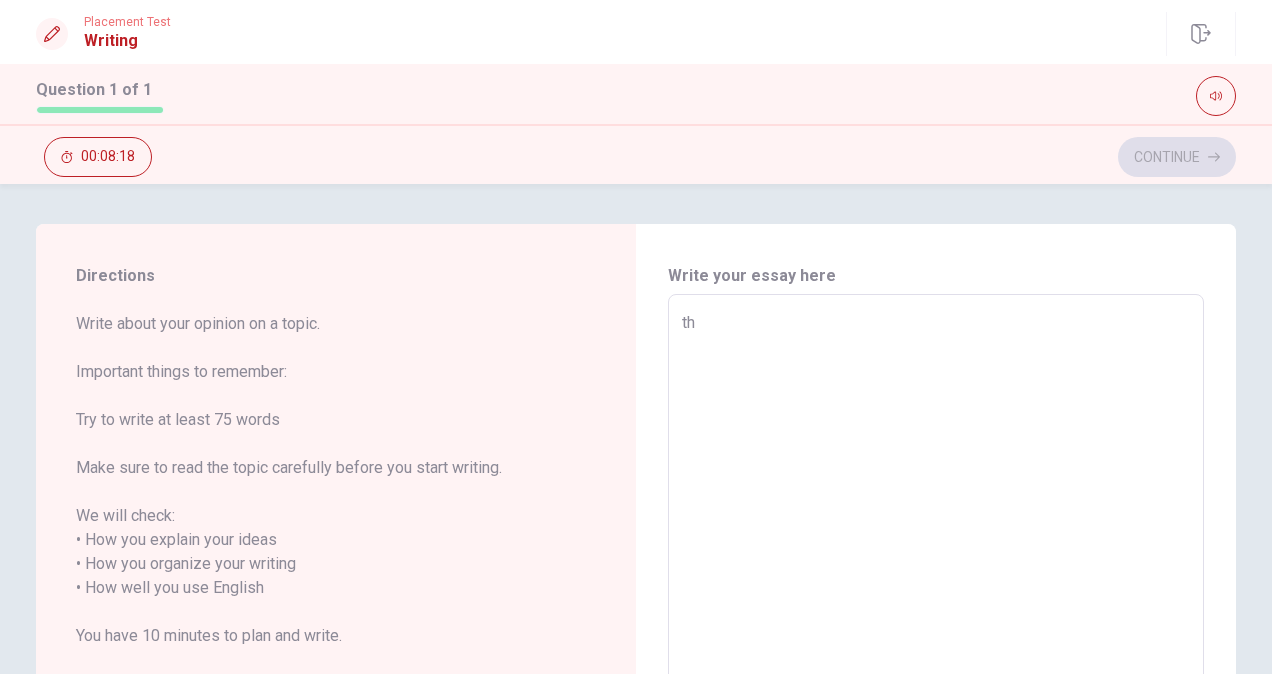 type on "x" 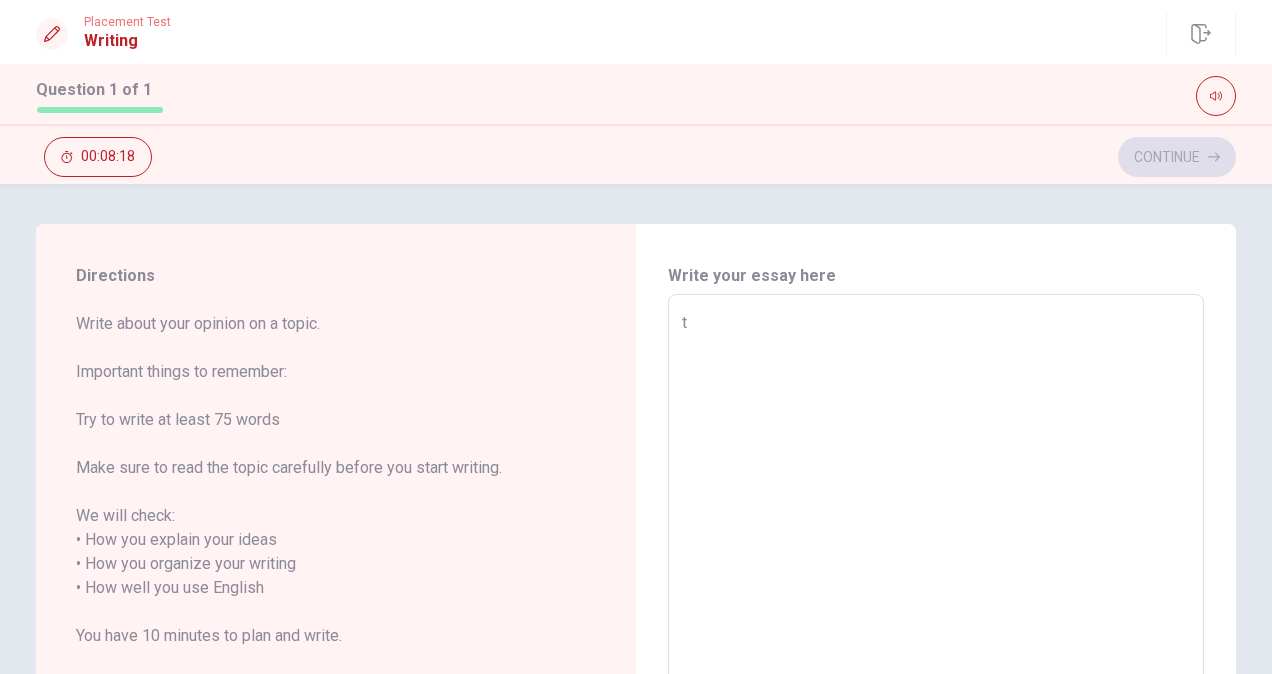 type on "x" 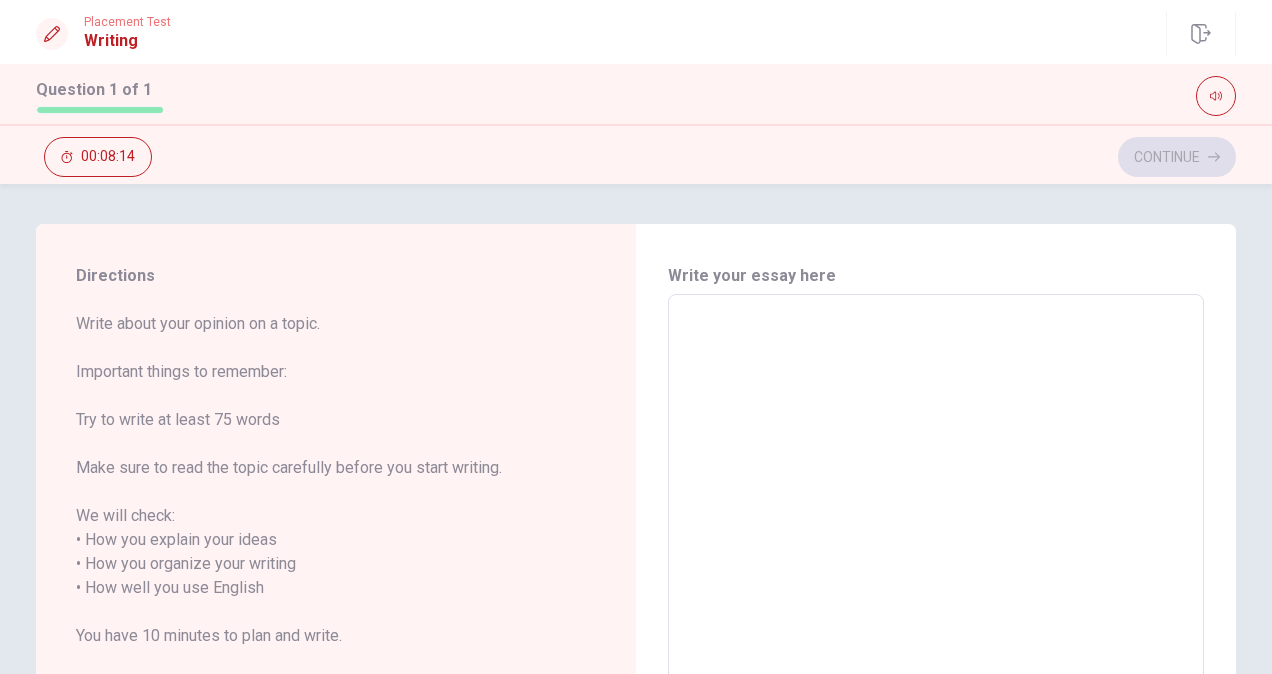 type on "A" 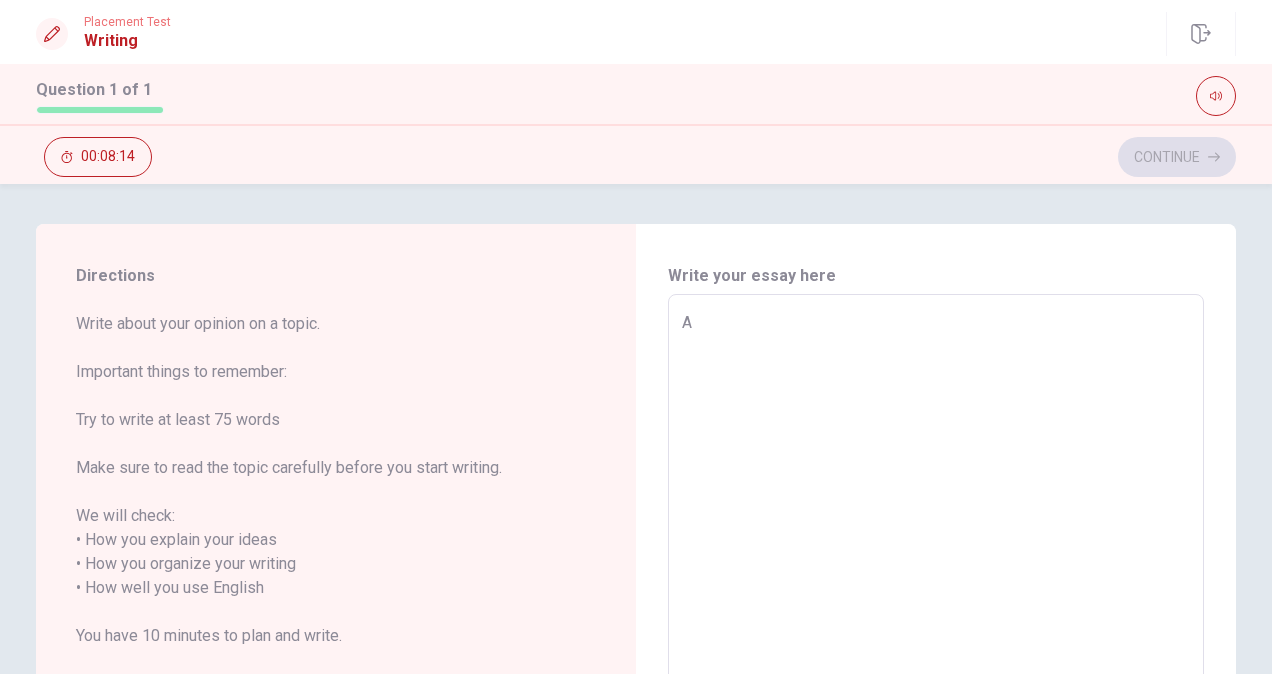 type on "x" 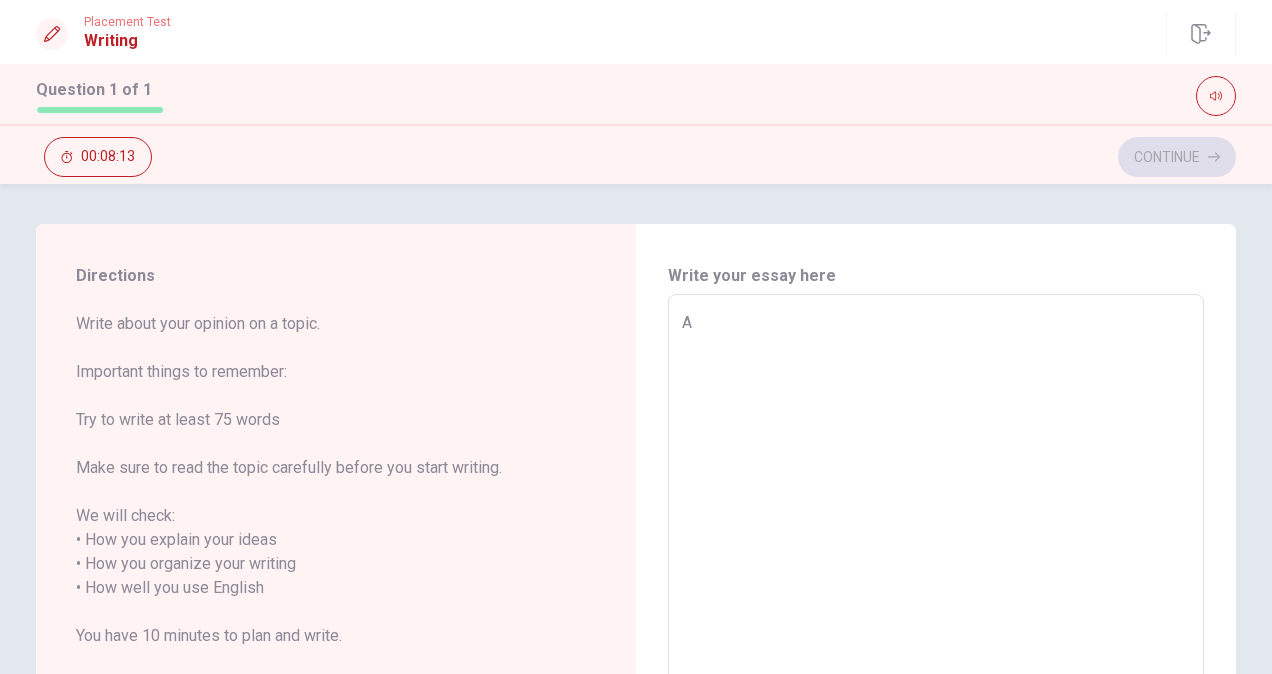 type on "x" 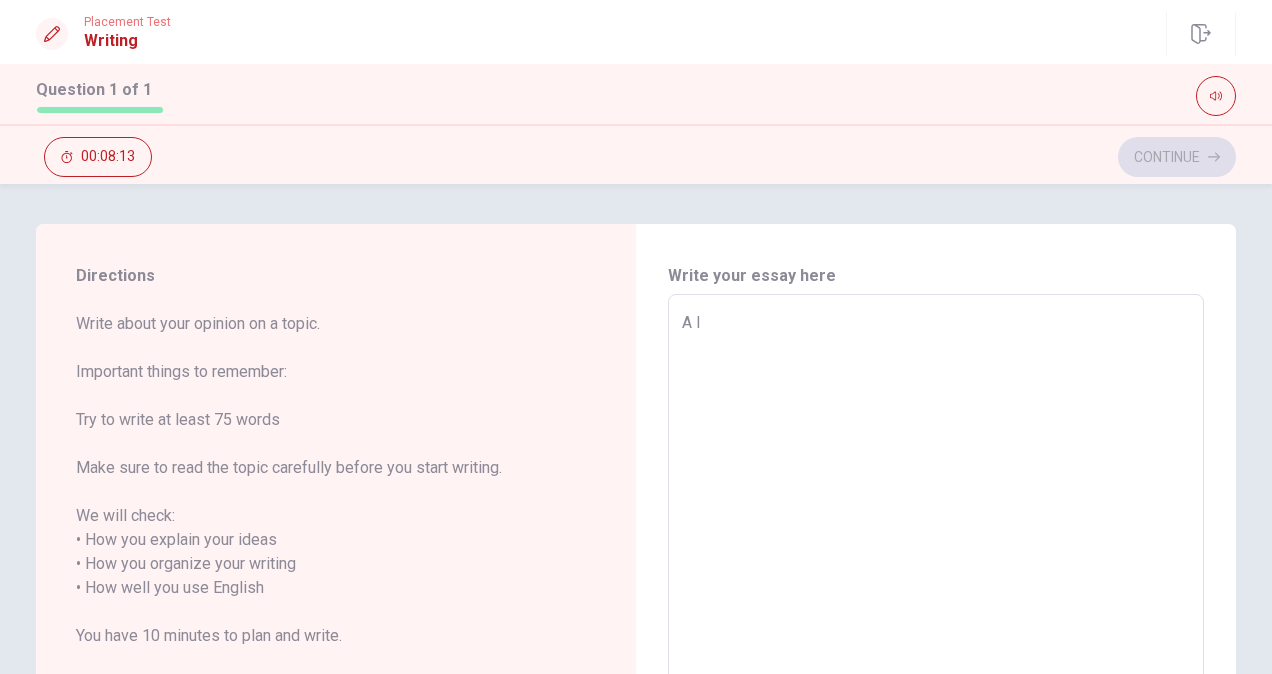 type on "x" 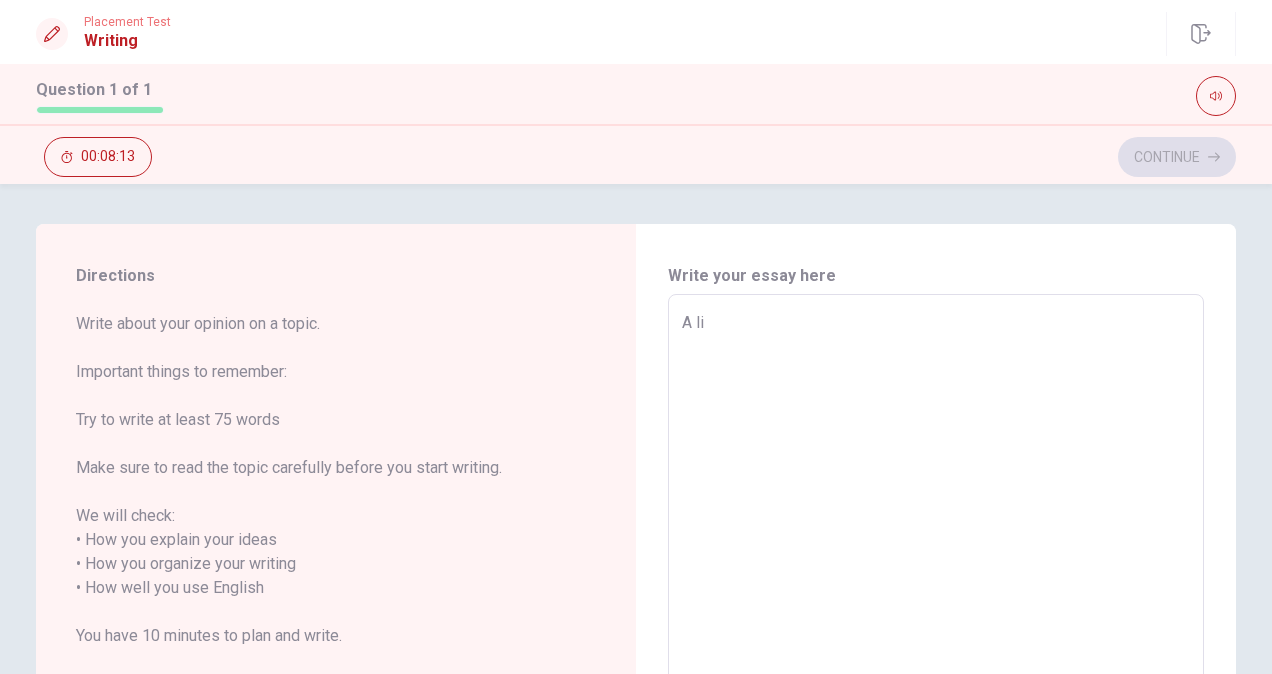 type on "x" 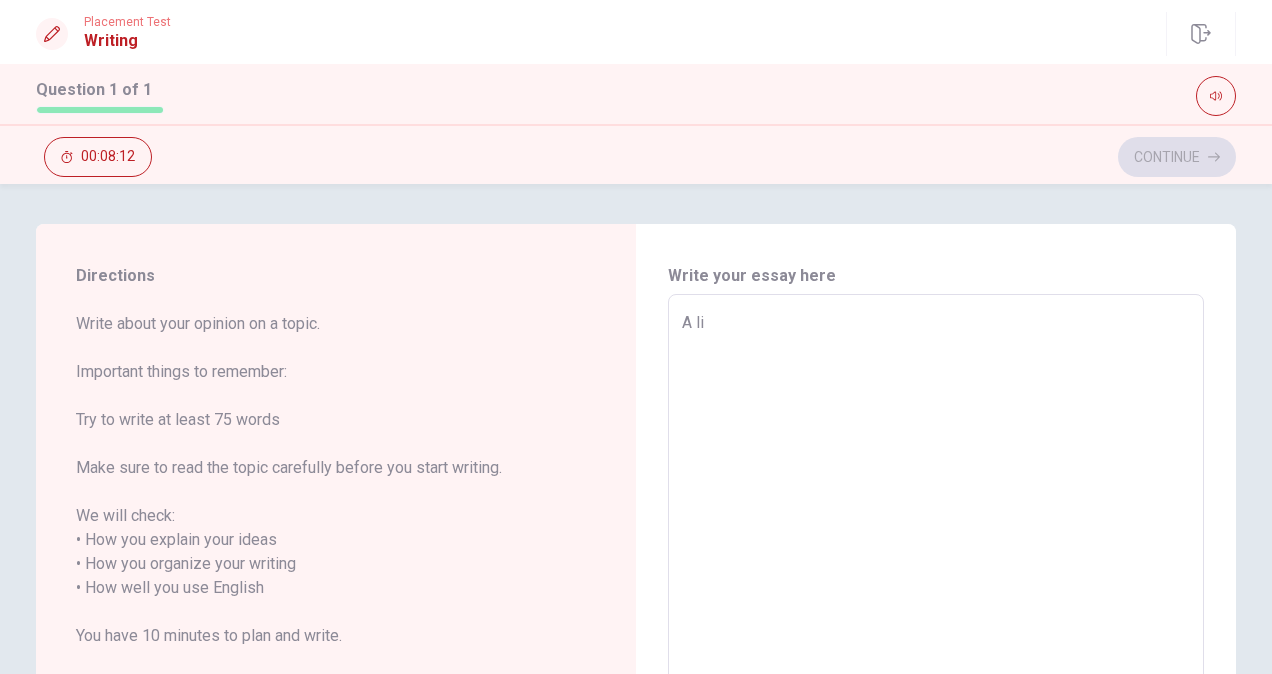 type on "A lib" 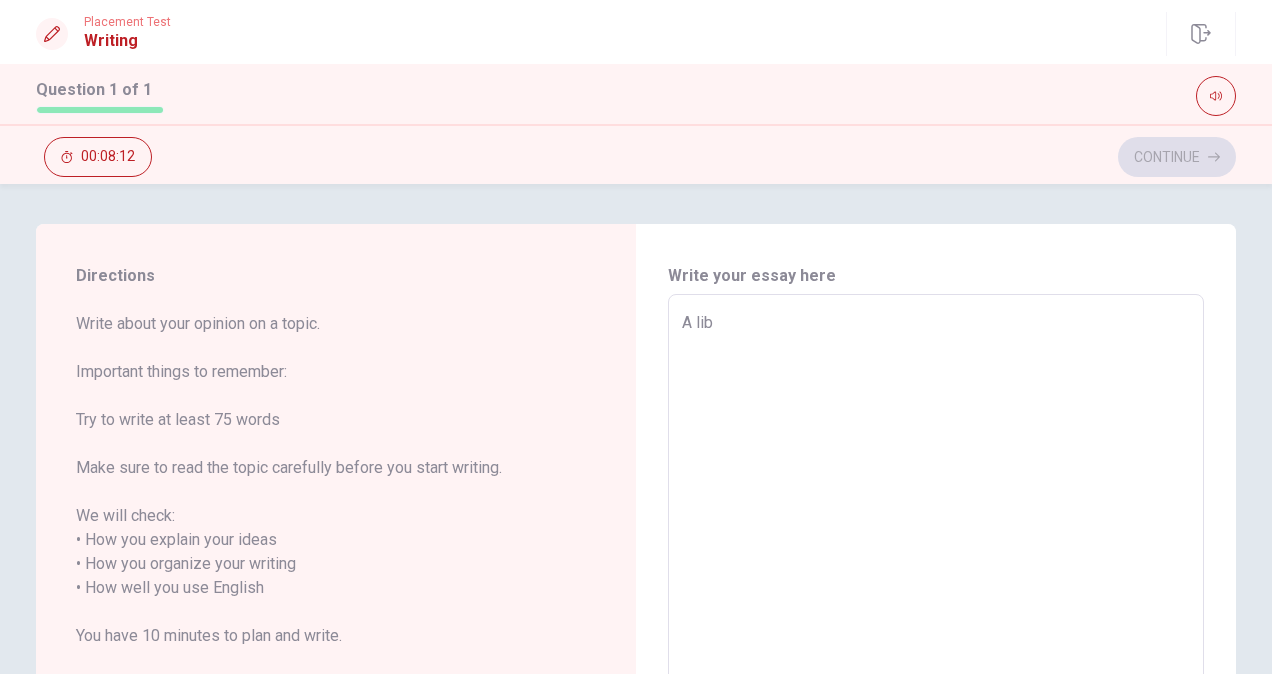type on "x" 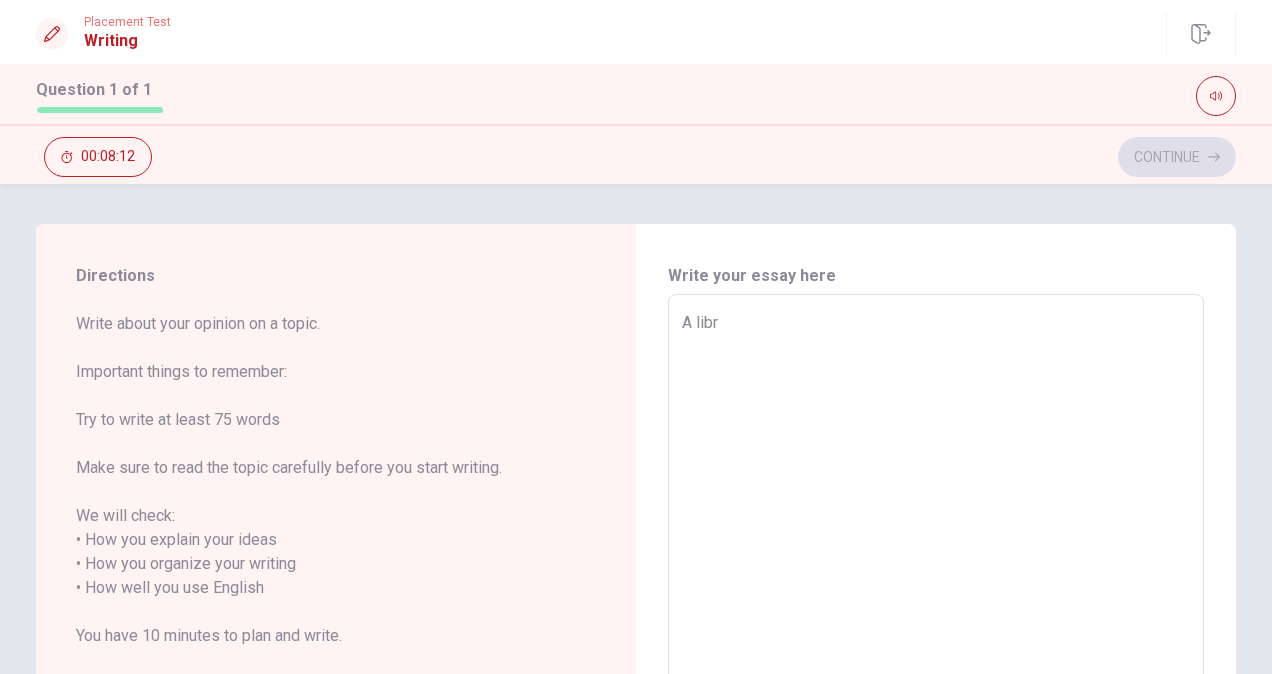 type on "x" 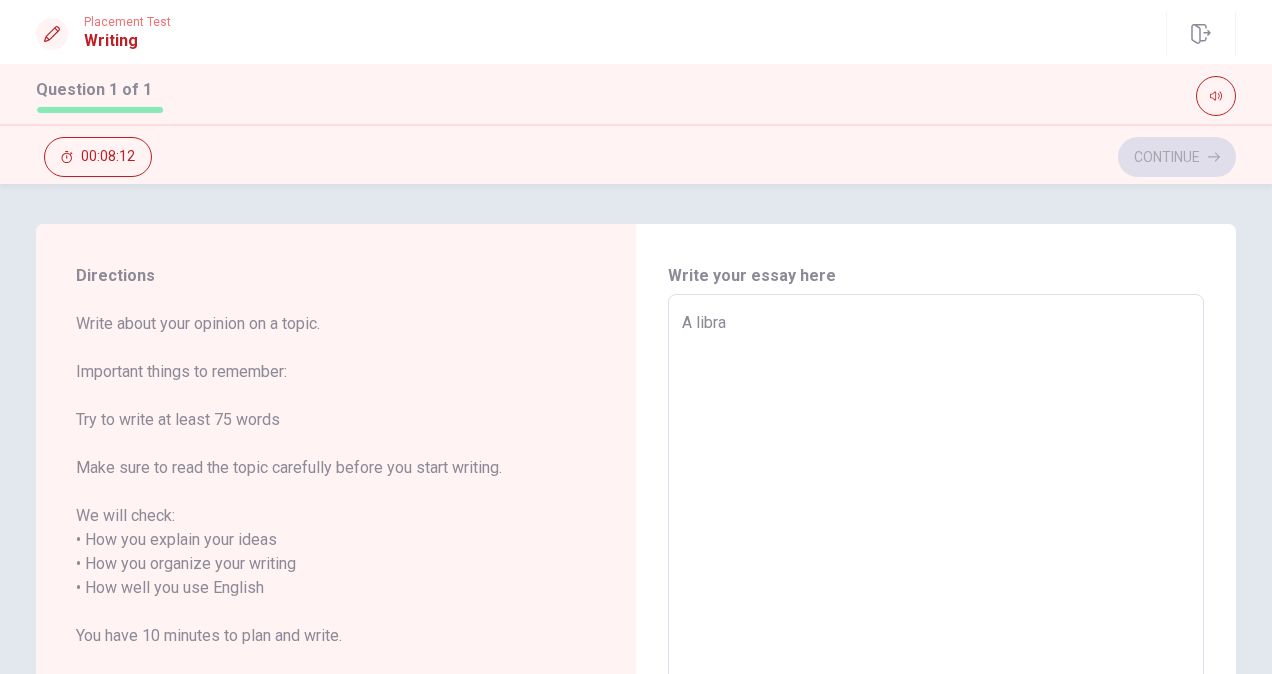 type on "x" 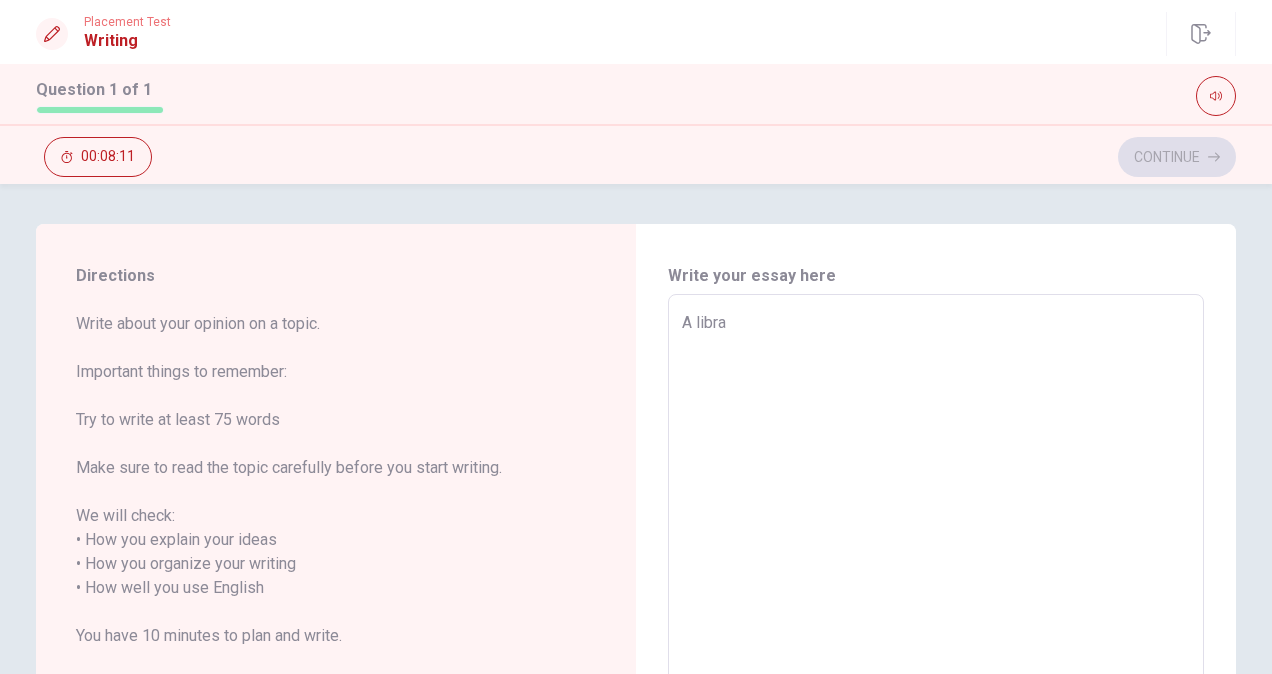 type on "A libr" 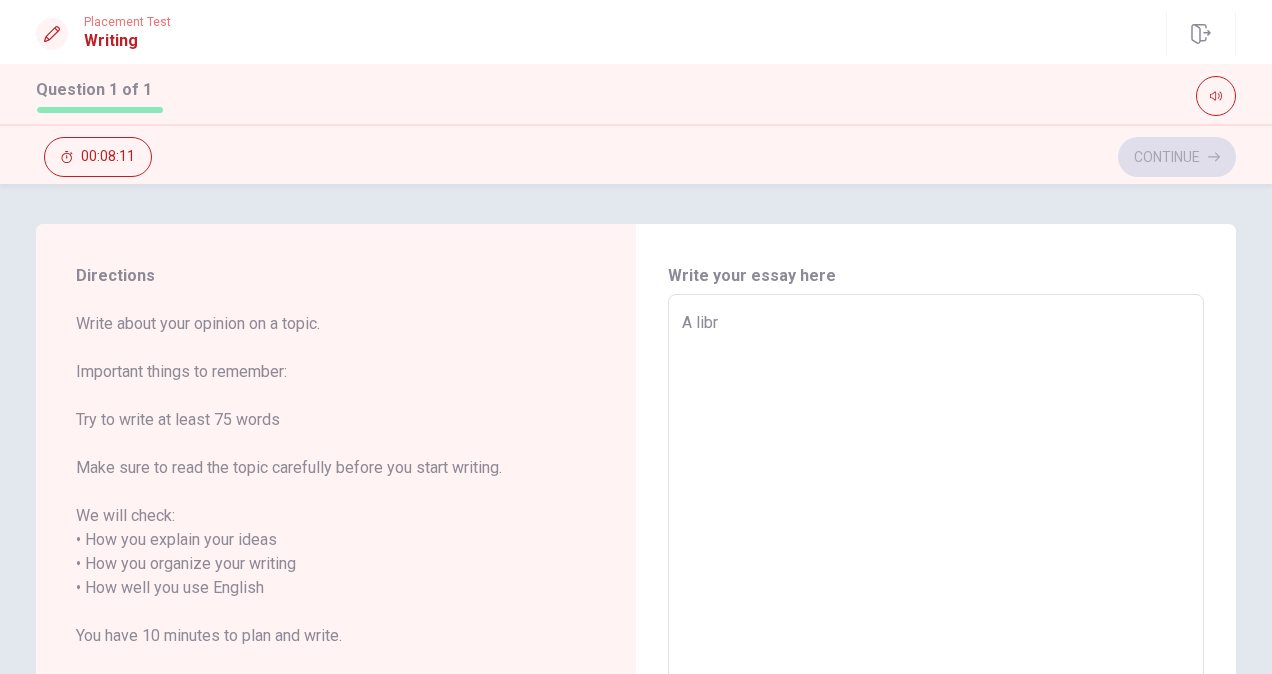 type on "x" 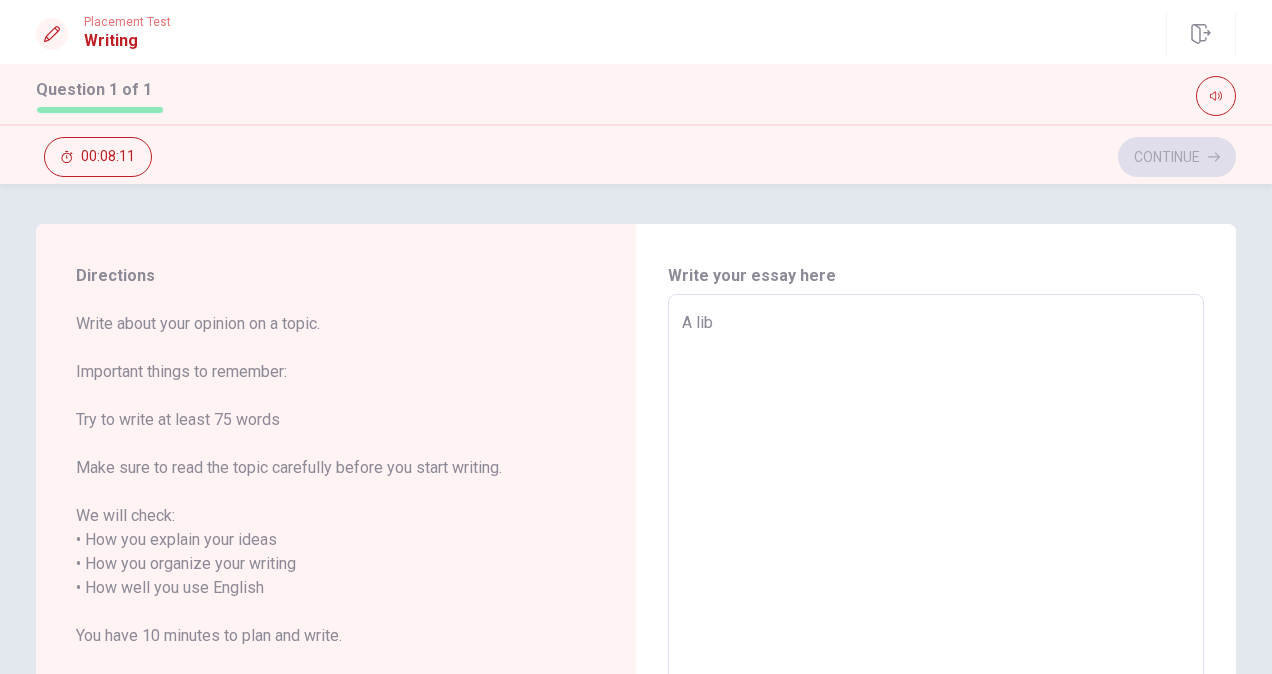 type on "x" 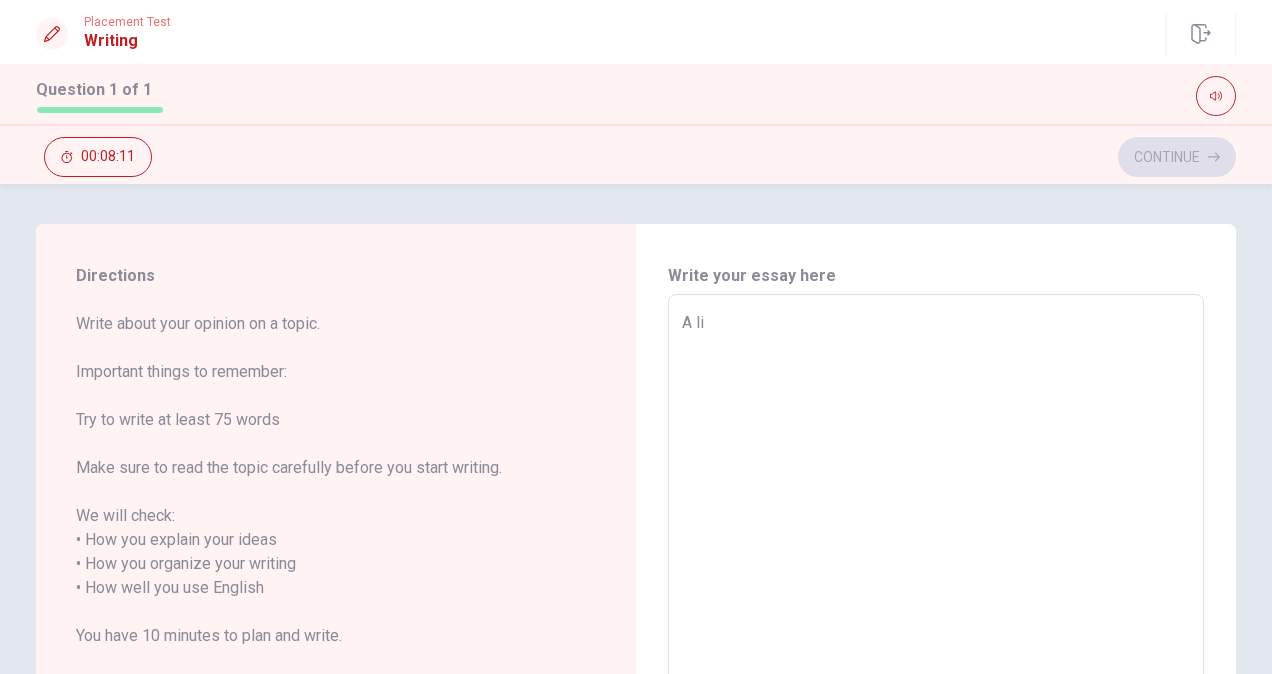 type on "x" 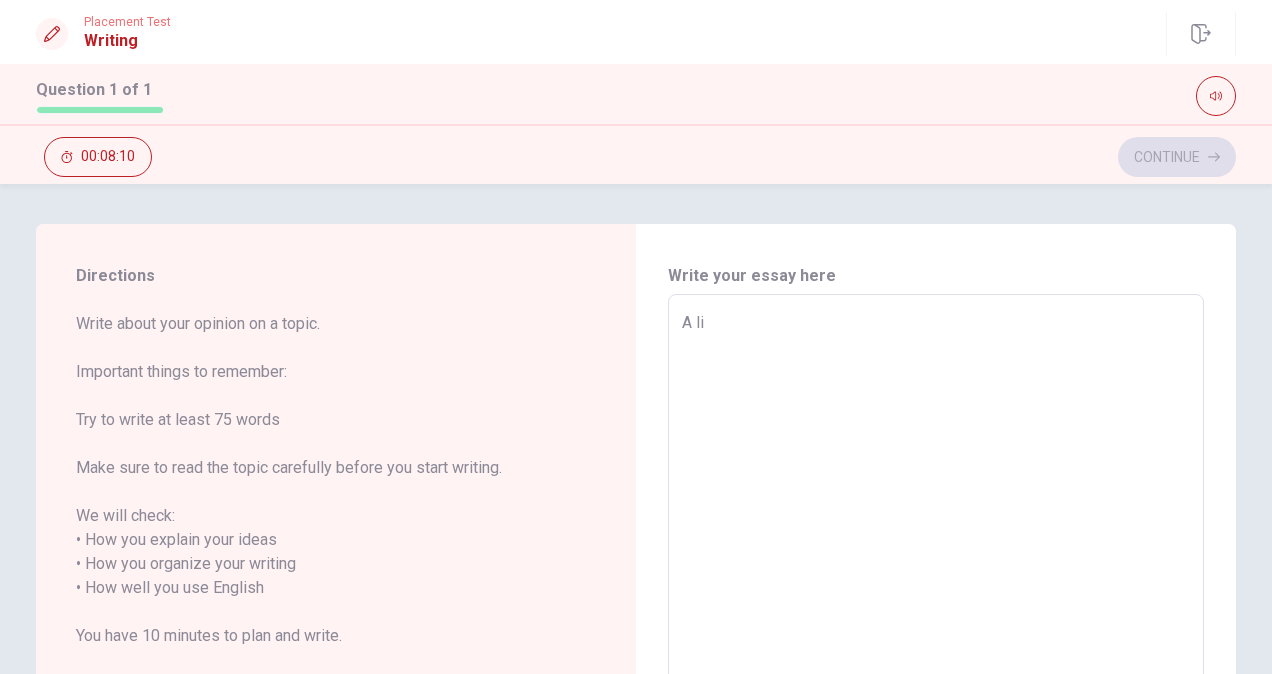 type on "A l" 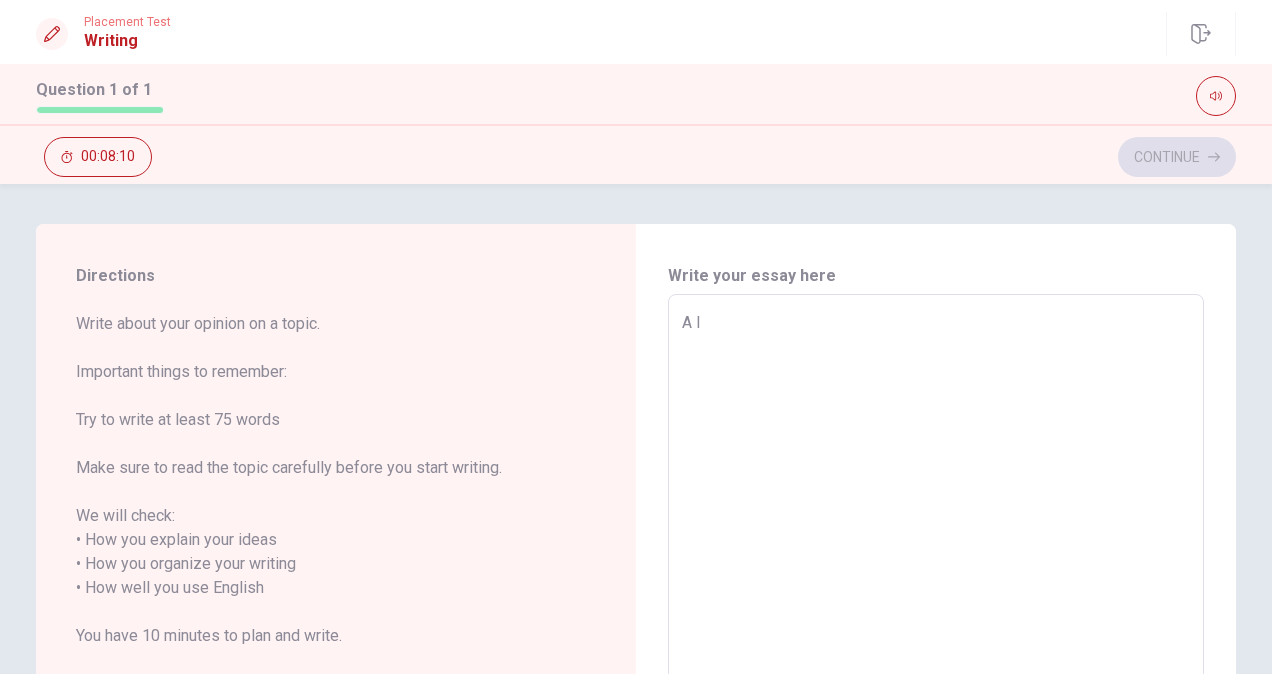 type on "x" 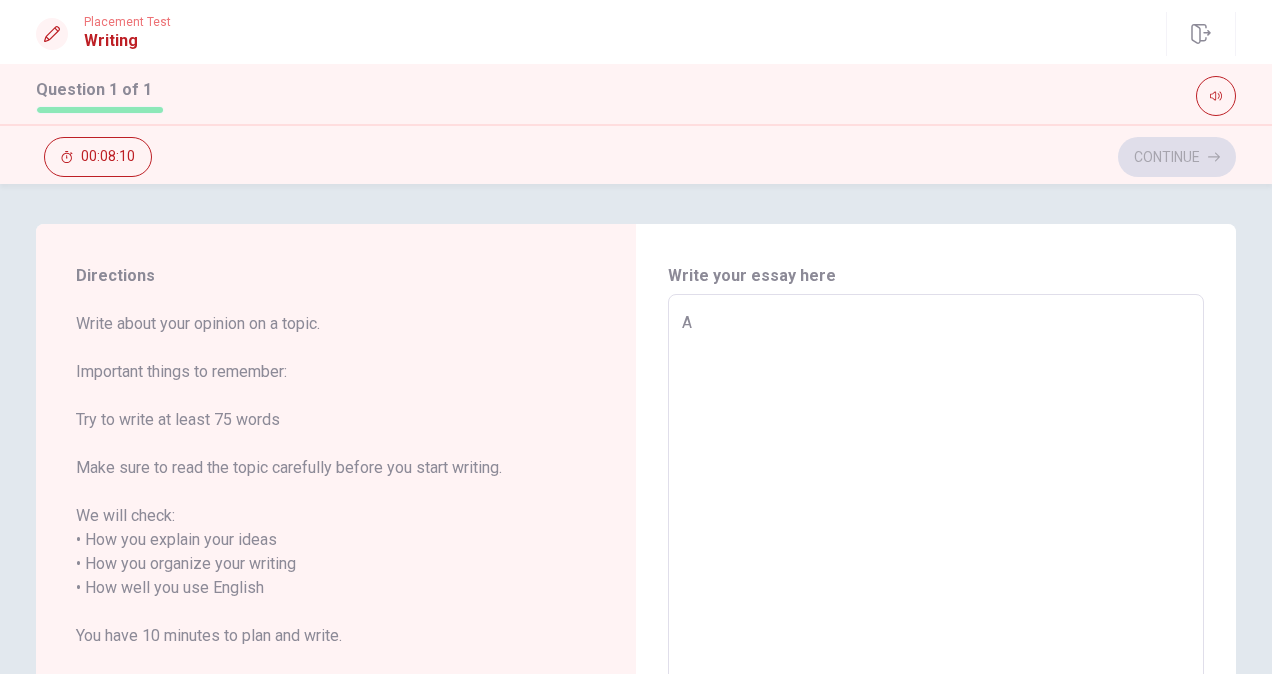 type on "x" 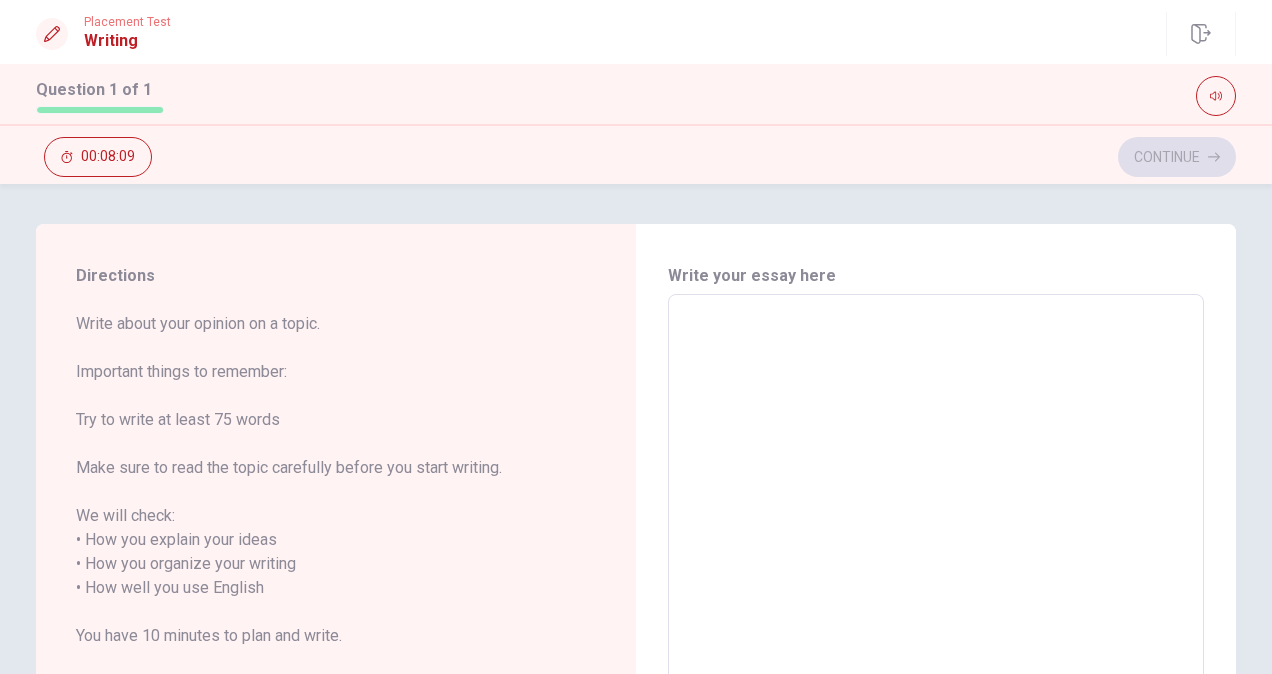 type on "T" 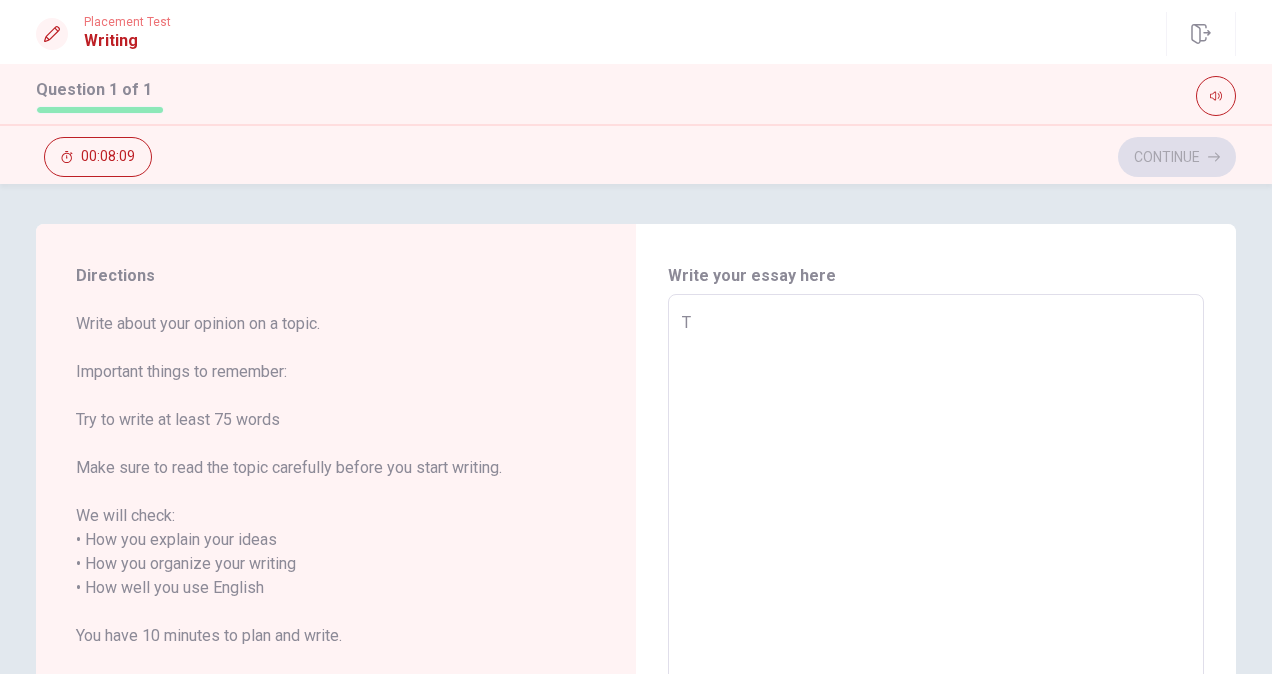 type on "x" 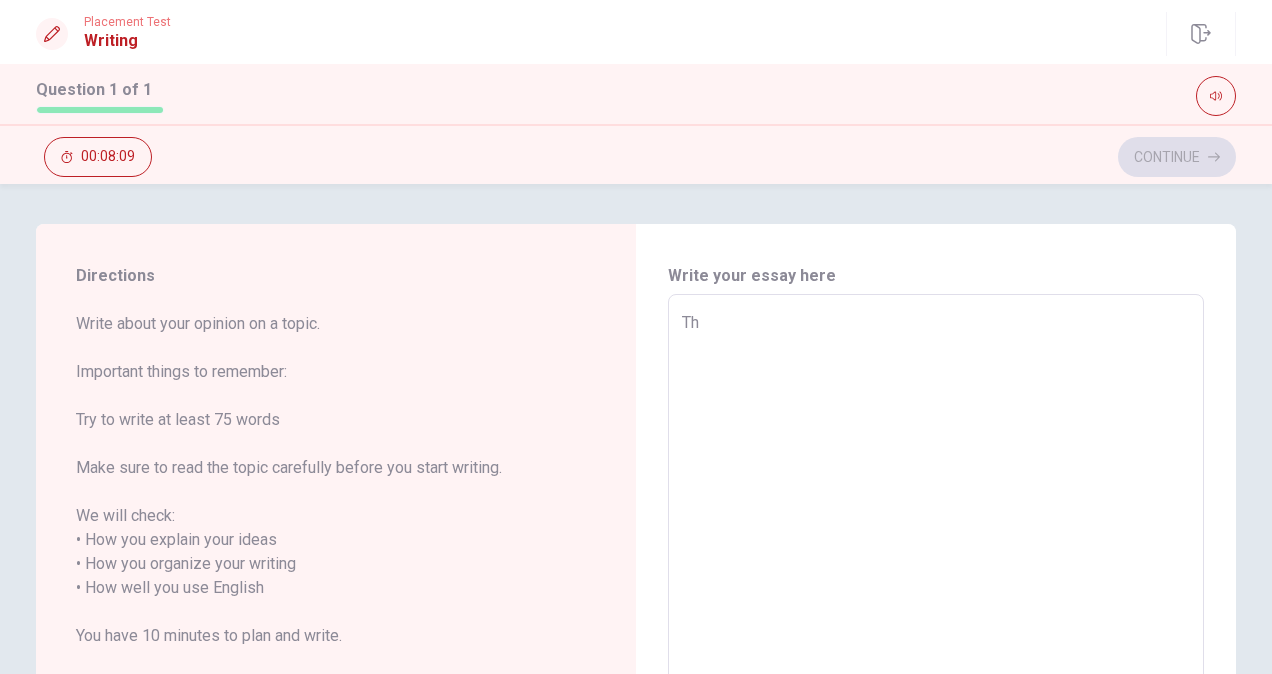 type on "x" 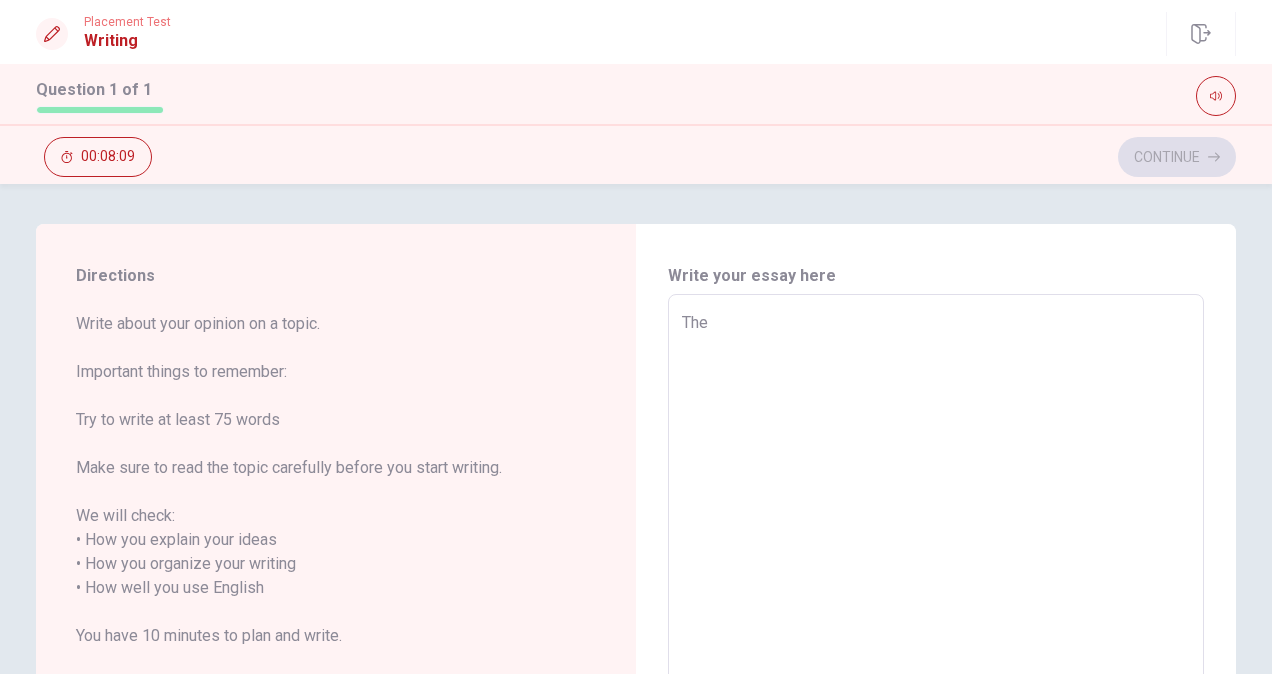 type on "x" 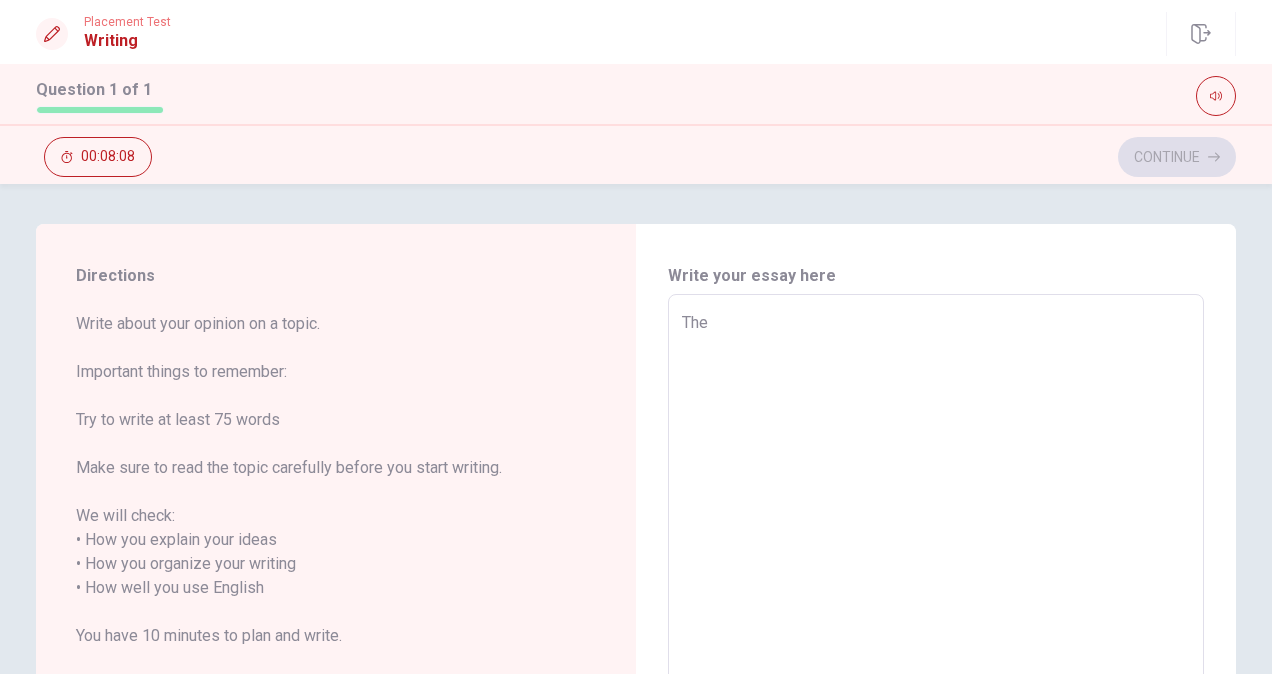 type on "The l" 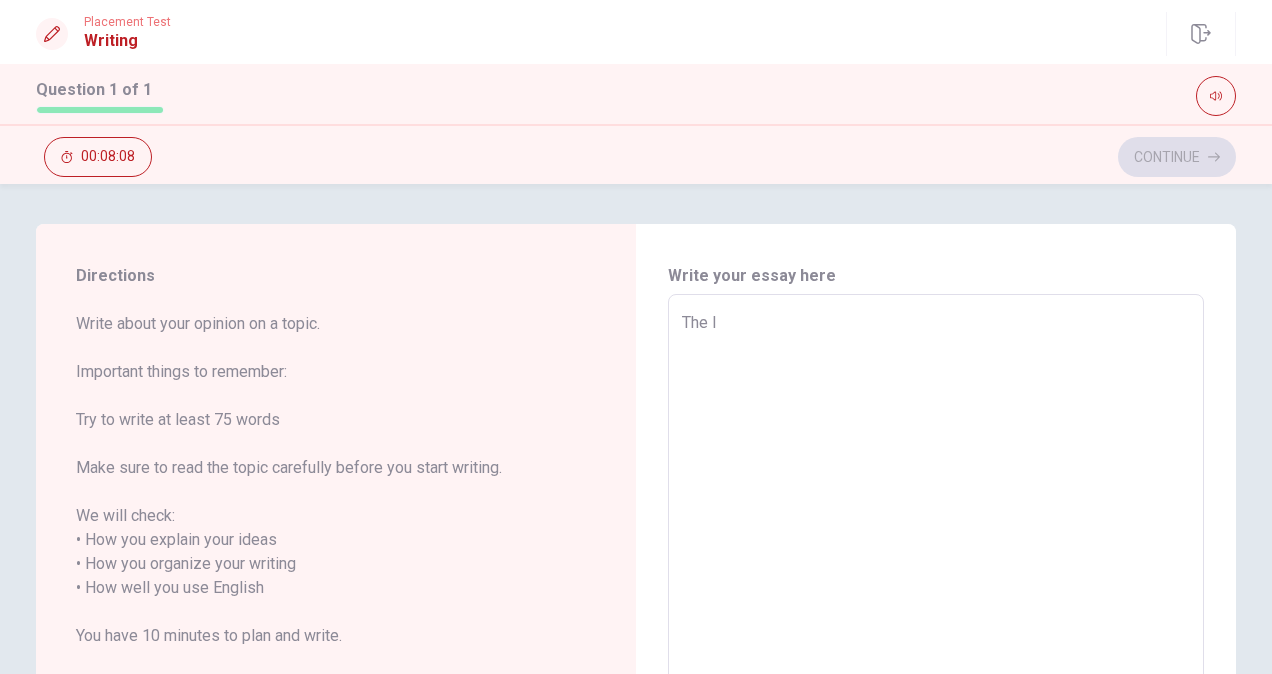 type on "x" 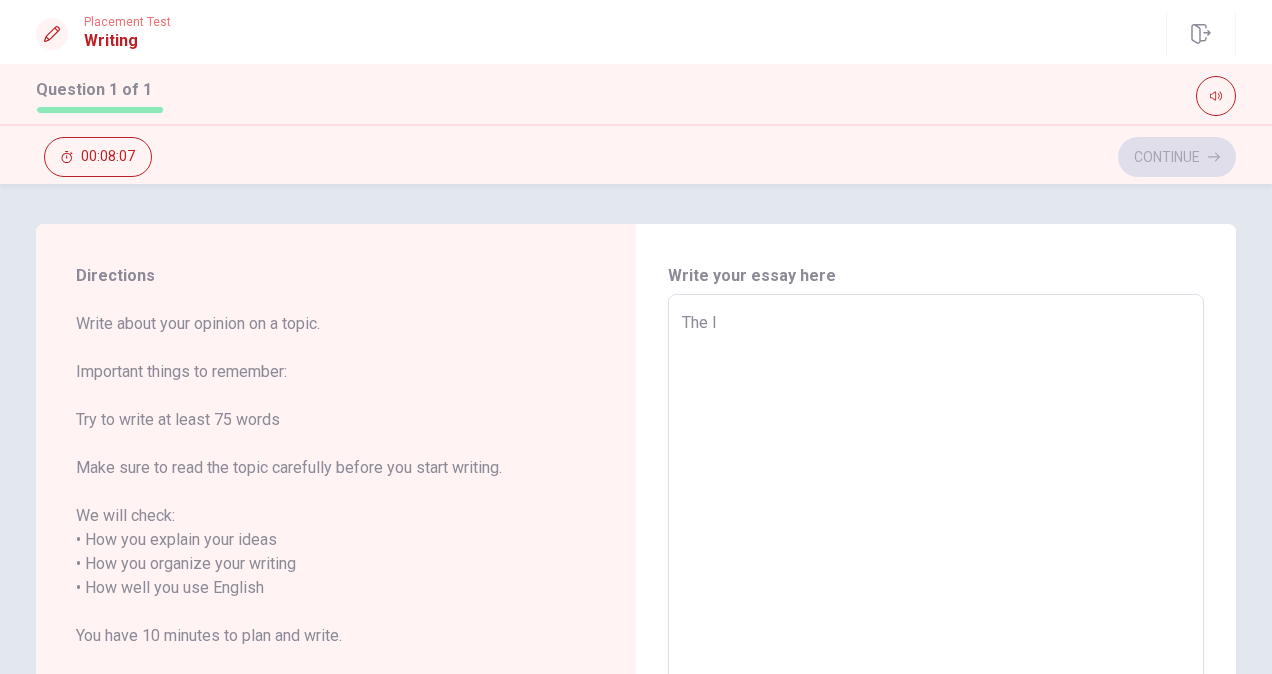 type on "The li" 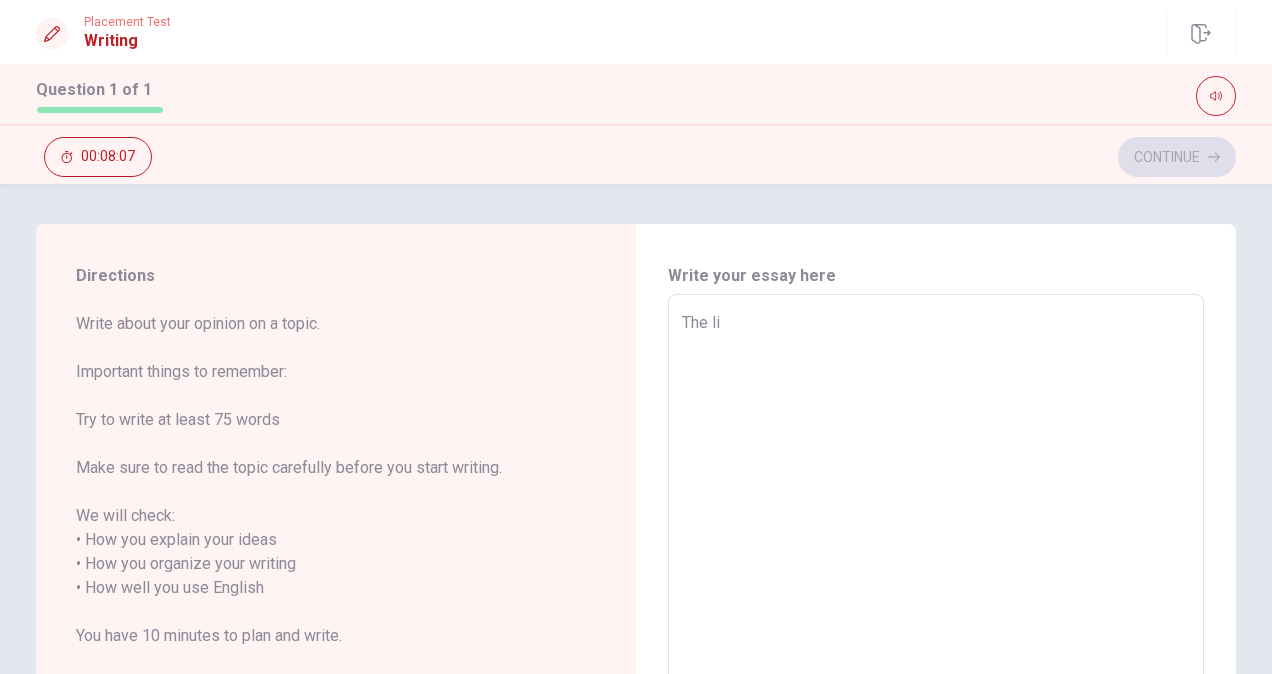 type on "x" 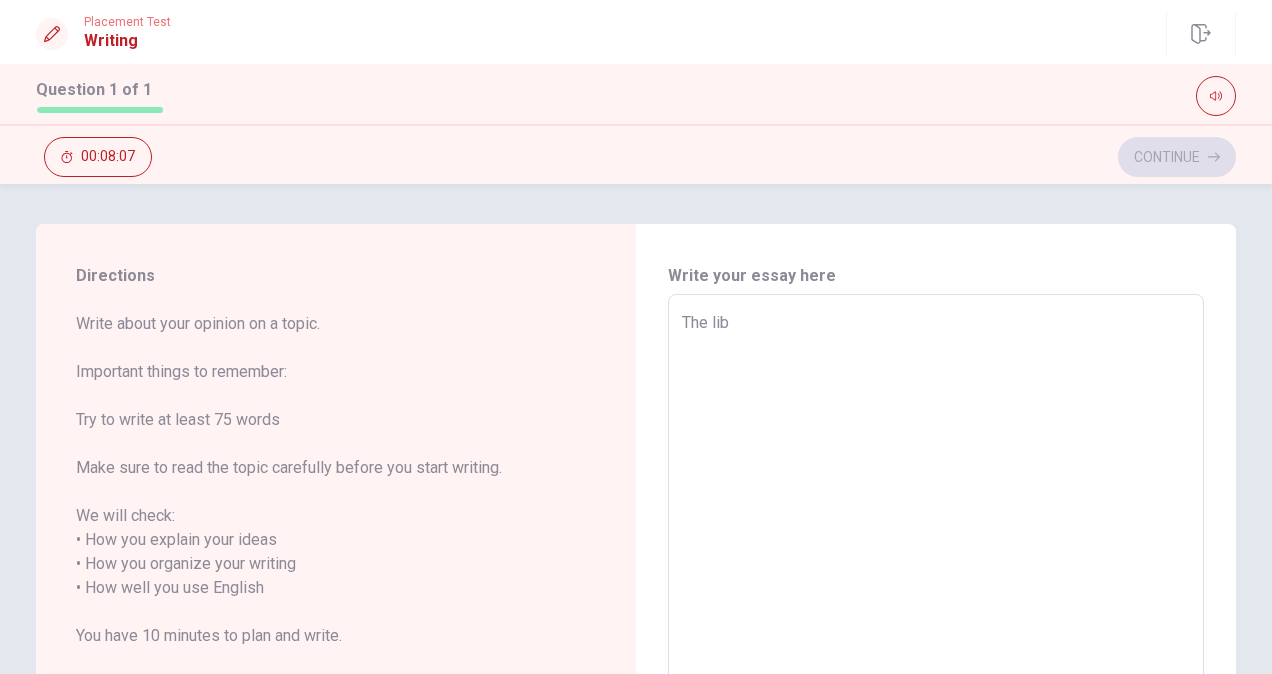 type on "x" 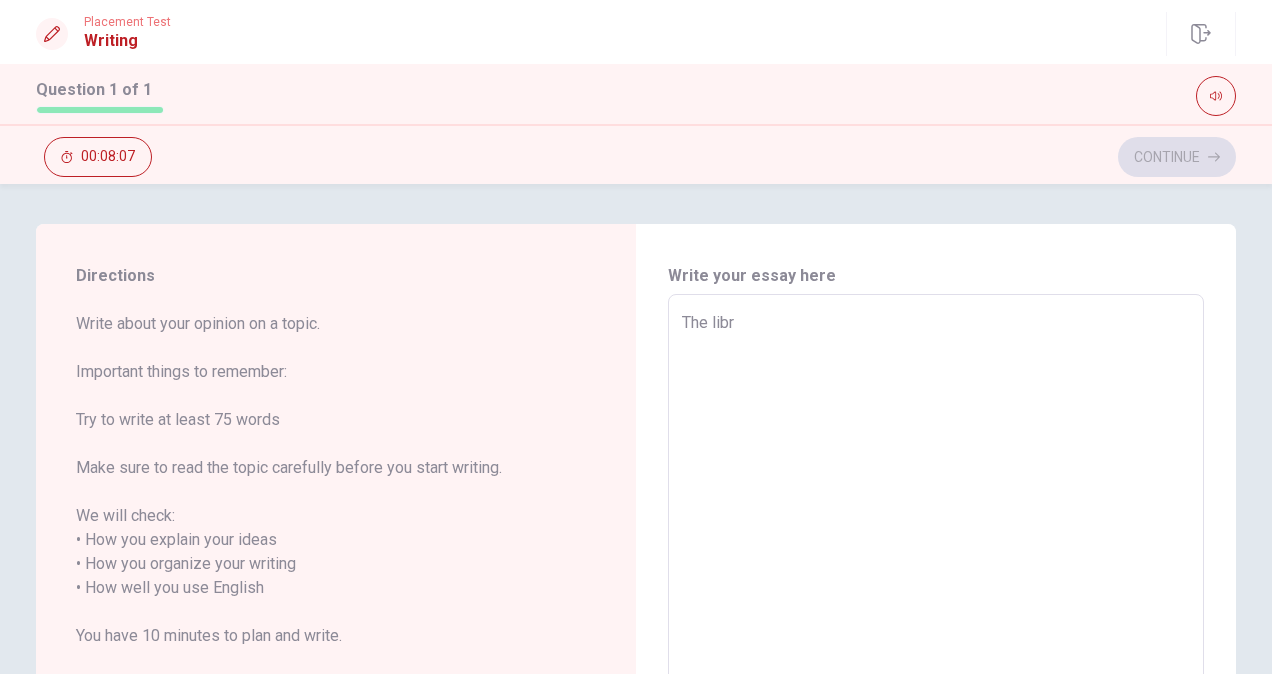 type on "x" 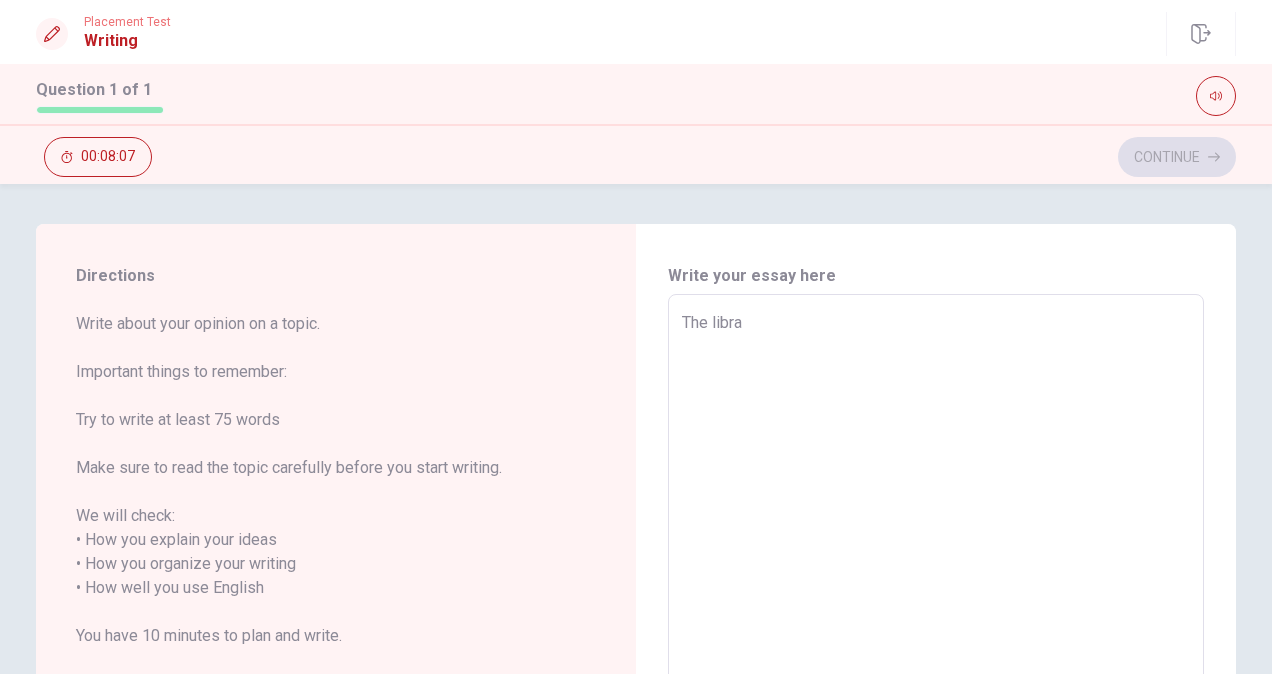 type on "x" 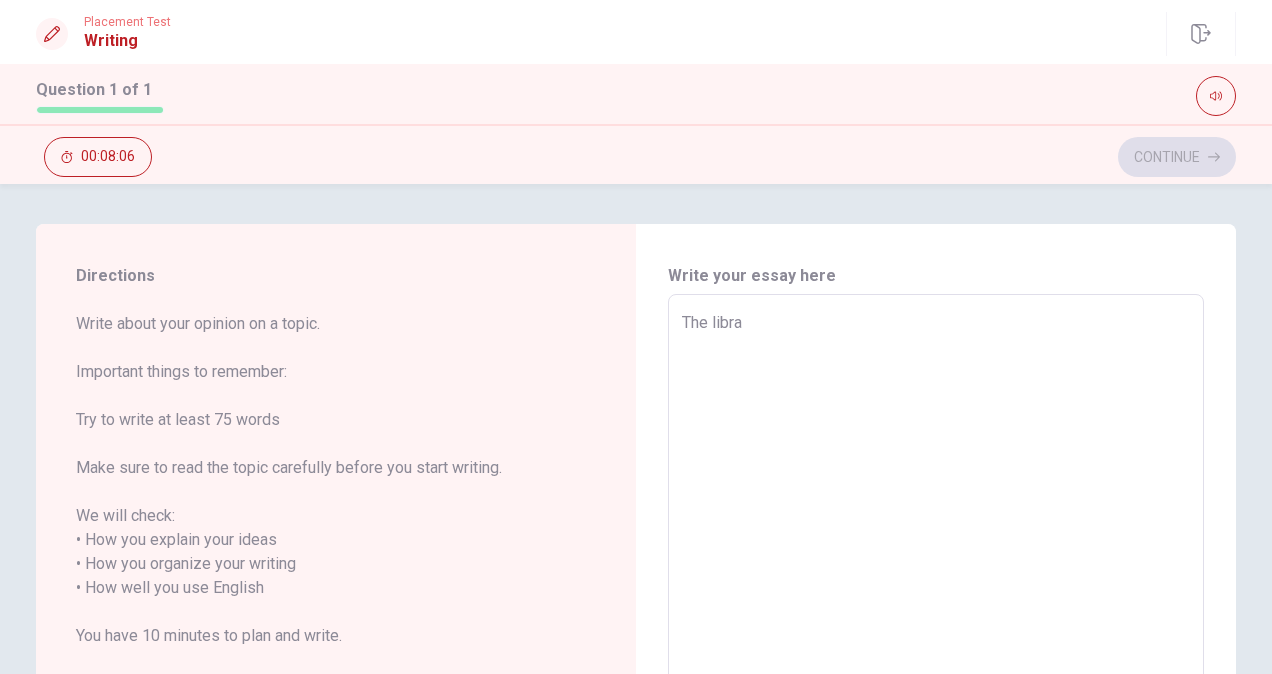 type on "The libral" 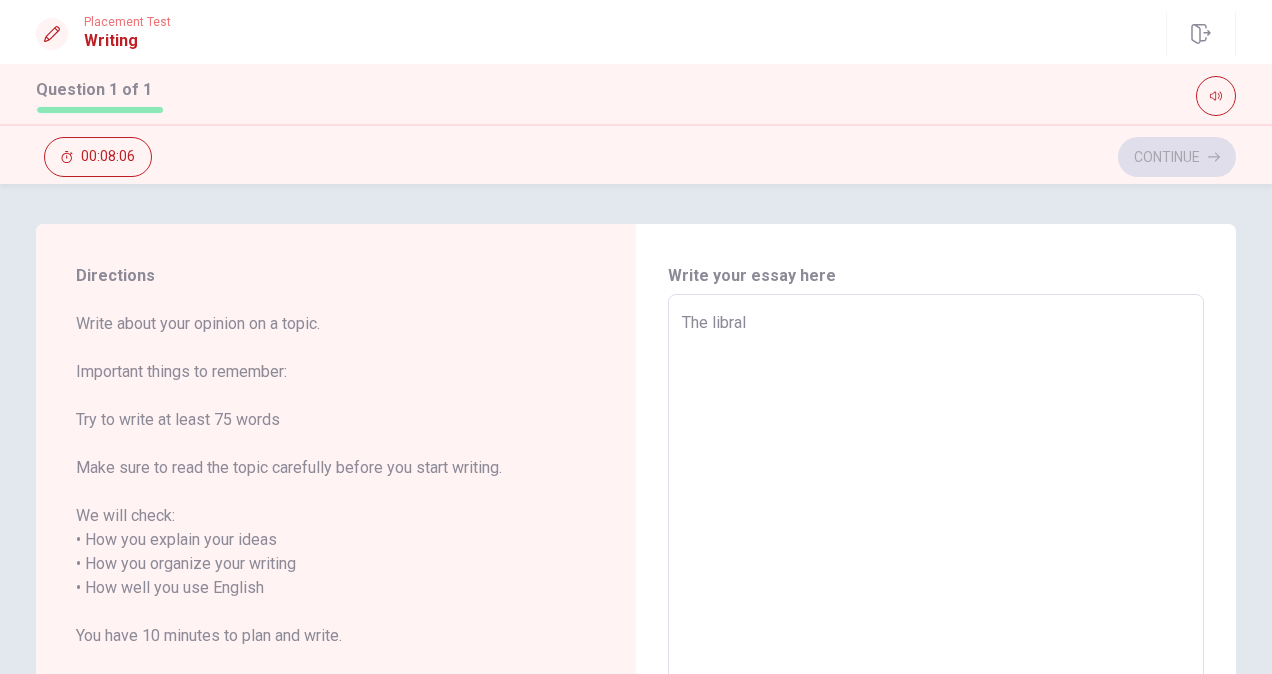 type on "x" 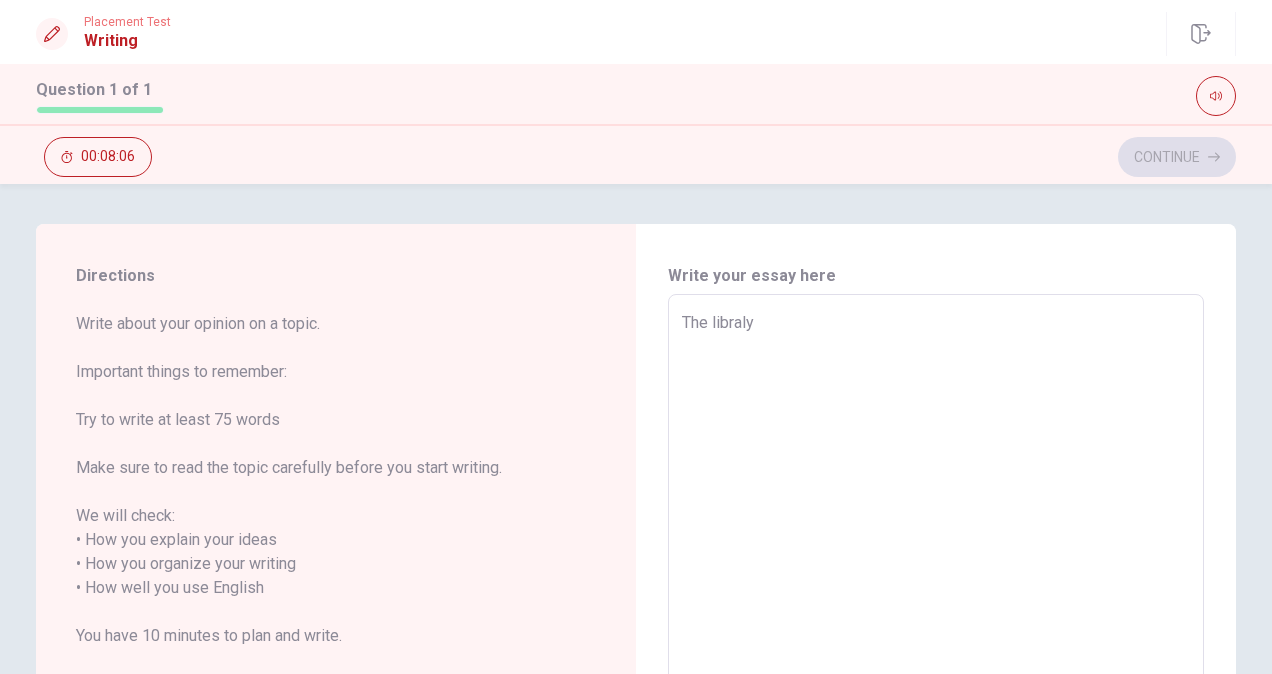 type on "x" 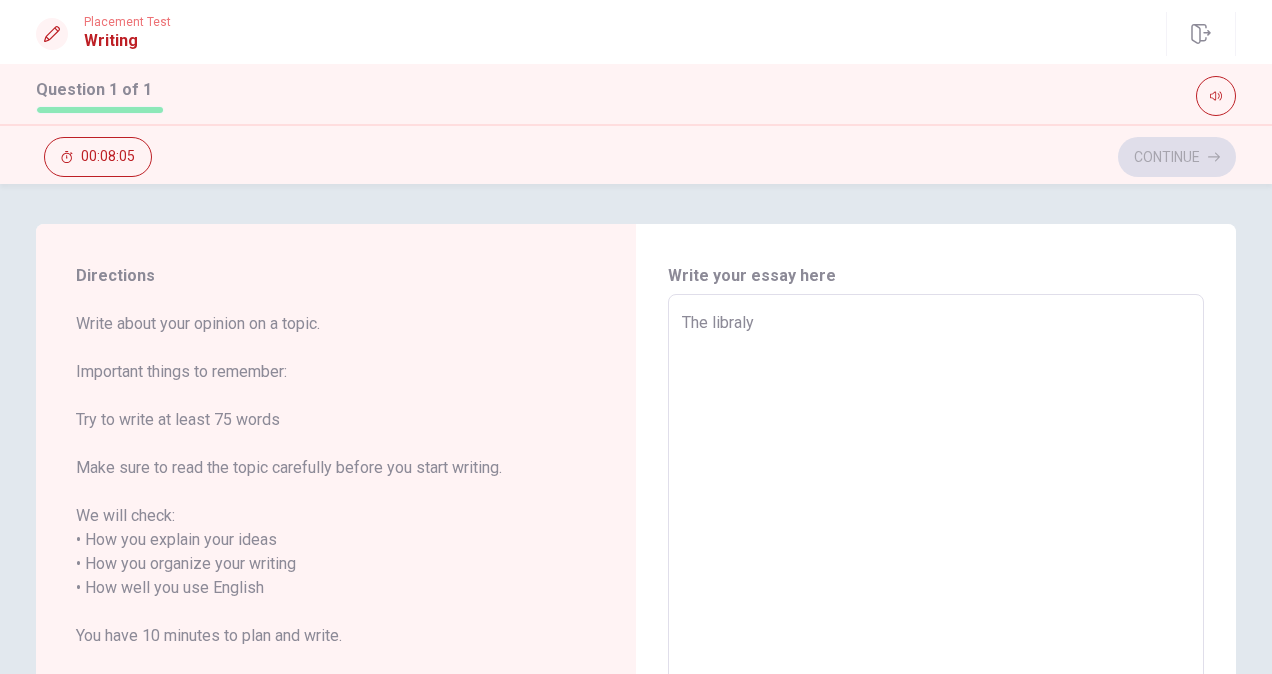 type on "The libral" 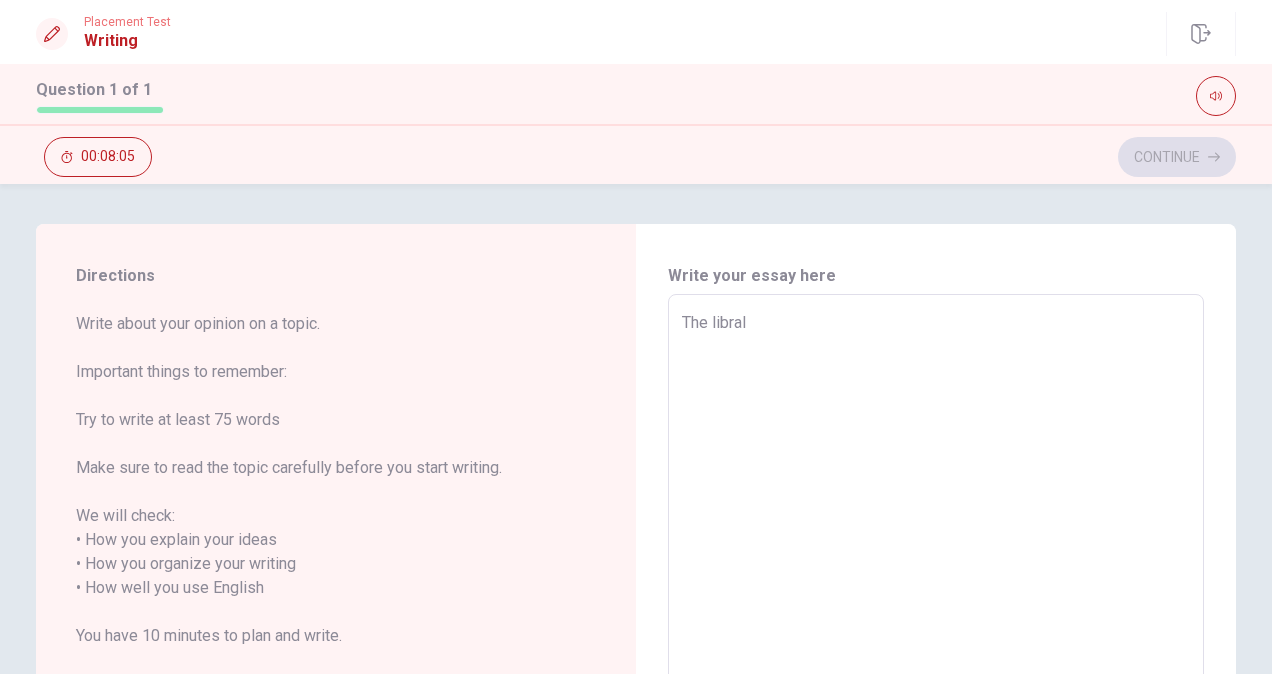 type on "x" 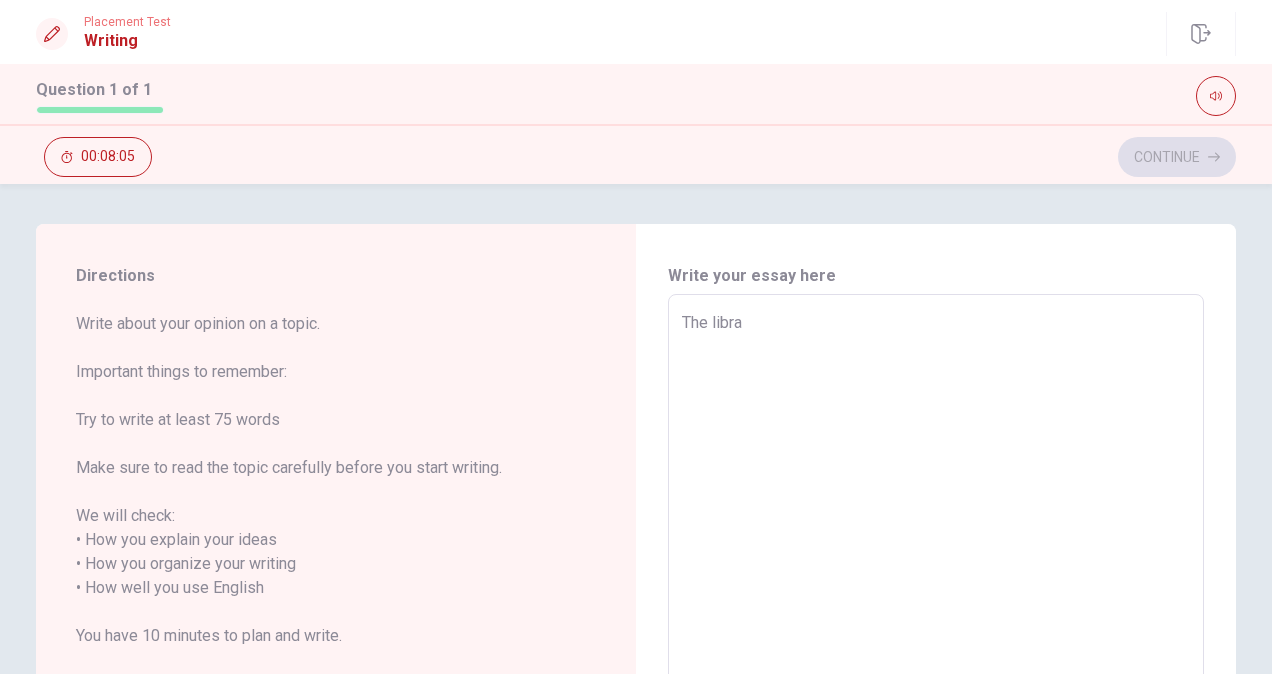 type on "x" 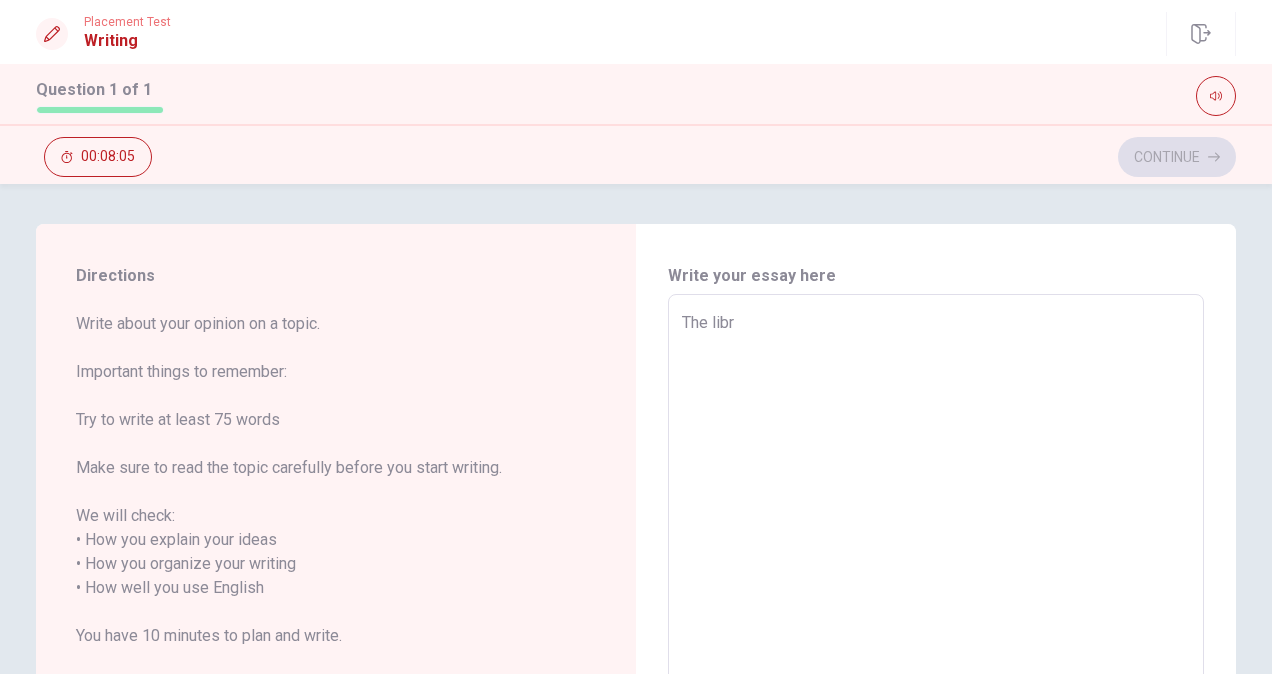 type on "x" 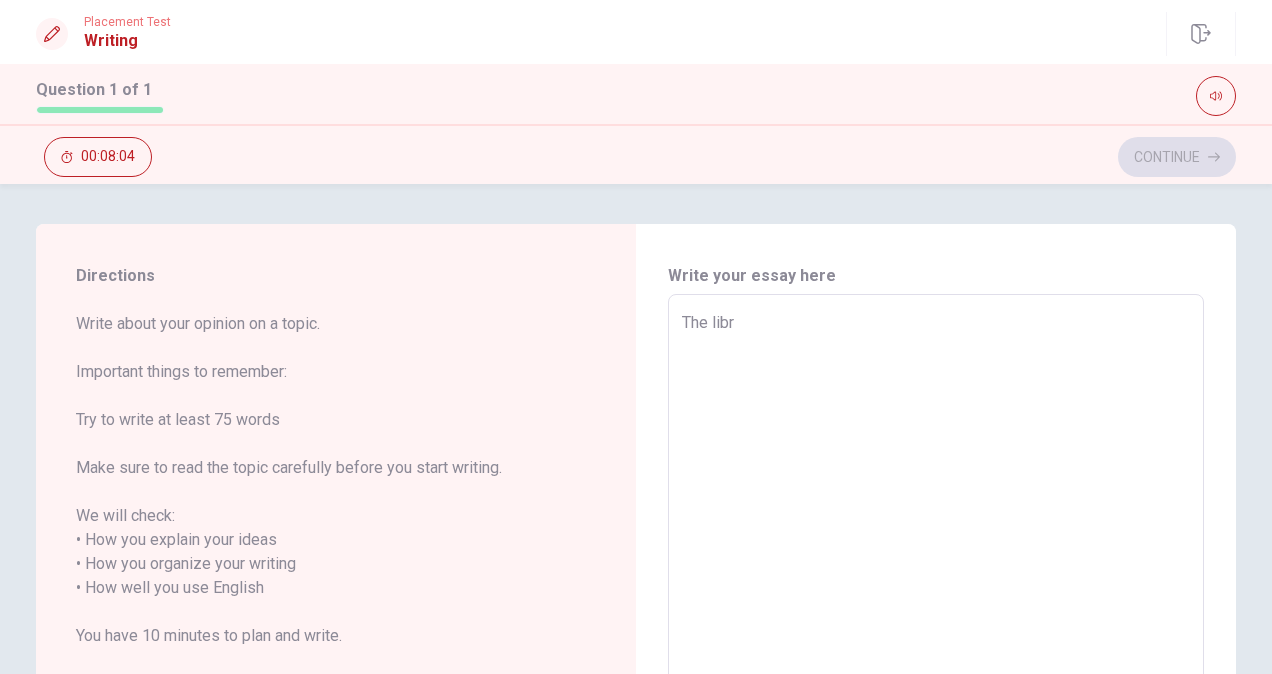 type on "The lib" 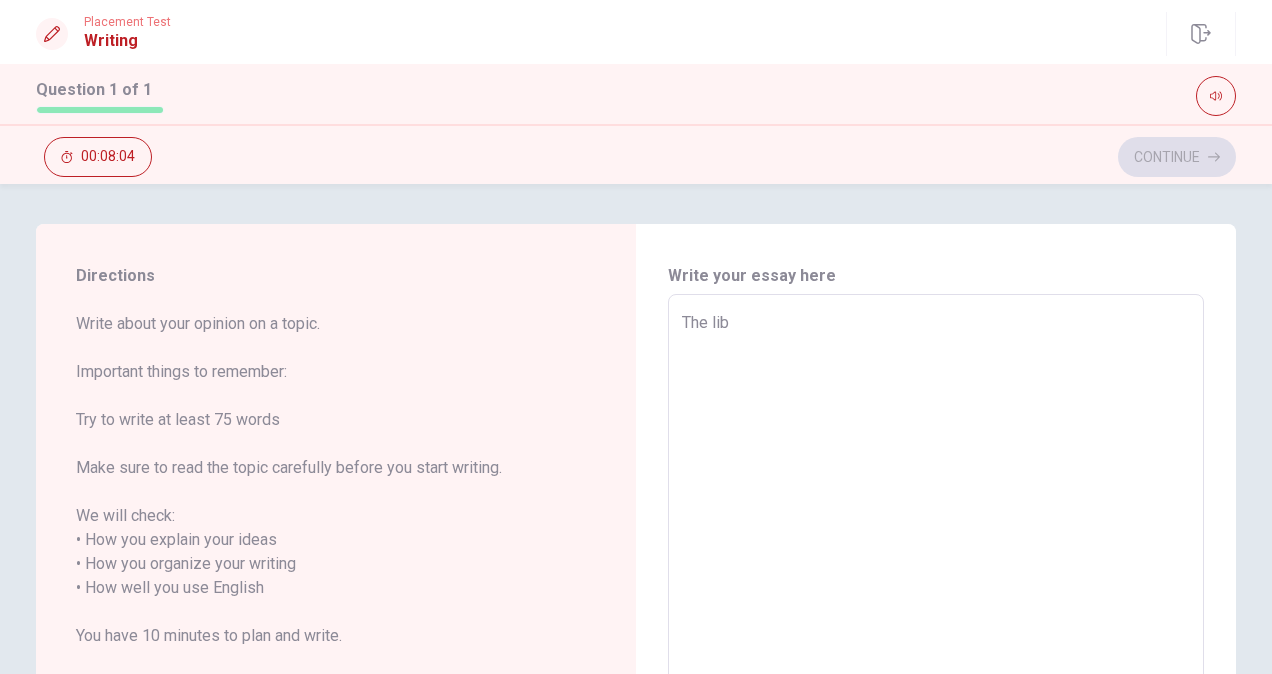 type on "x" 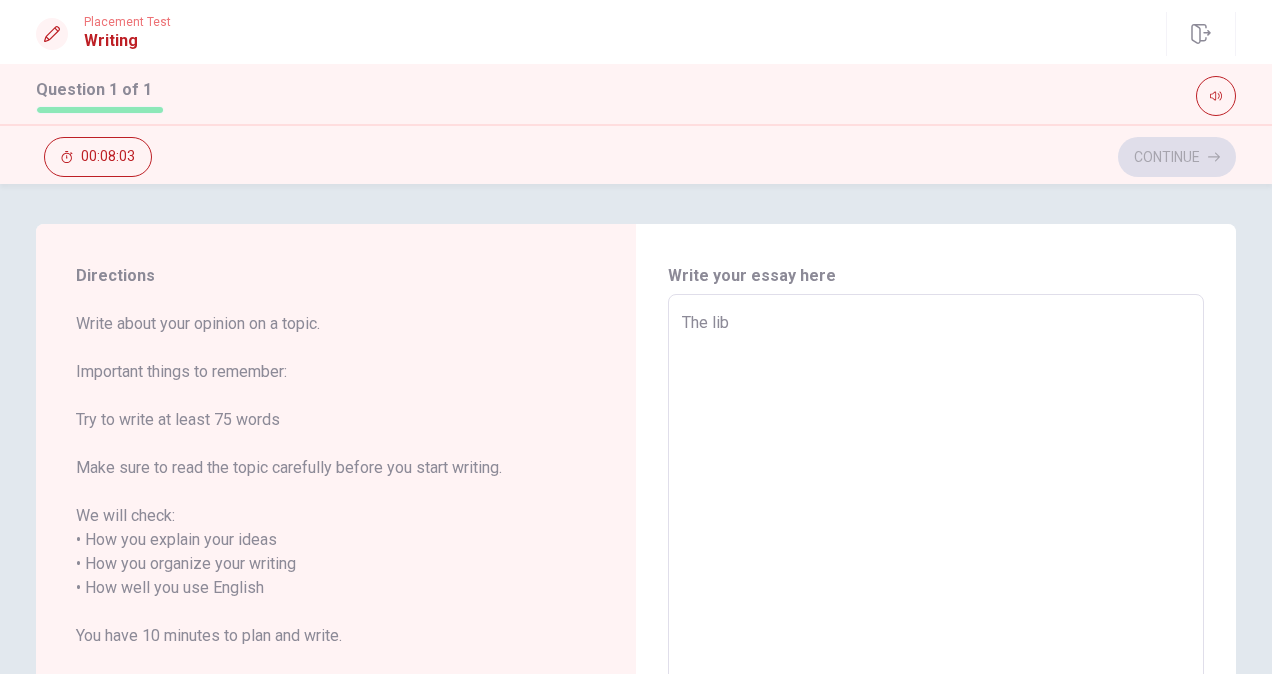 type on "The libr" 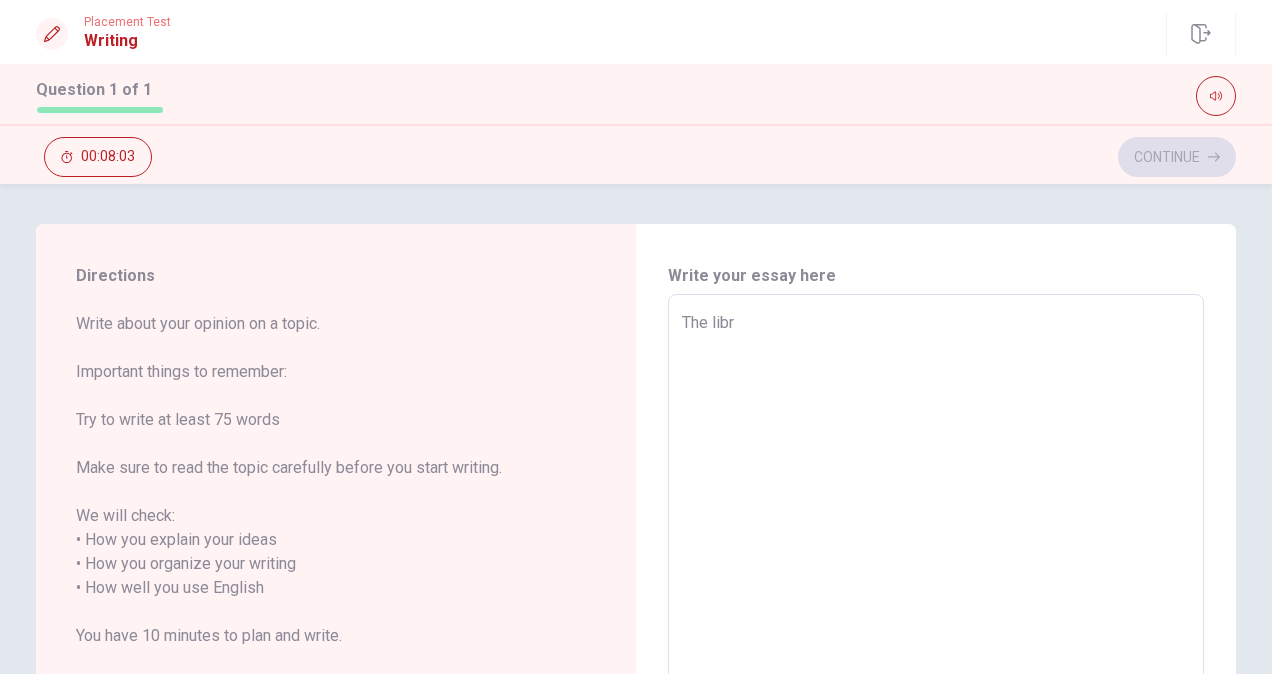 type on "x" 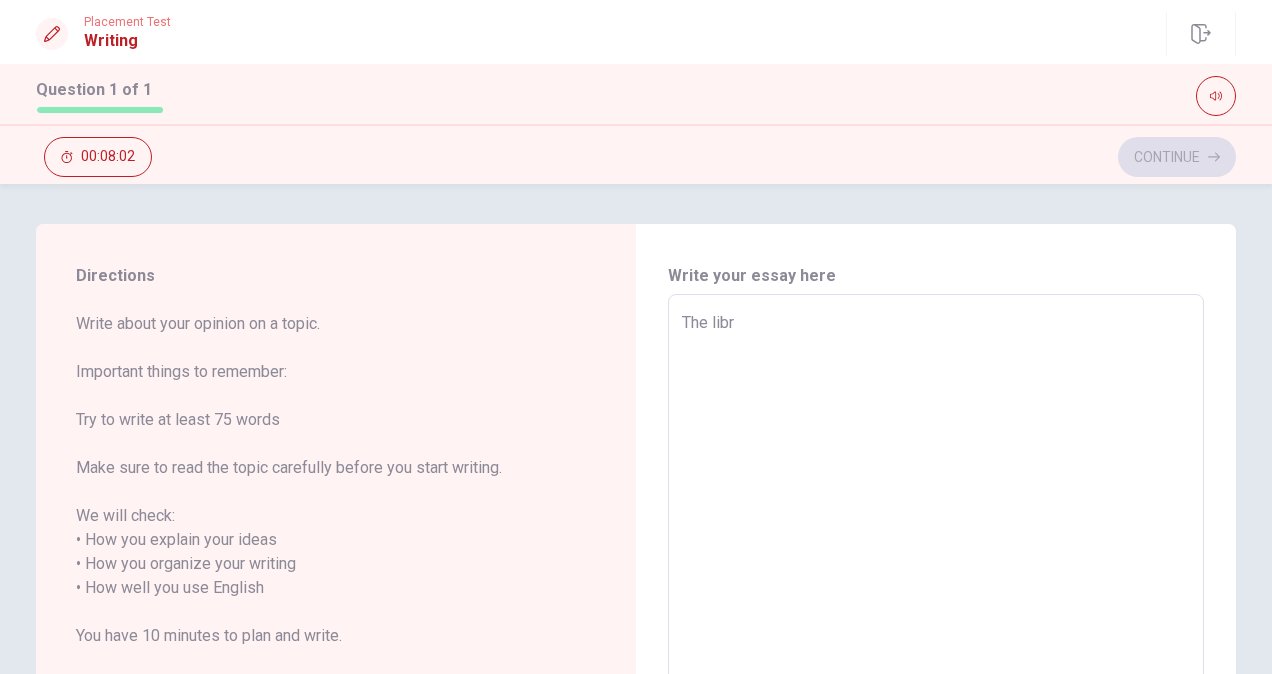 type on "The libra" 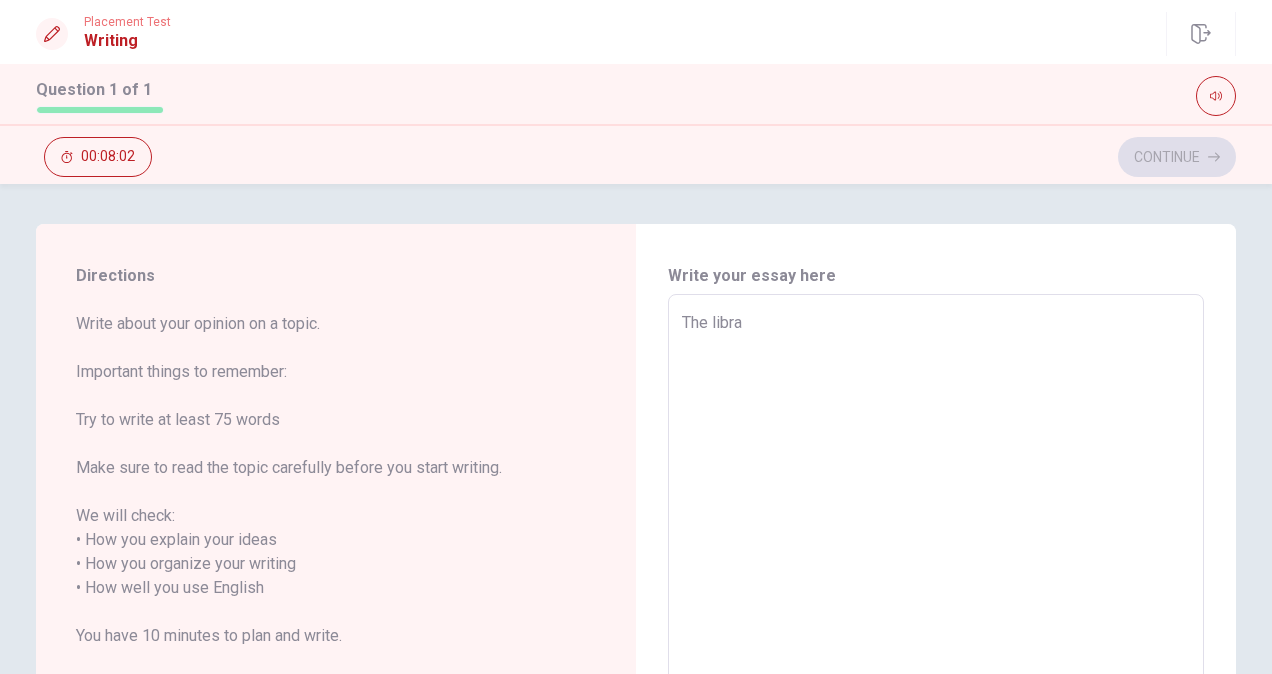 type on "x" 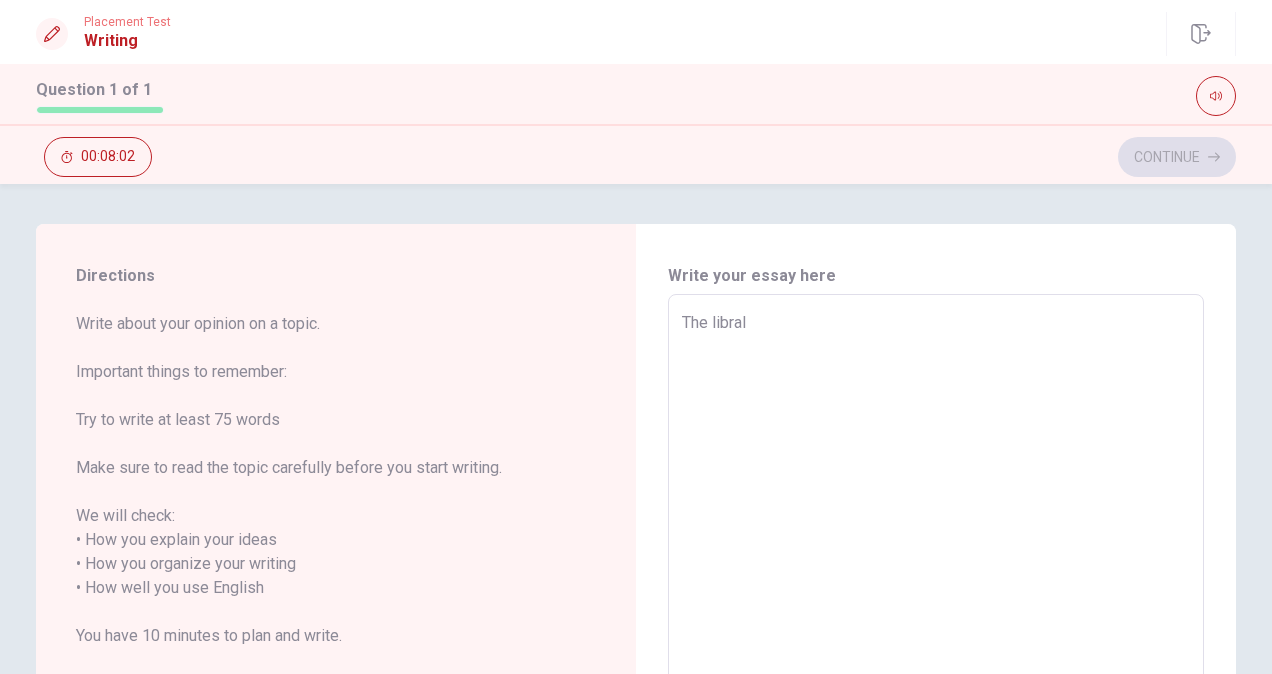type on "x" 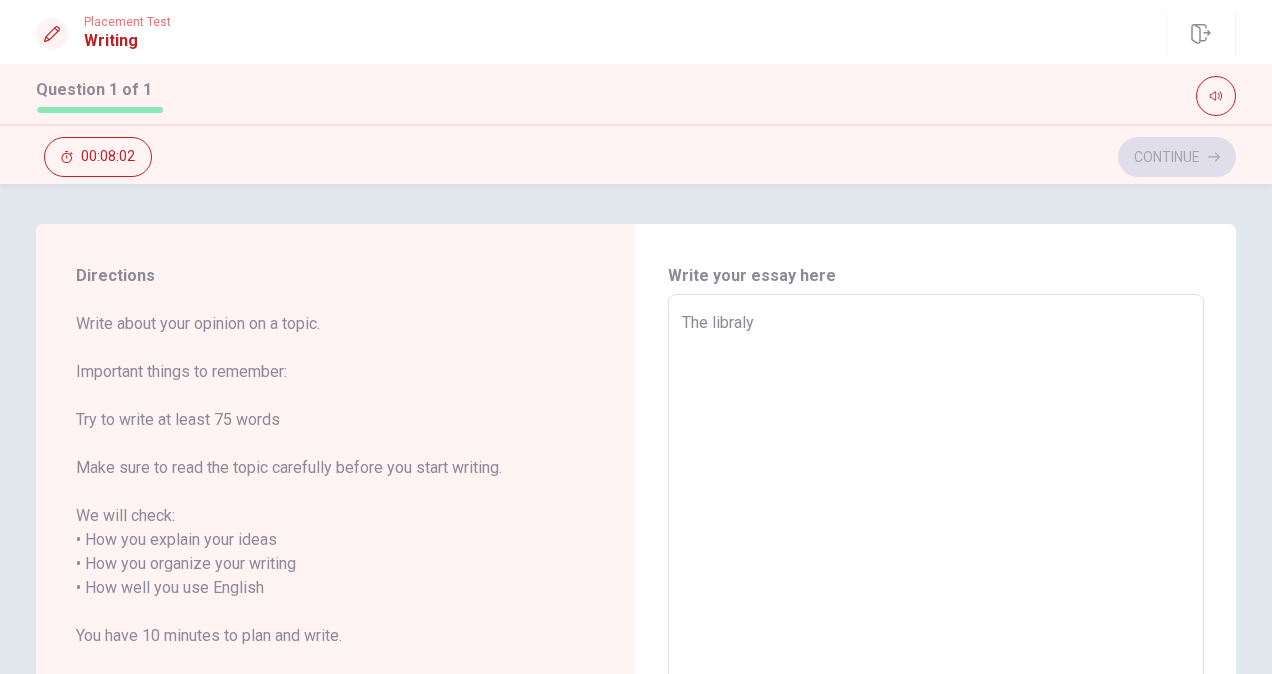 type on "x" 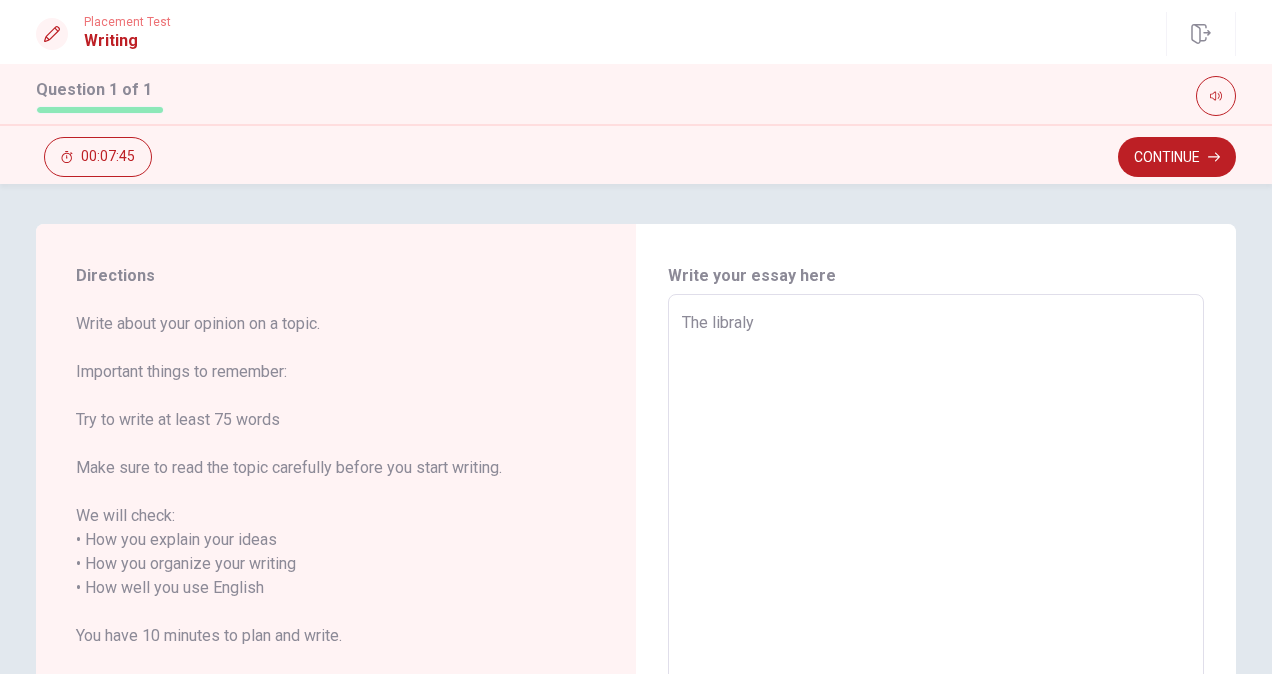 type on "x" 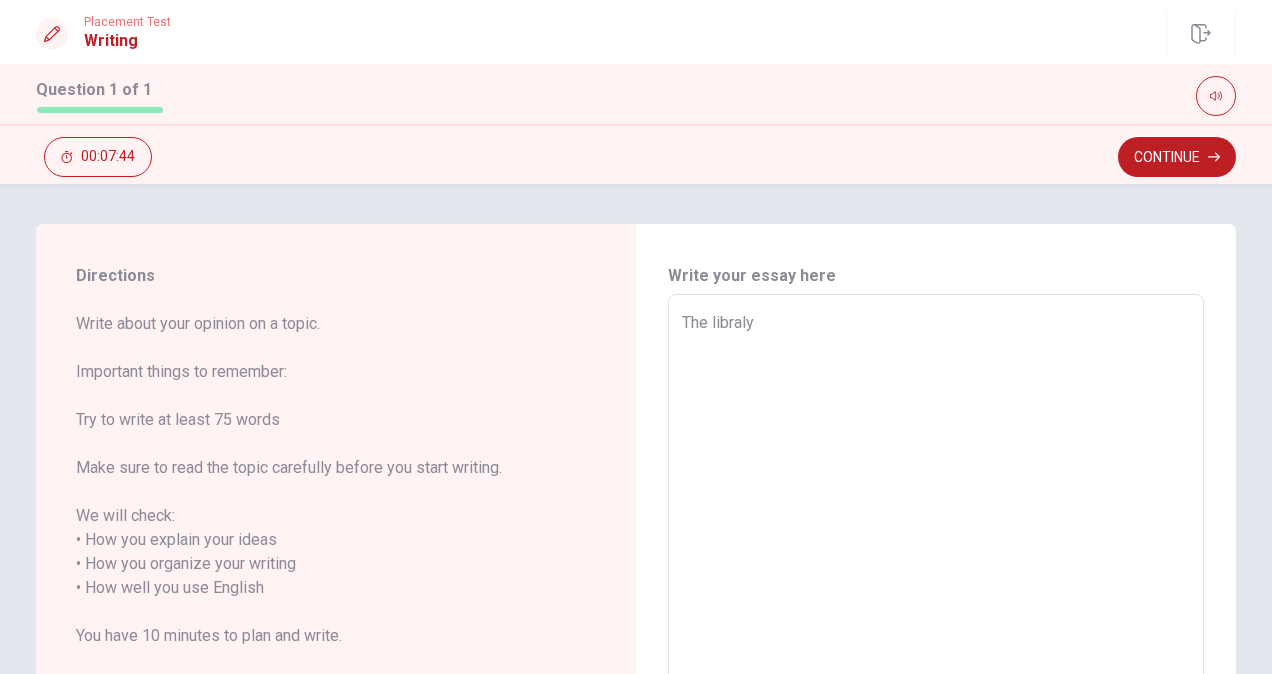 type on "The libraly a" 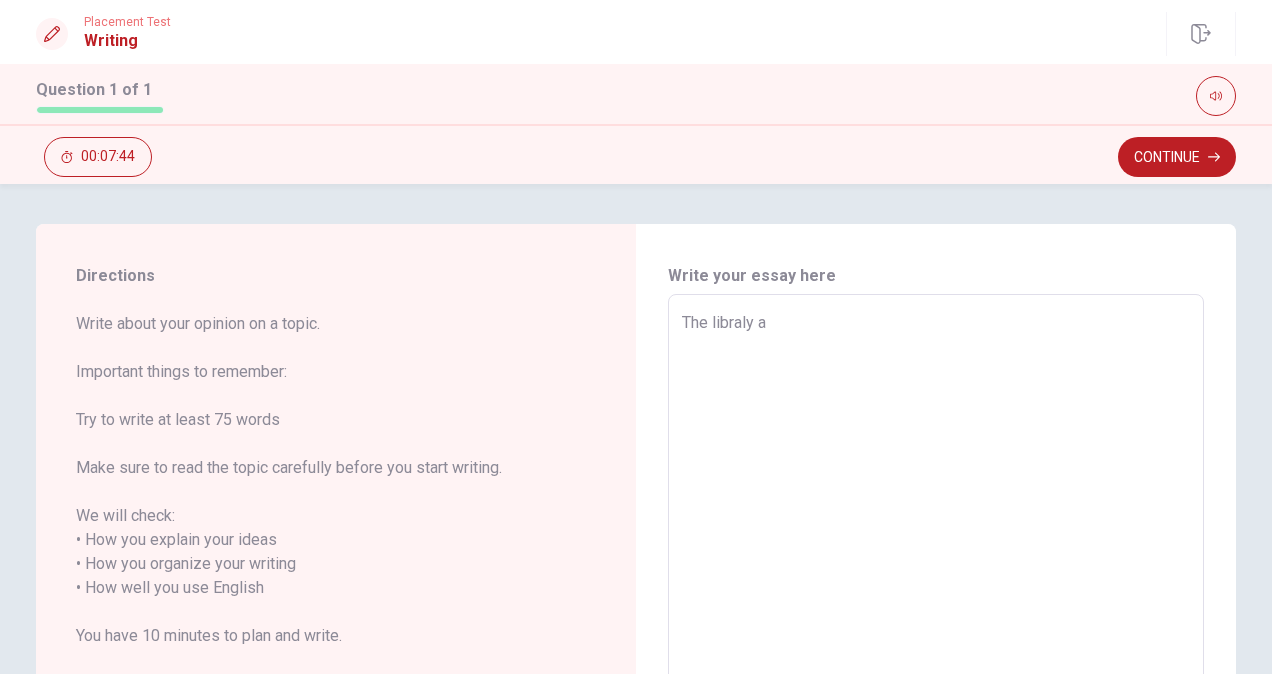type on "x" 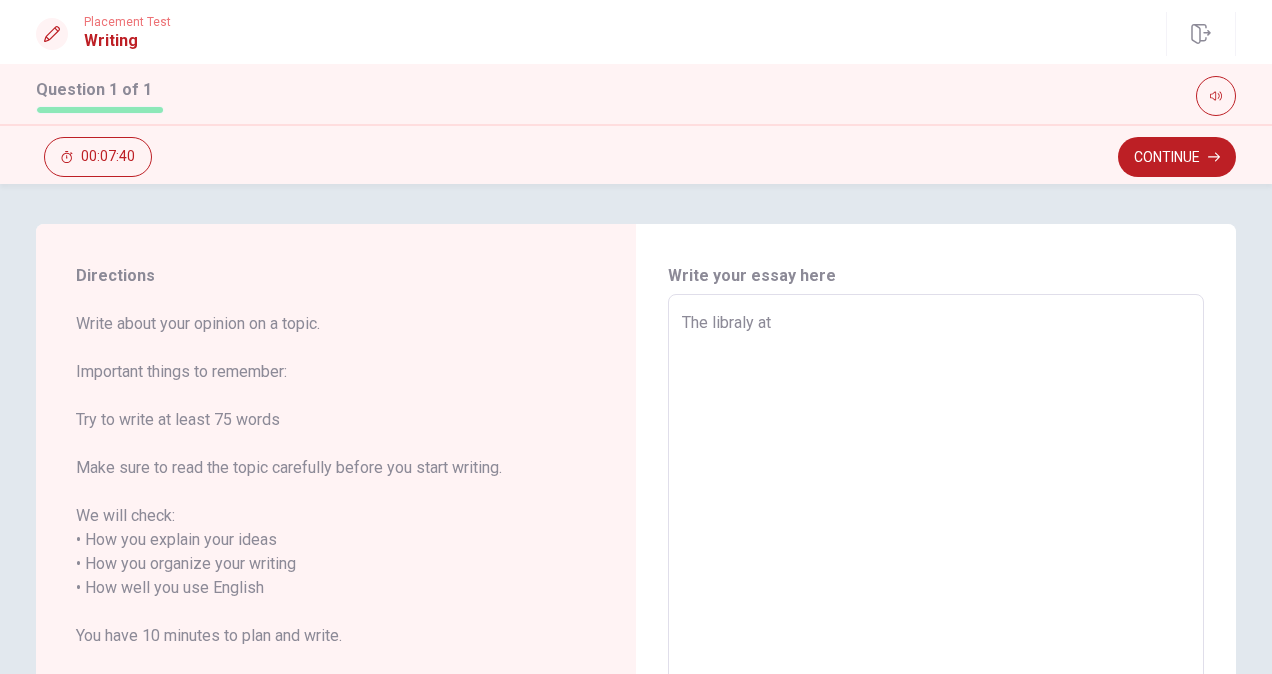 type on "x" 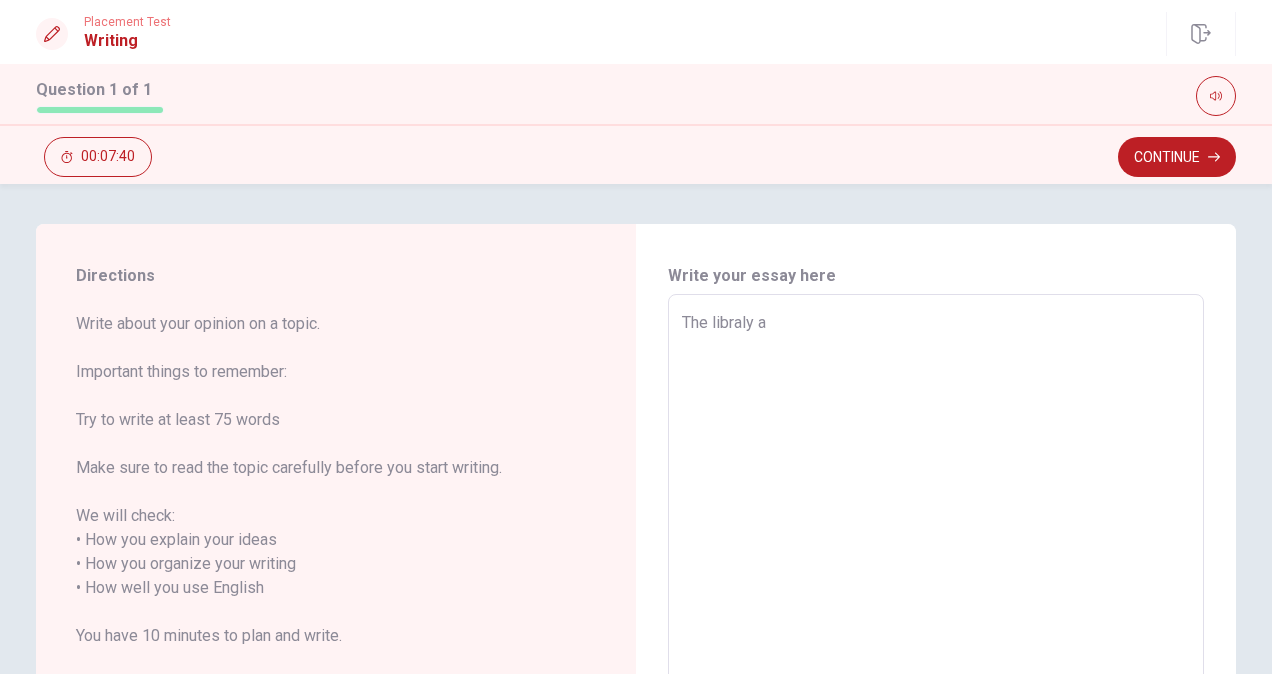 type on "x" 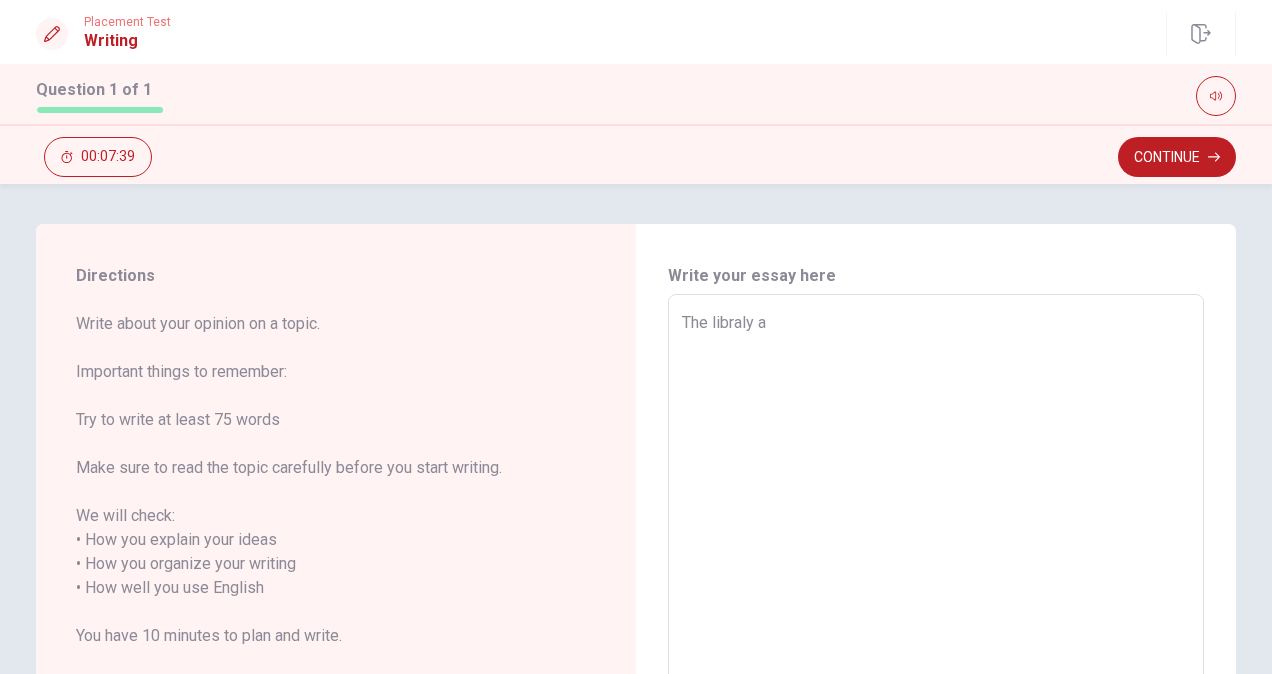 type on "The libraly" 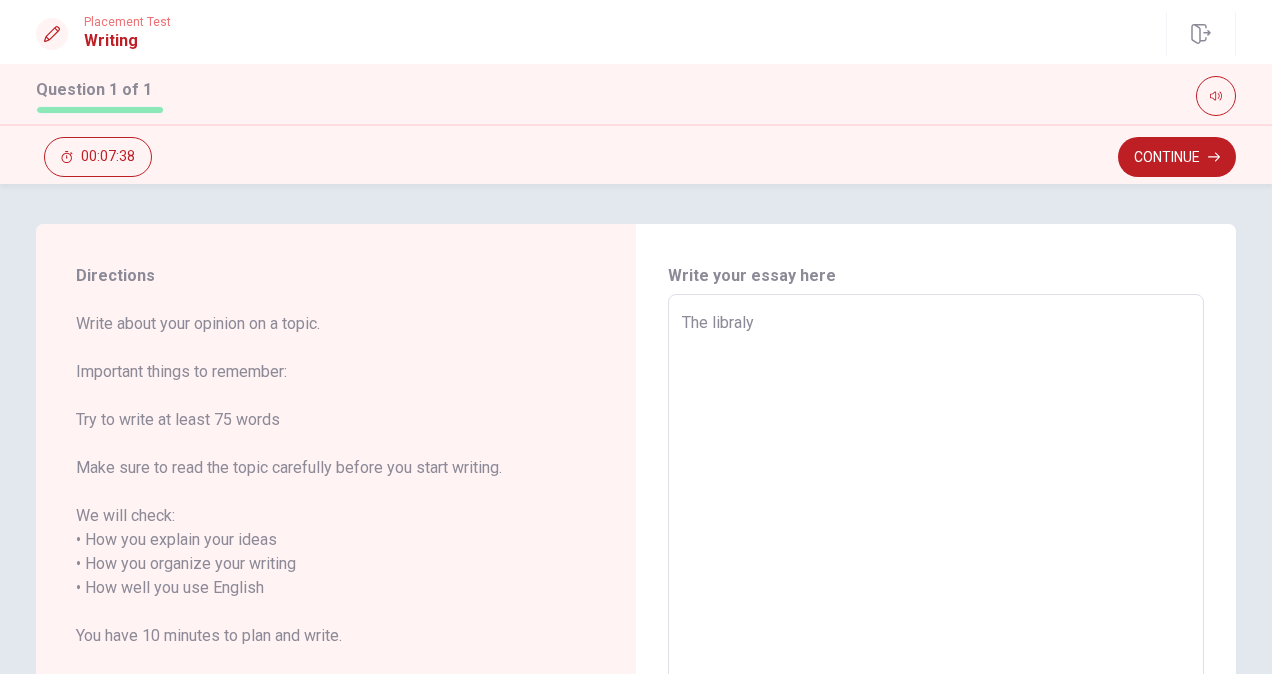 type on "x" 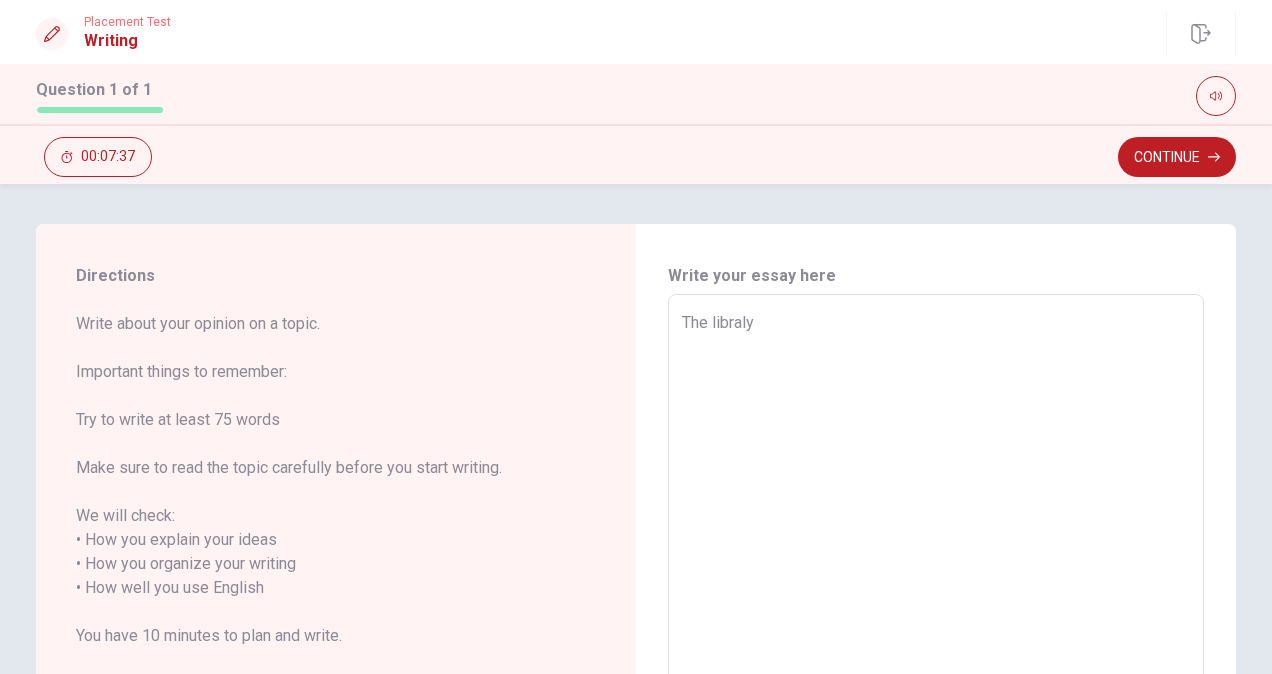 type on "The libraly i" 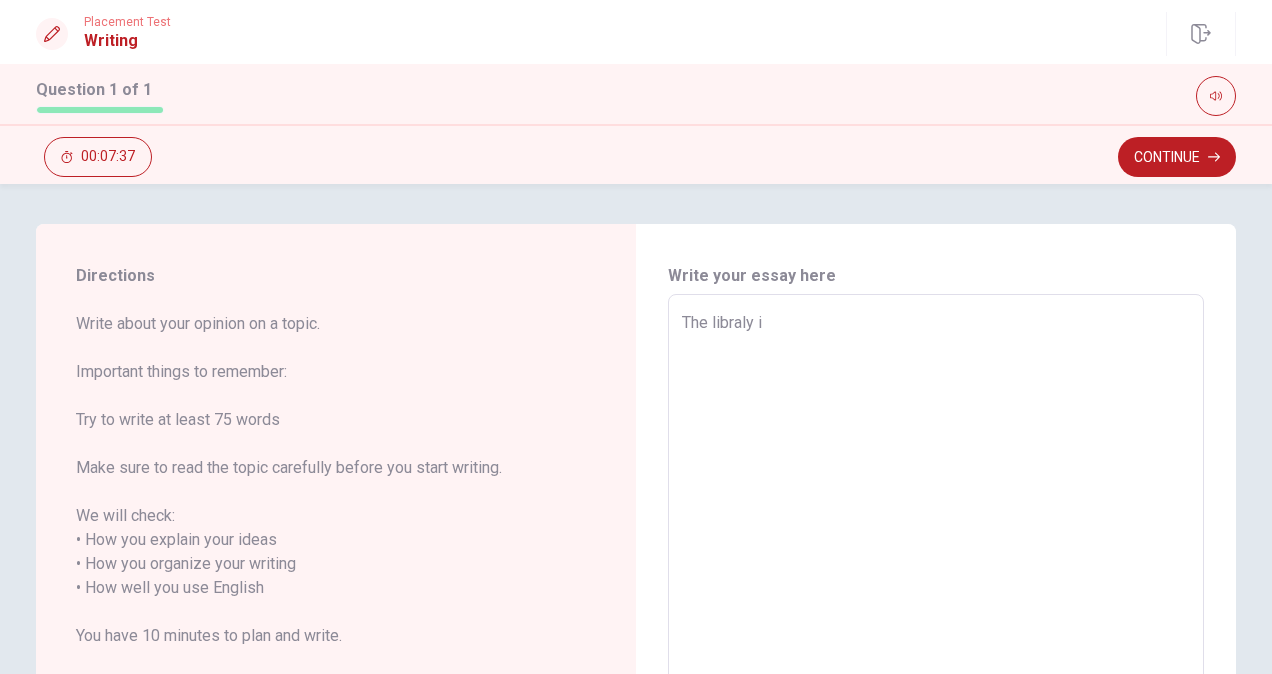 type on "x" 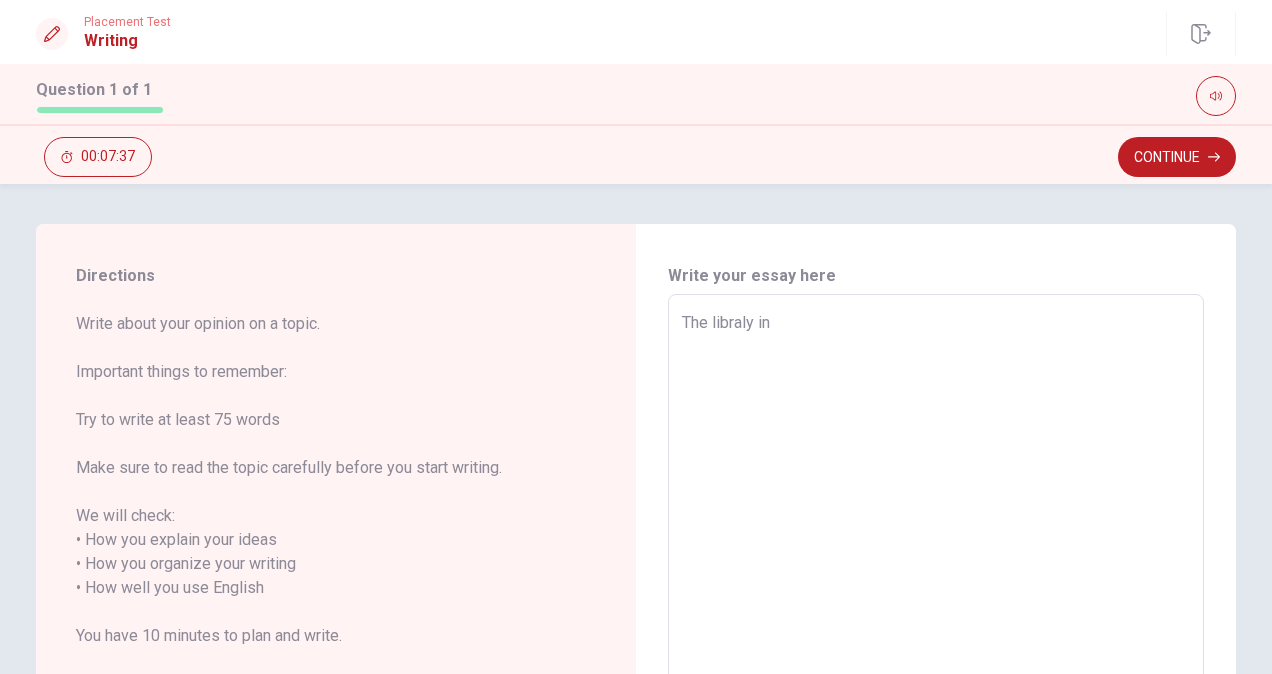type on "x" 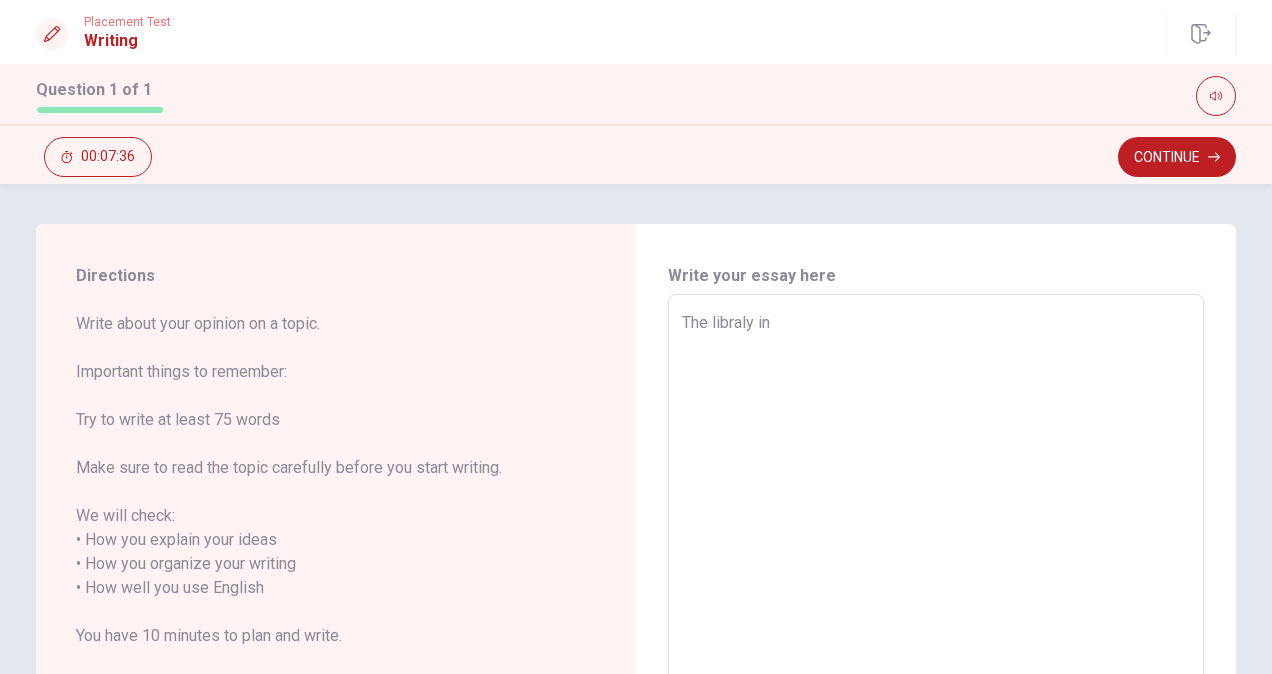 type on "The libraly in m" 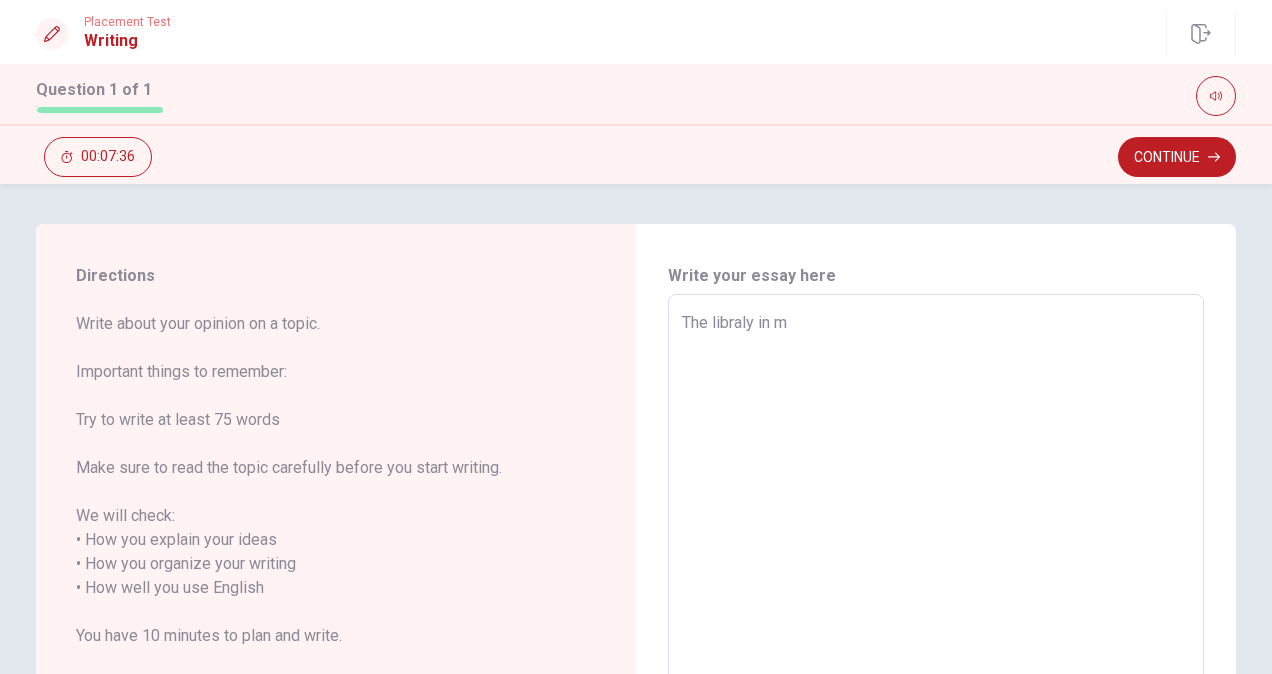 type on "x" 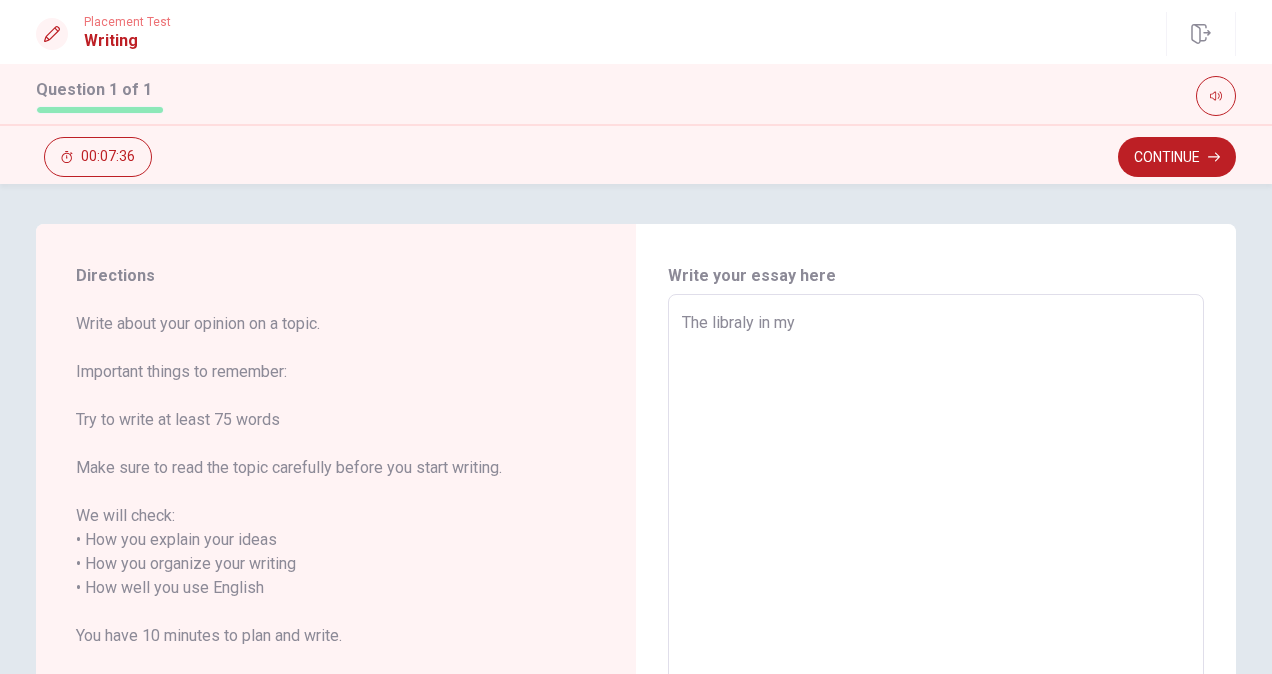 type on "x" 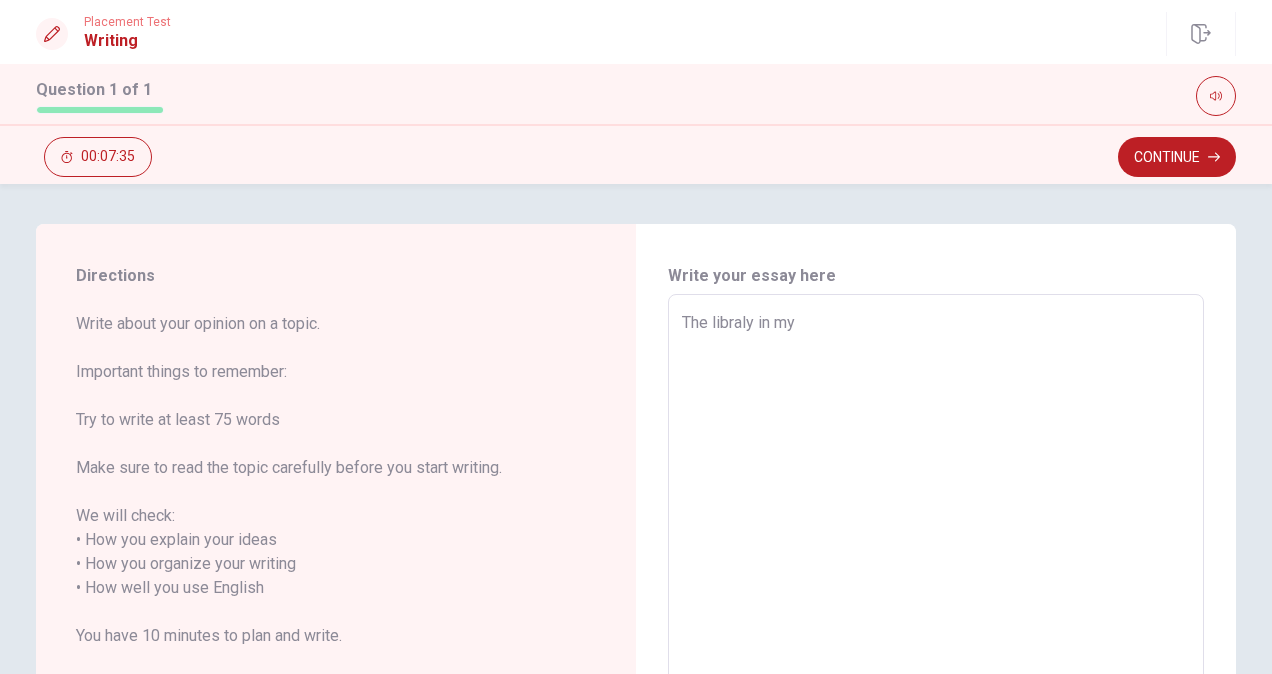 type on "The libraly in my t" 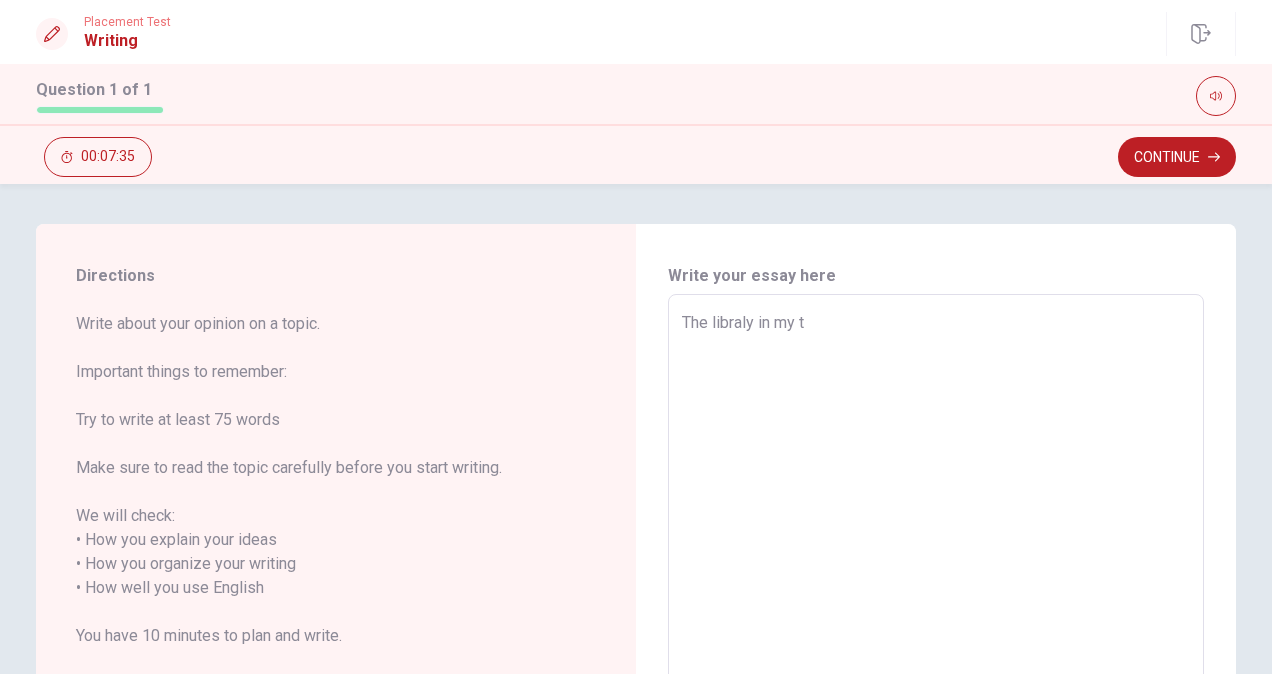 type on "x" 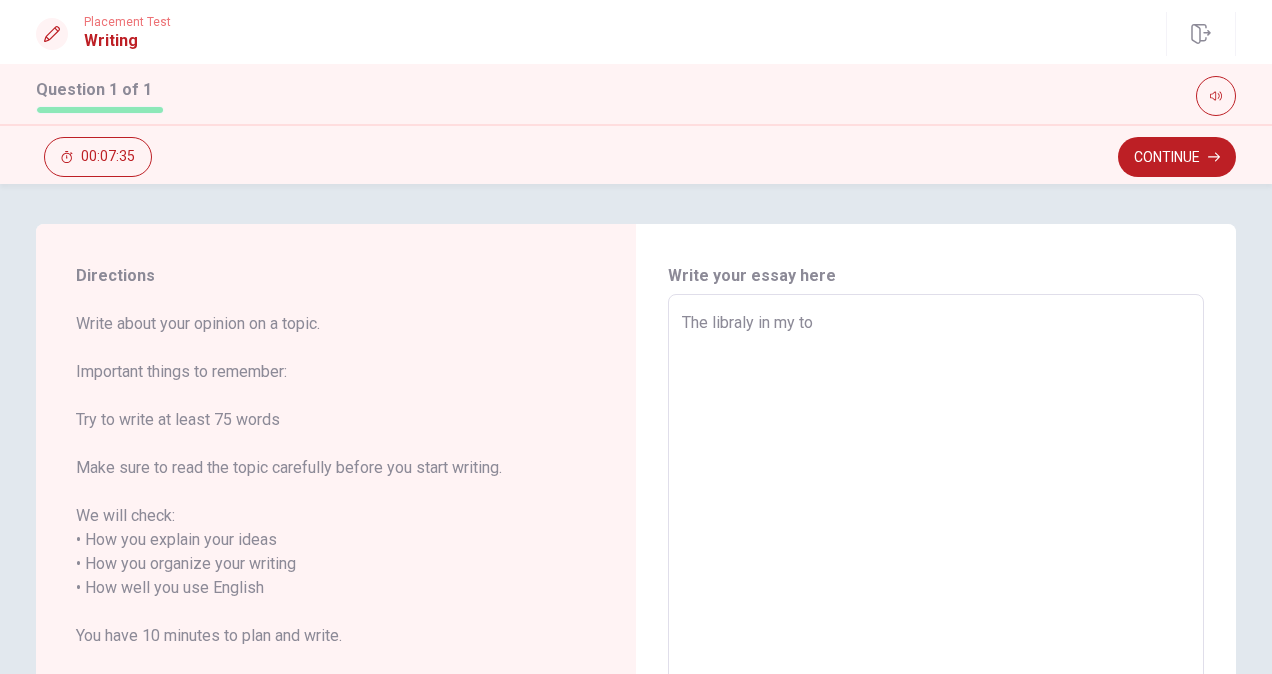 type on "x" 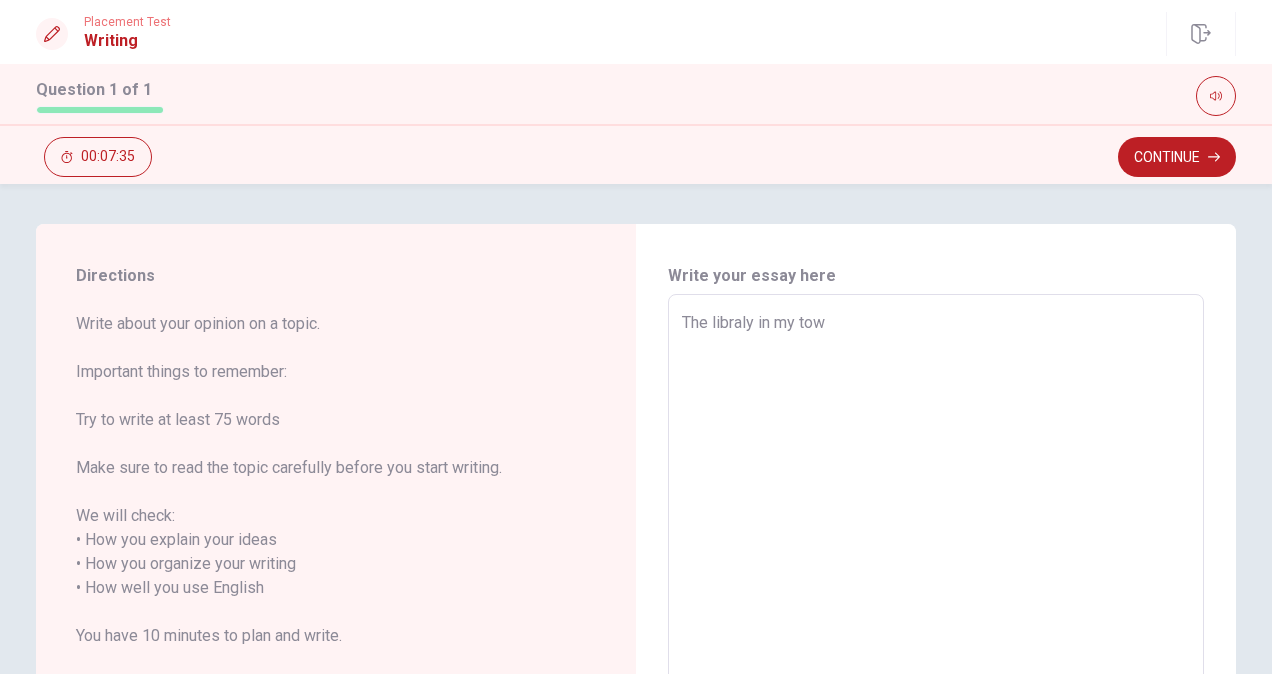 type on "x" 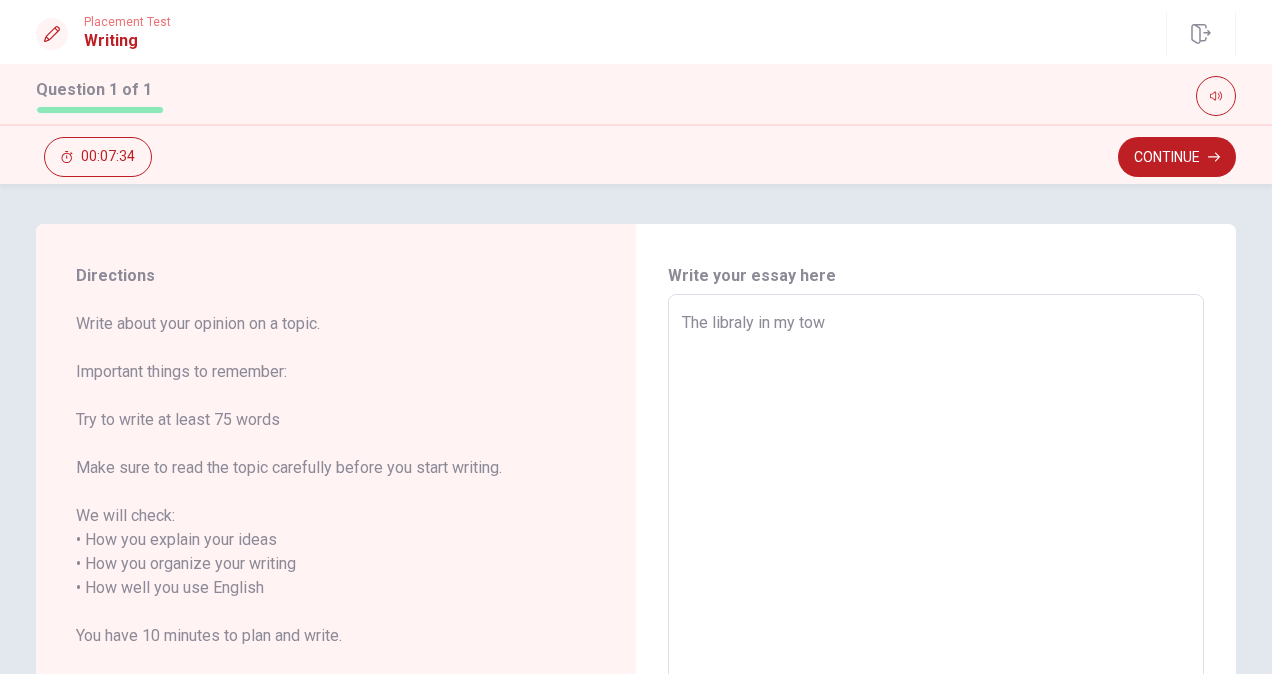type on "The libraly in my town" 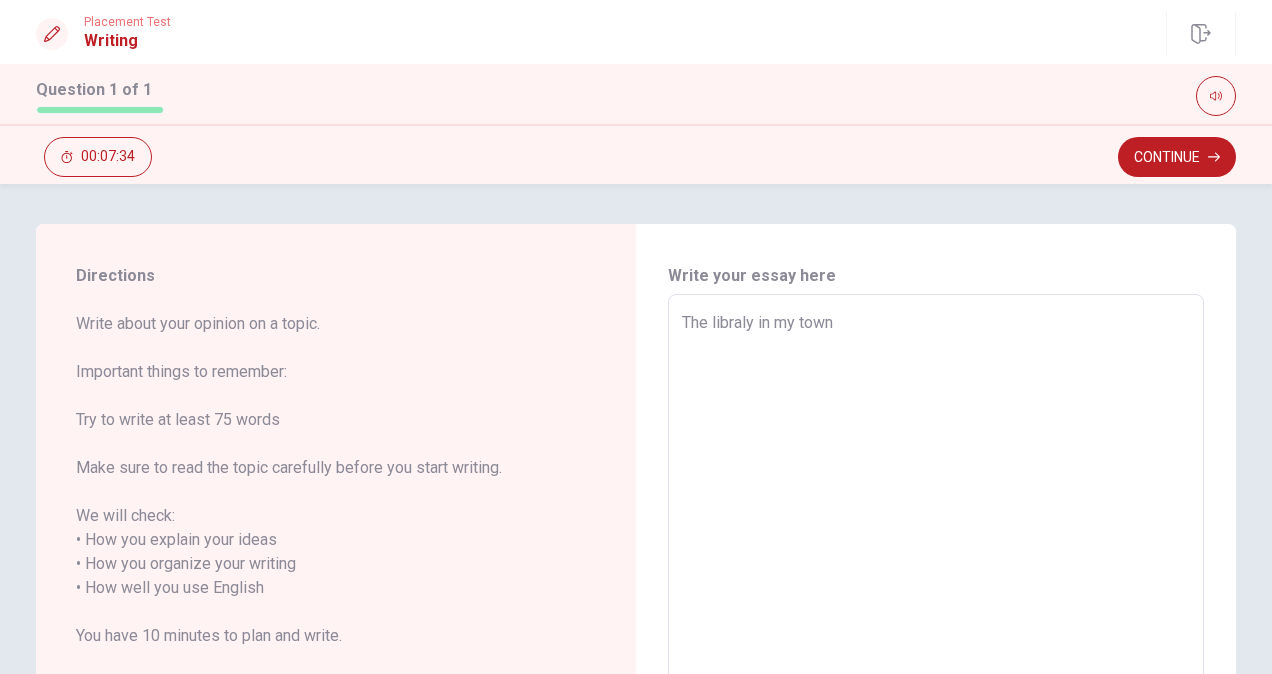 type on "x" 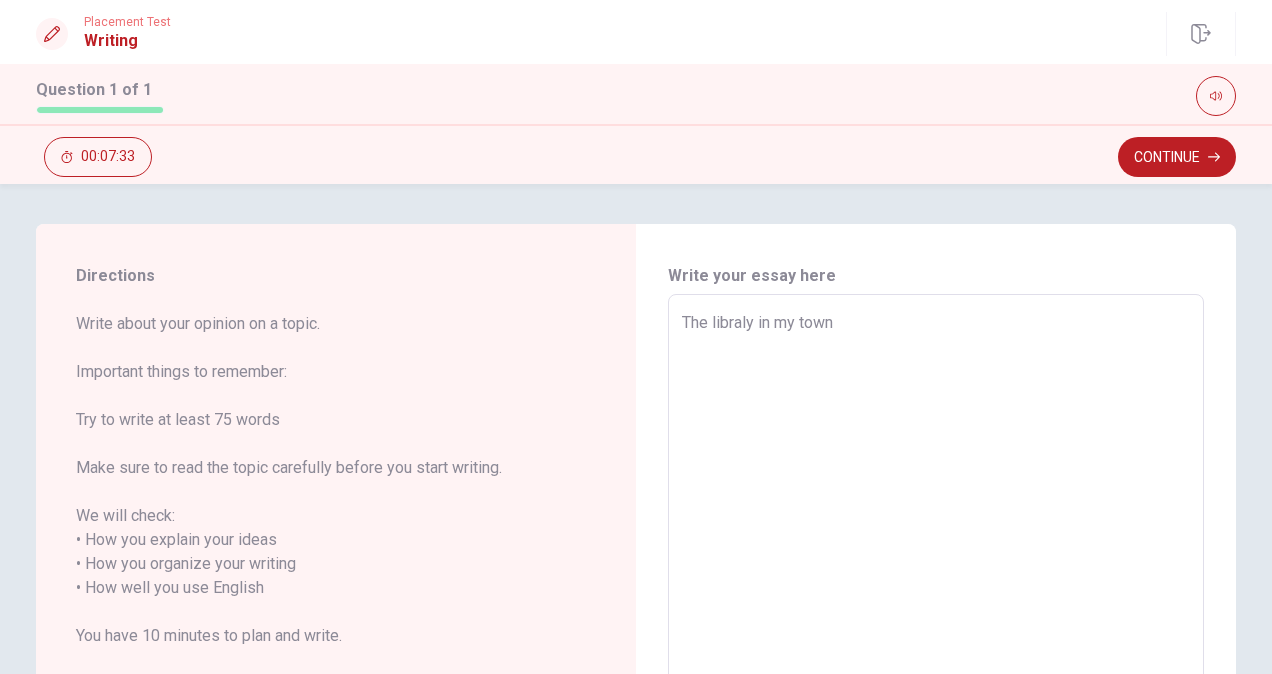 type on "The libraly in my town i" 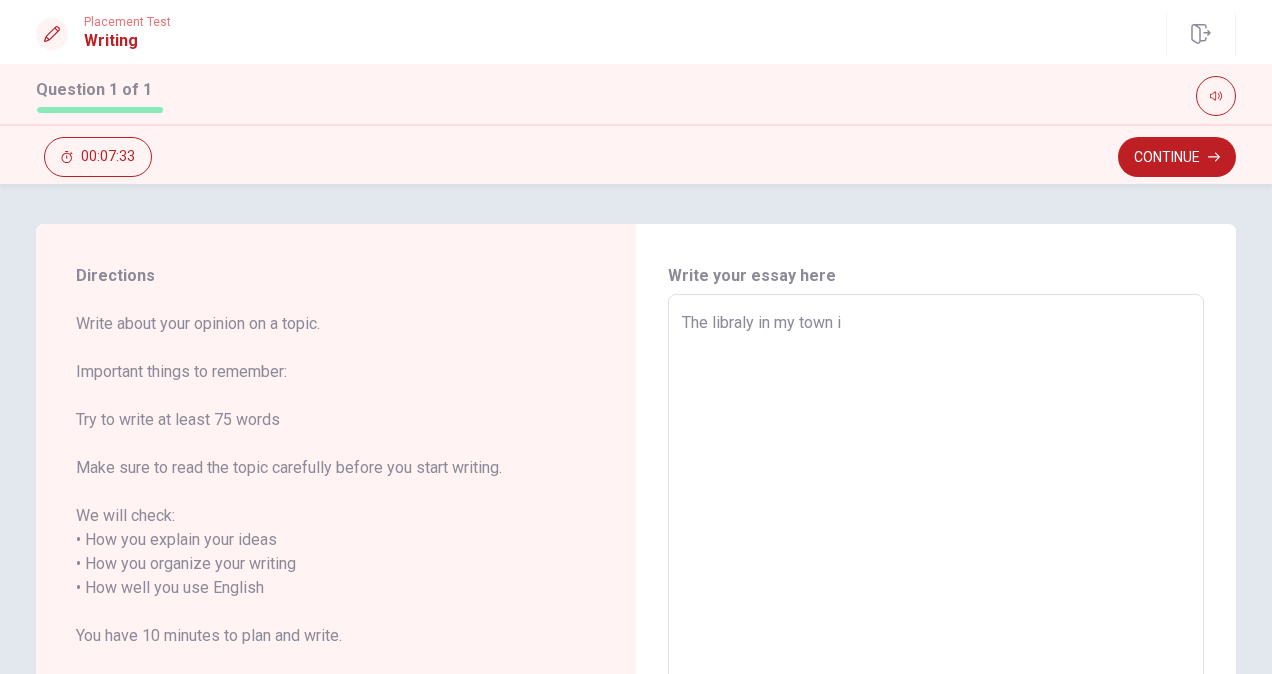 type on "x" 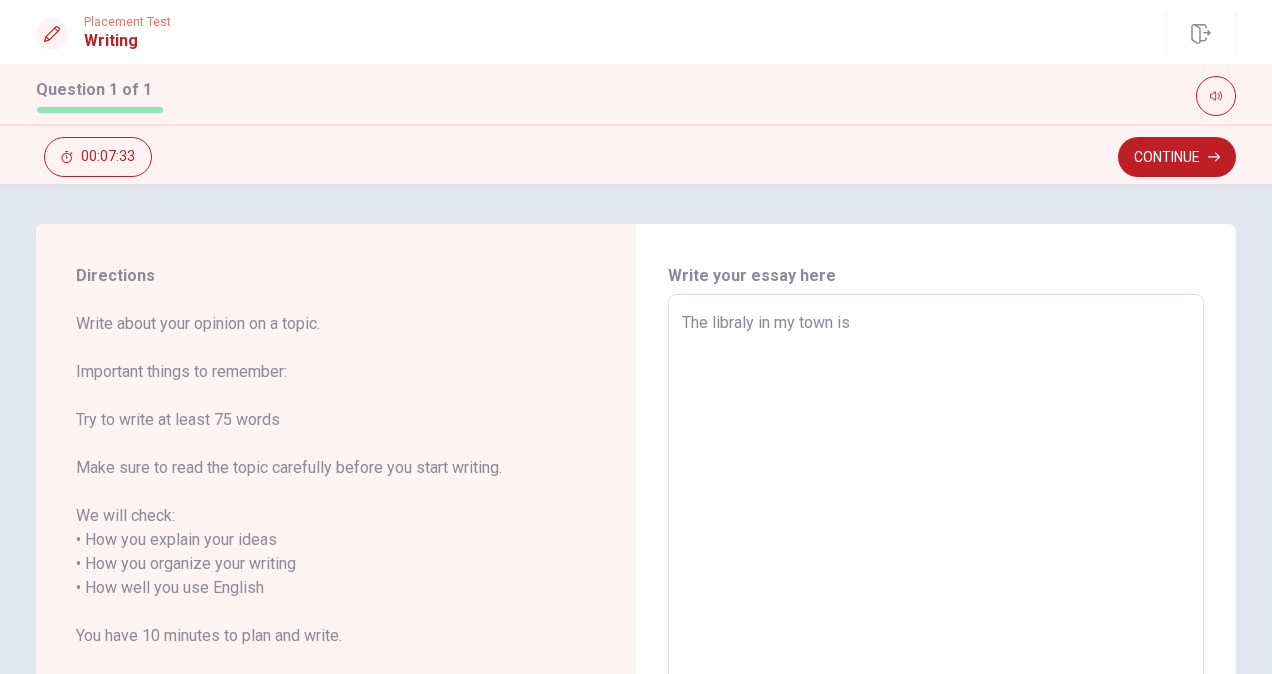 type on "x" 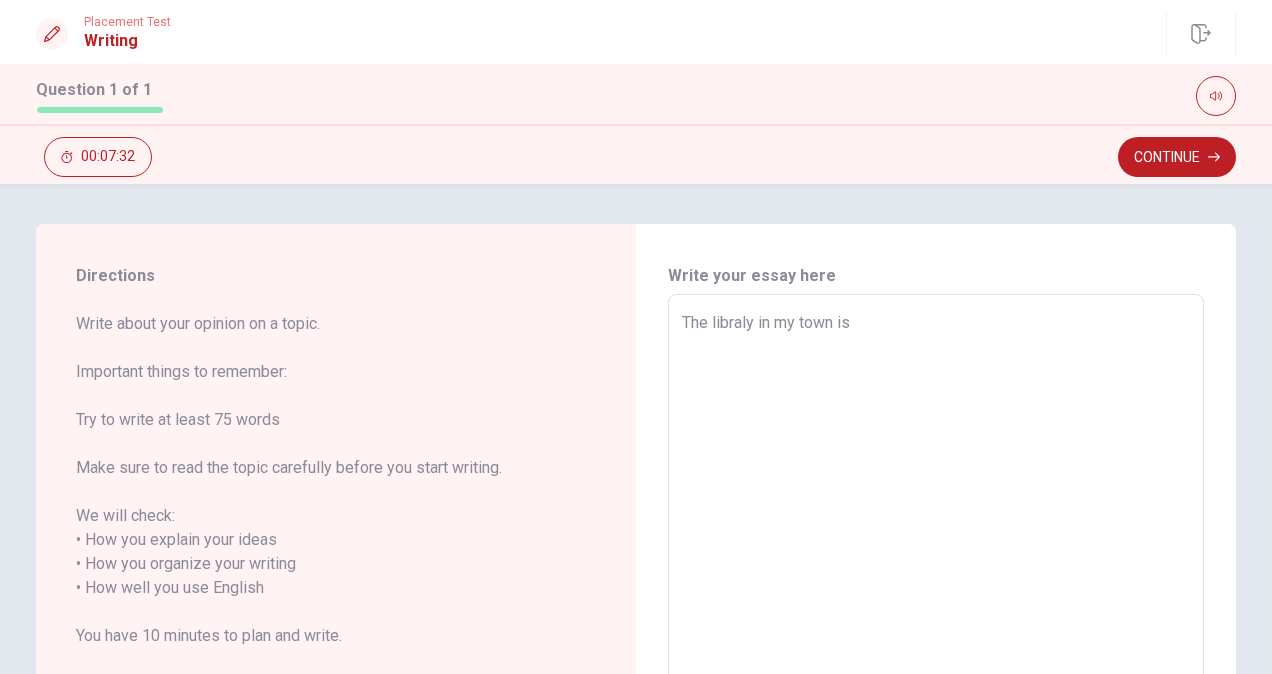 type on "The libraly in my town is" 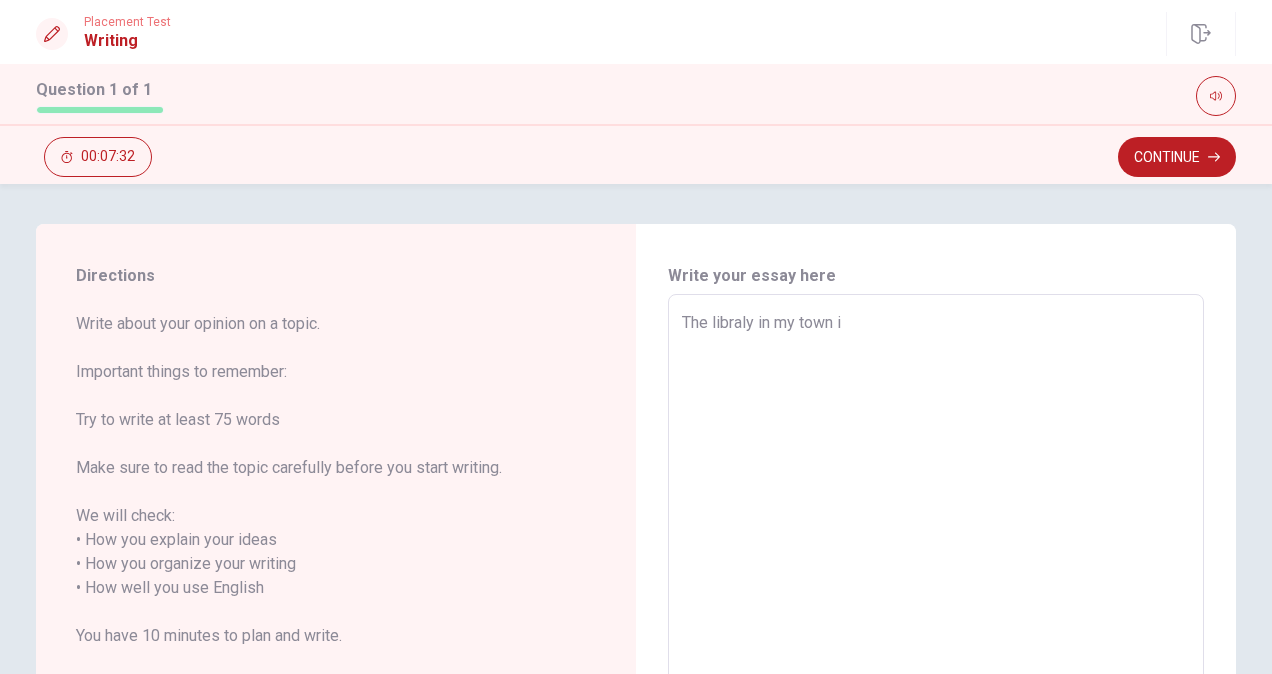 type on "x" 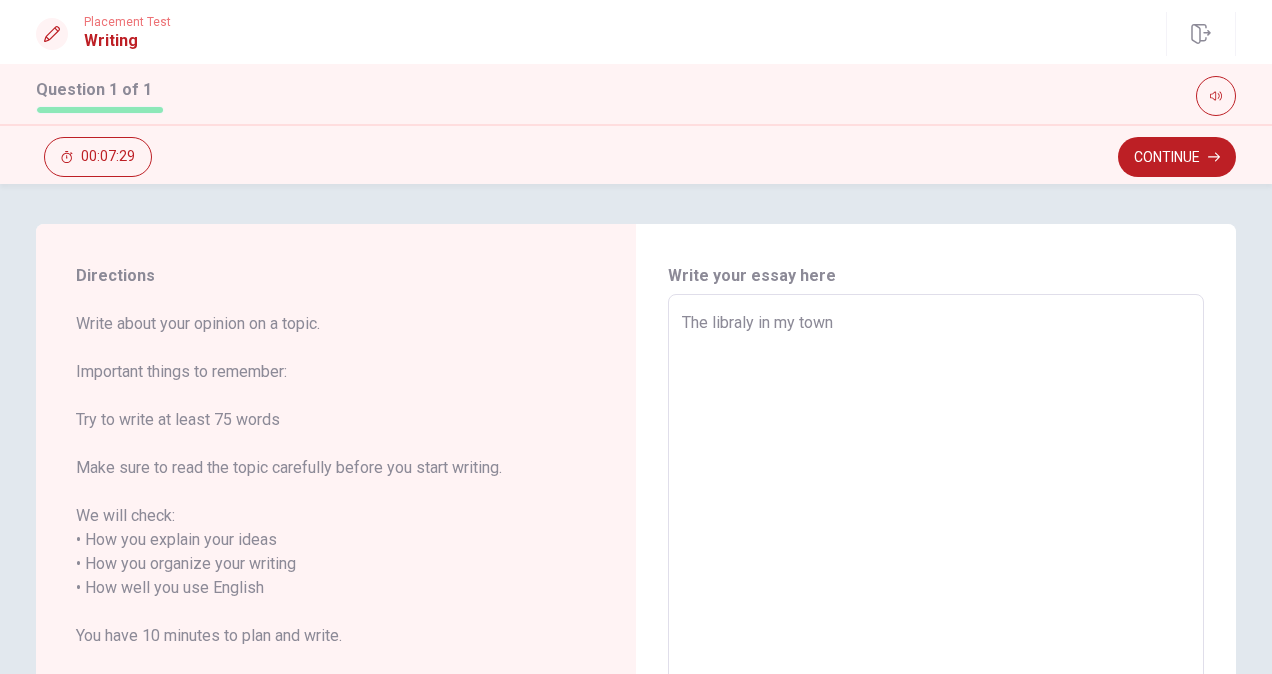 type on "x" 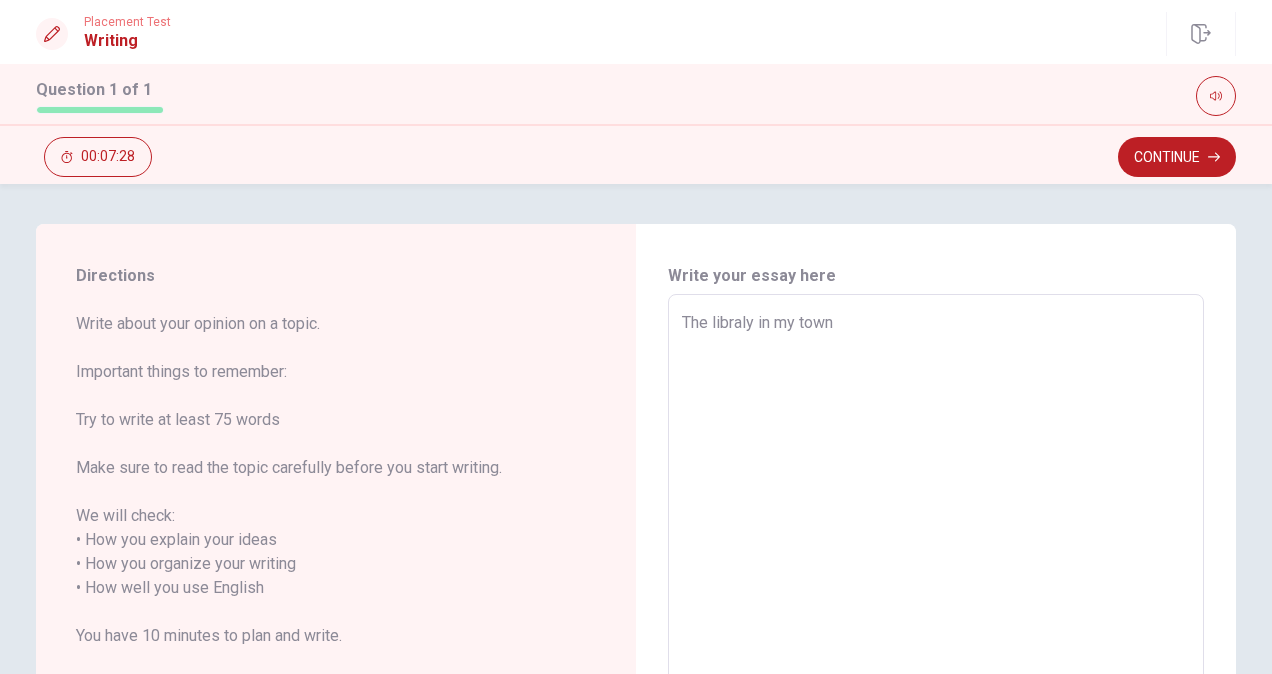 type on "The libraly in my town f" 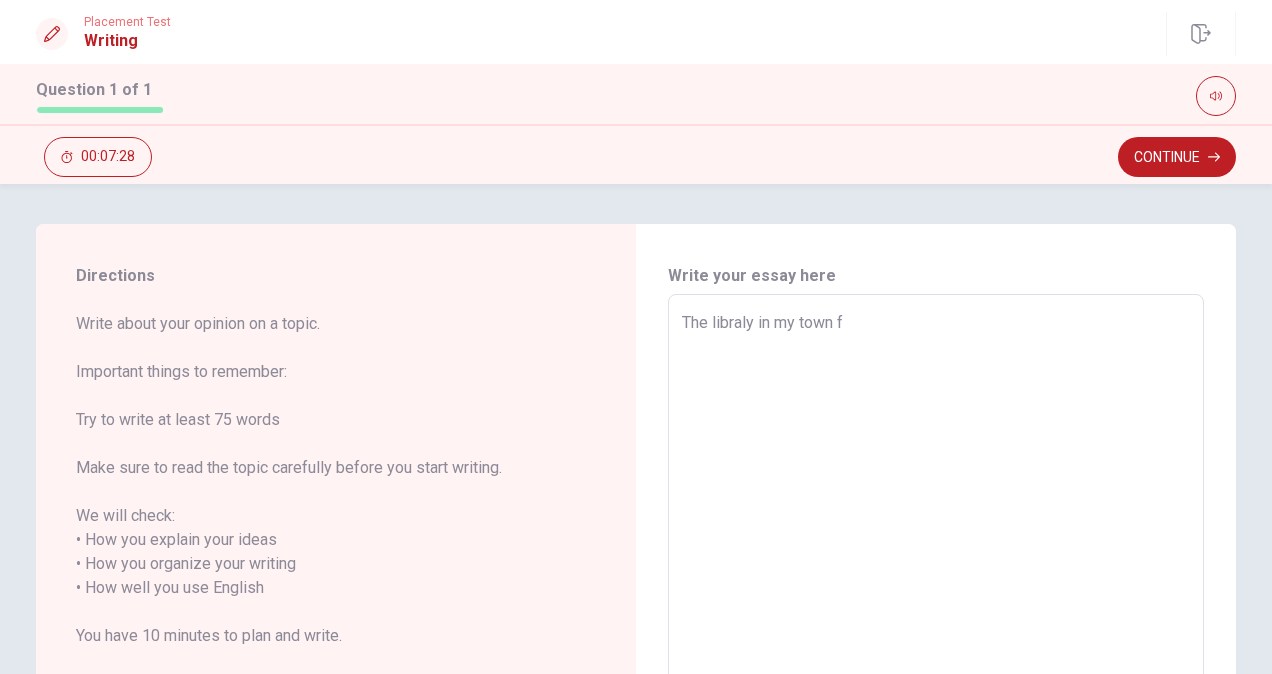 type on "x" 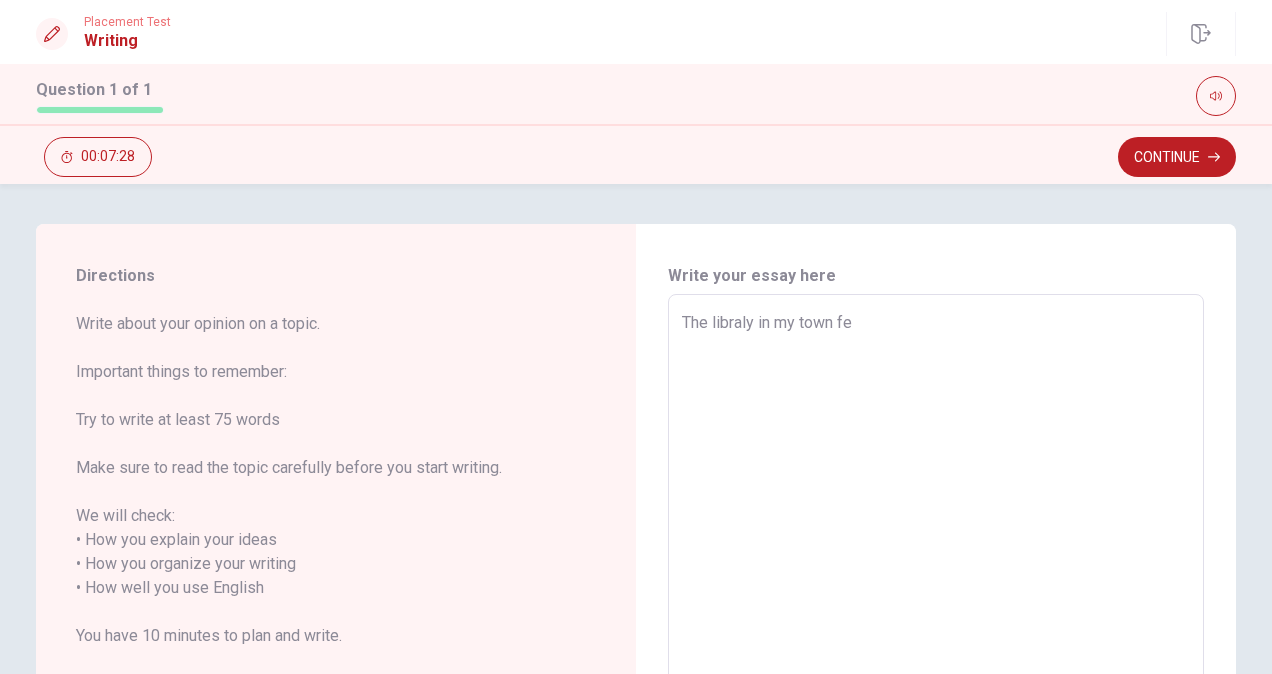 type on "x" 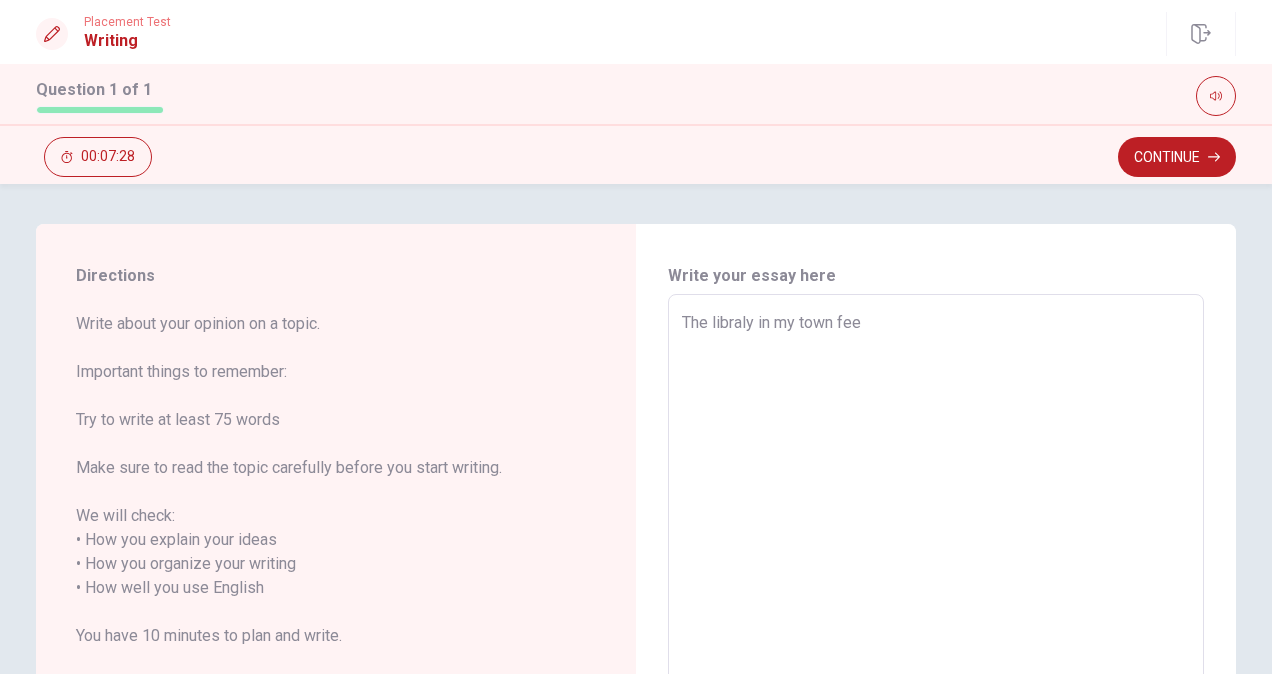 type on "x" 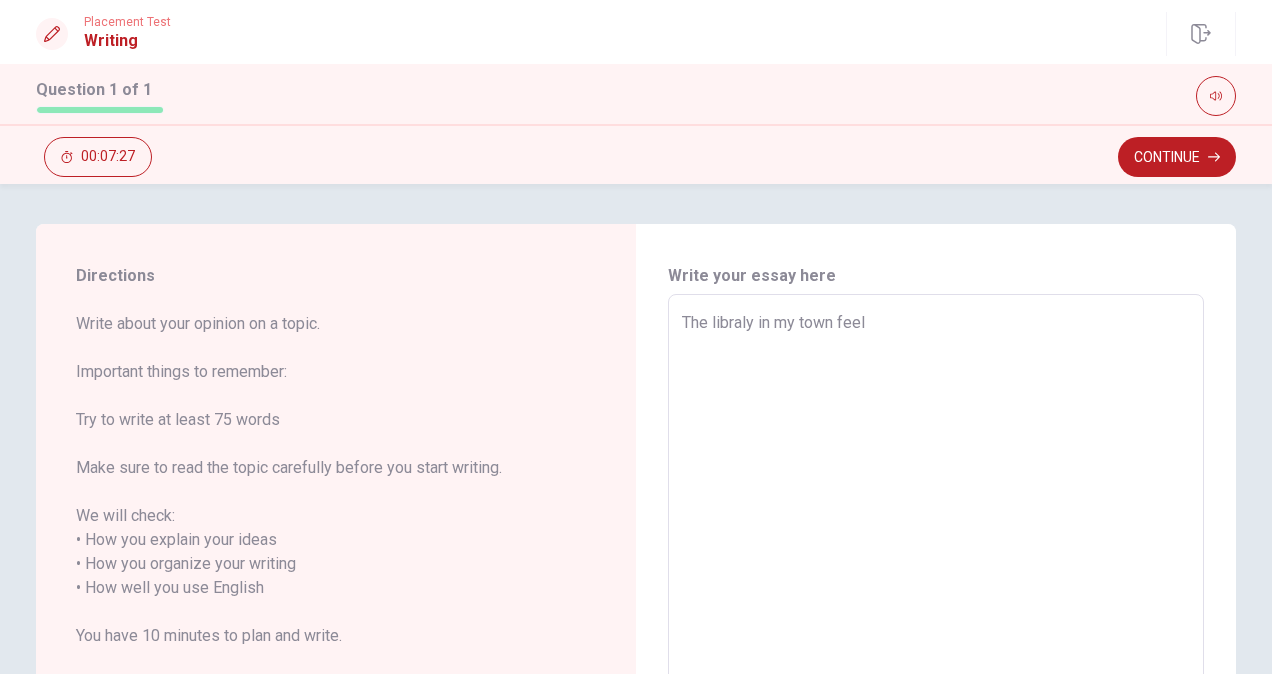 type on "x" 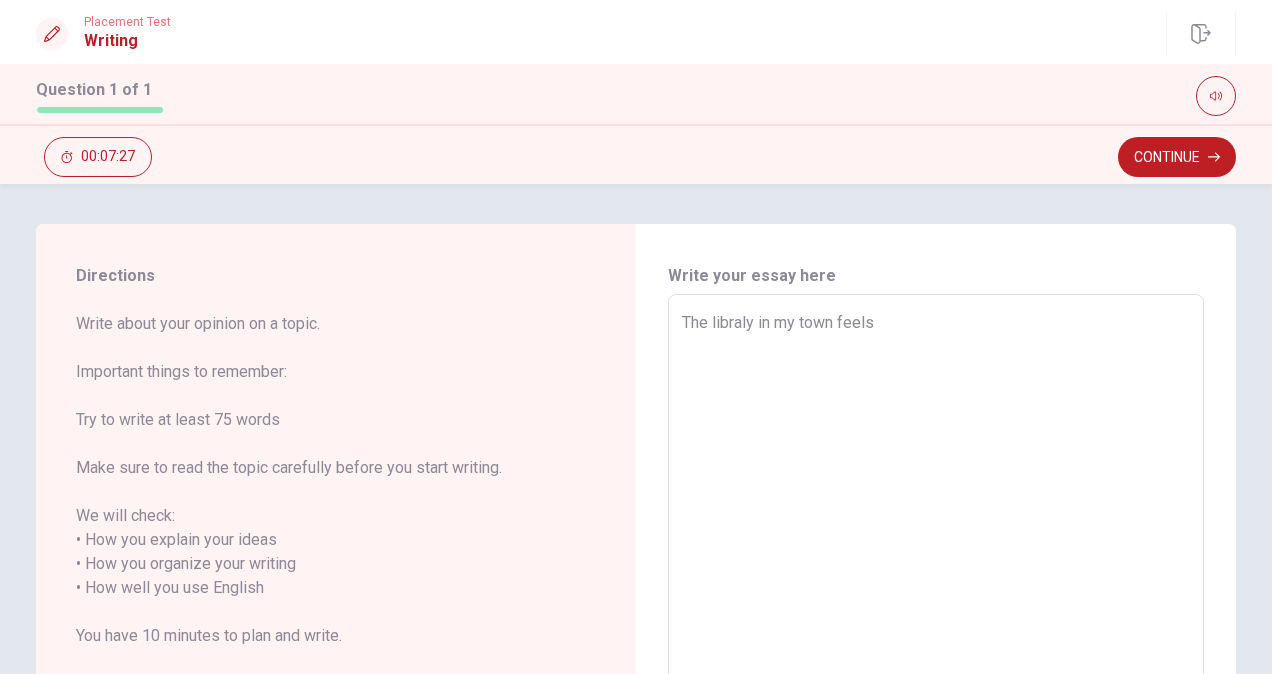 type on "x" 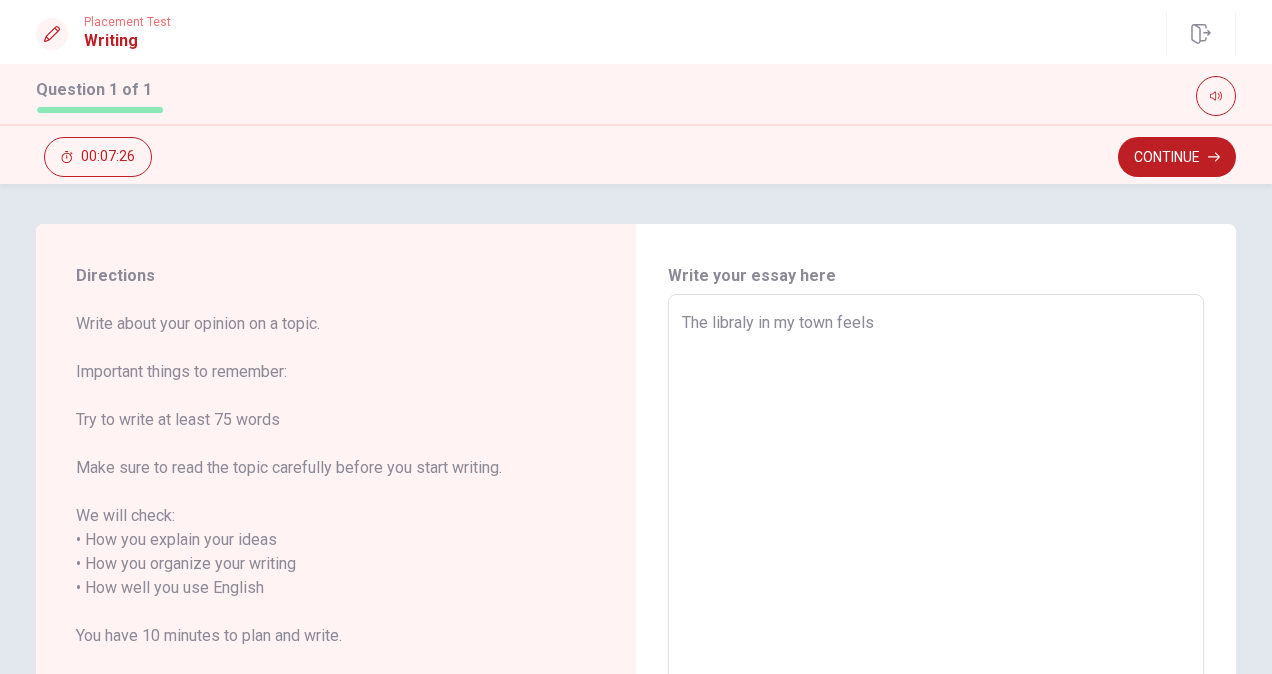 type on "The libraly in my town feels" 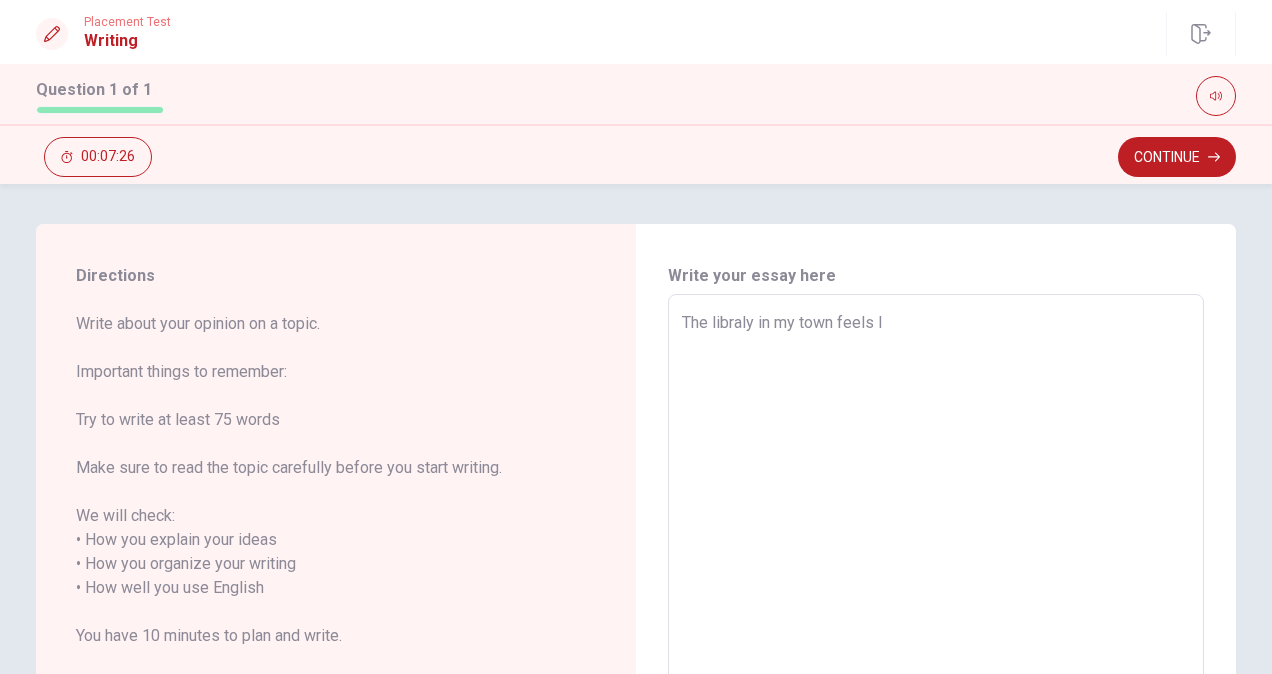 type on "x" 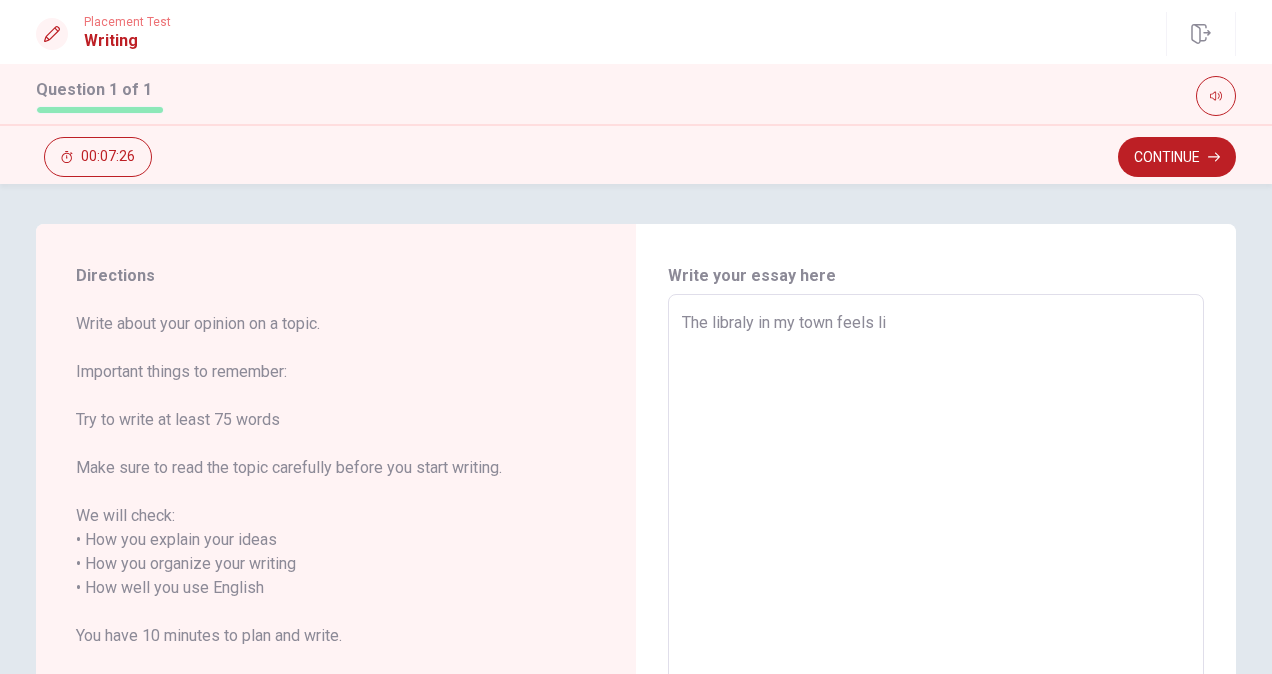 type on "x" 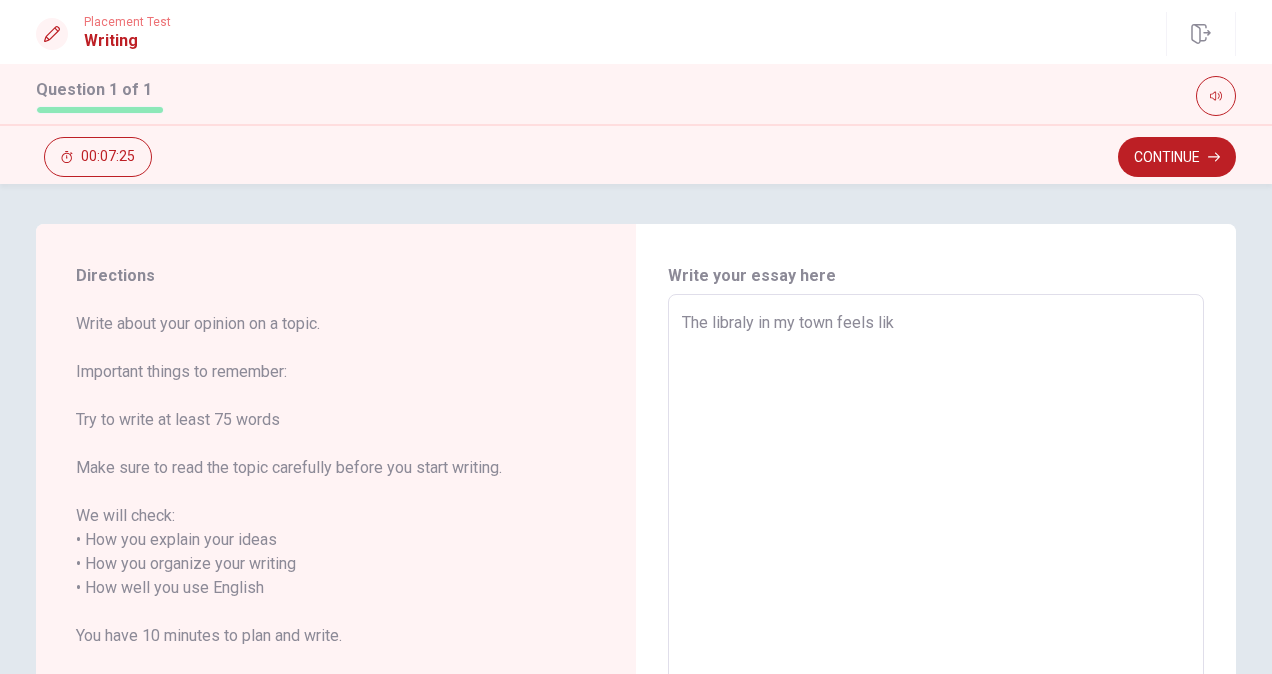 type on "x" 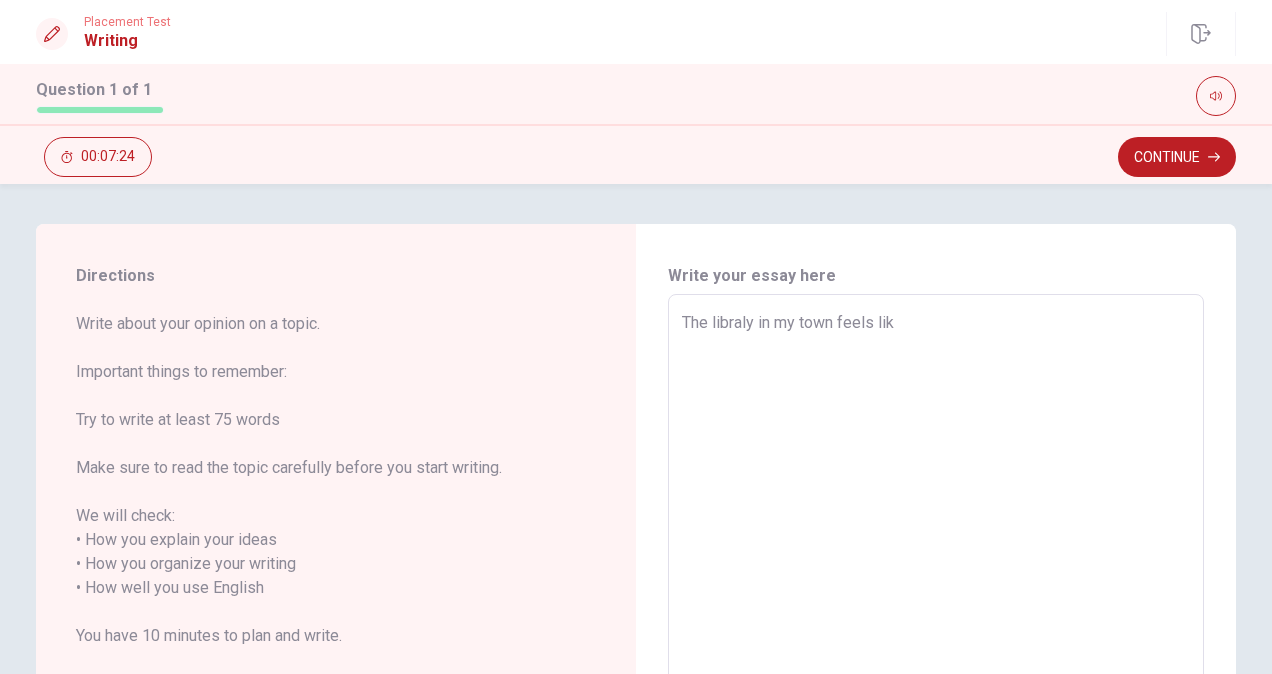 type on "The libraly in my town feels like" 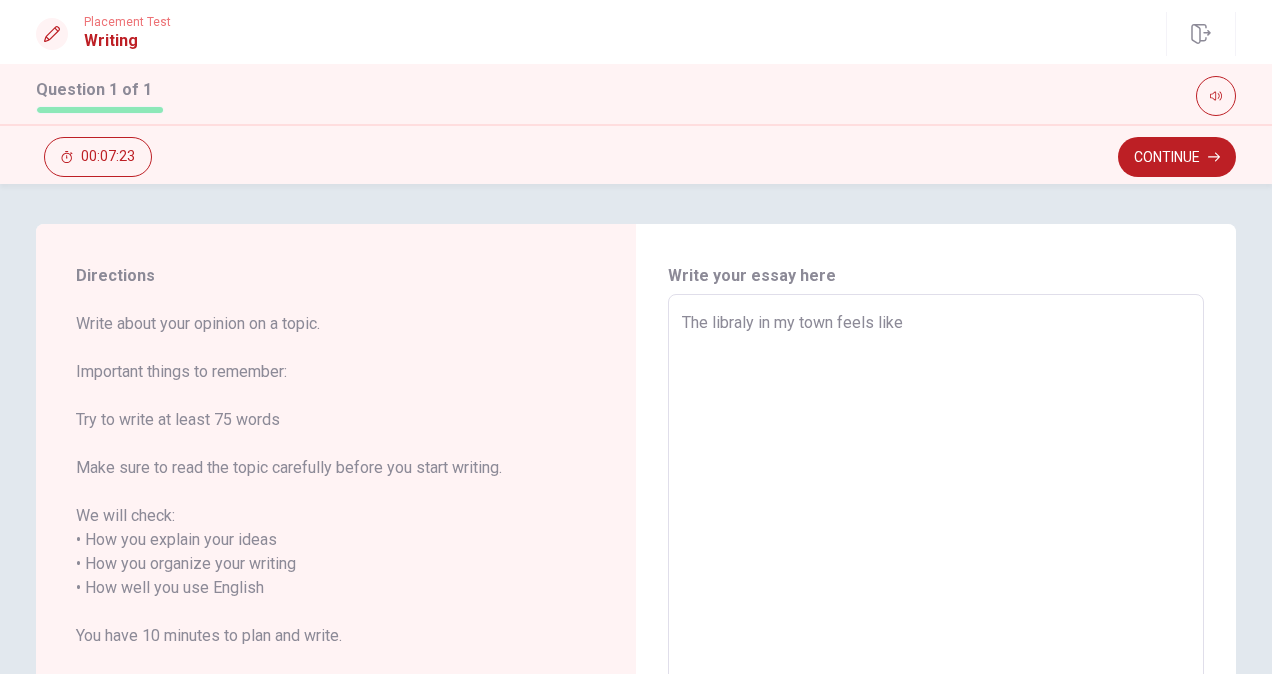 type on "x" 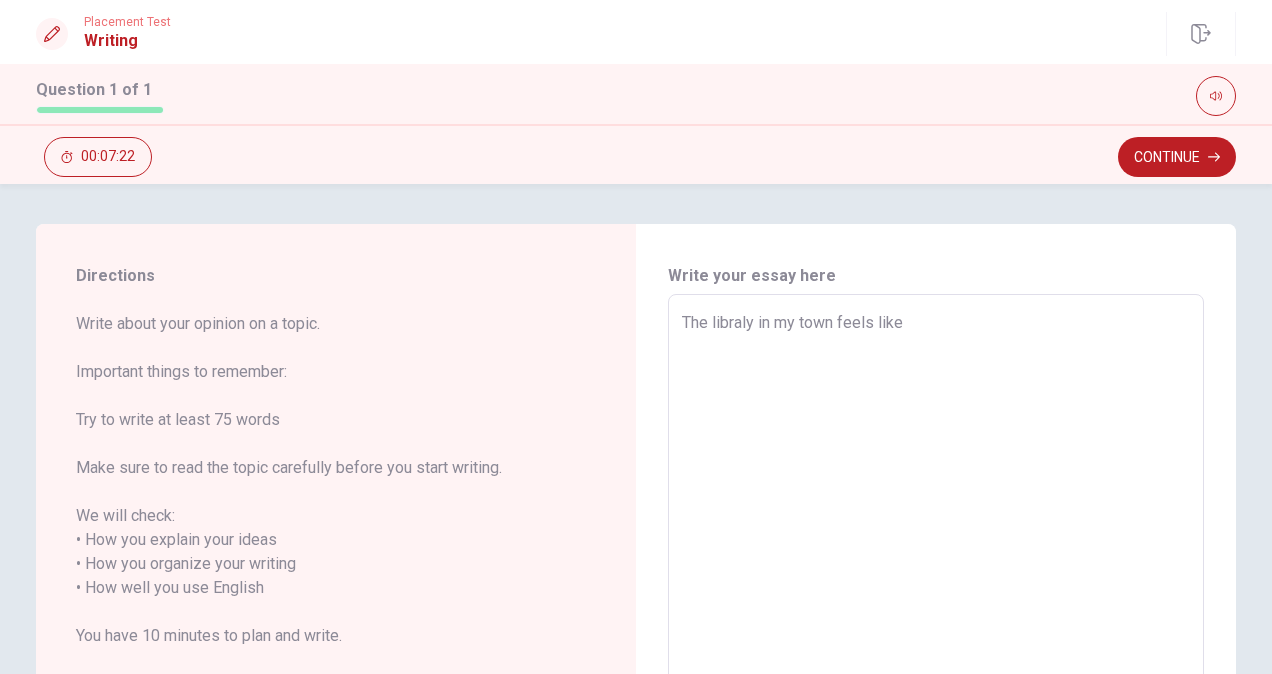 type on "The libraly in my town feels like" 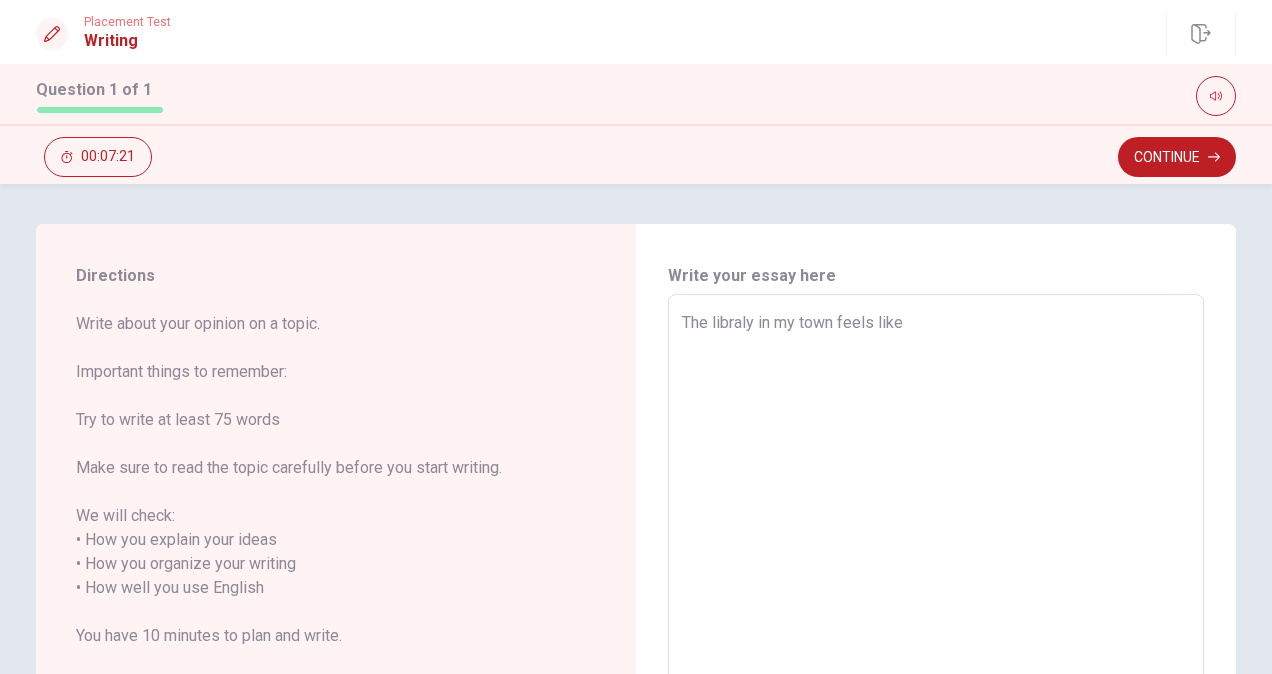 type on "The libraly in my town feels like t" 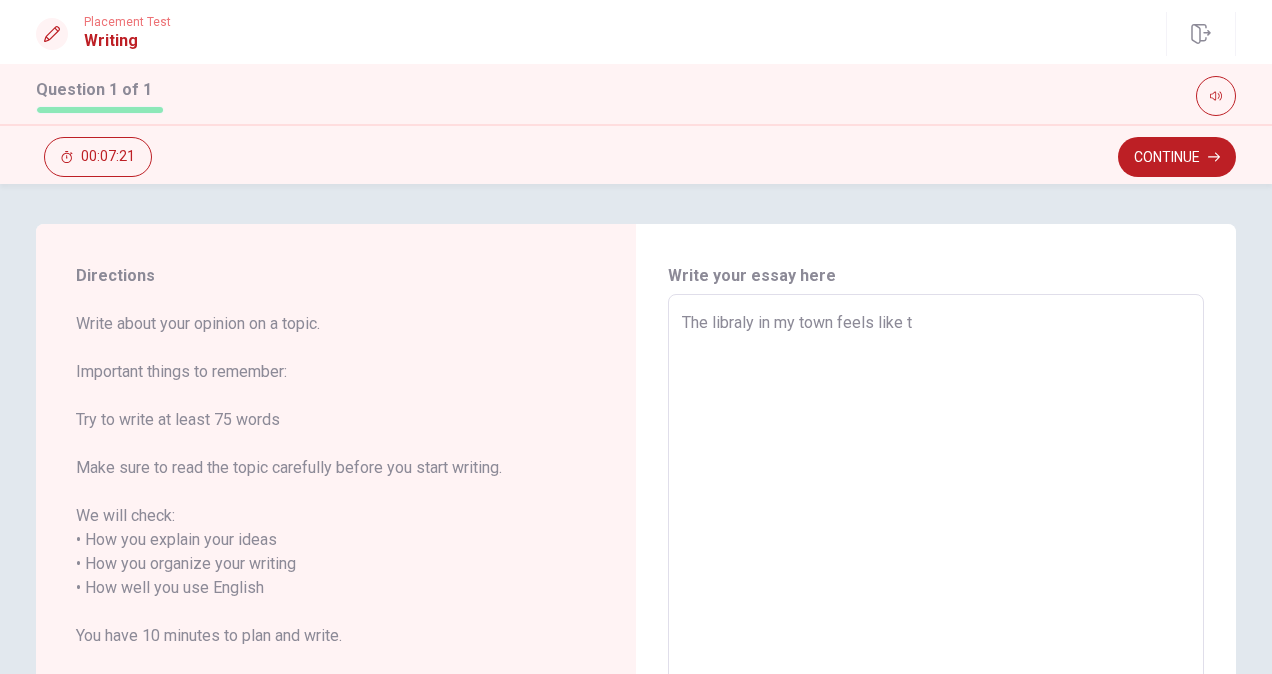 type on "x" 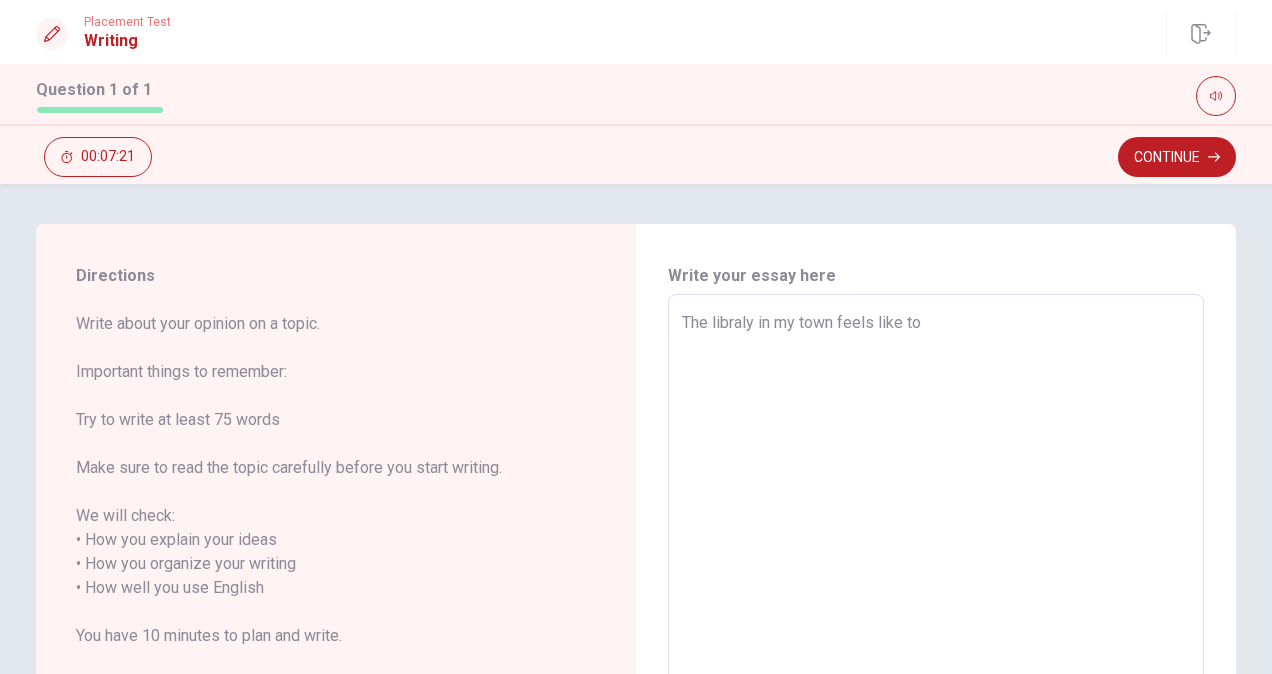 type on "x" 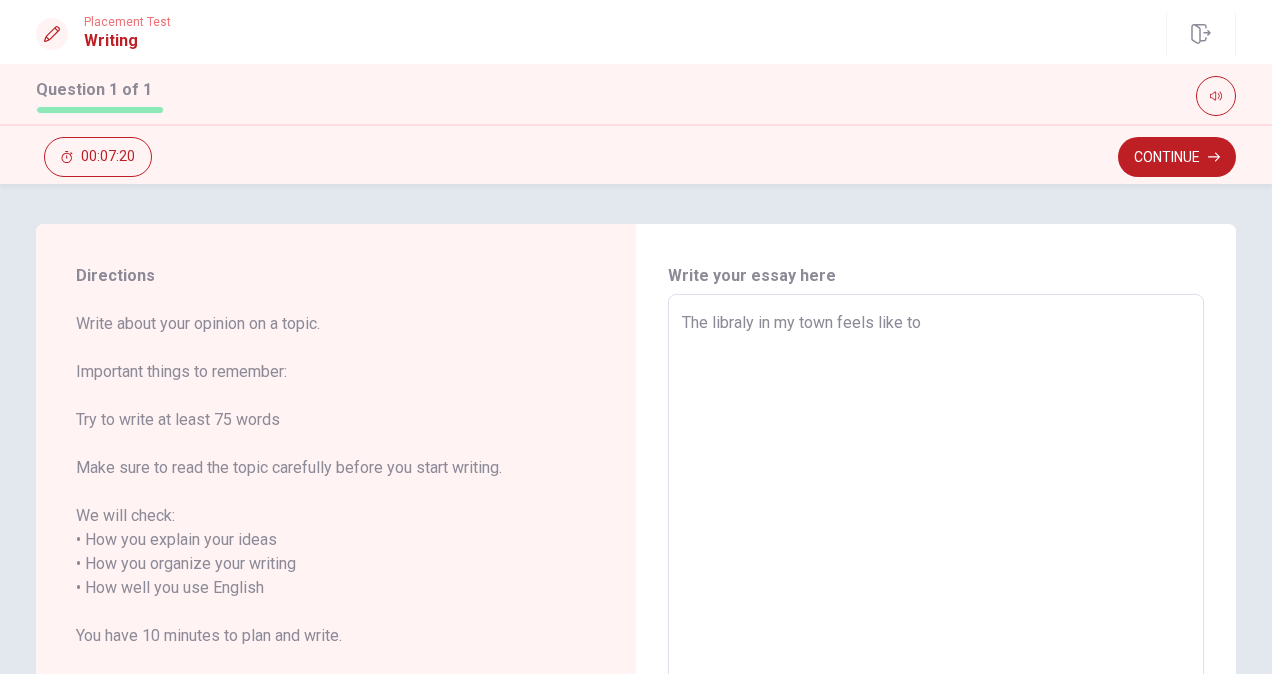 type on "The libraly in my town feels like to h" 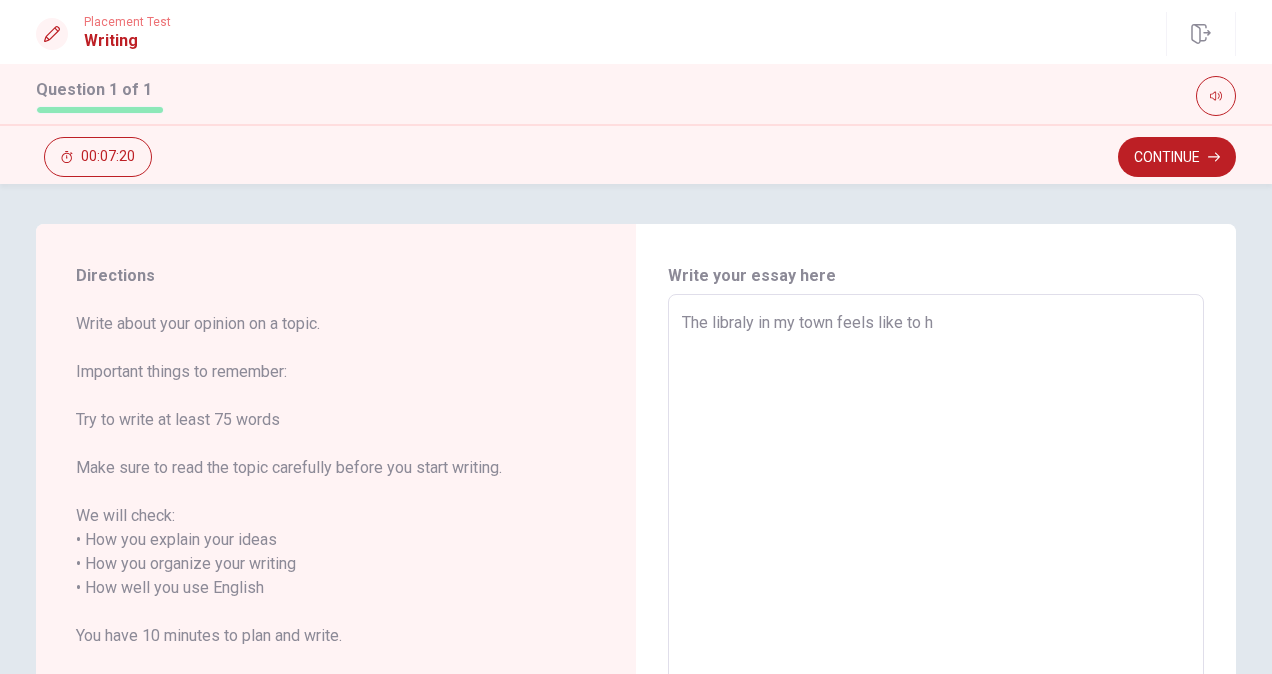 type on "x" 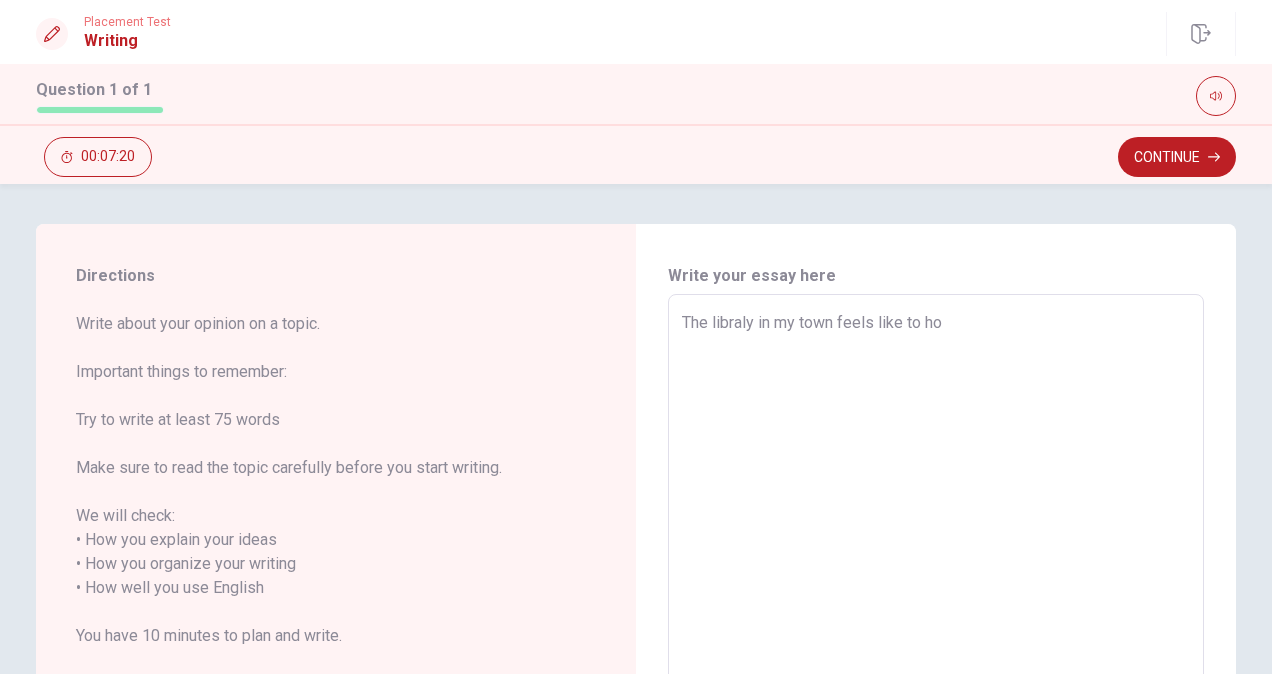 type on "x" 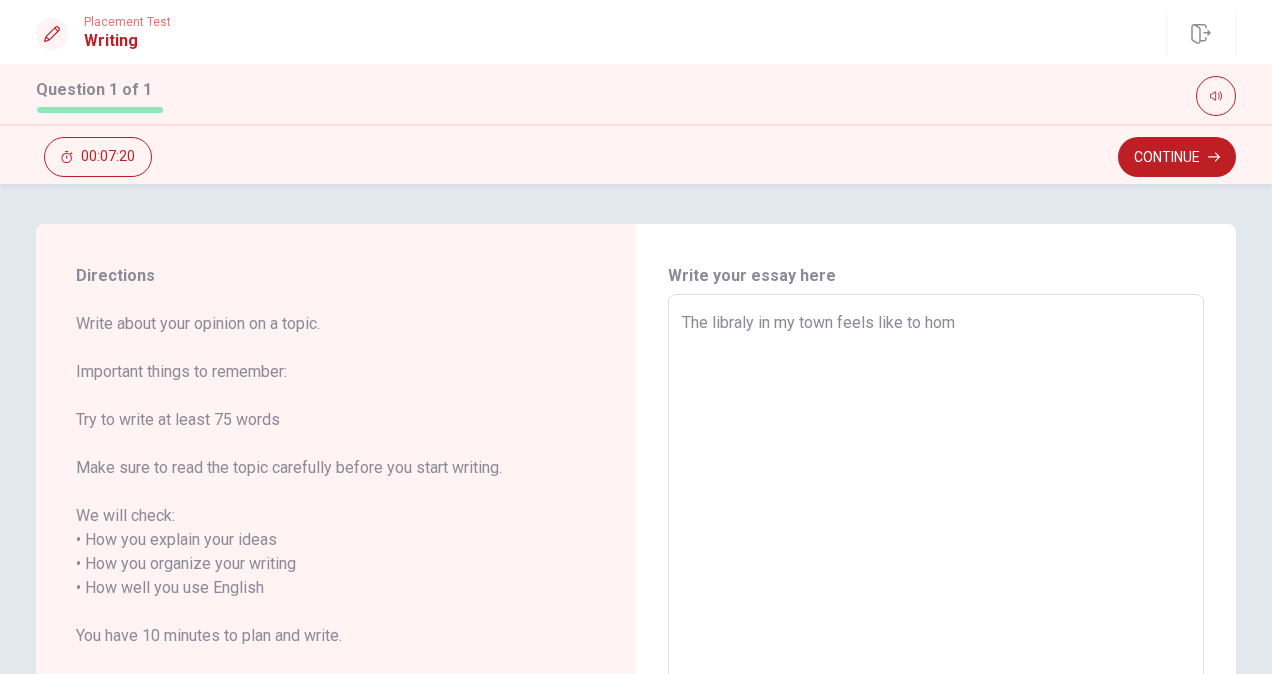 type on "x" 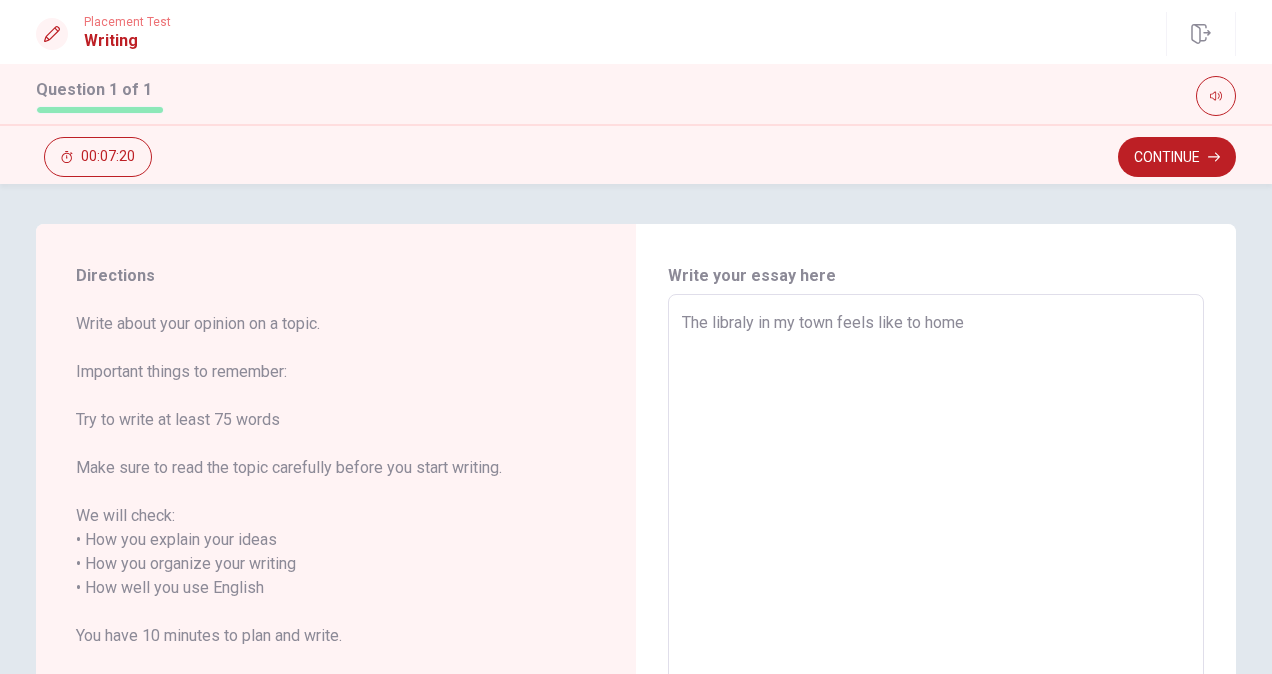 type on "x" 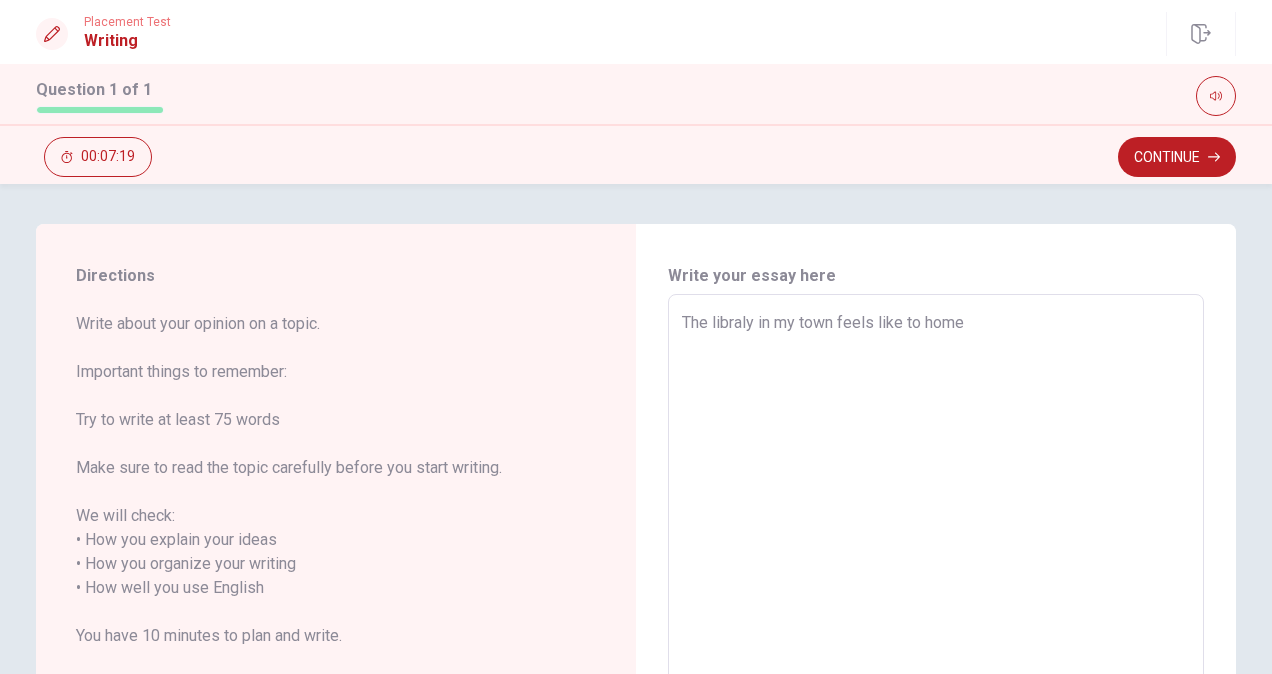 type on "The libraly in my town feels like to home f" 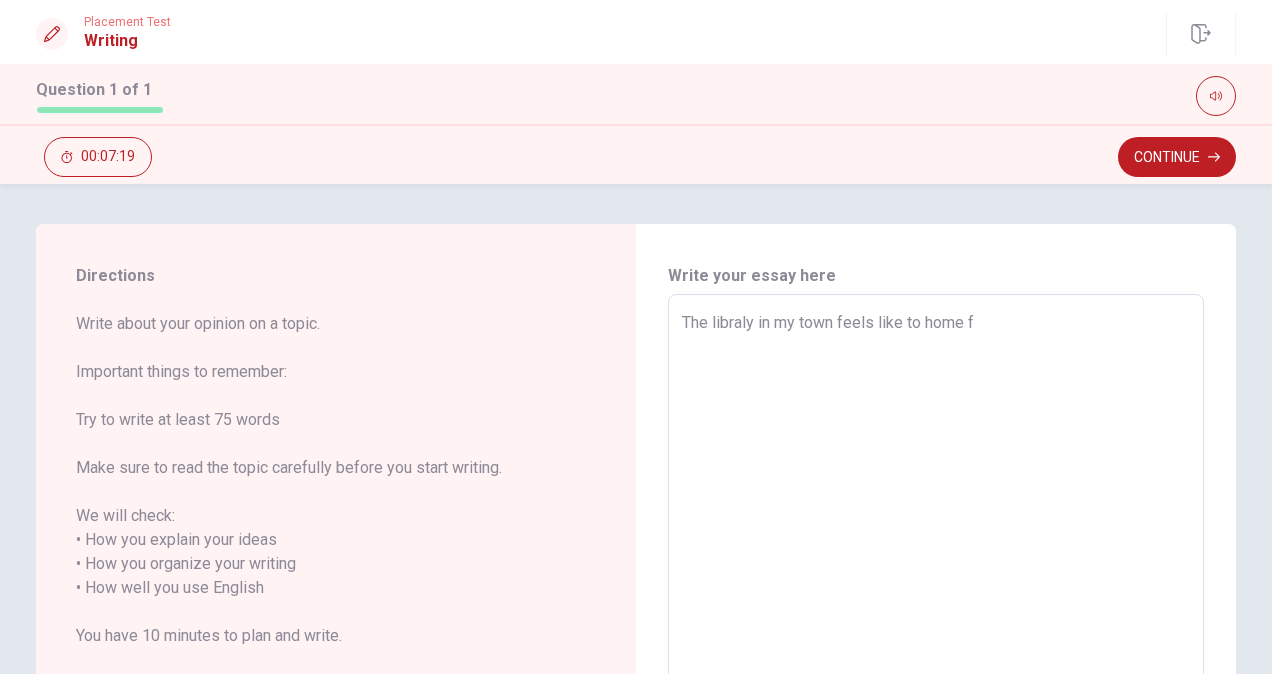 type on "x" 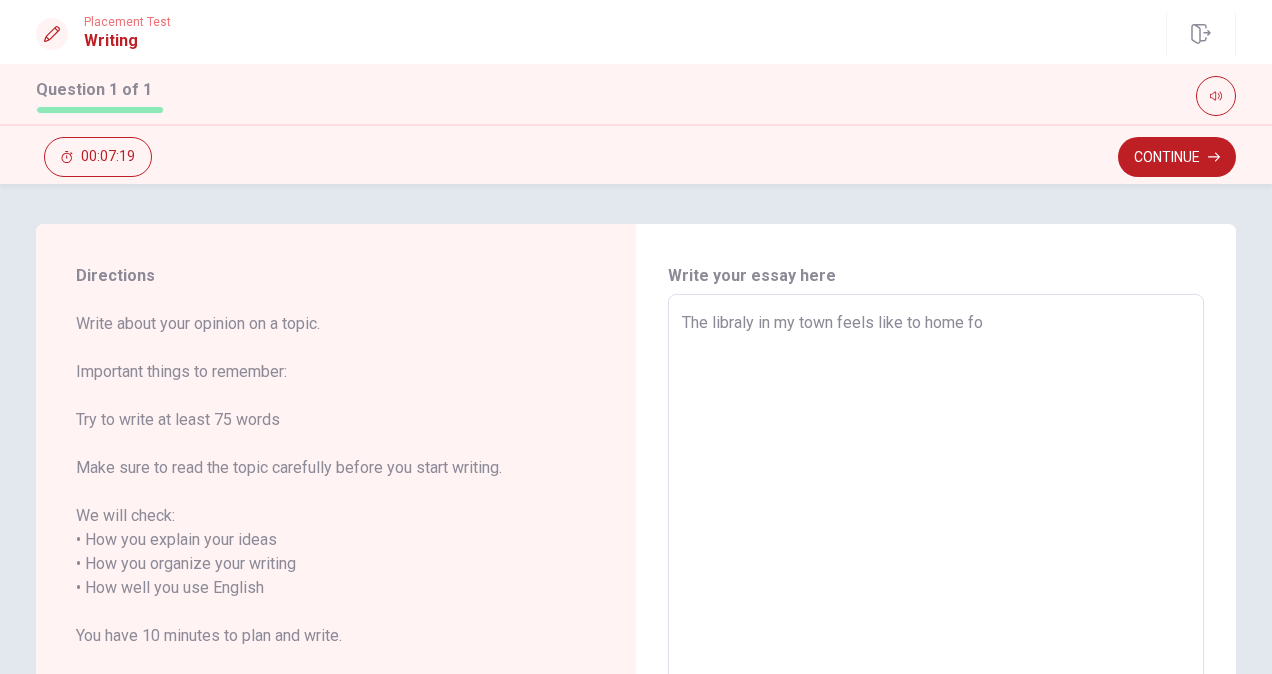 type on "x" 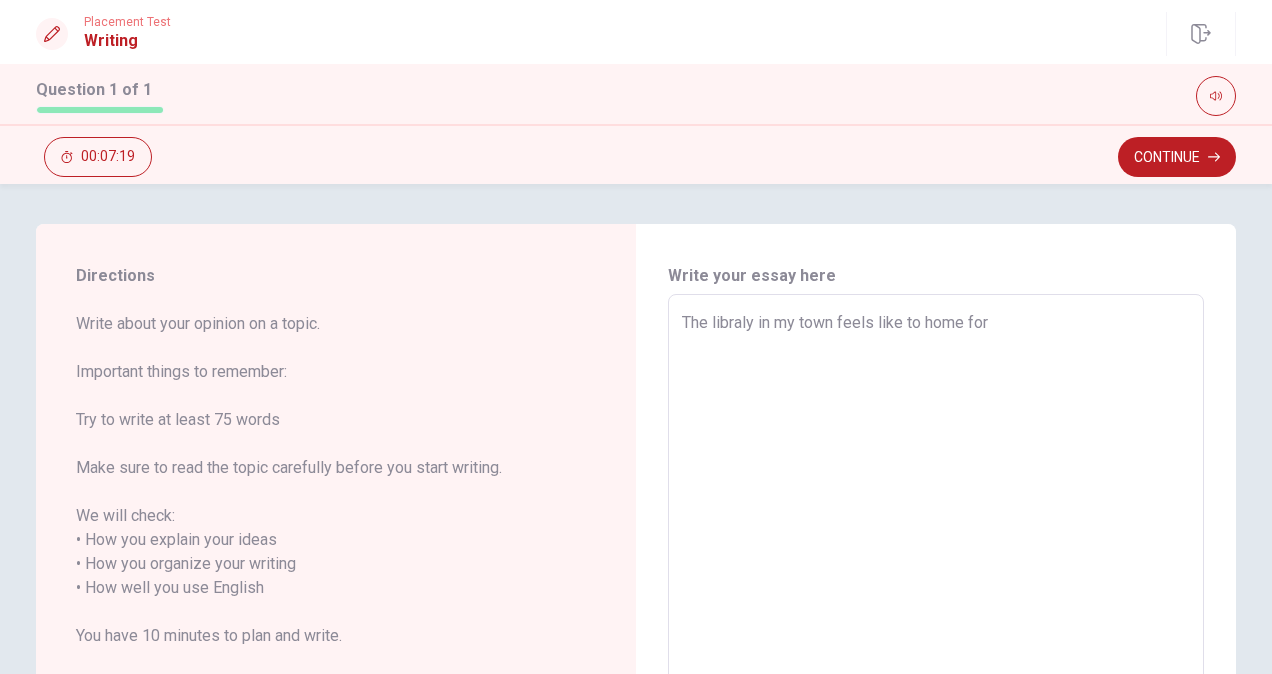 type on "x" 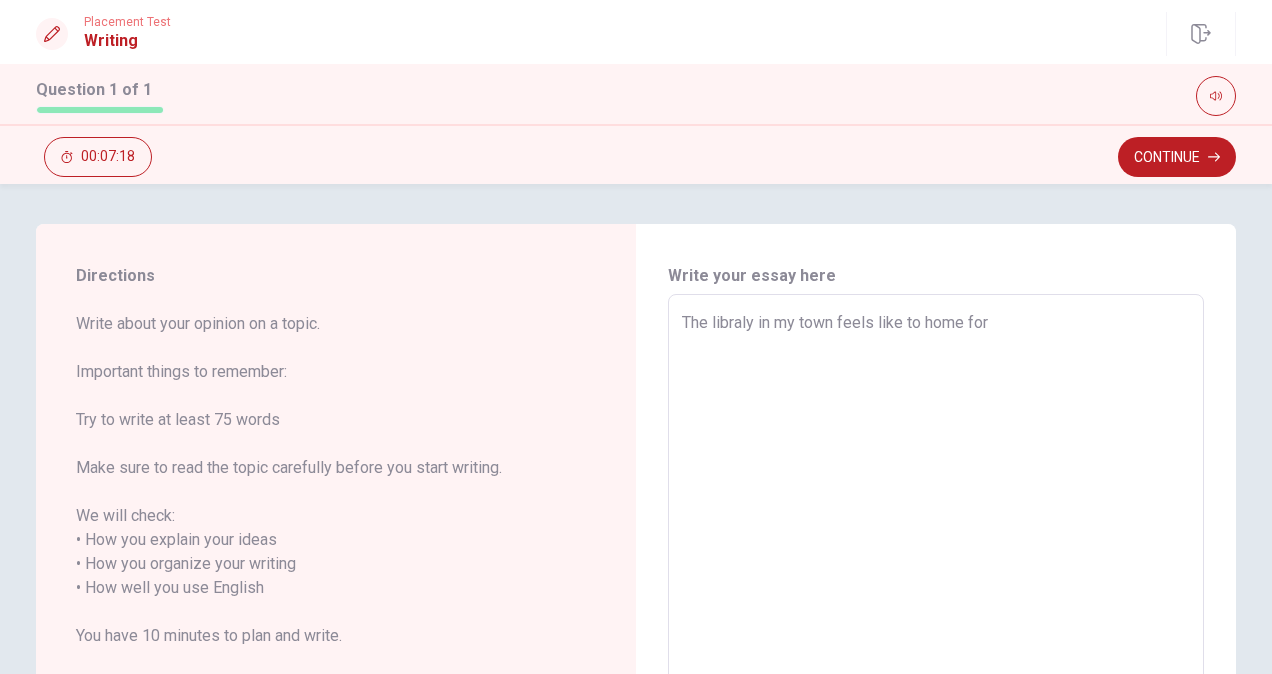 type on "The libraly in my town feels like to home for" 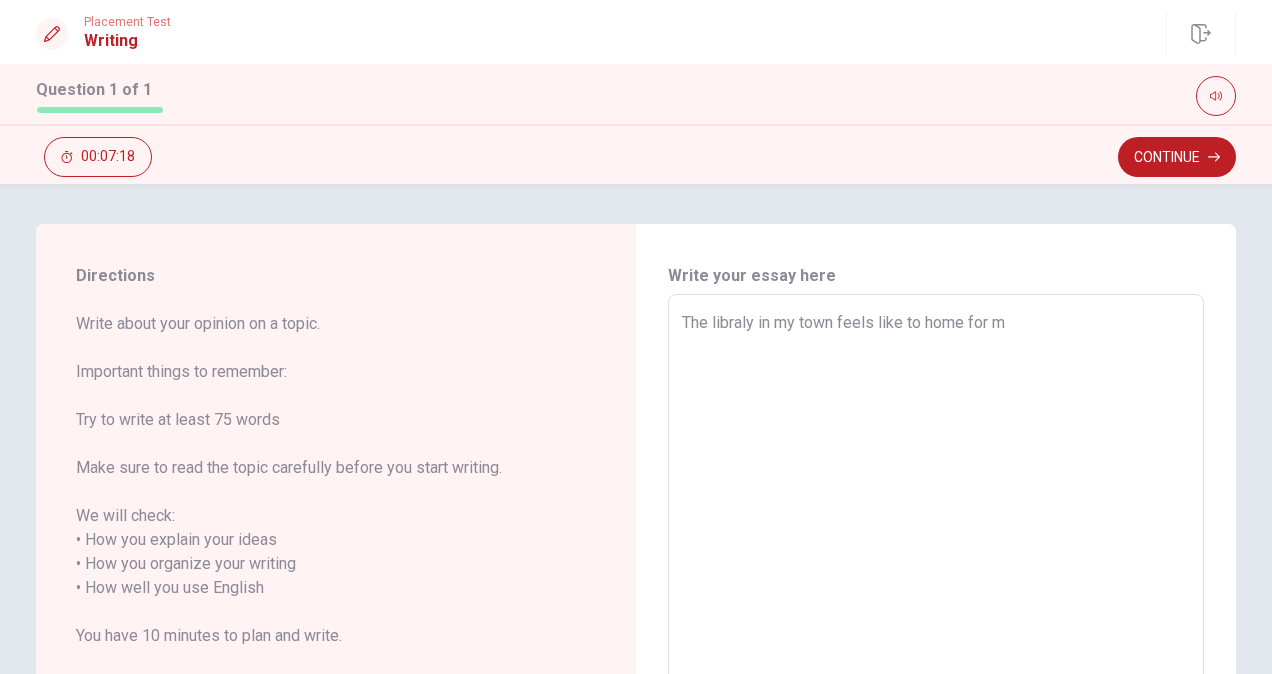 type on "x" 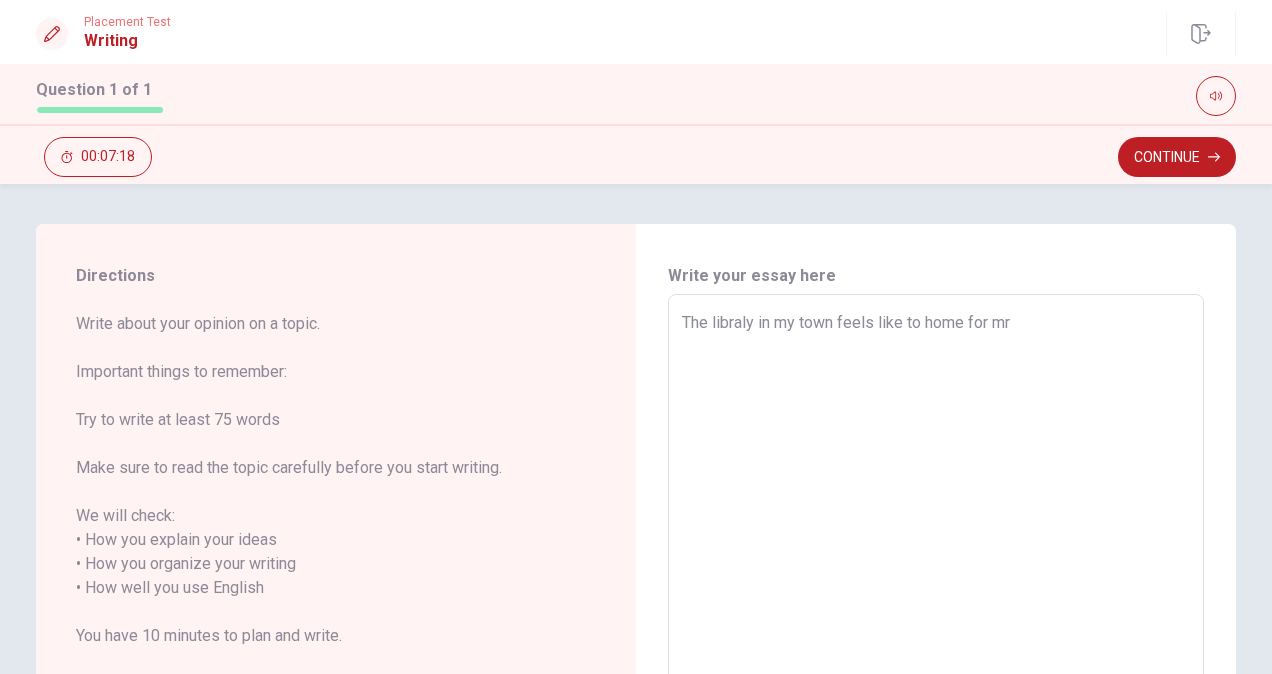 type on "x" 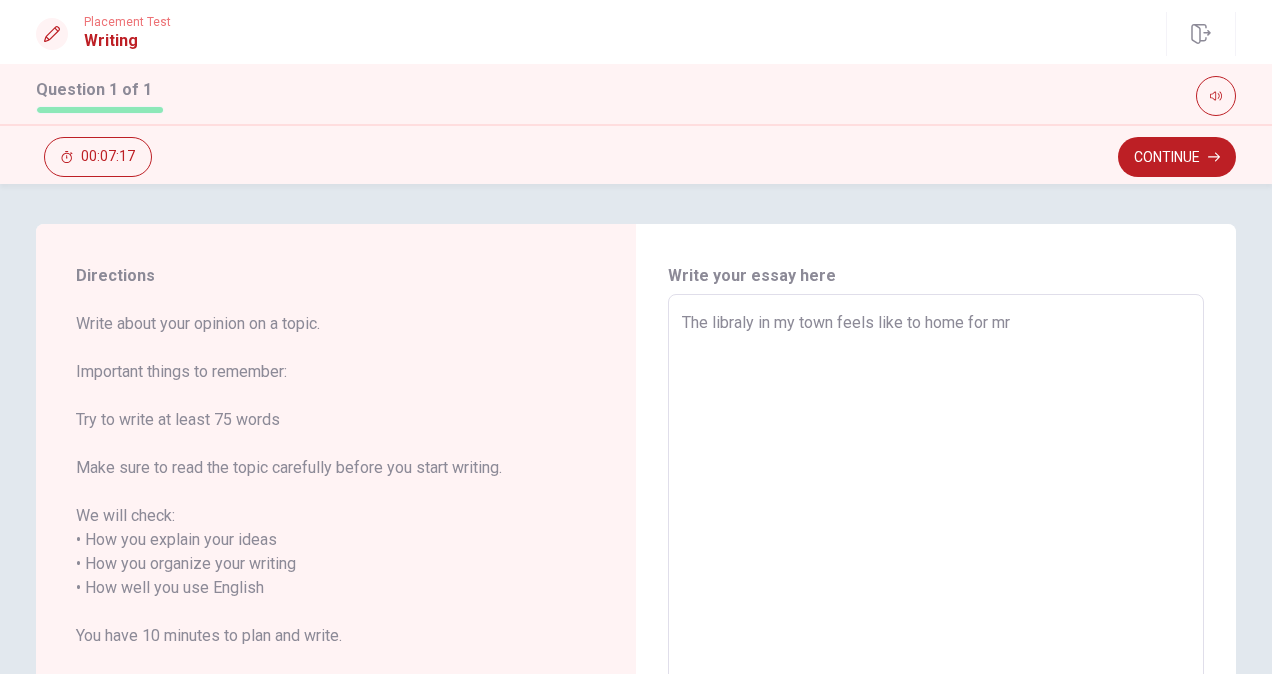 type on "The libraly in my town feels like to home for m" 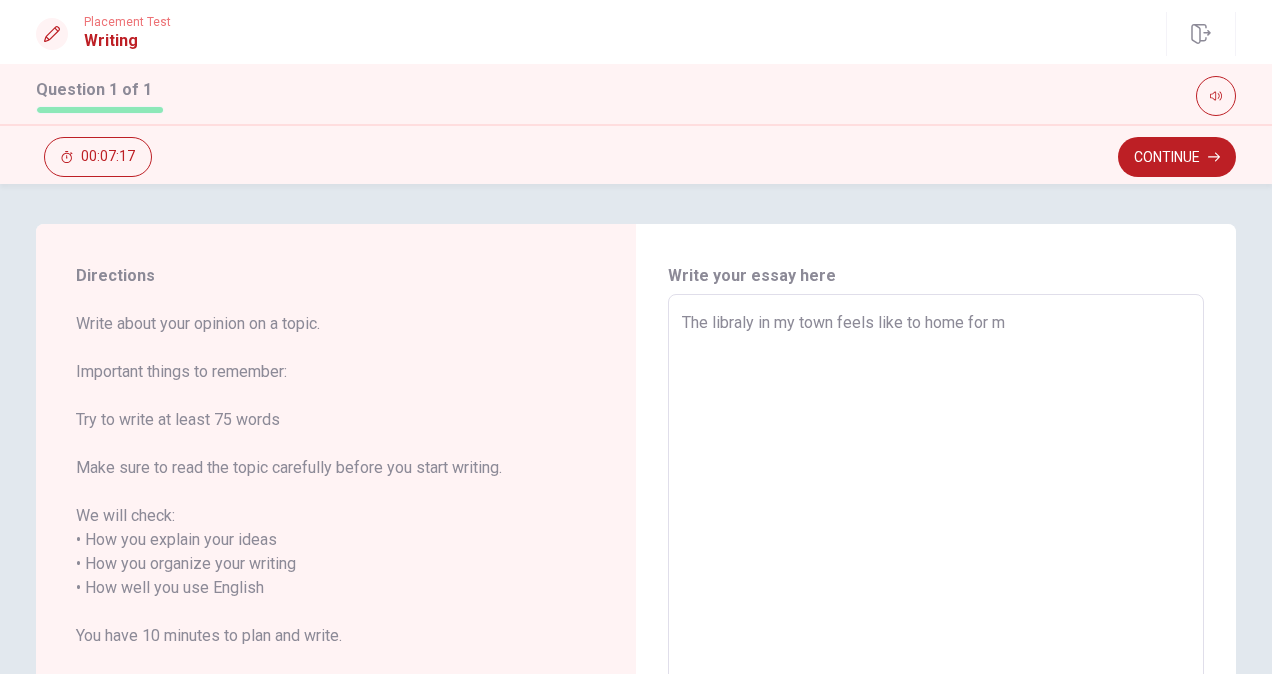 type on "x" 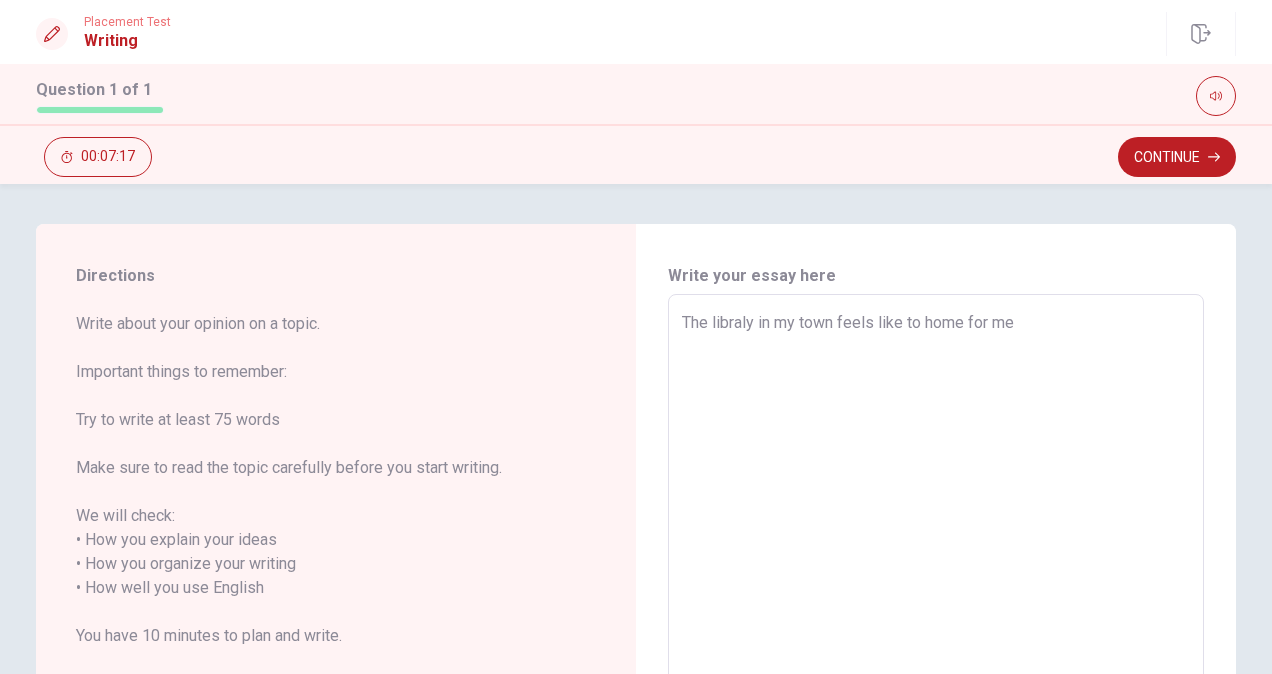 type on "x" 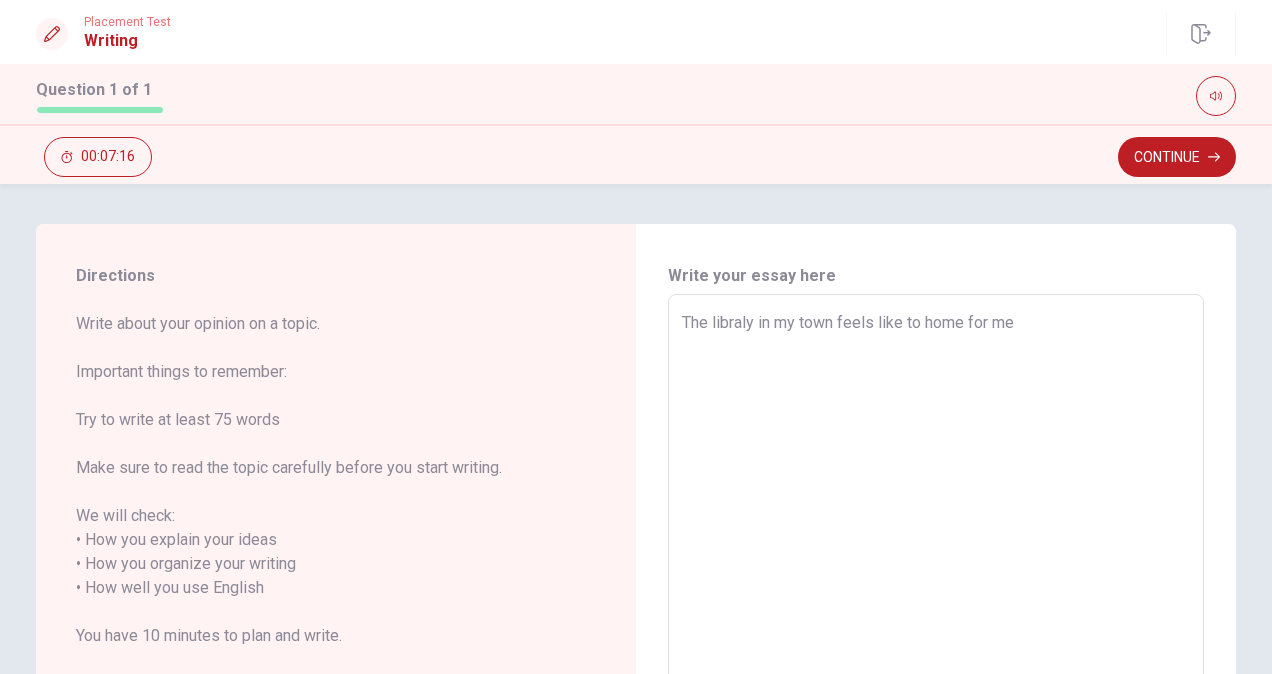 type on "The libraly in my town feels like to home for me." 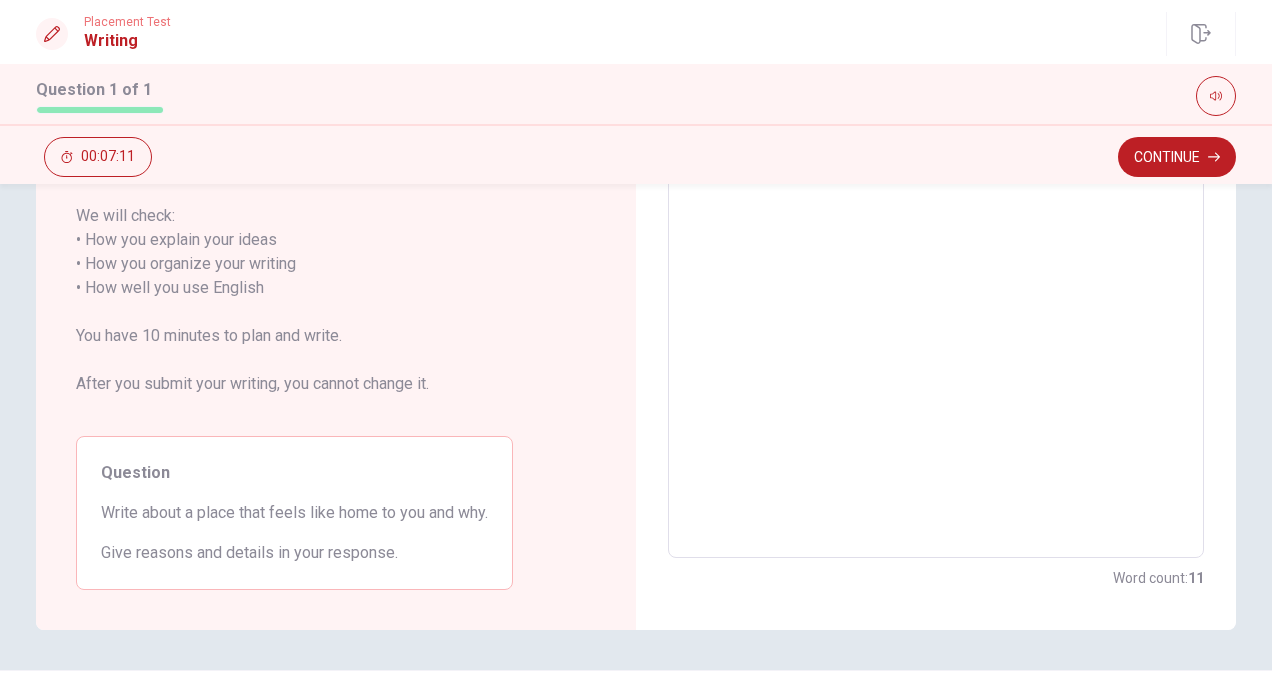 scroll, scrollTop: 0, scrollLeft: 0, axis: both 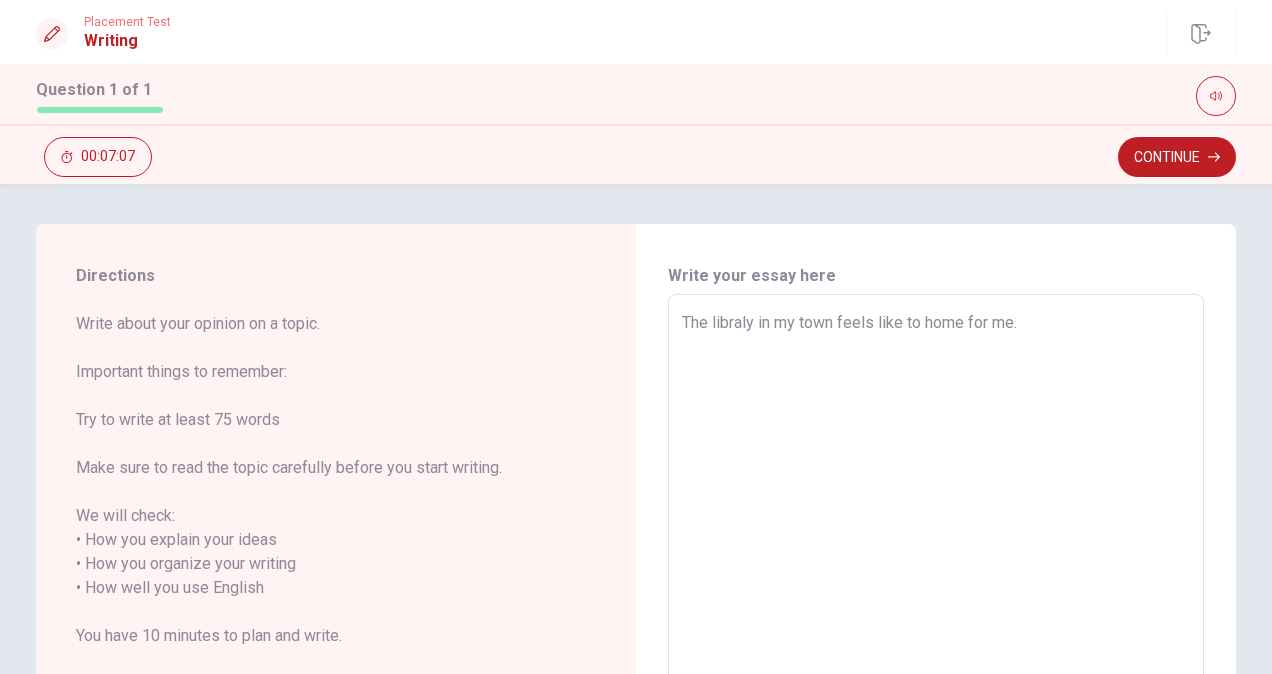 click on "The libraly in my town feels like to home for me." at bounding box center (936, 576) 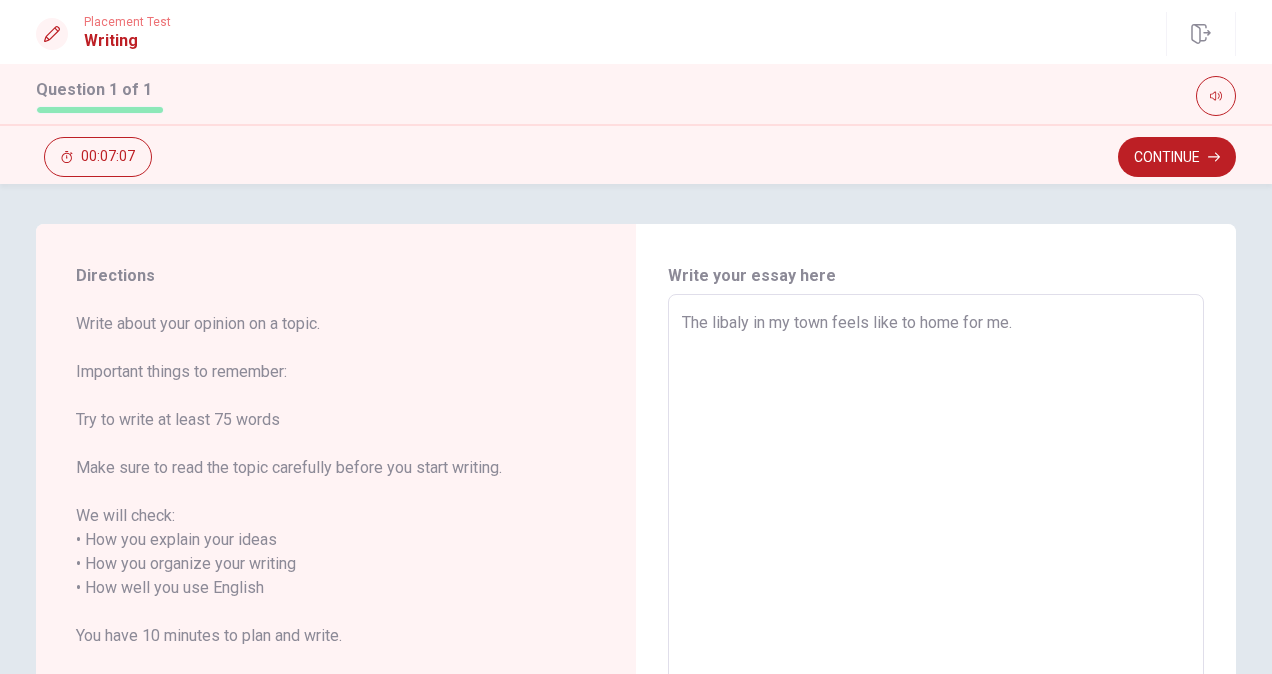 type on "x" 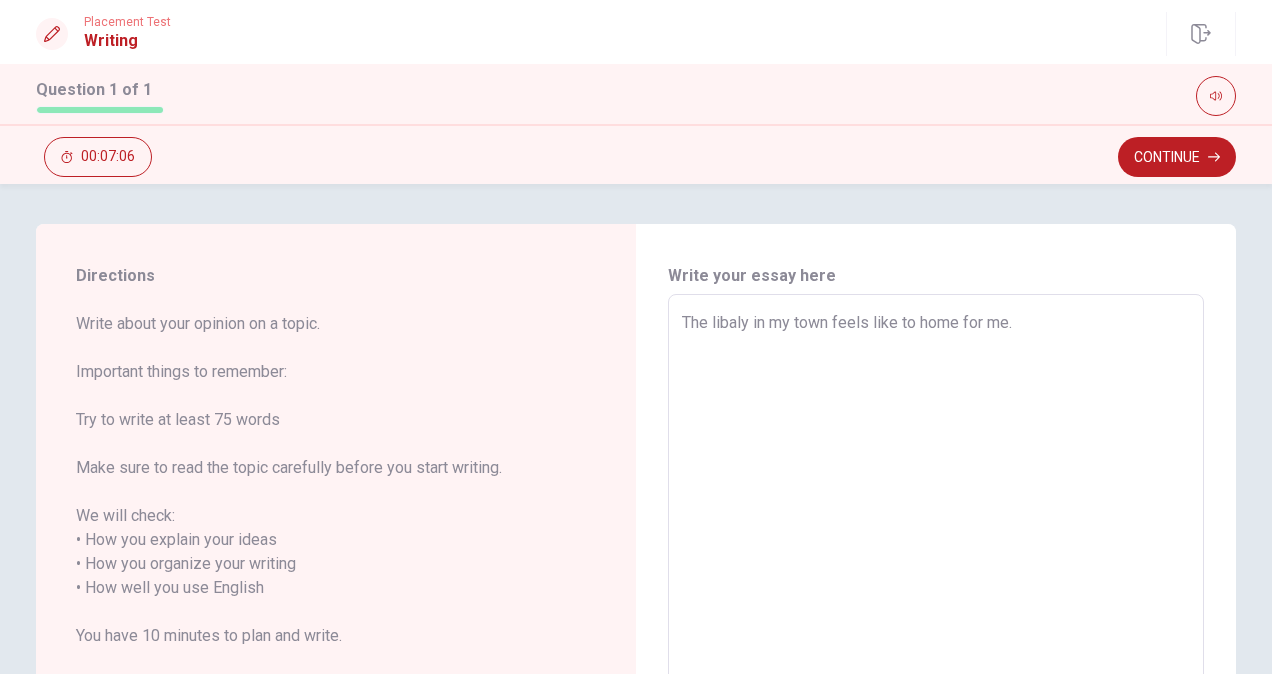 type on "The liblaly in my town feels like to home for me." 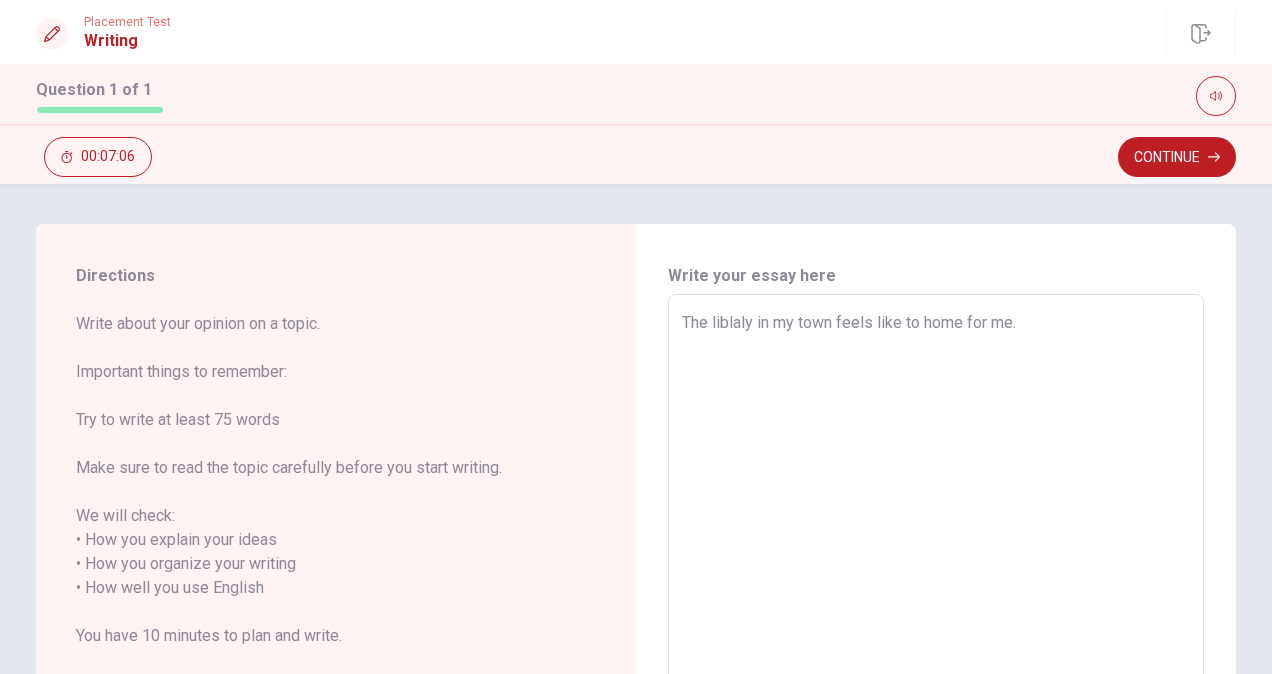 type on "x" 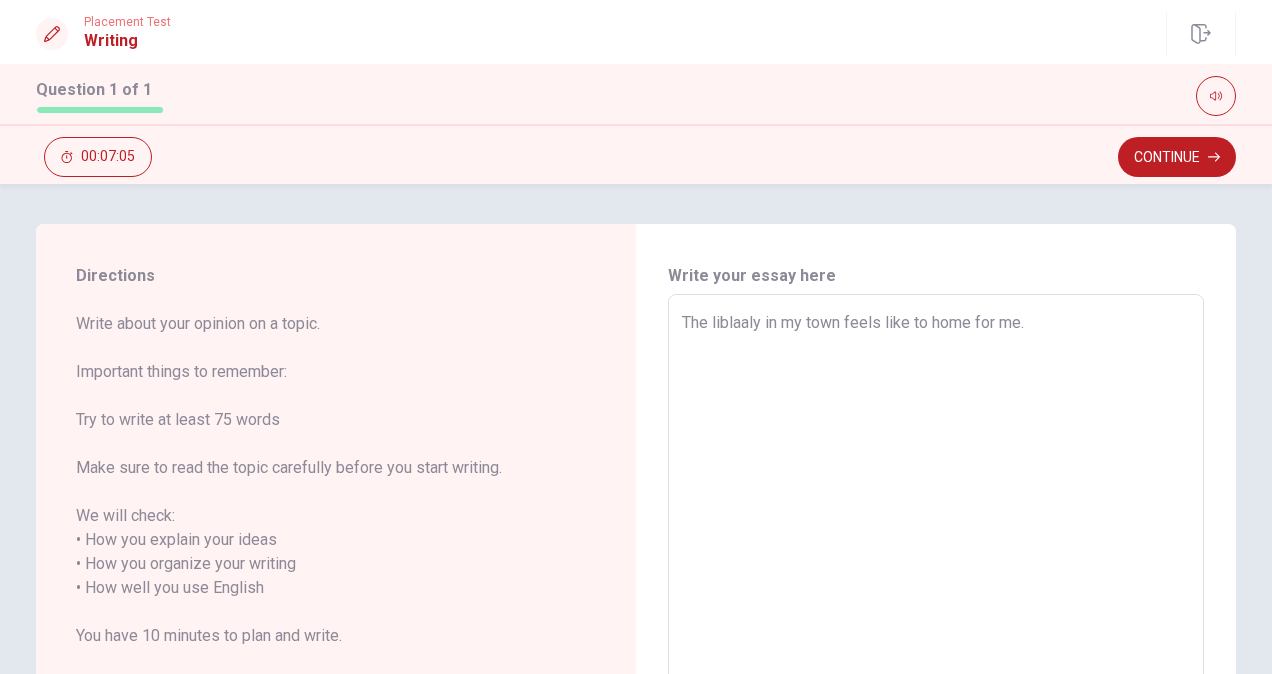 type on "x" 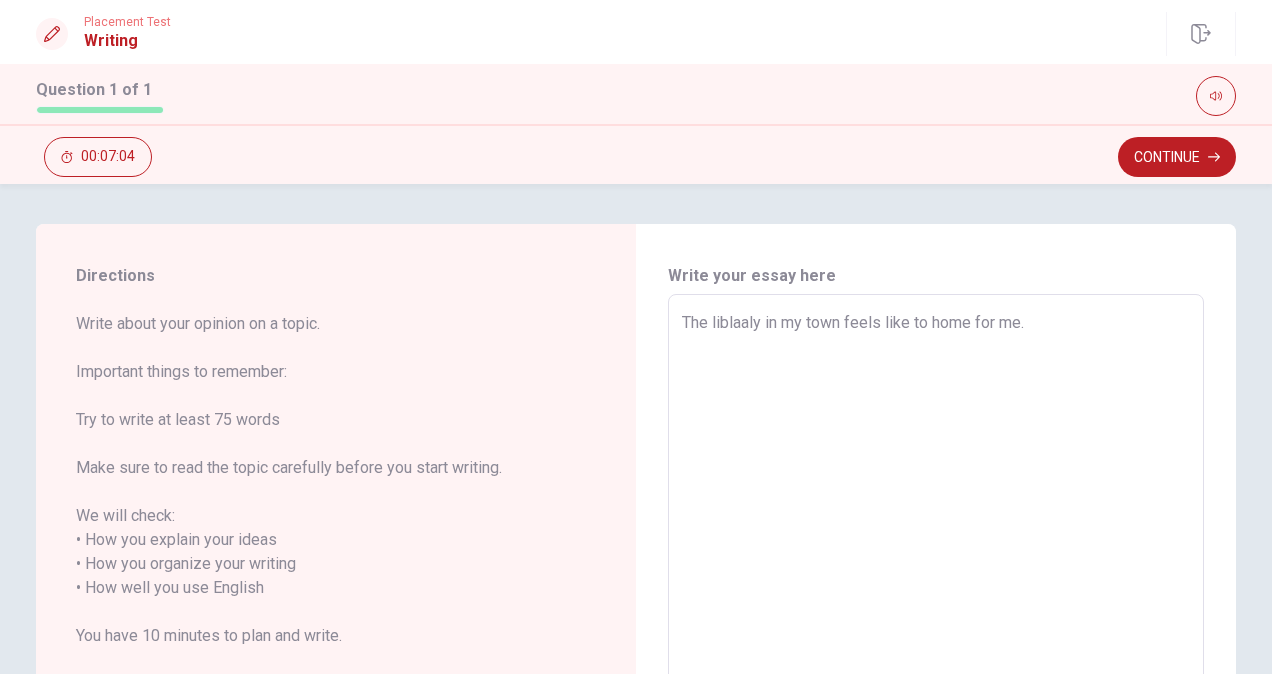 type on "The liblaly in my town feels like to home for me." 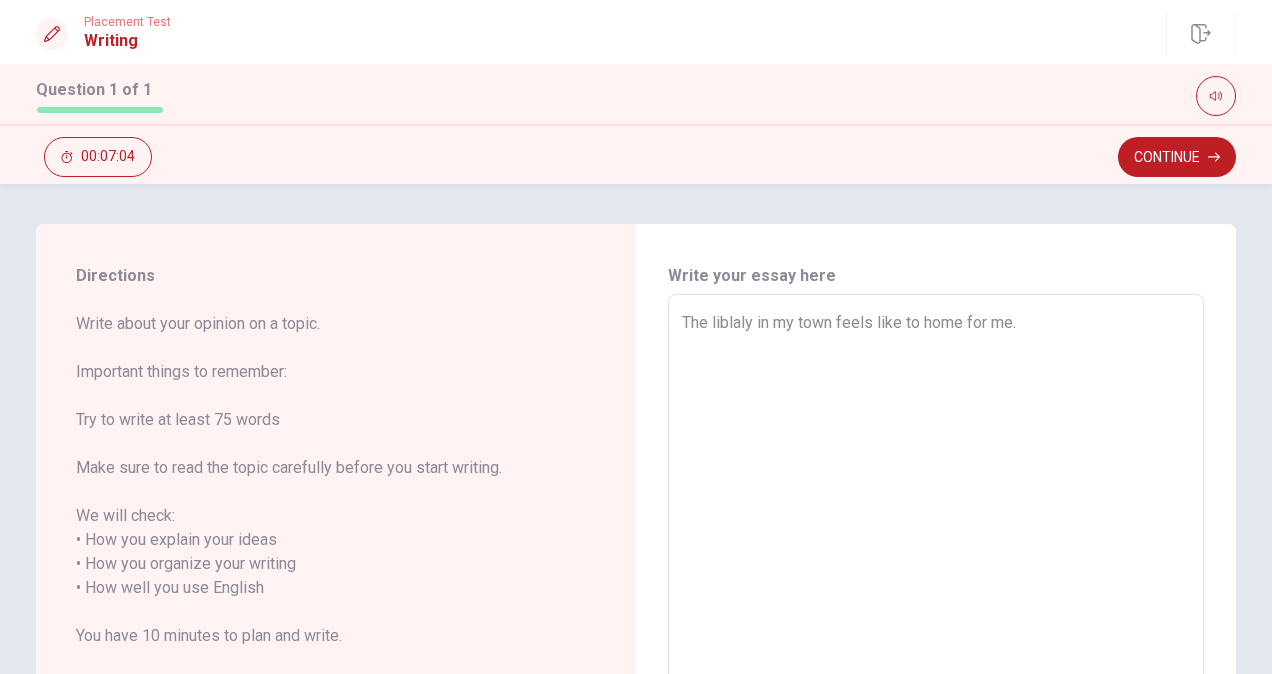 type on "x" 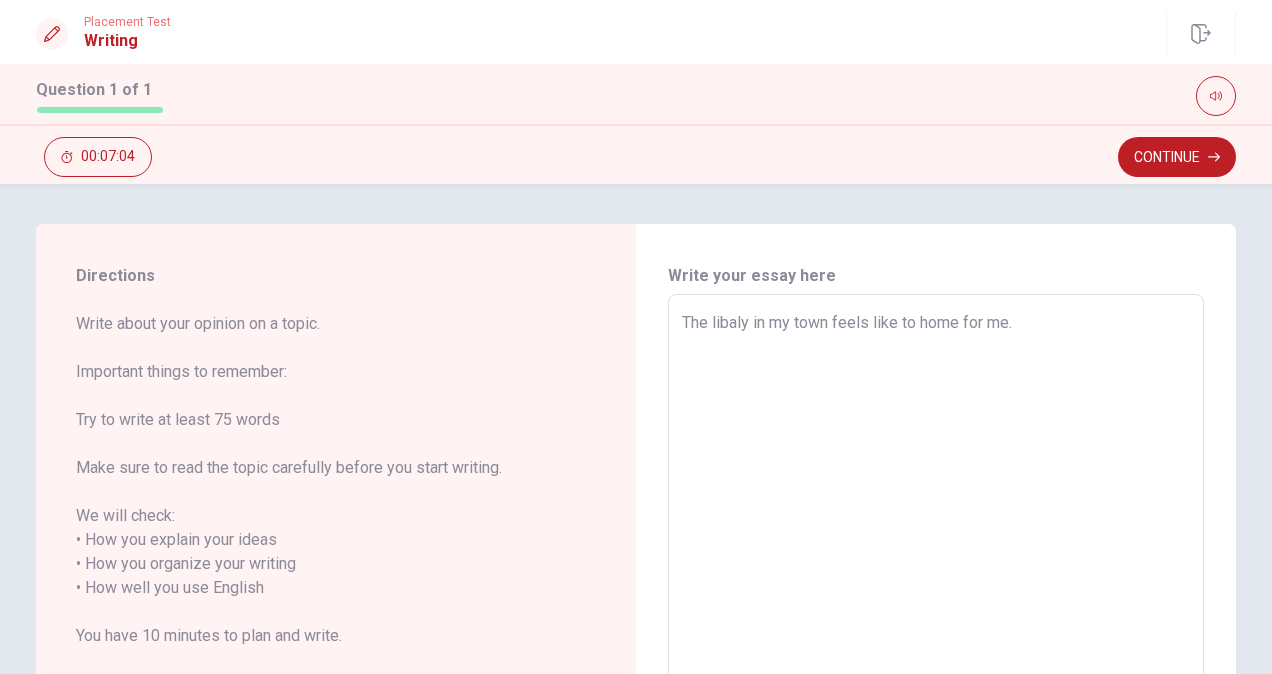 type on "x" 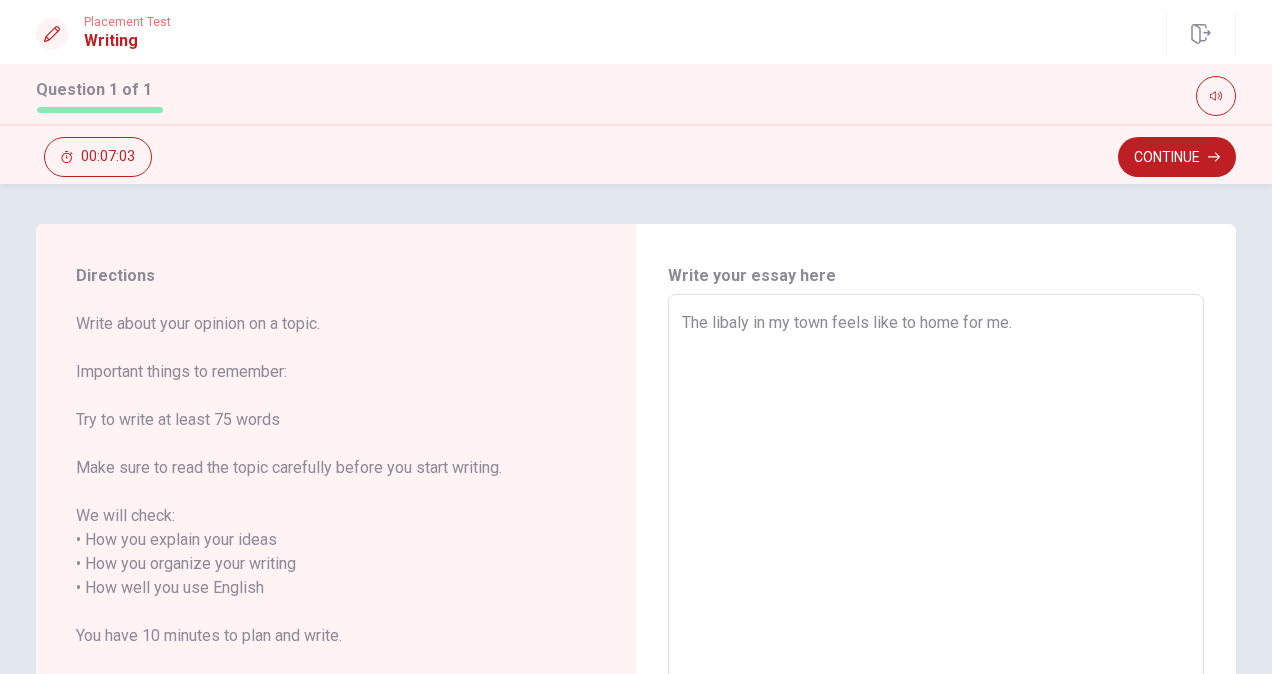 type on "The libraly in my town feels like to home for me." 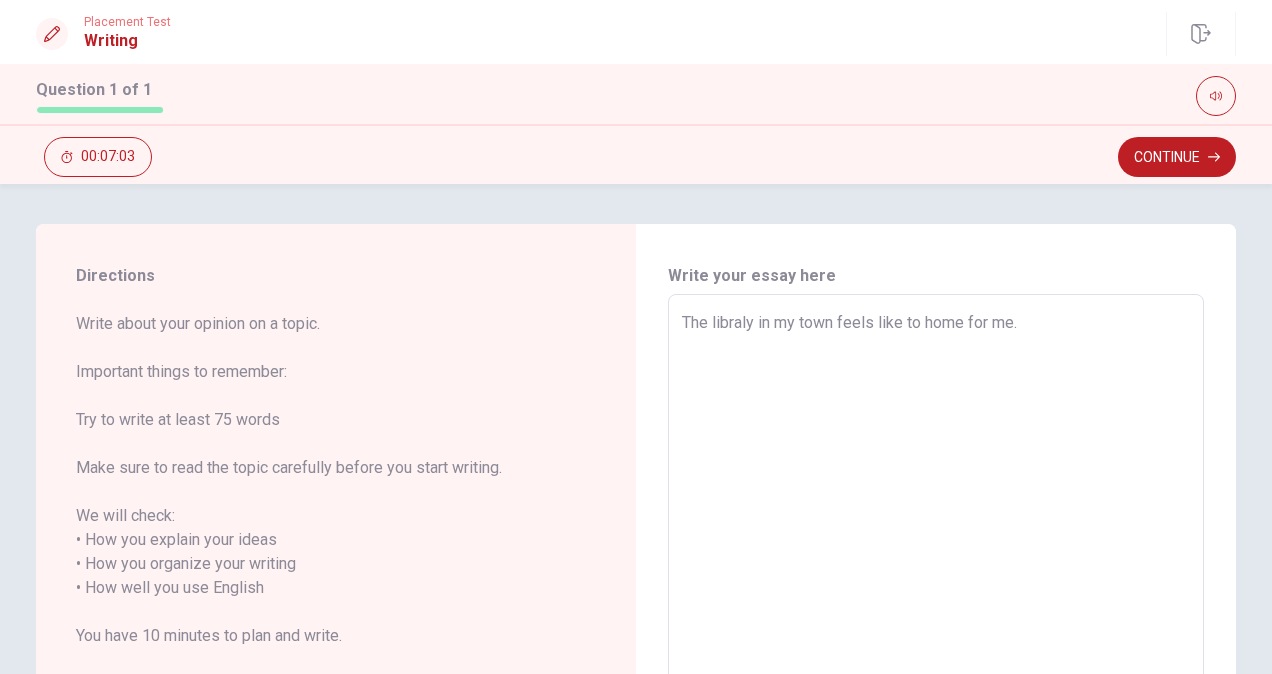 type on "x" 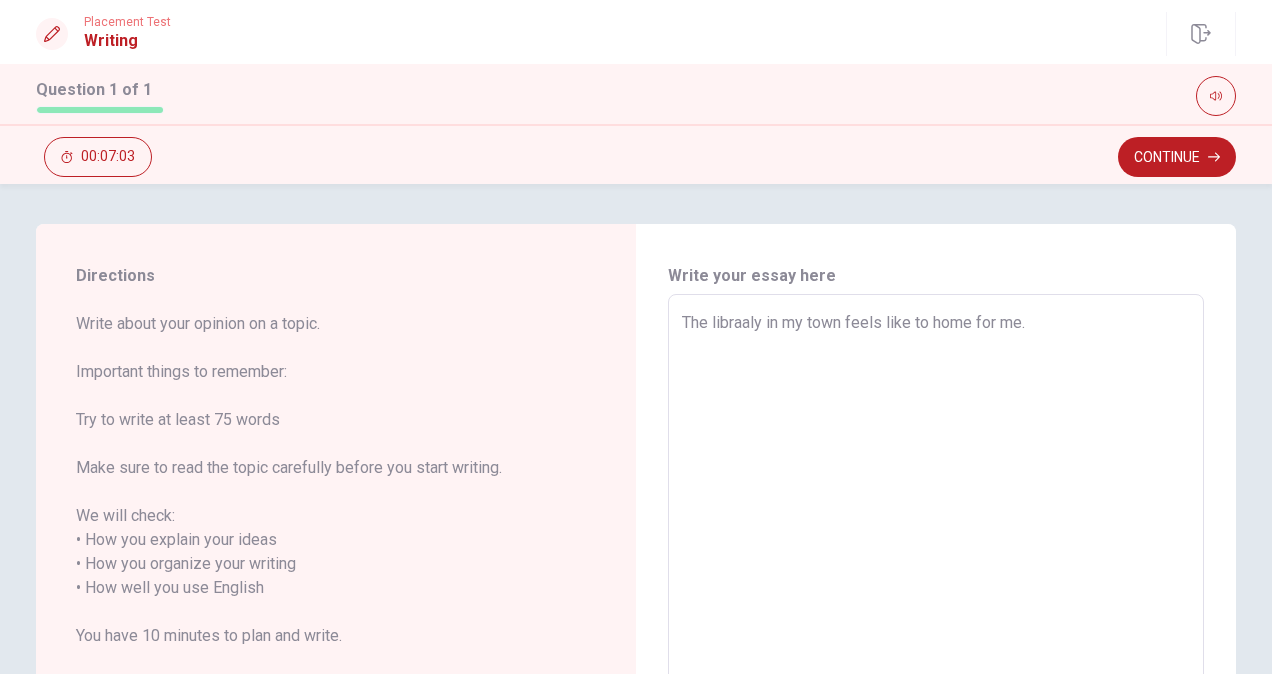 type on "x" 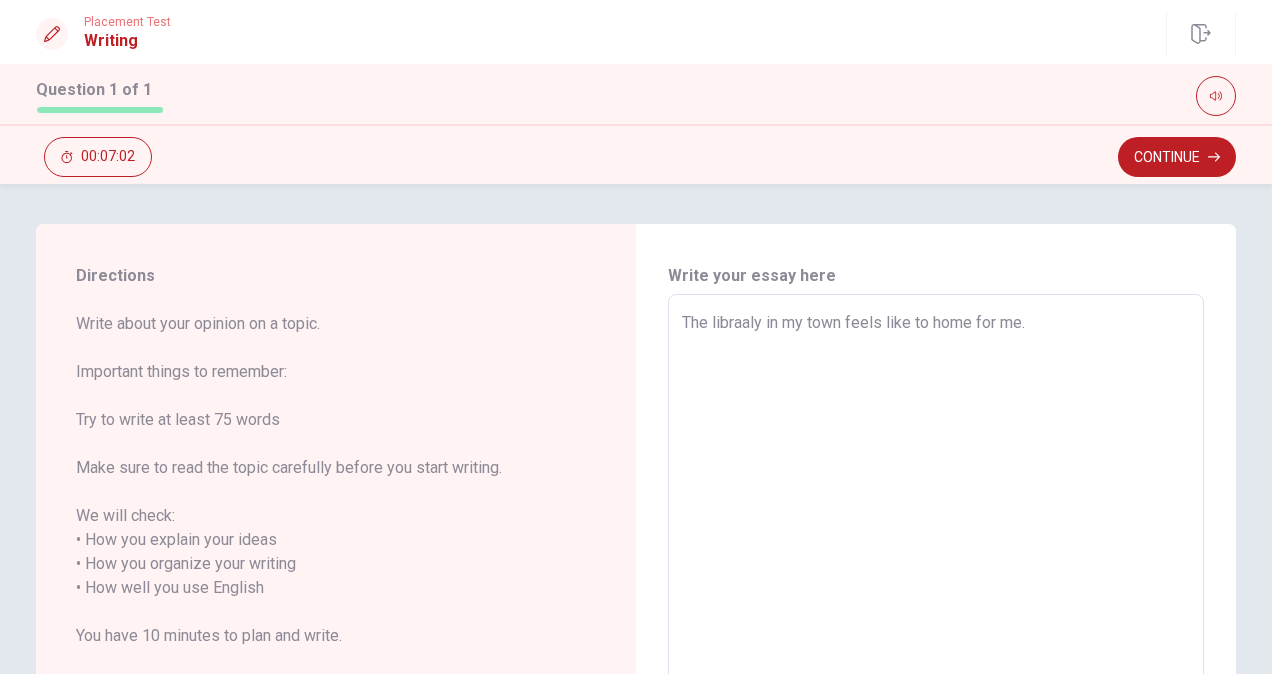 type on "The libraly in my town feels like to home for me." 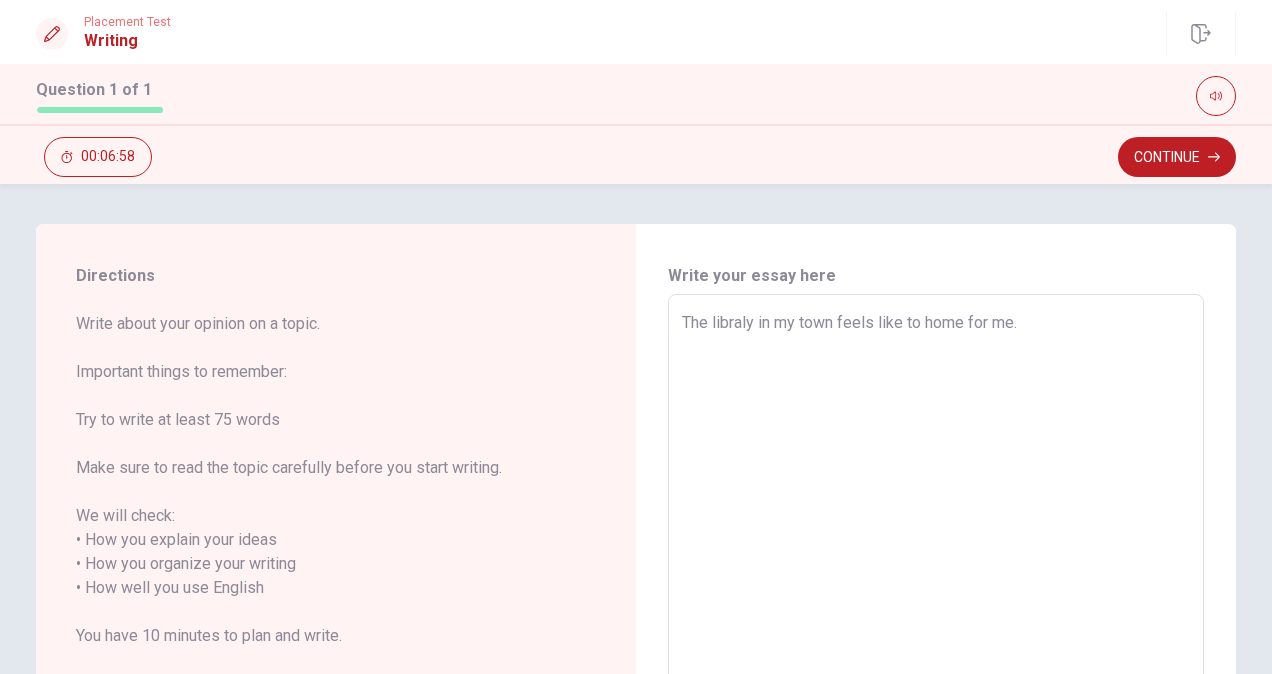 click on "The libraly in my town feels like to home for me." at bounding box center [936, 576] 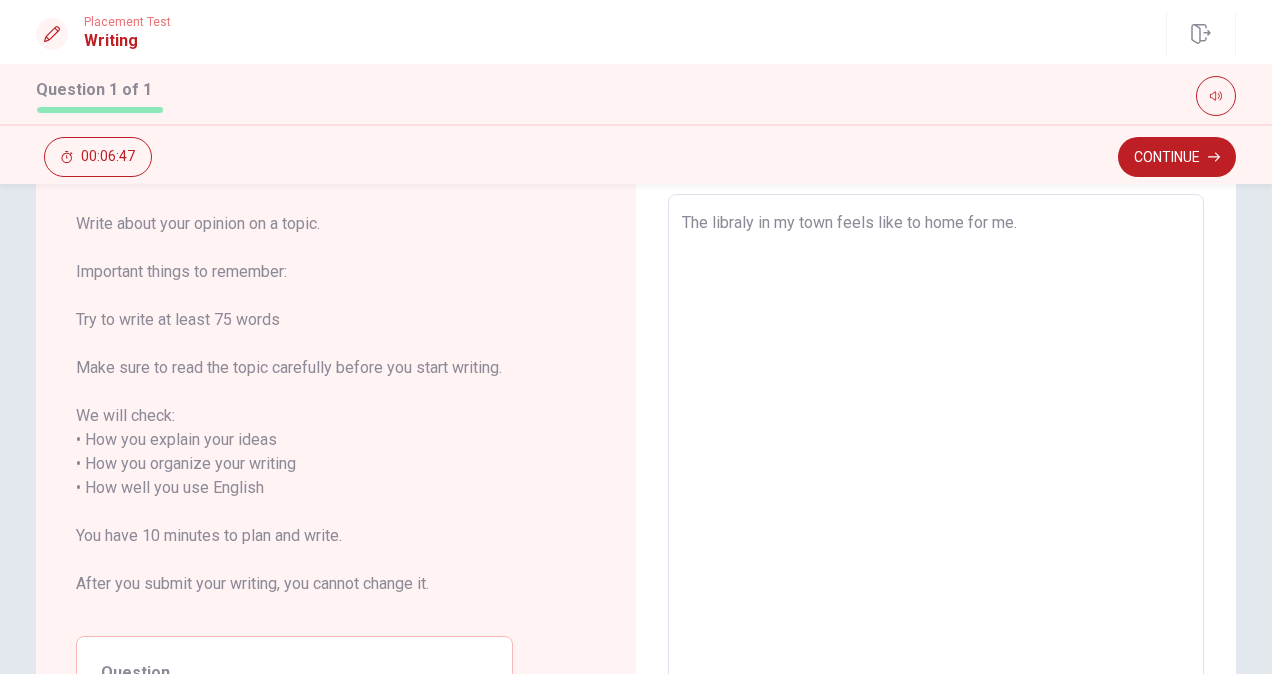 scroll, scrollTop: 0, scrollLeft: 0, axis: both 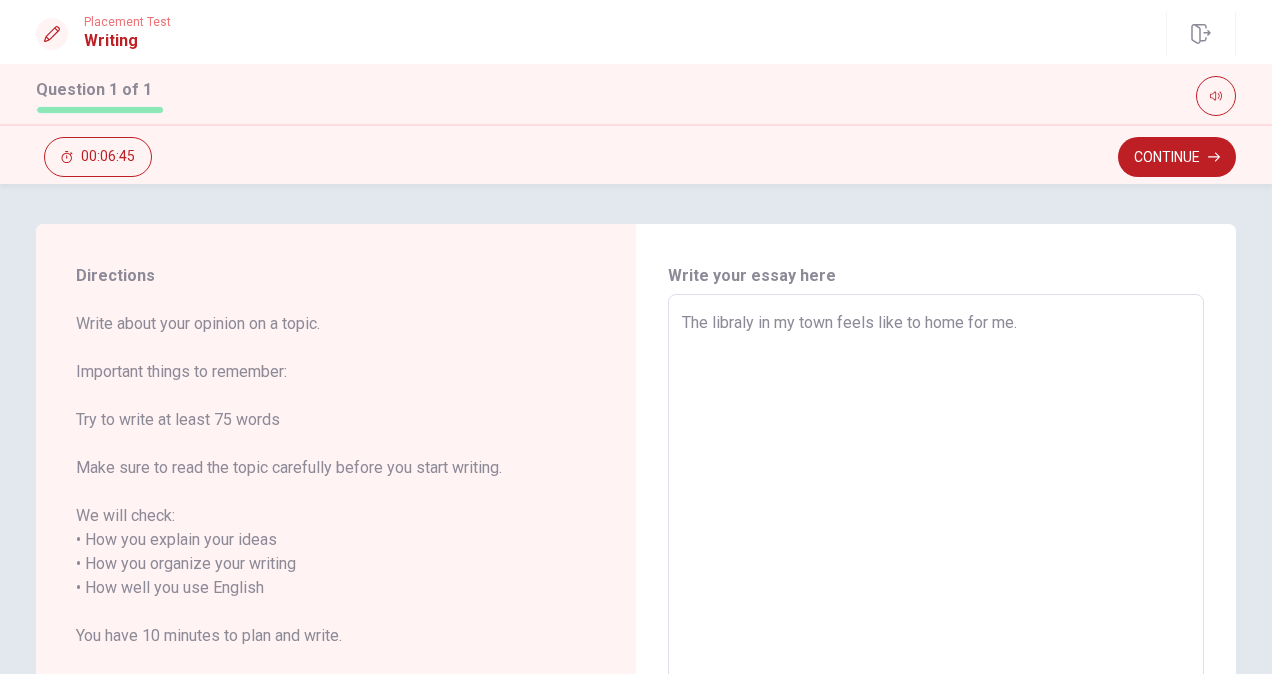 type on "x" 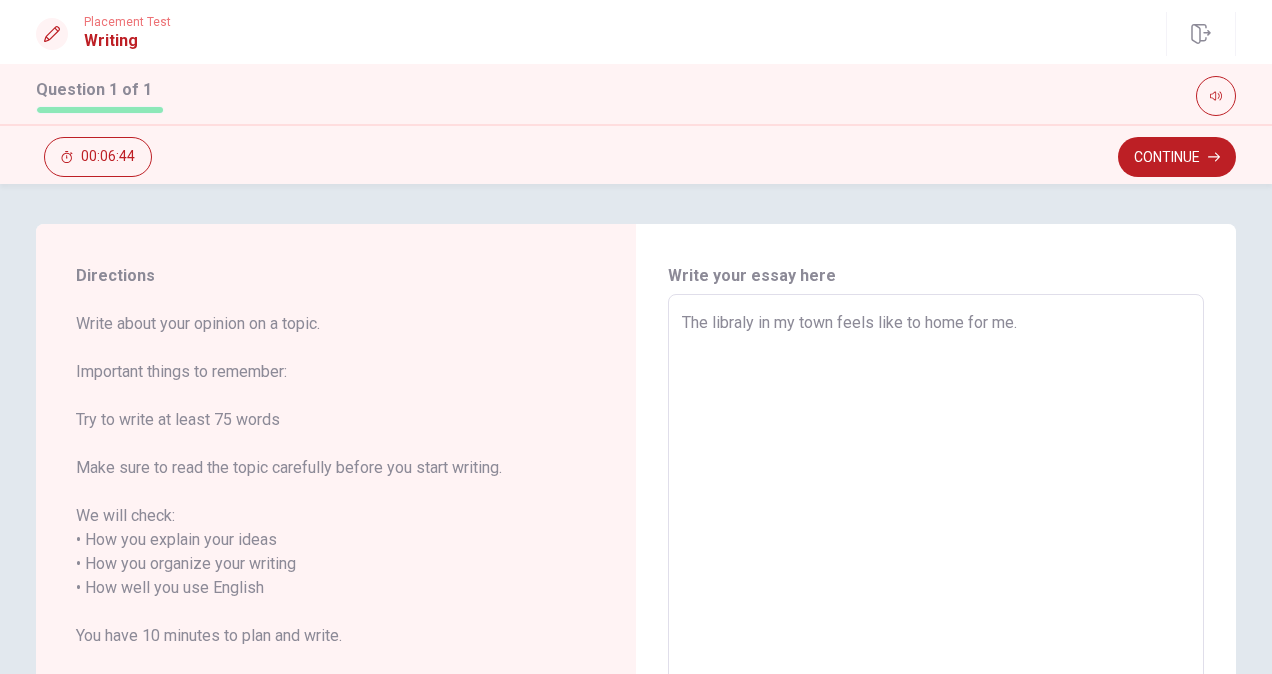 click on "The libraly in my town feels like to home for me." at bounding box center (936, 576) 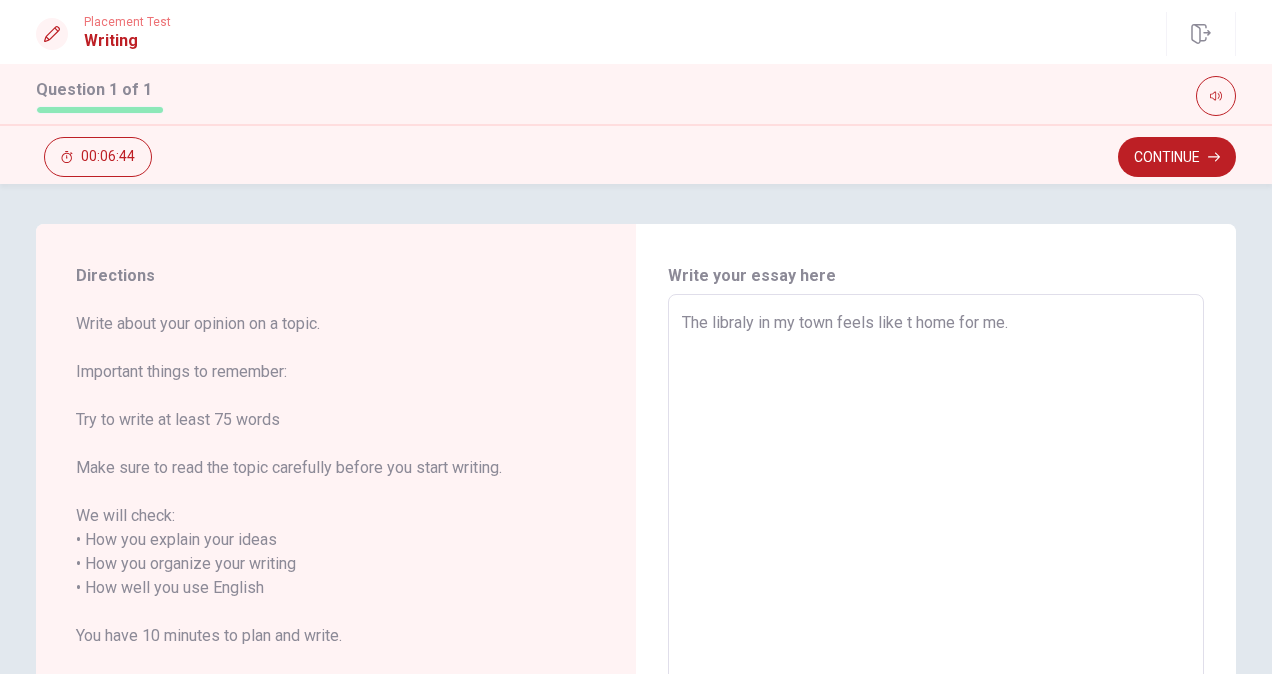 type on "x" 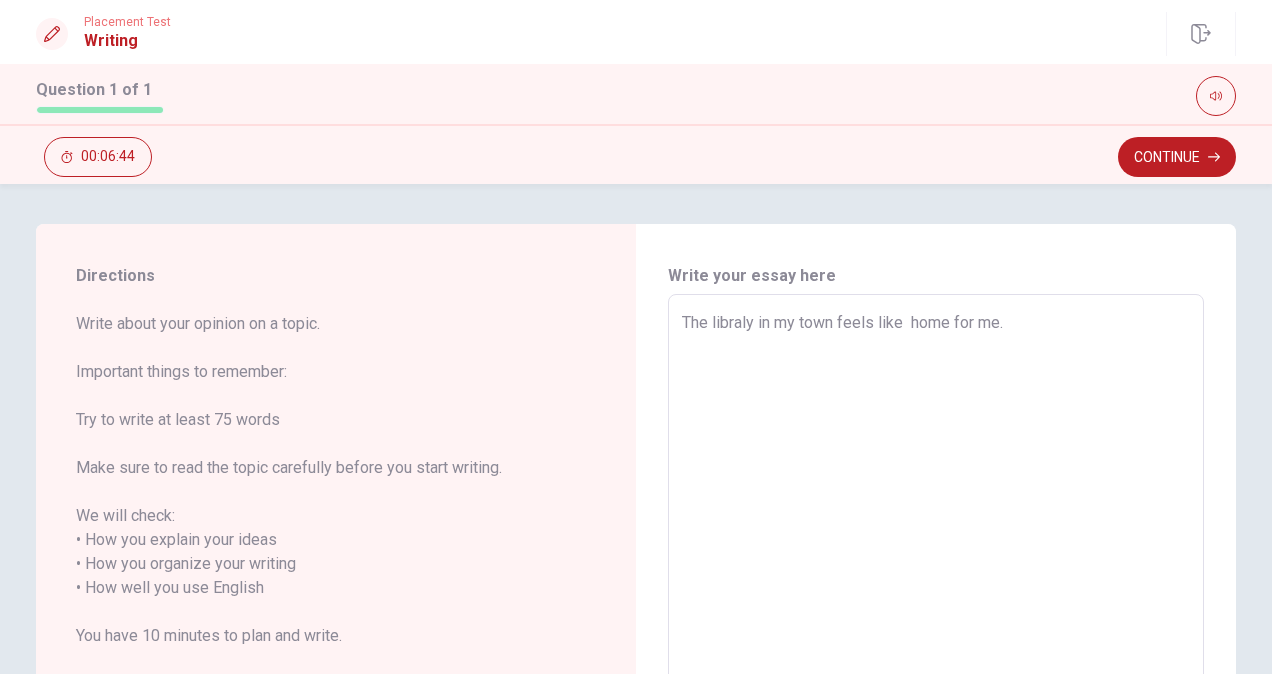 type on "x" 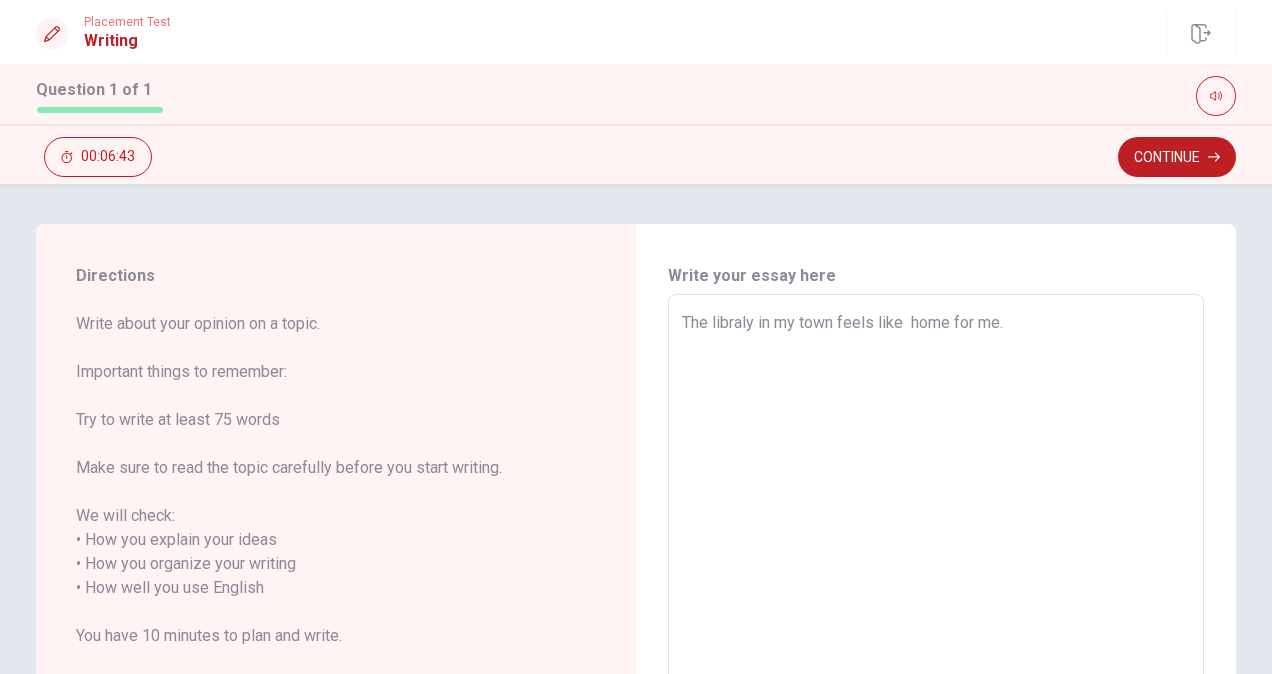 type on "The libraly in my town feels like home for me." 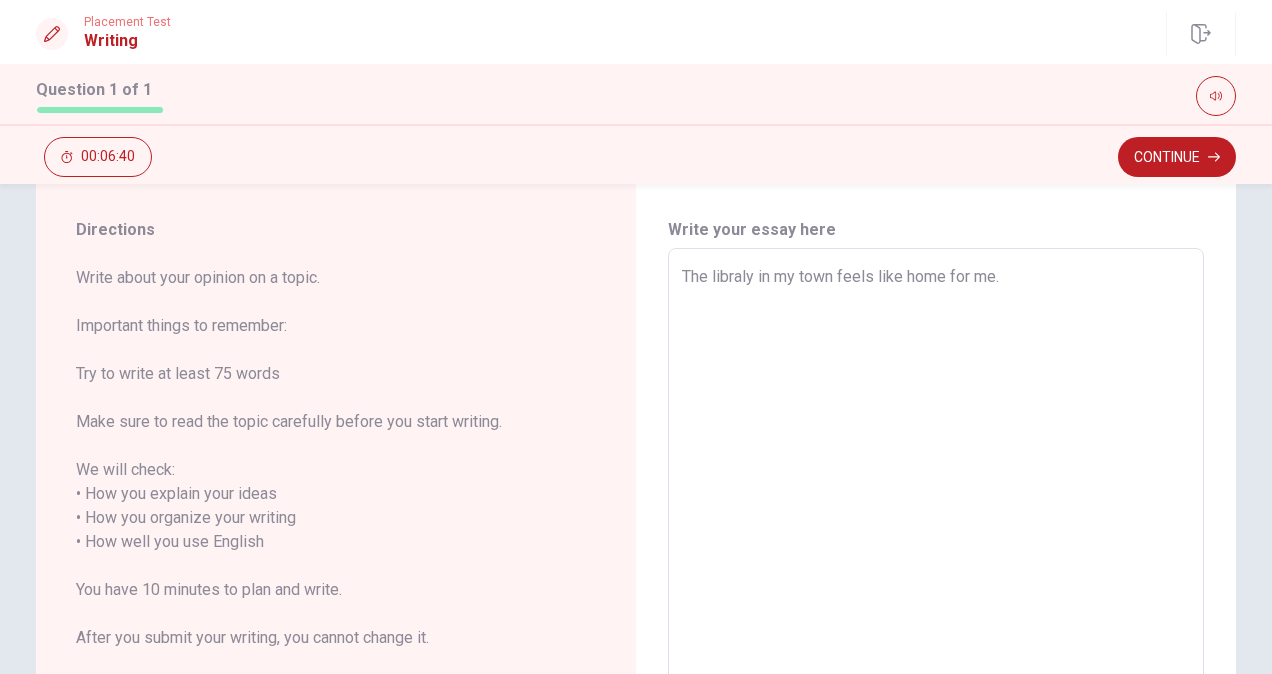 scroll, scrollTop: 0, scrollLeft: 0, axis: both 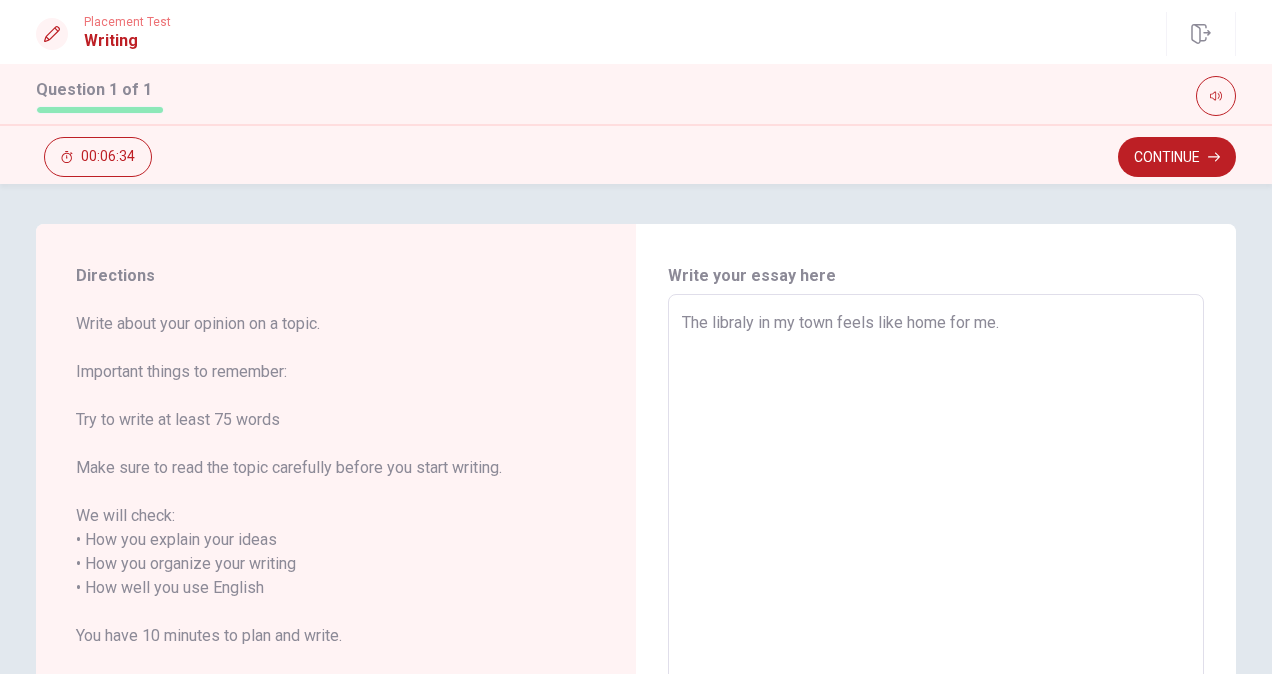 type 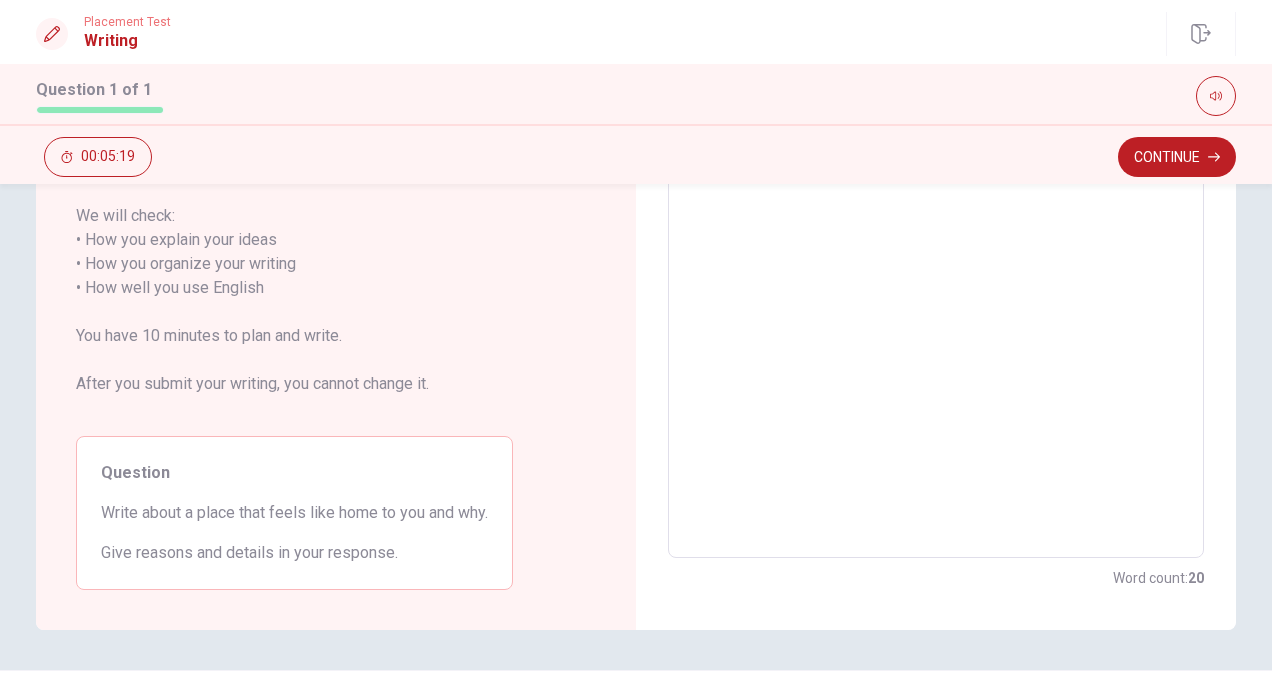 scroll, scrollTop: 0, scrollLeft: 0, axis: both 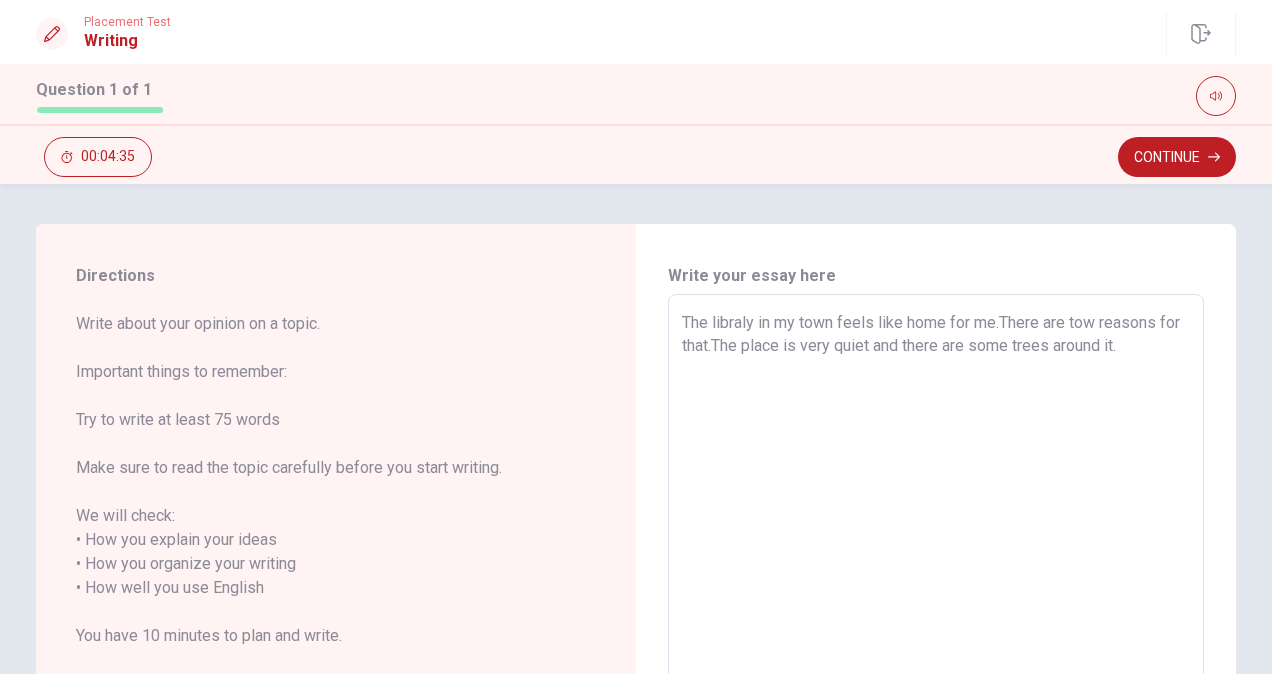click on "The libraly in my town feels like home for me.There are tow reasons for that.The place is very quiet and there are some trees around it." at bounding box center [936, 576] 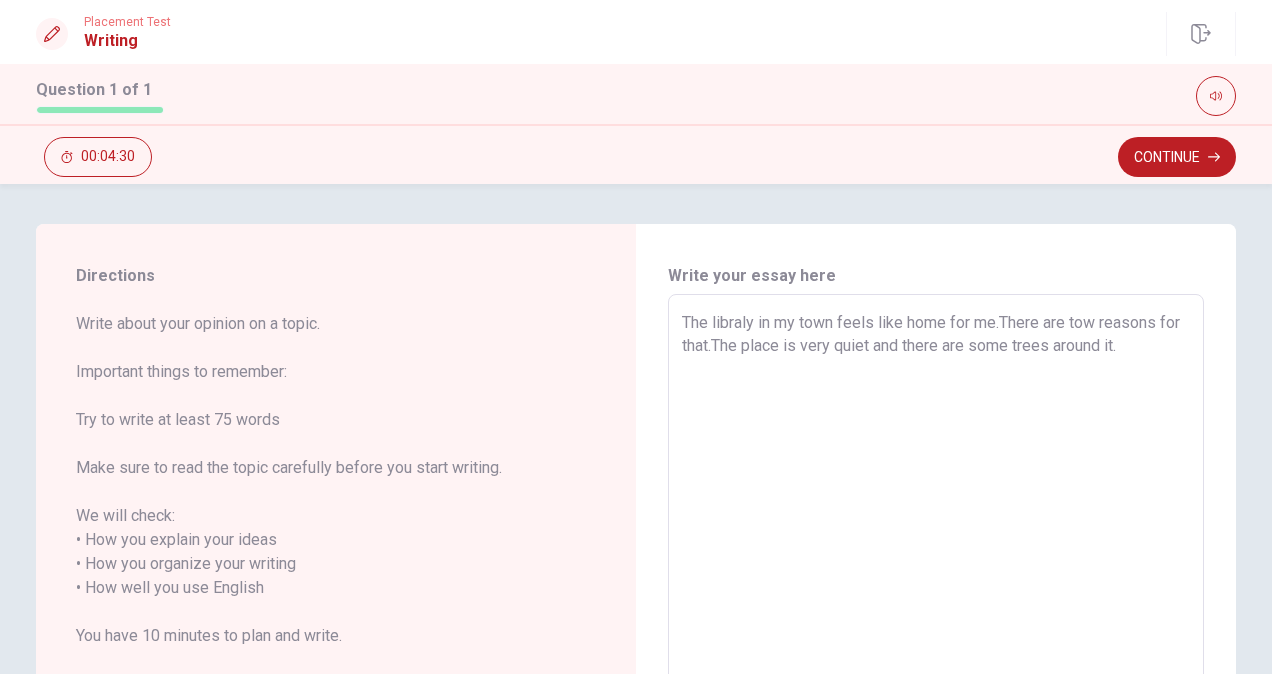 click on "The libraly in my town feels like home for me.There are tow reasons for that.The place is very quiet and there are some trees around it." at bounding box center [936, 576] 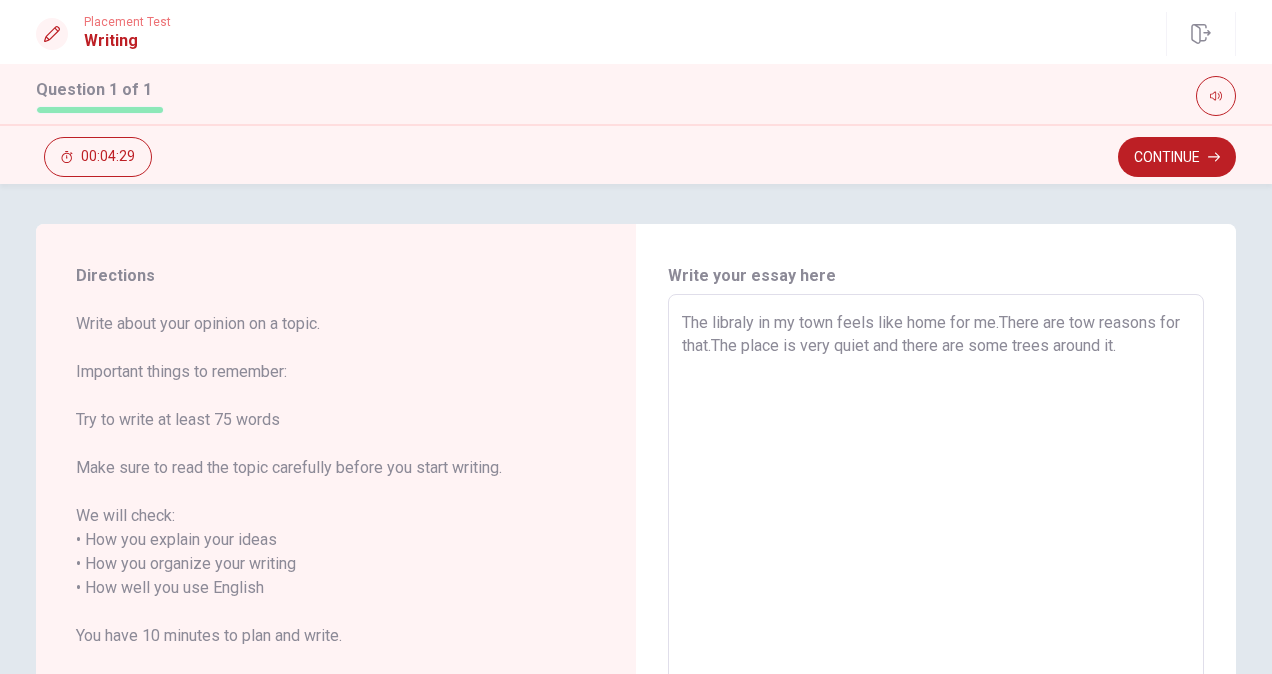 click on "The libraly in my town feels like home for me.There are tow reasons for that.The place is very quiet and there are some trees around it." at bounding box center (936, 576) 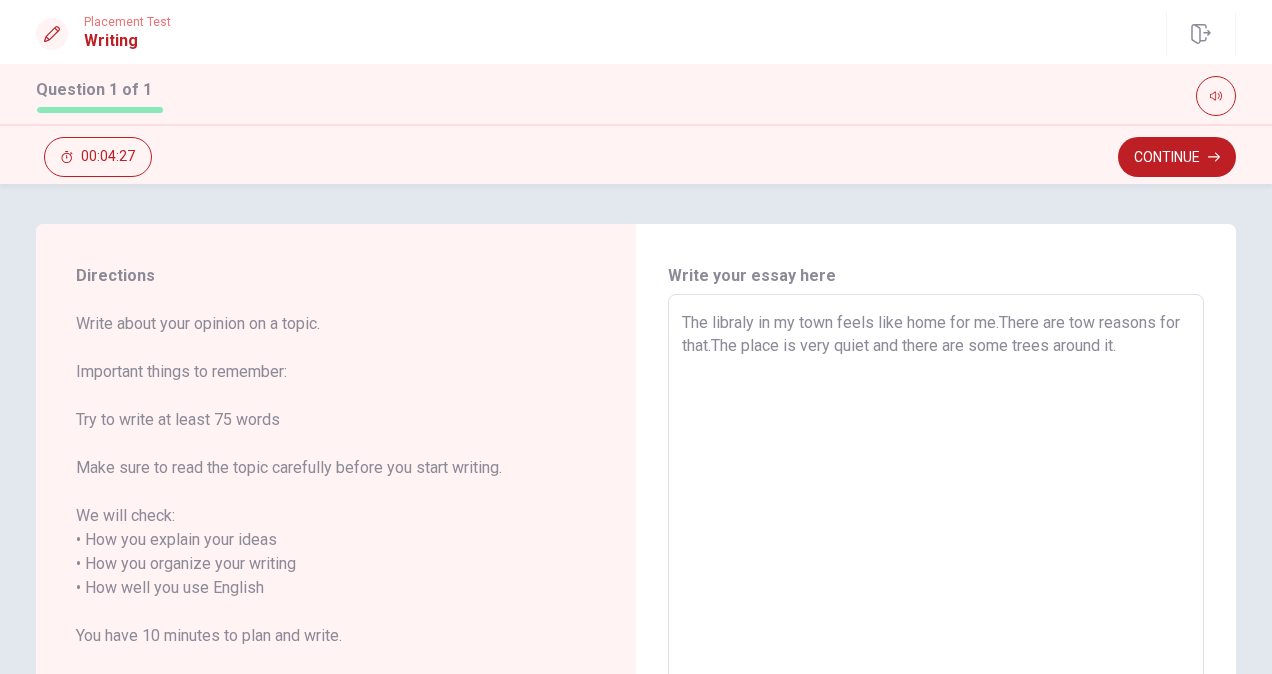 click on "The libraly in my town feels like home for me.There are tow reasons for that.The place is very quiet and there are some trees around it." at bounding box center [936, 576] 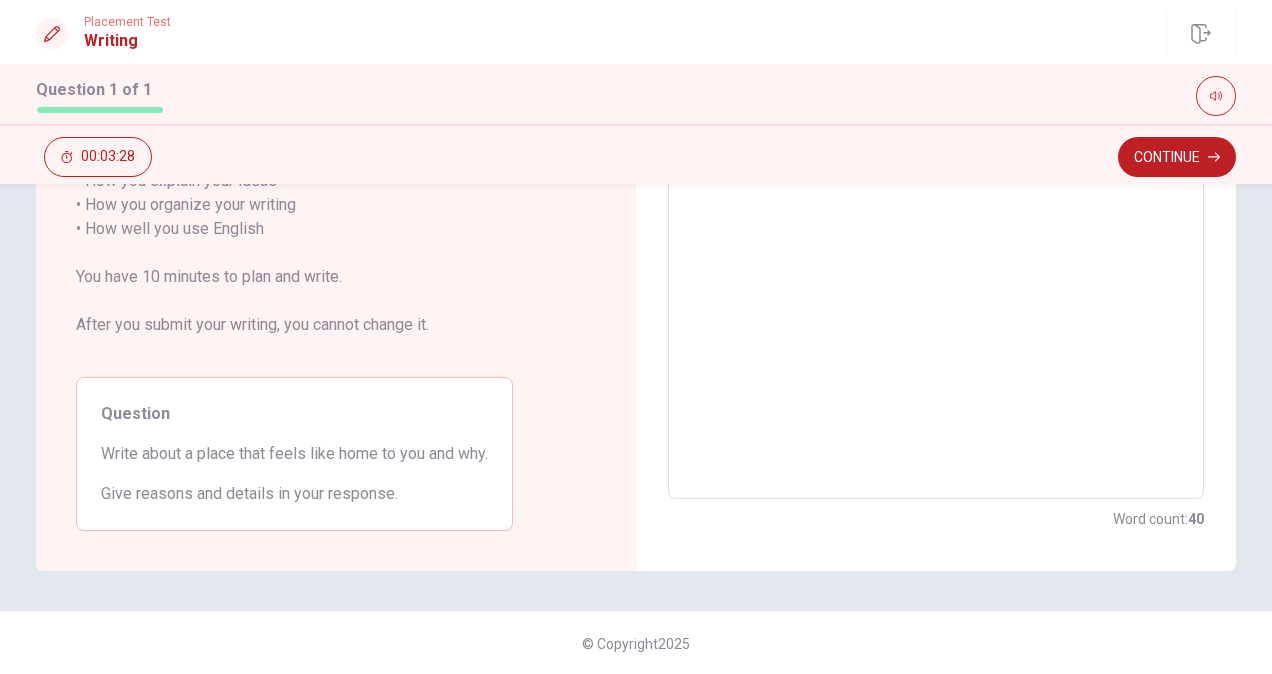 scroll, scrollTop: 0, scrollLeft: 0, axis: both 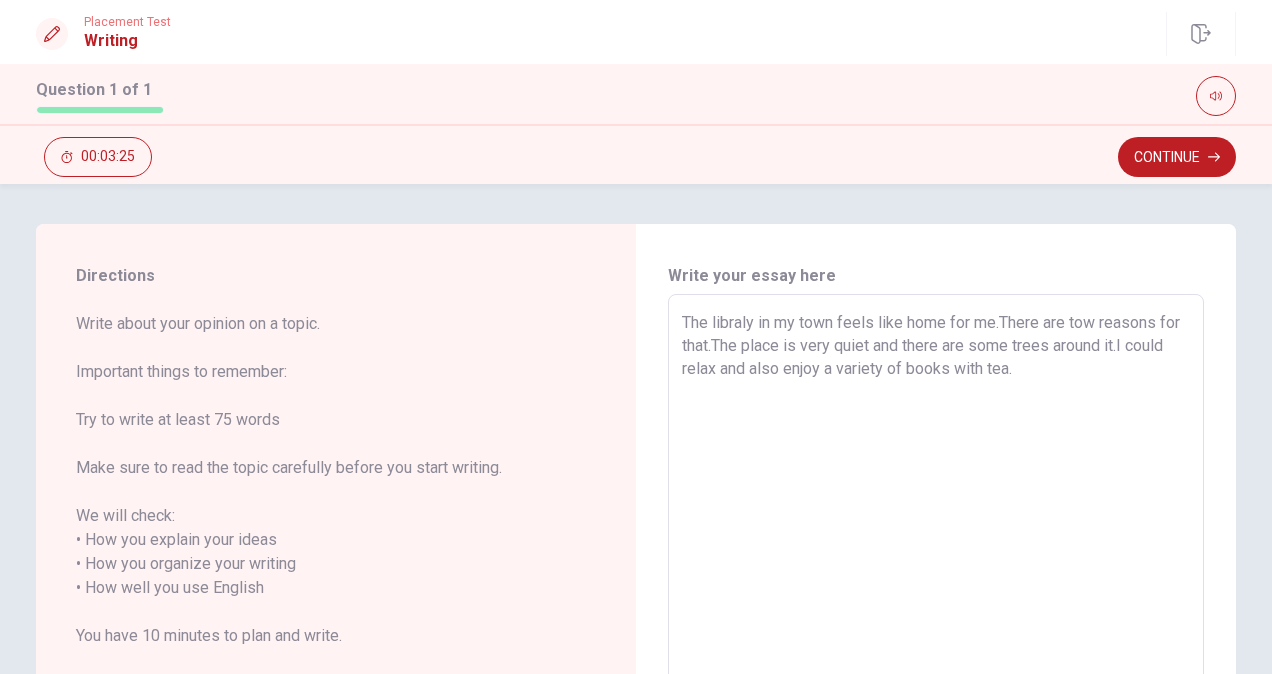click on "The libraly in my town feels like home for me.There are tow reasons for that.The place is very quiet and there are some trees around it.I could relax and also enjoy a variety of books with tea." at bounding box center [936, 576] 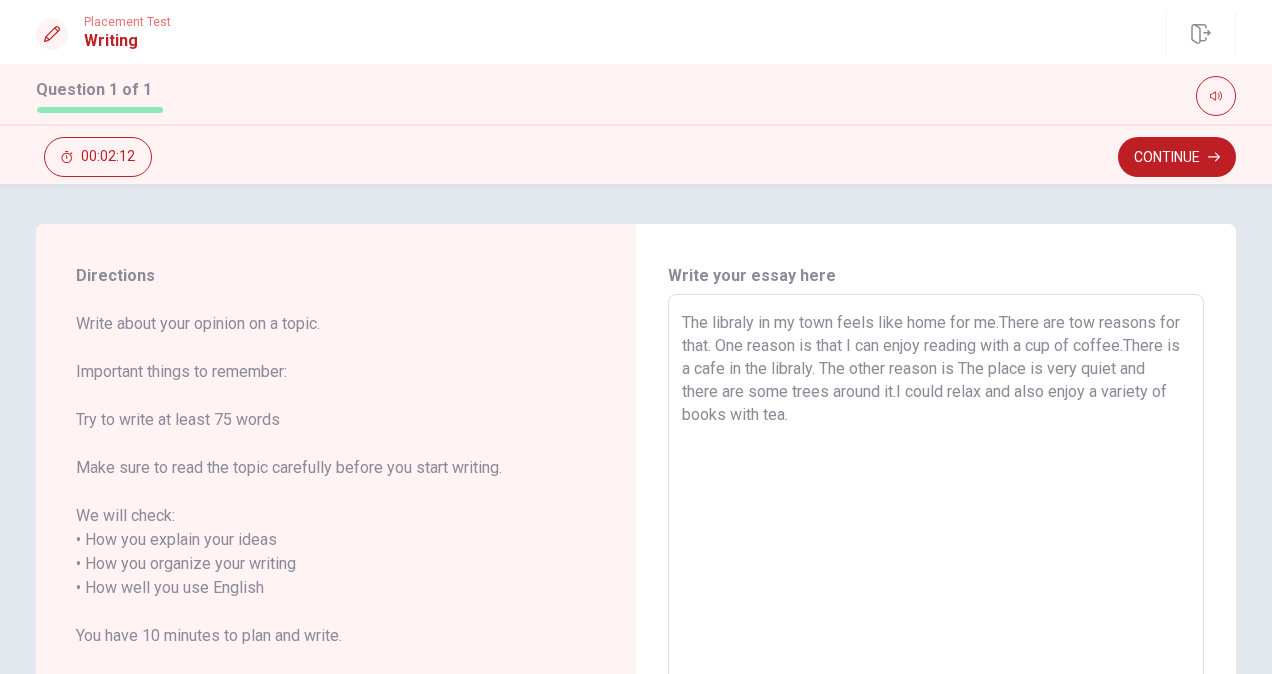 click on "The libraly in my town feels like home for me.There are tow reasons for that. One reason is that I can enjoy reading with a cup of coffee.There is a cafe in the libraly. The other reason is The place is very quiet and there are some trees around it.I could relax and also enjoy a variety of books with tea." at bounding box center (936, 576) 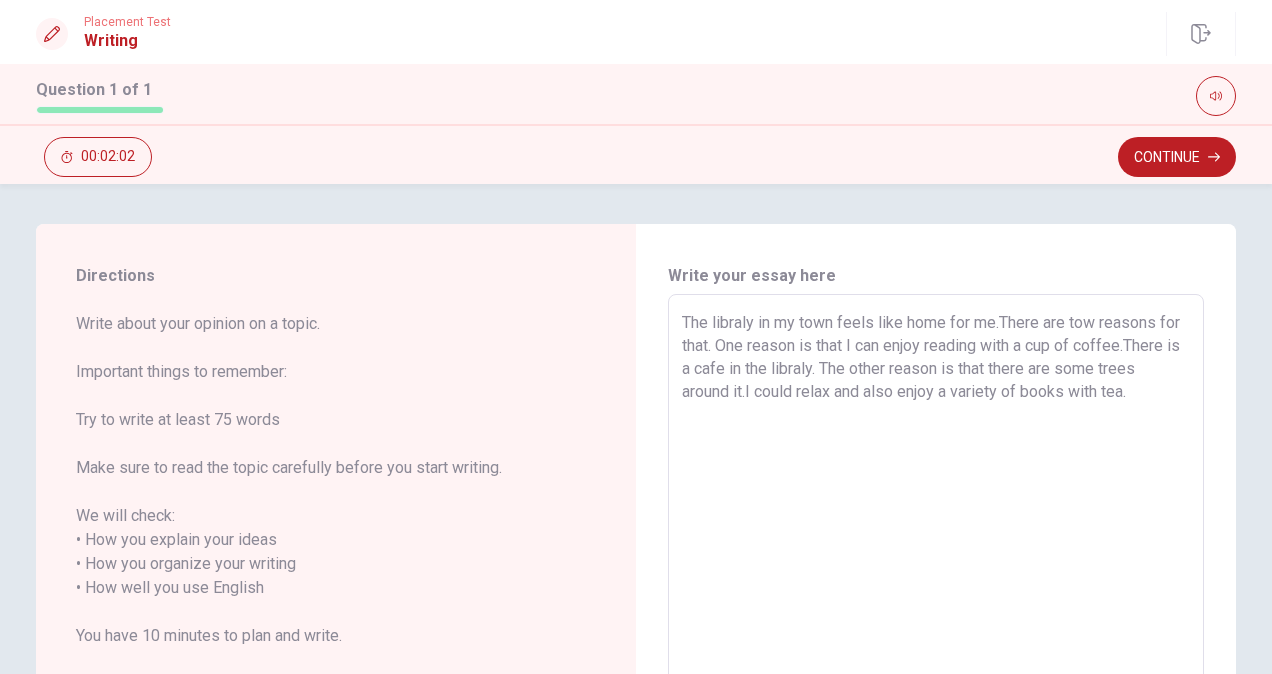 click on "The libraly in my town feels like home for me.There are tow reasons for that. One reason is that I can enjoy reading with a cup of coffee.There is a cafe in the libraly. The other reason is that there are some trees around it.I could relax and also enjoy a variety of books with tea." at bounding box center (936, 576) 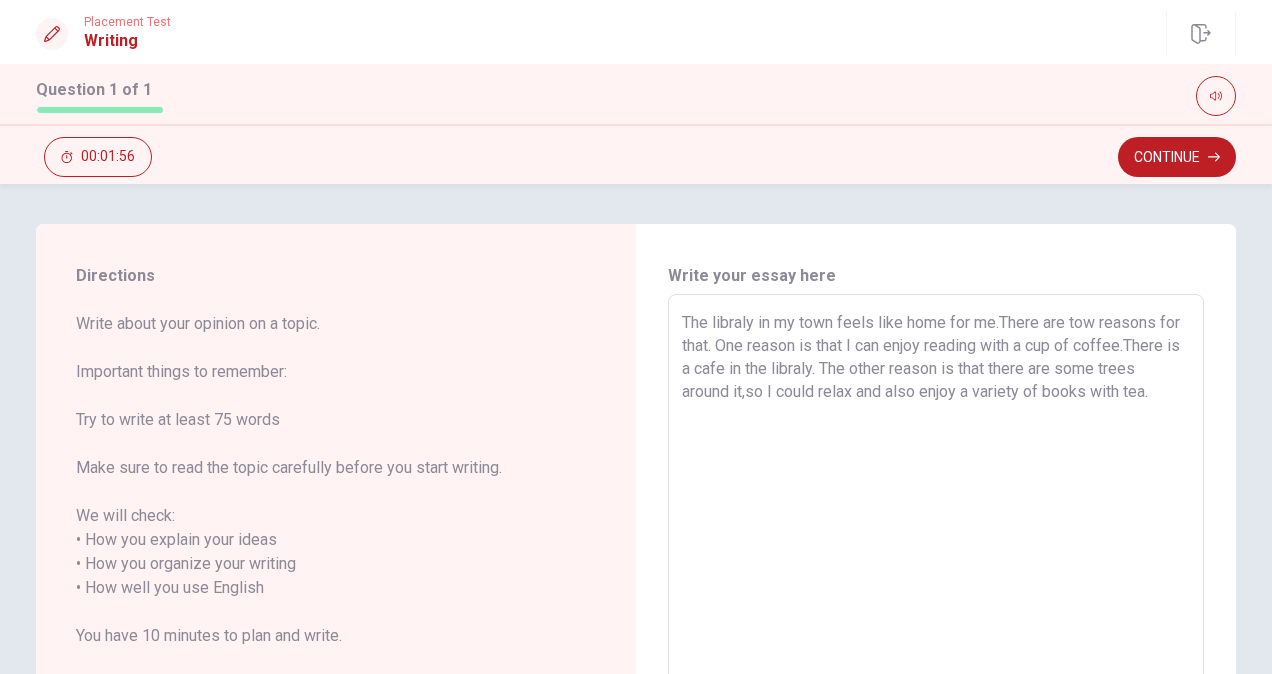click on "The libraly in my town feels like home for me.There are tow reasons for that. One reason is that I can enjoy reading with a cup of coffee.There is a cafe in the libraly. The other reason is that there are some trees around it,so I could relax and also enjoy a variety of books with tea." at bounding box center (936, 576) 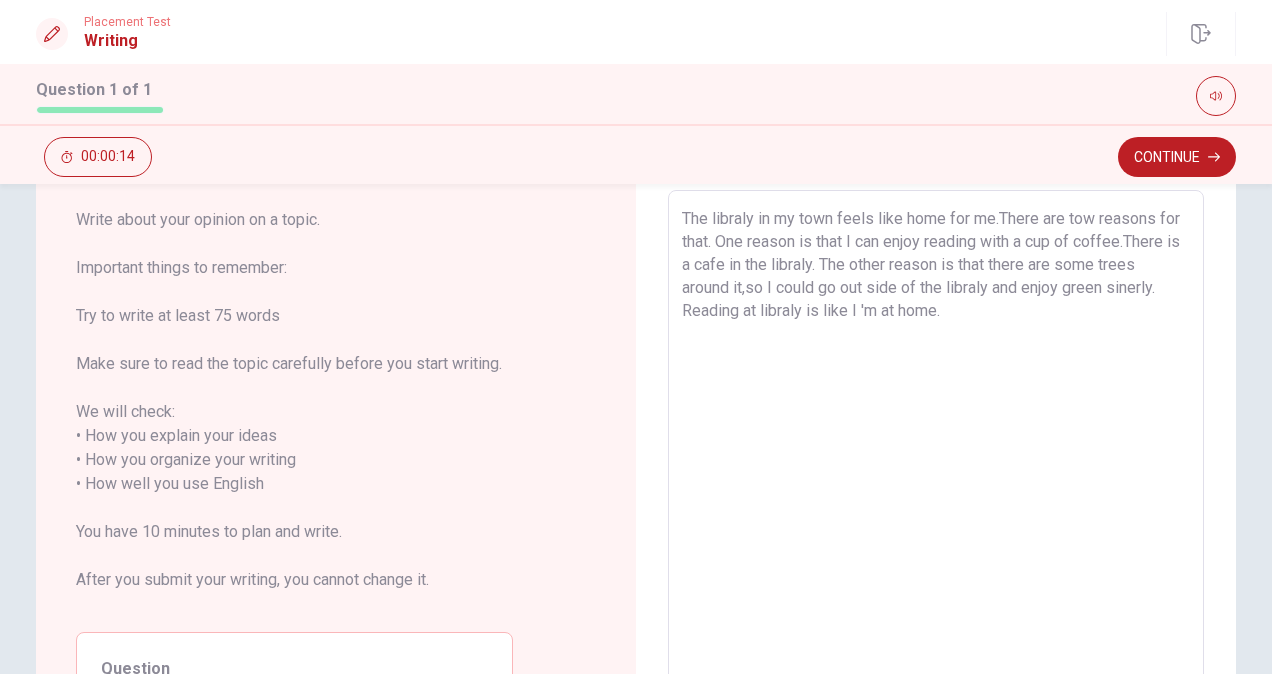 scroll, scrollTop: 100, scrollLeft: 0, axis: vertical 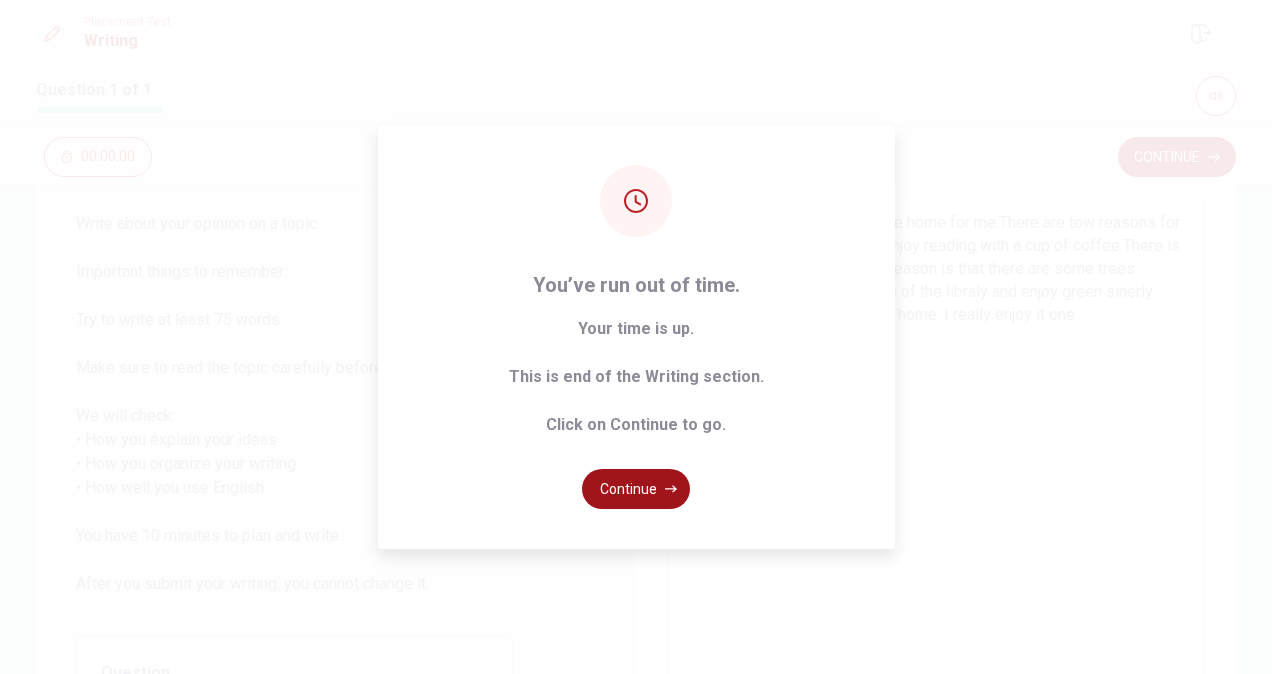 click on "Continue" at bounding box center (636, 489) 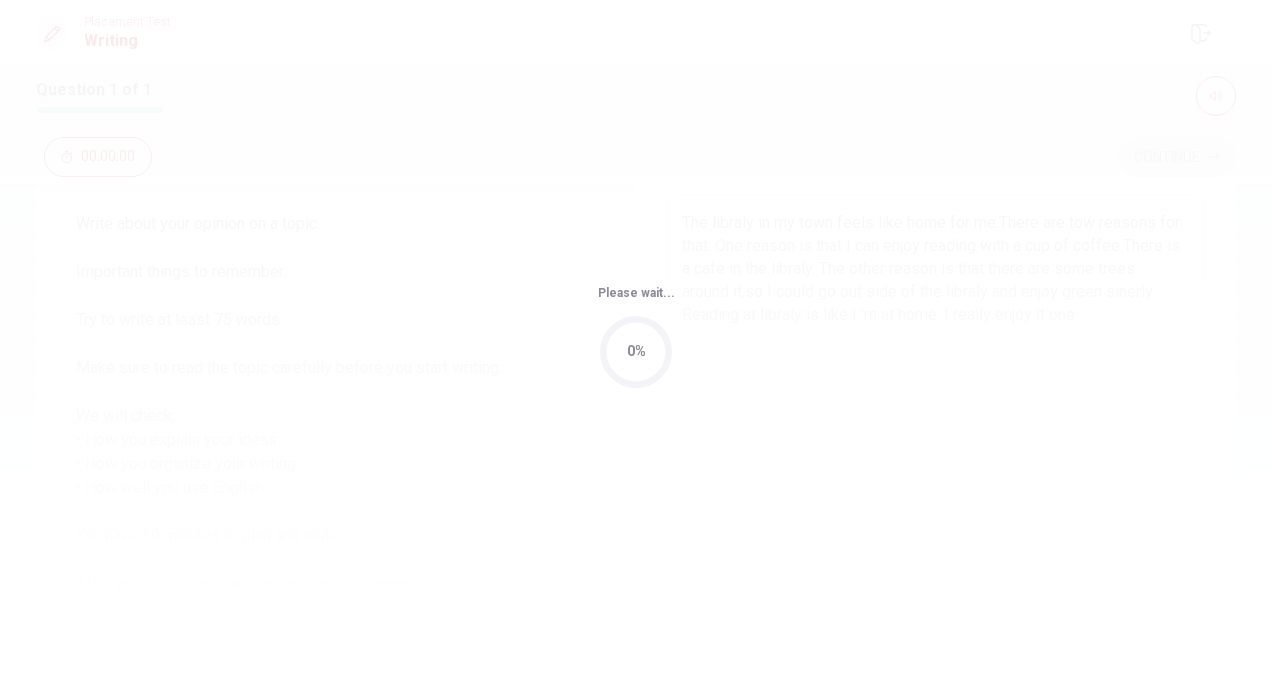 scroll, scrollTop: 0, scrollLeft: 0, axis: both 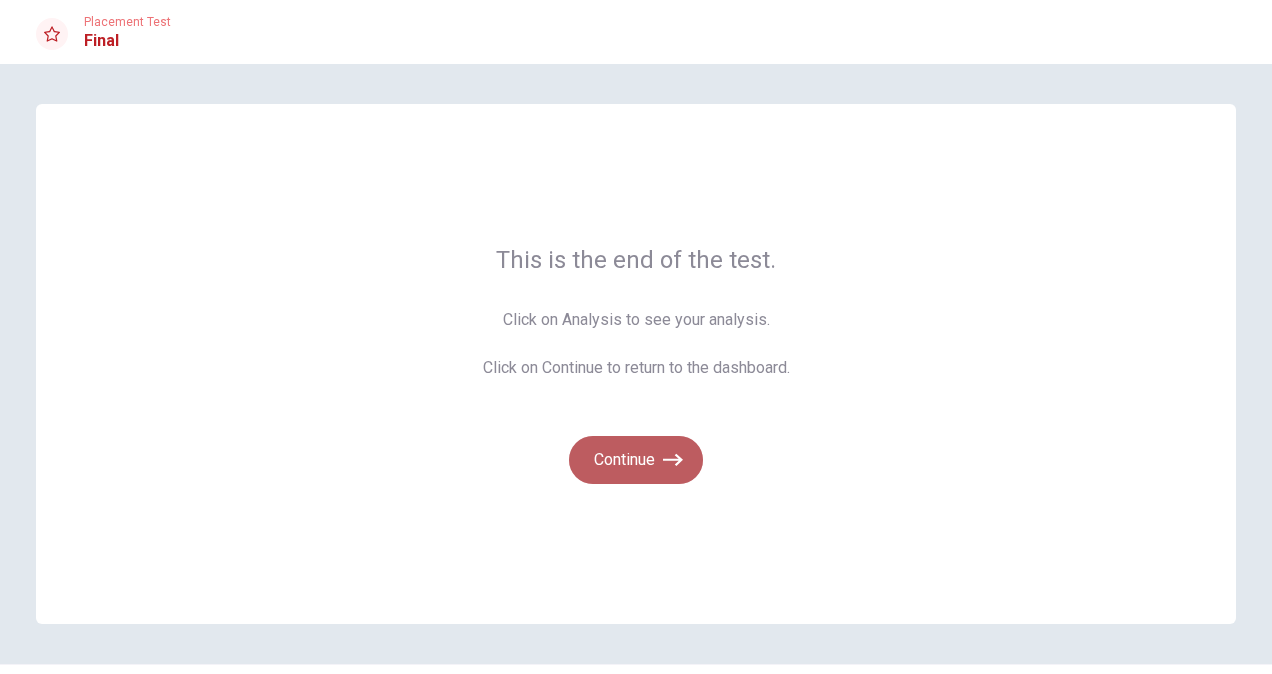 click on "Continue" at bounding box center [636, 460] 